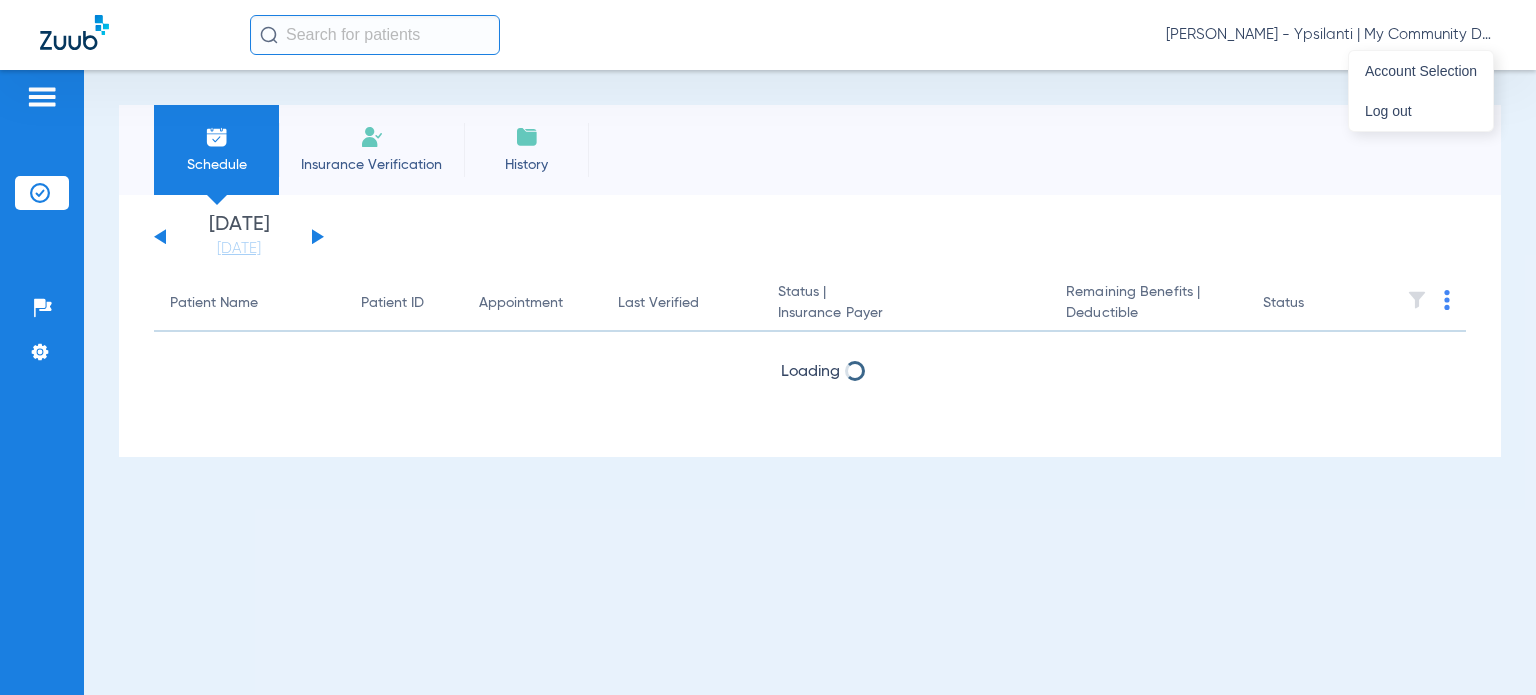 scroll, scrollTop: 0, scrollLeft: 0, axis: both 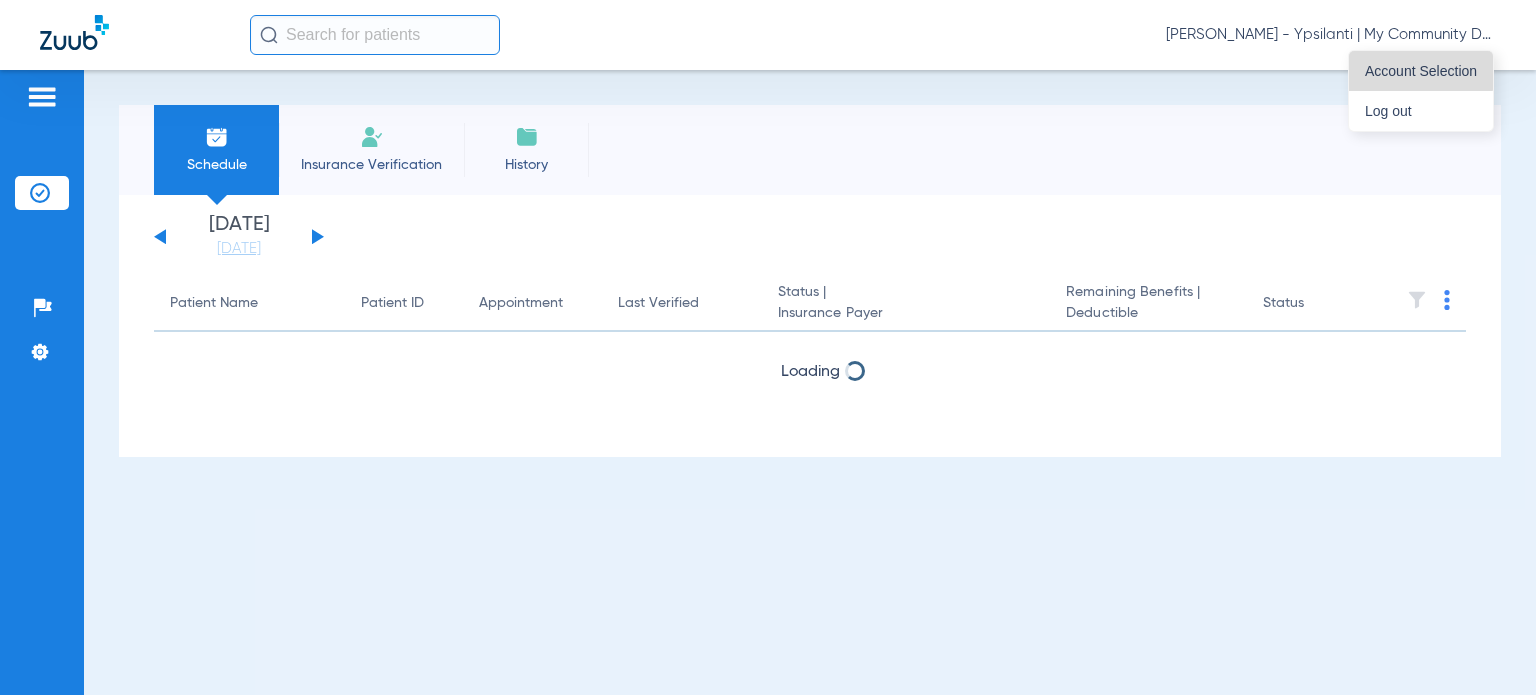 click on "Account Selection" at bounding box center [1421, 71] 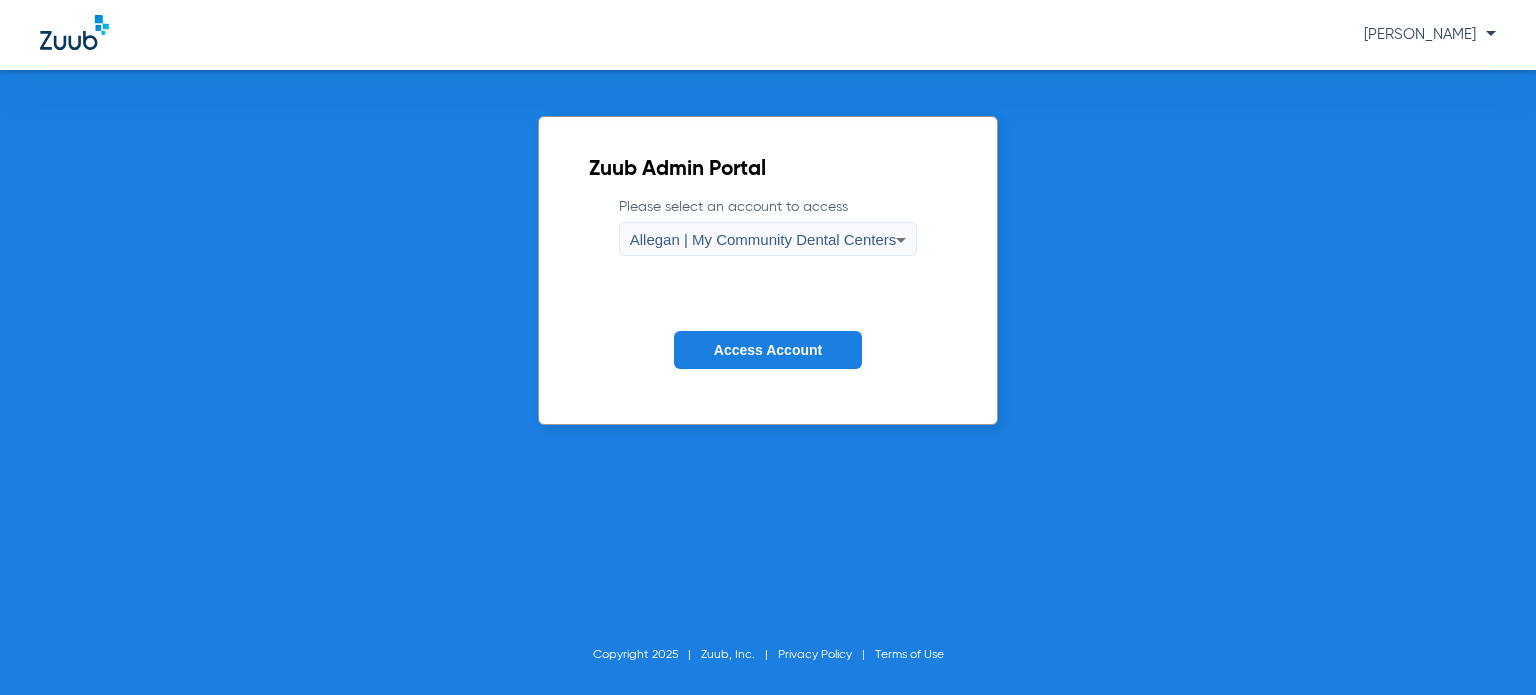 click on "Allegan | My Community Dental Centers" at bounding box center [763, 239] 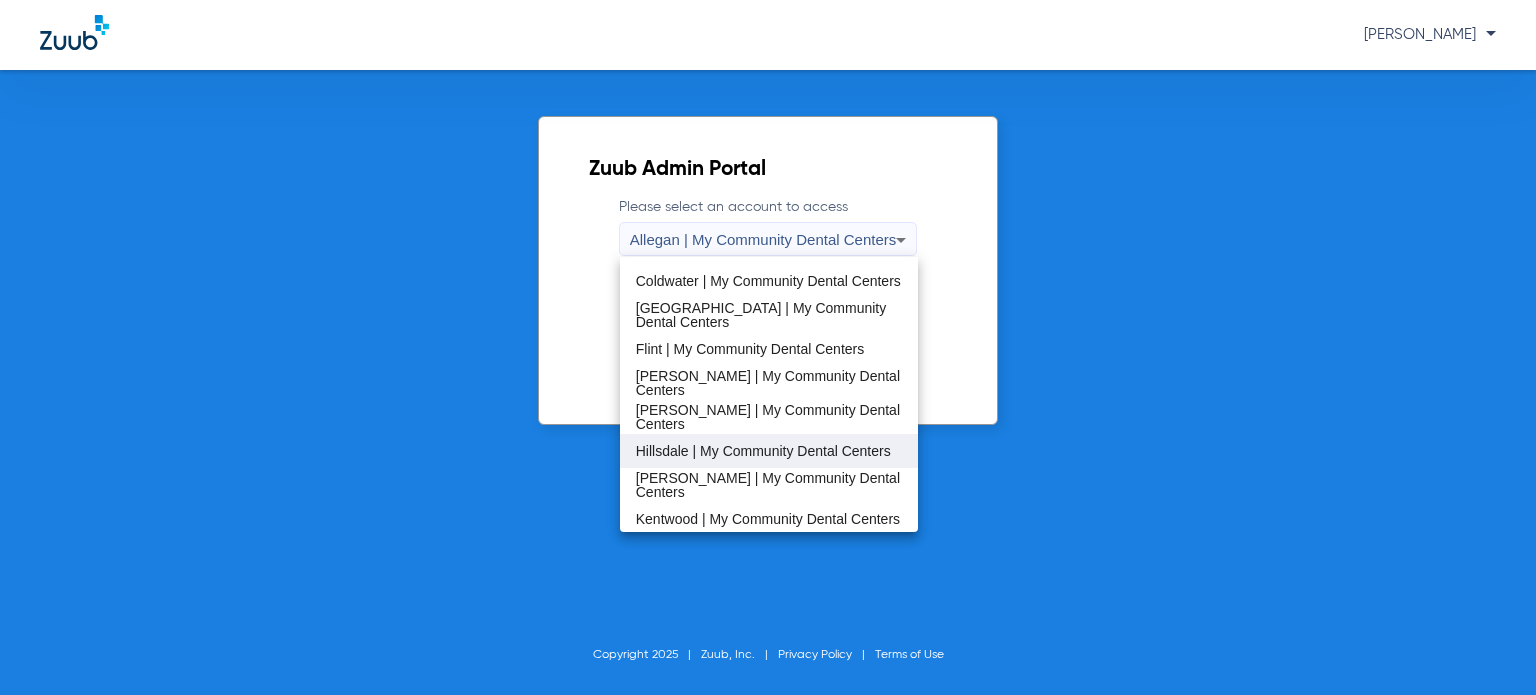 scroll, scrollTop: 300, scrollLeft: 0, axis: vertical 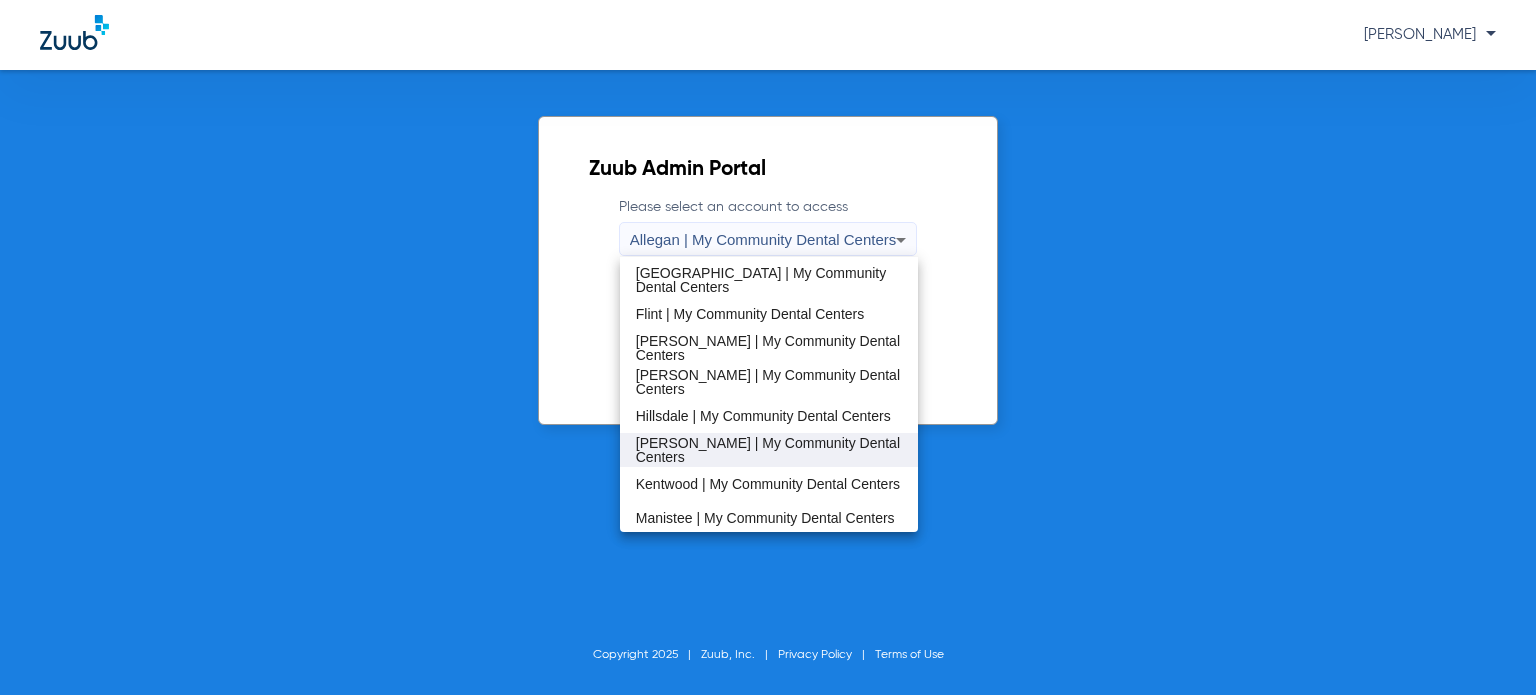 click on "[PERSON_NAME] | My Community Dental Centers" at bounding box center [769, 450] 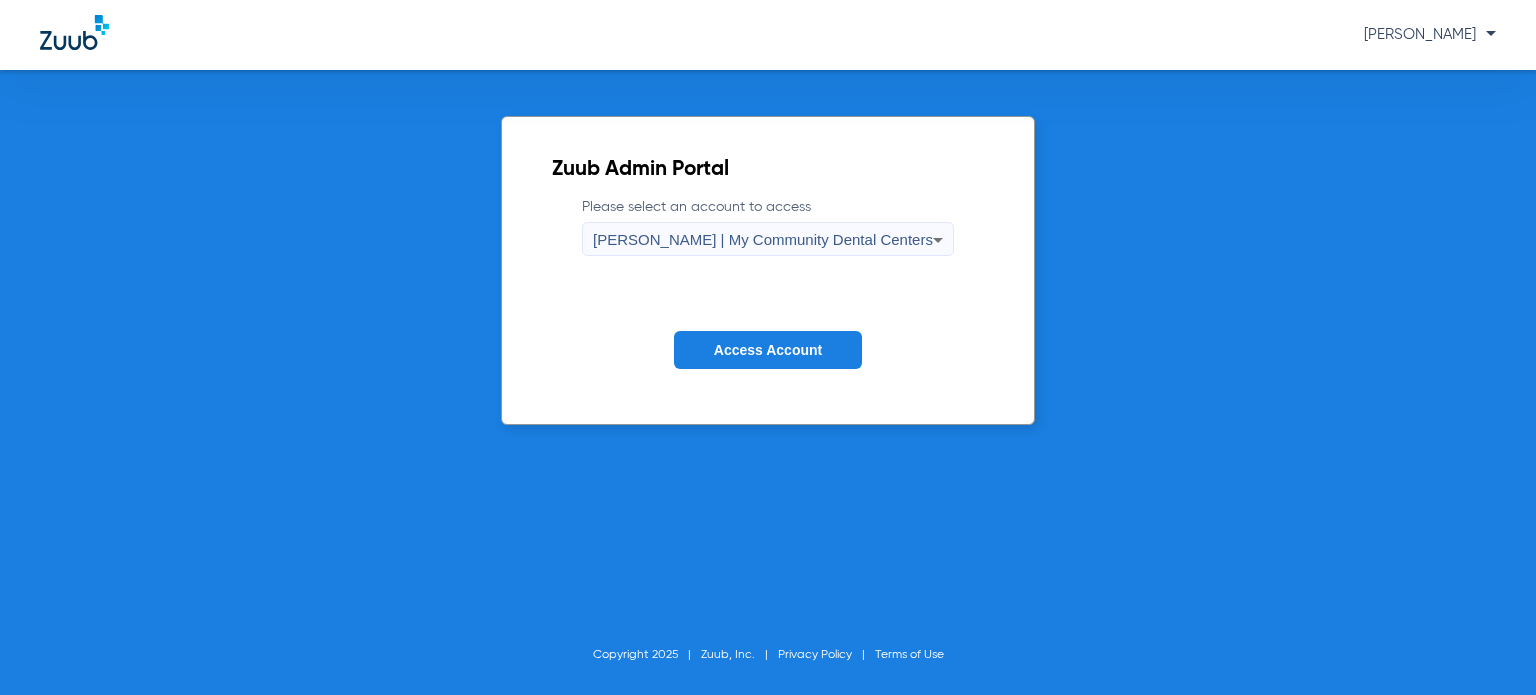 drag, startPoint x: 743, startPoint y: 357, endPoint x: 710, endPoint y: 247, distance: 114.84337 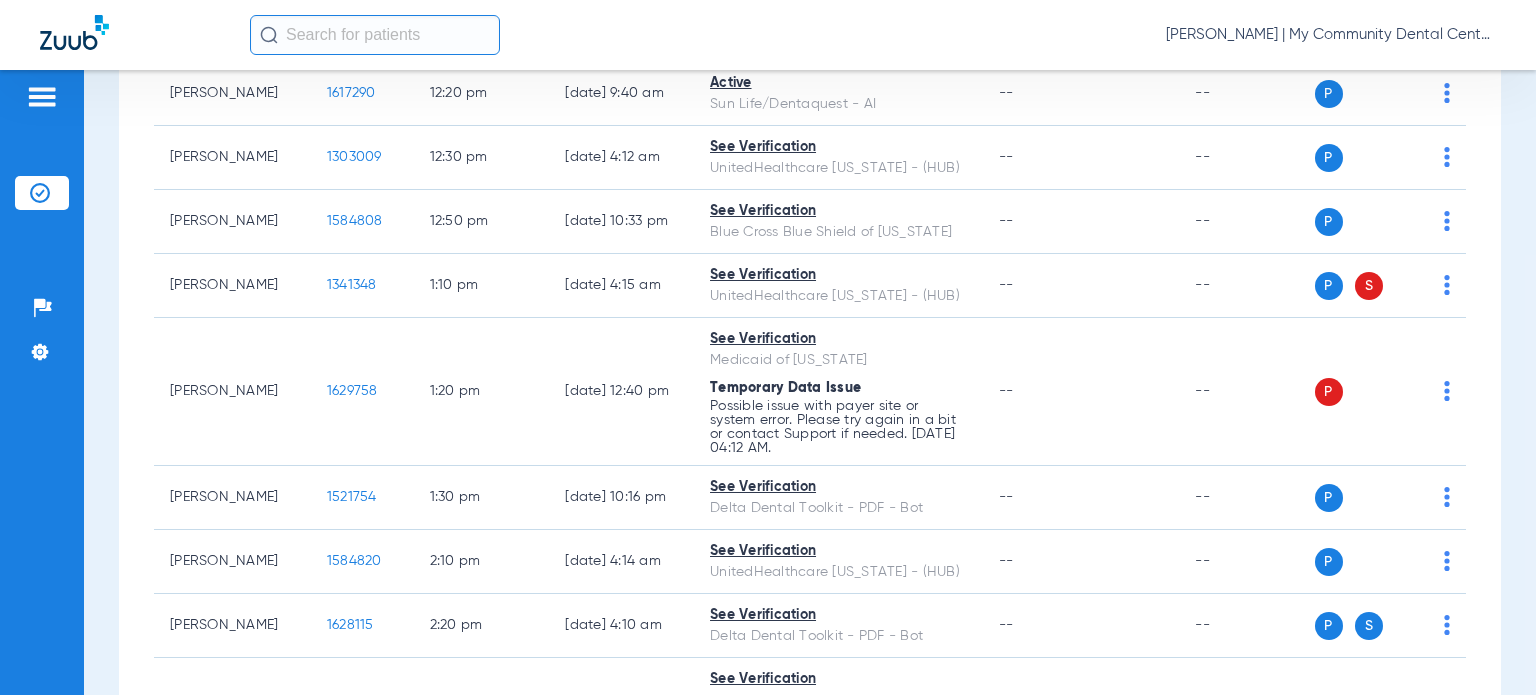 scroll, scrollTop: 1300, scrollLeft: 0, axis: vertical 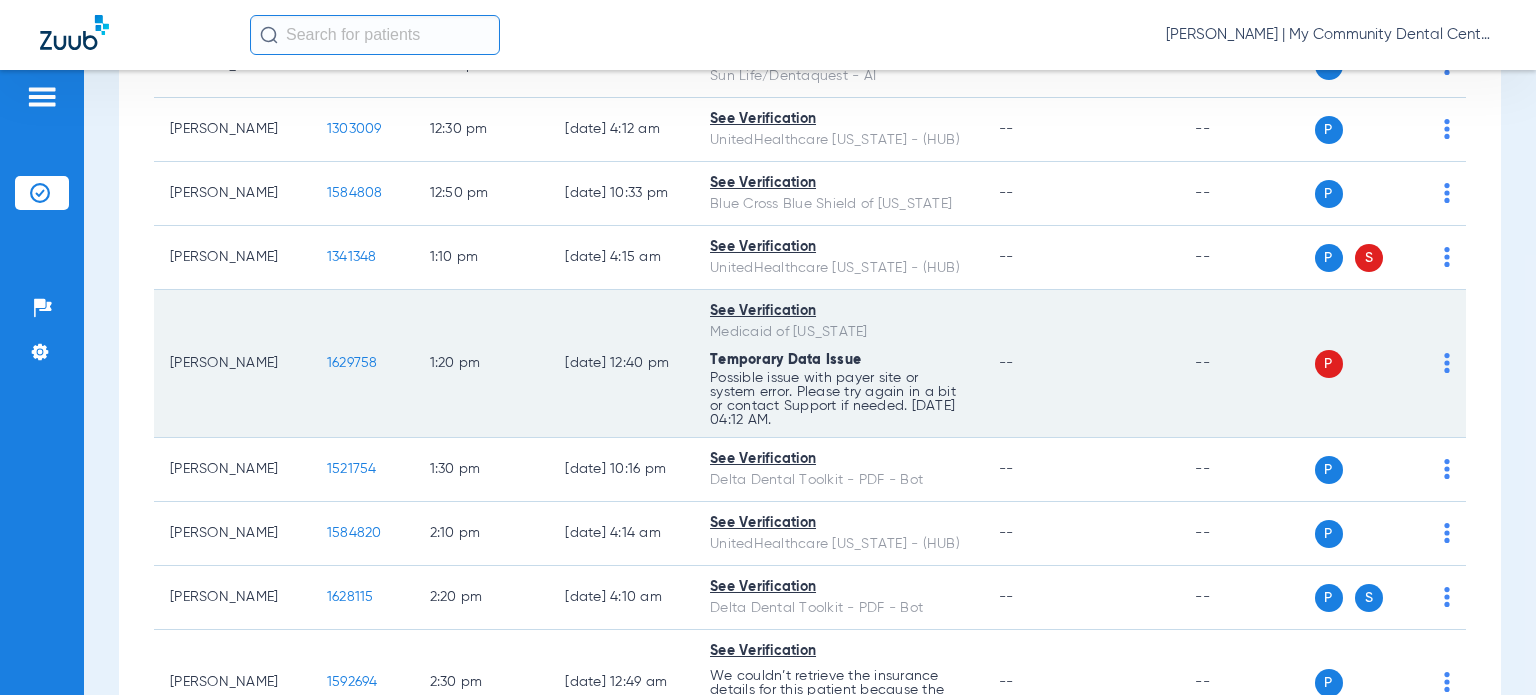 click on "P S" 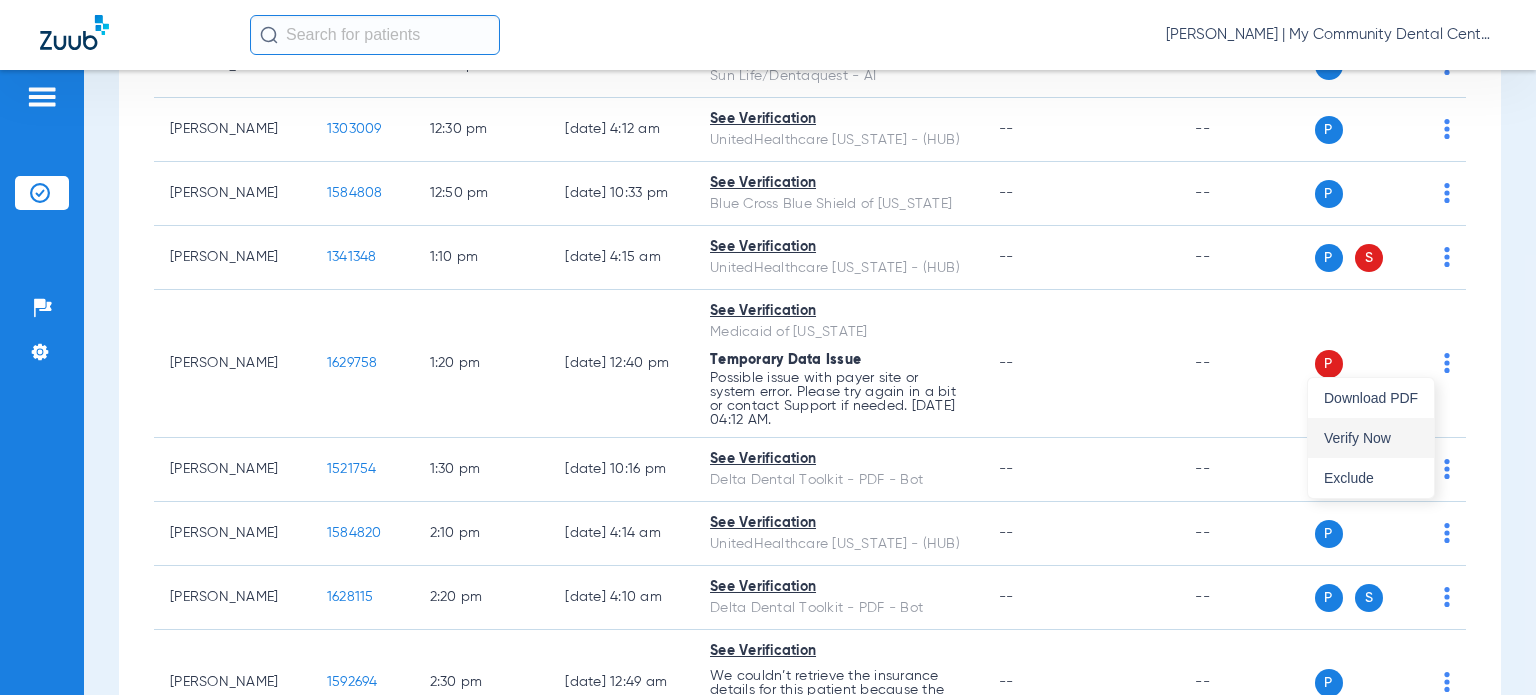 click on "Verify Now" at bounding box center [1371, 438] 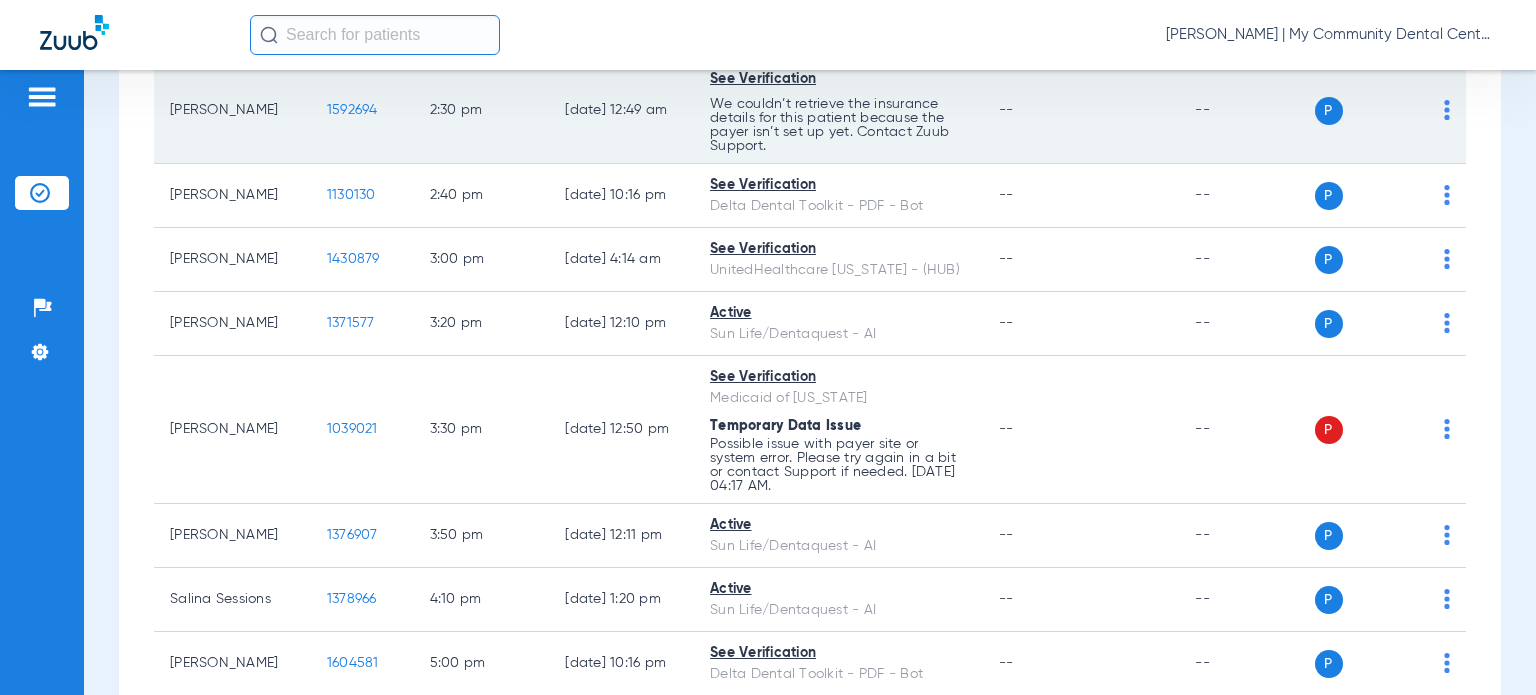 scroll, scrollTop: 1900, scrollLeft: 0, axis: vertical 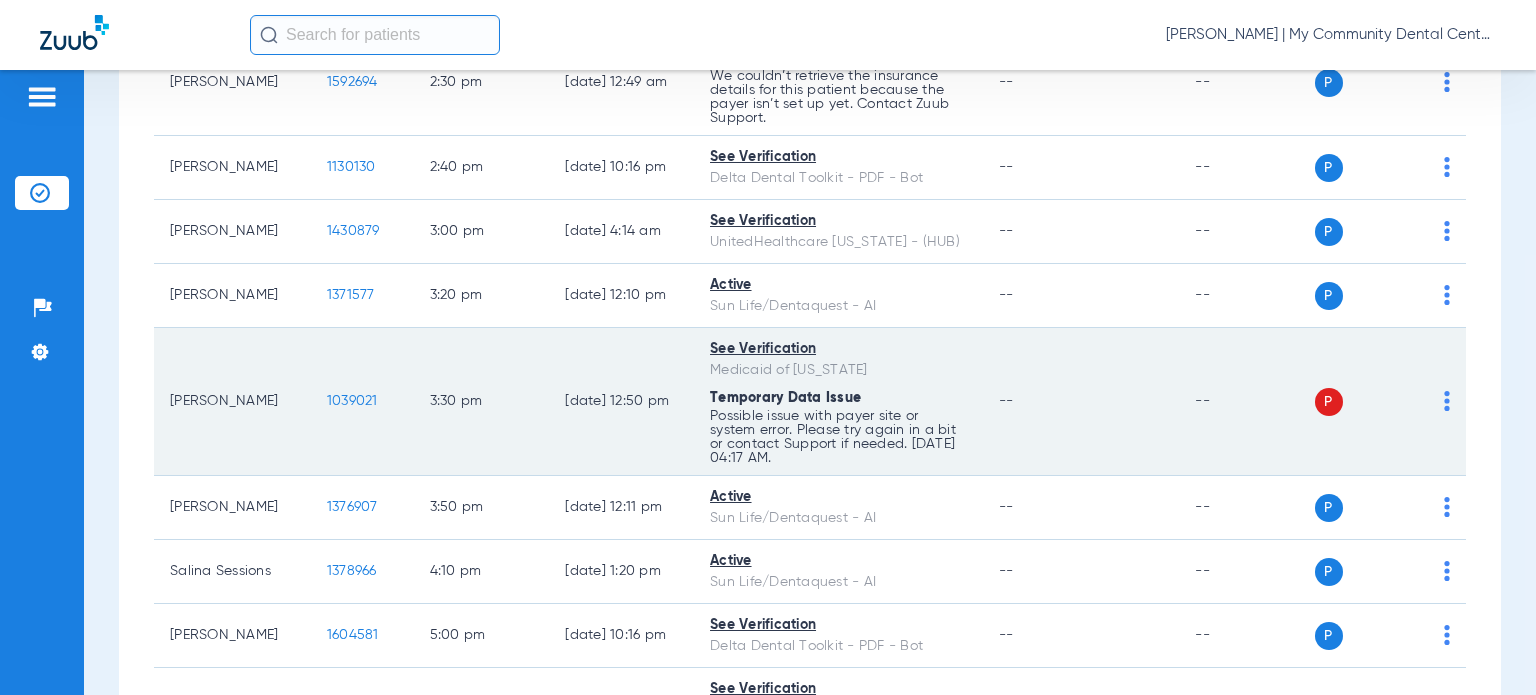 click 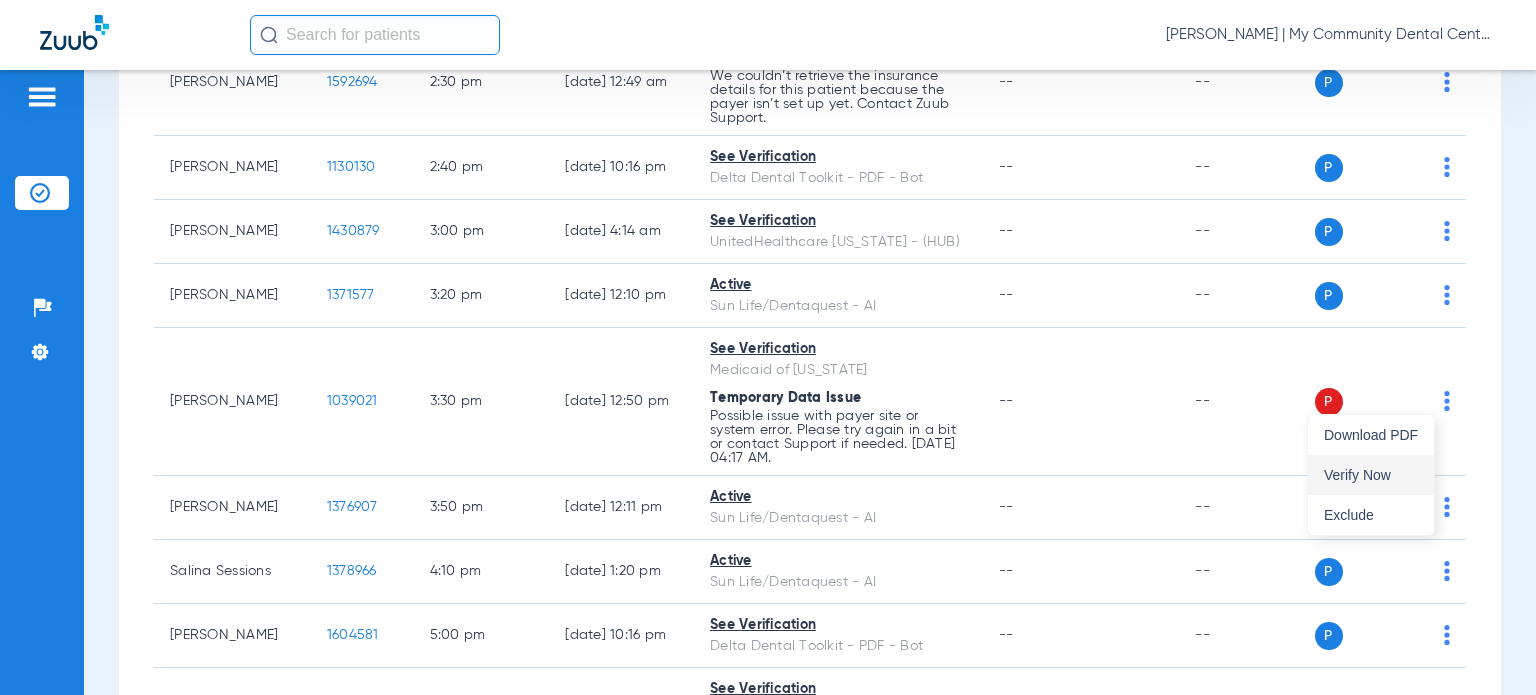 click on "Verify Now" at bounding box center (1371, 475) 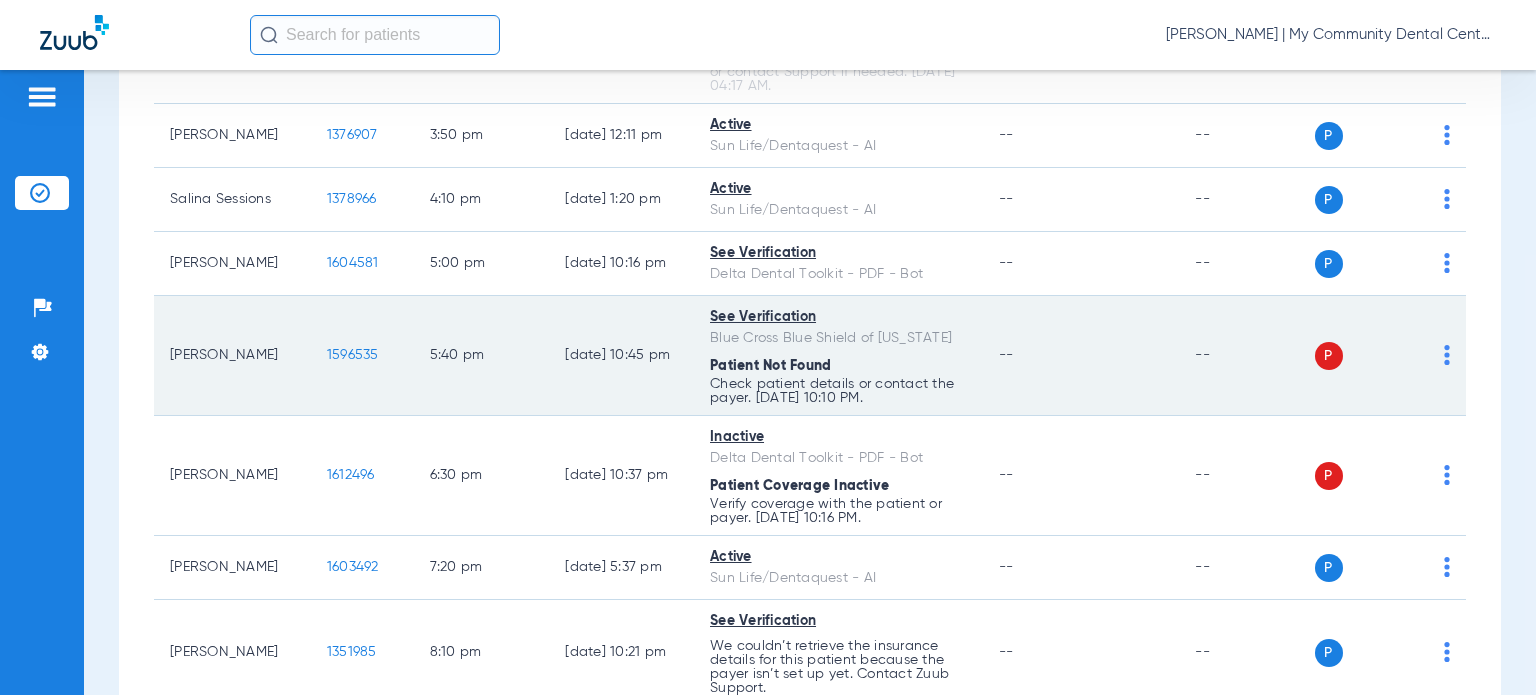scroll, scrollTop: 2300, scrollLeft: 0, axis: vertical 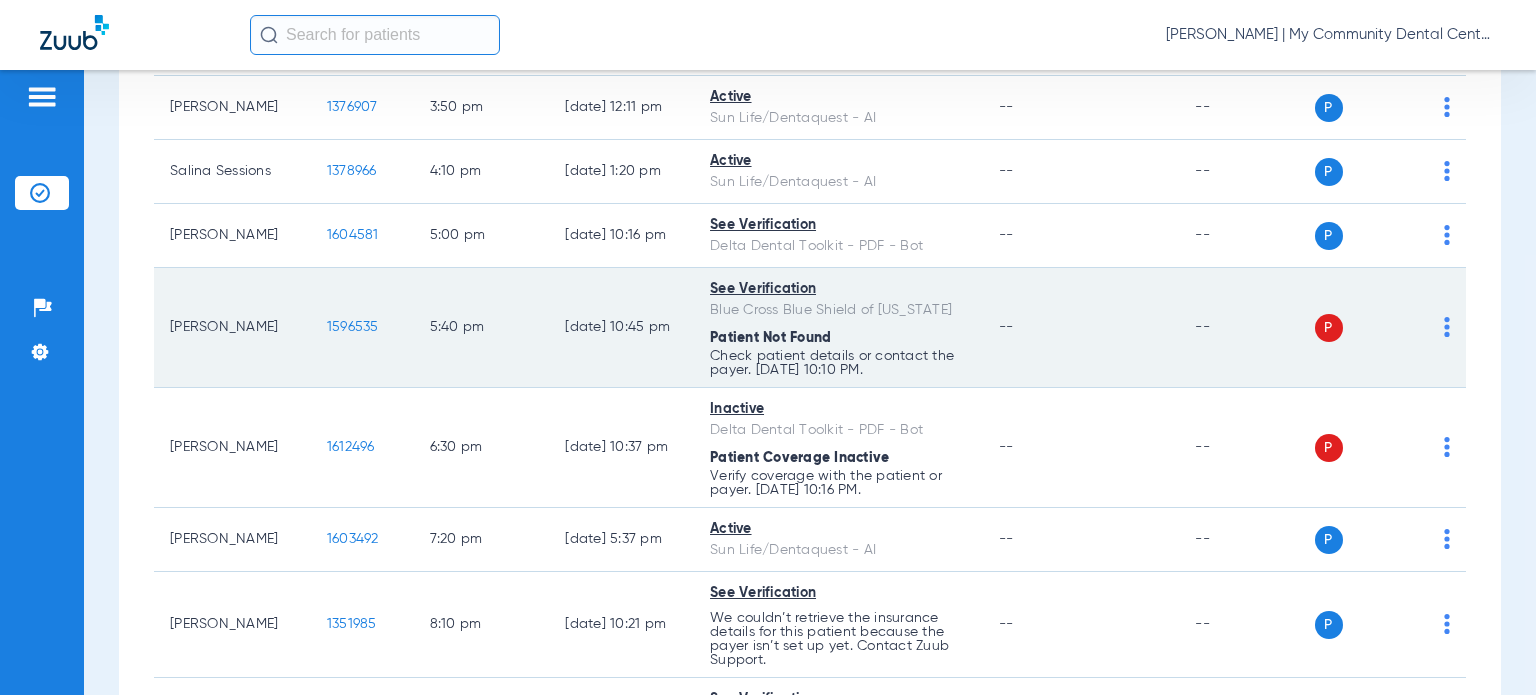click 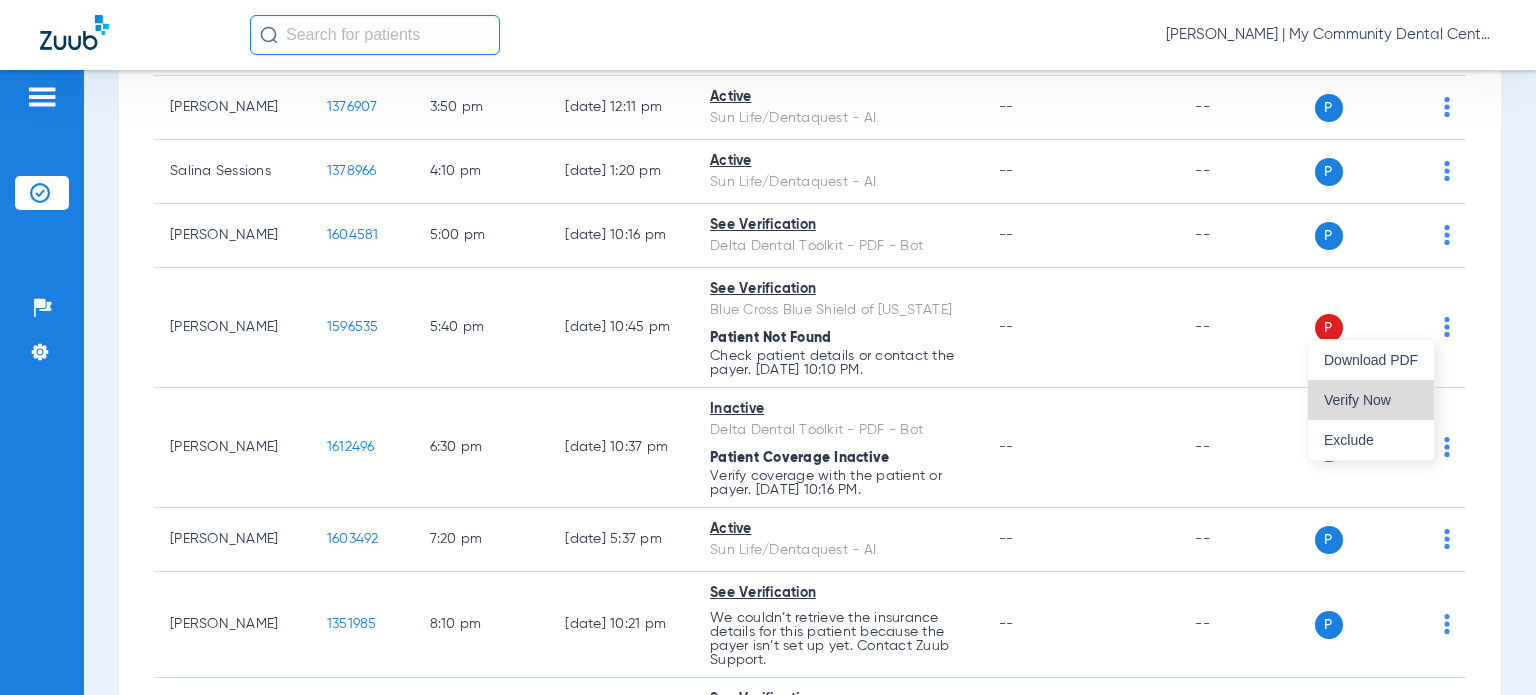 click on "Verify Now" at bounding box center [1371, 400] 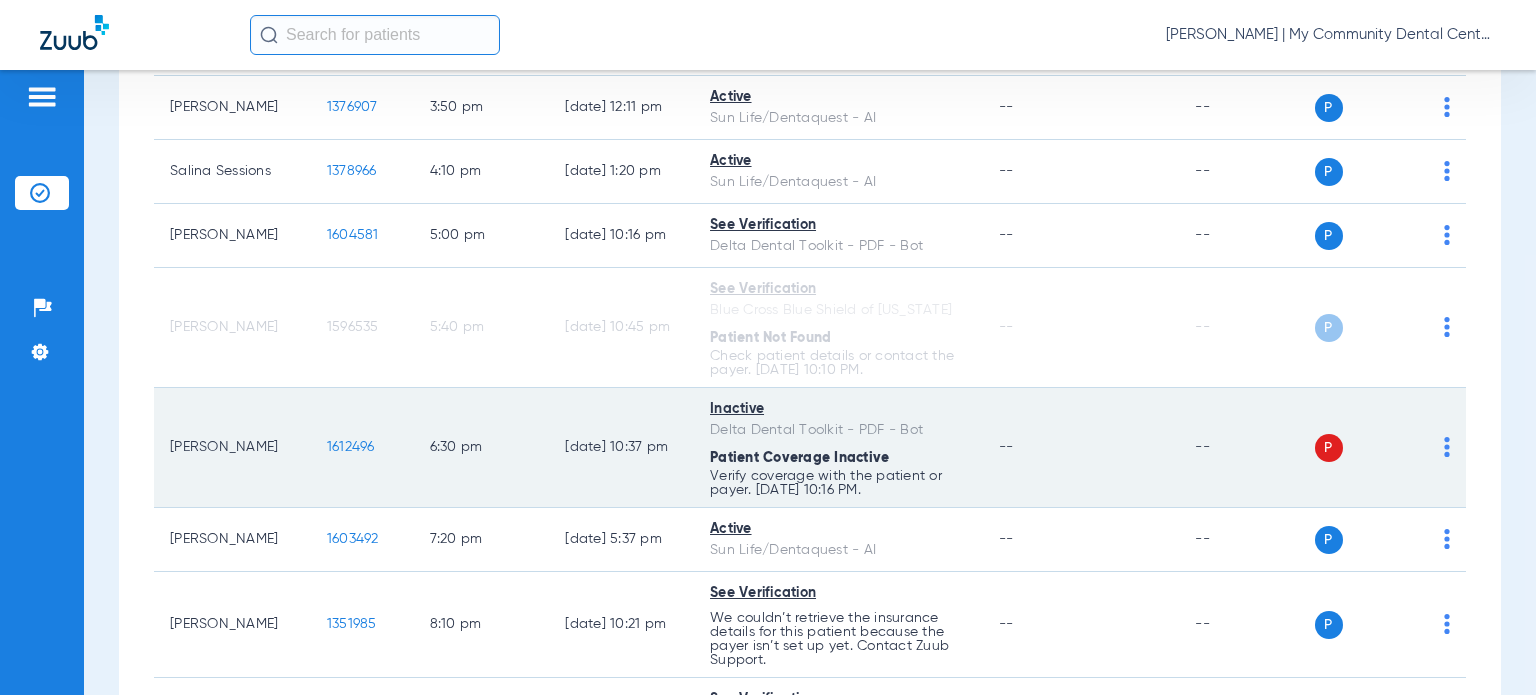 click 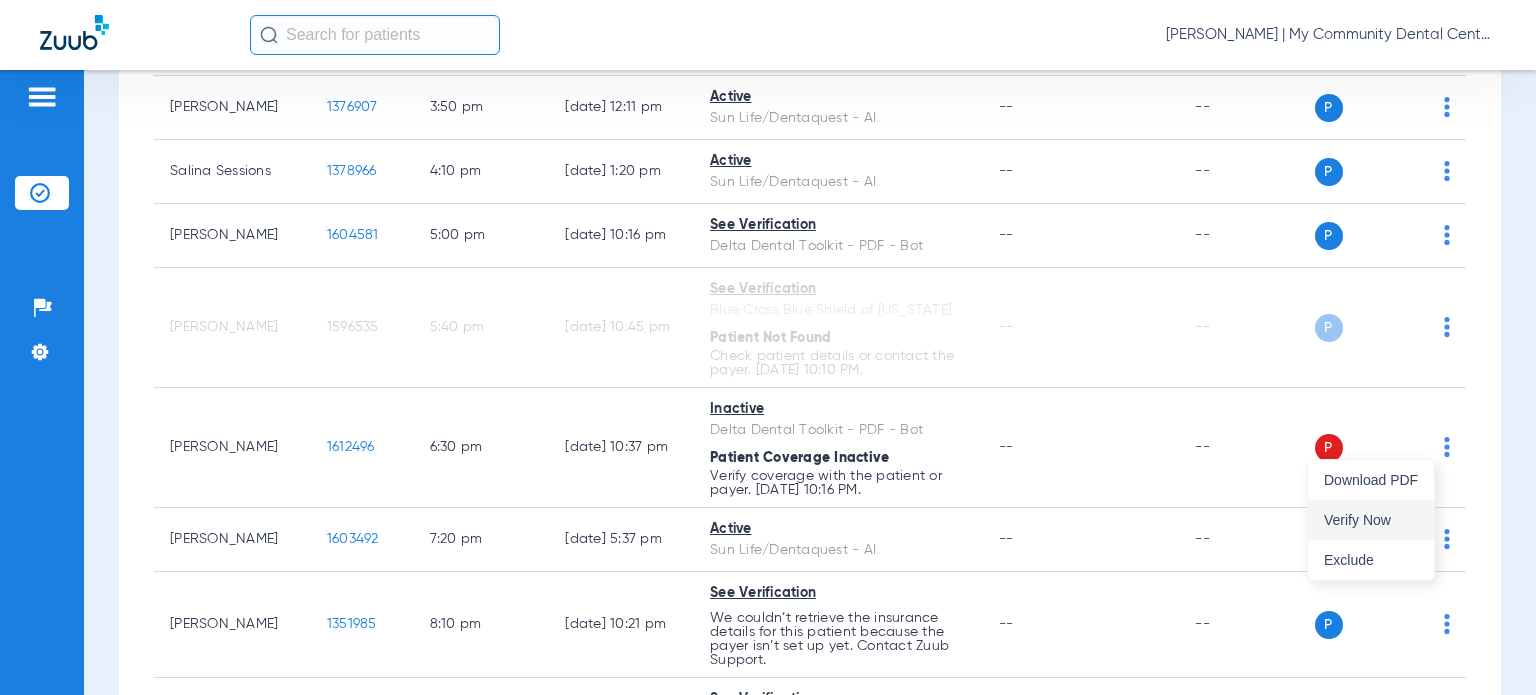 click on "Verify Now" at bounding box center [1371, 520] 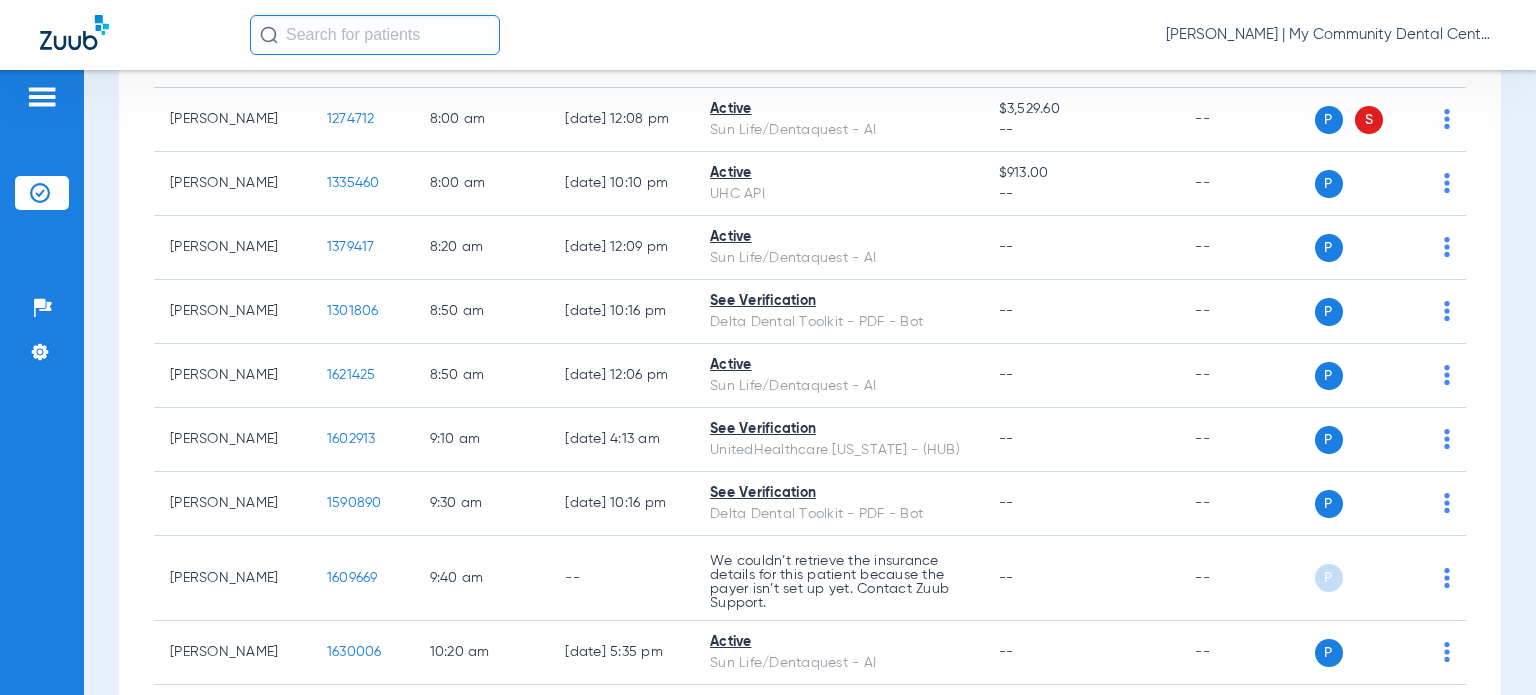 scroll, scrollTop: 0, scrollLeft: 0, axis: both 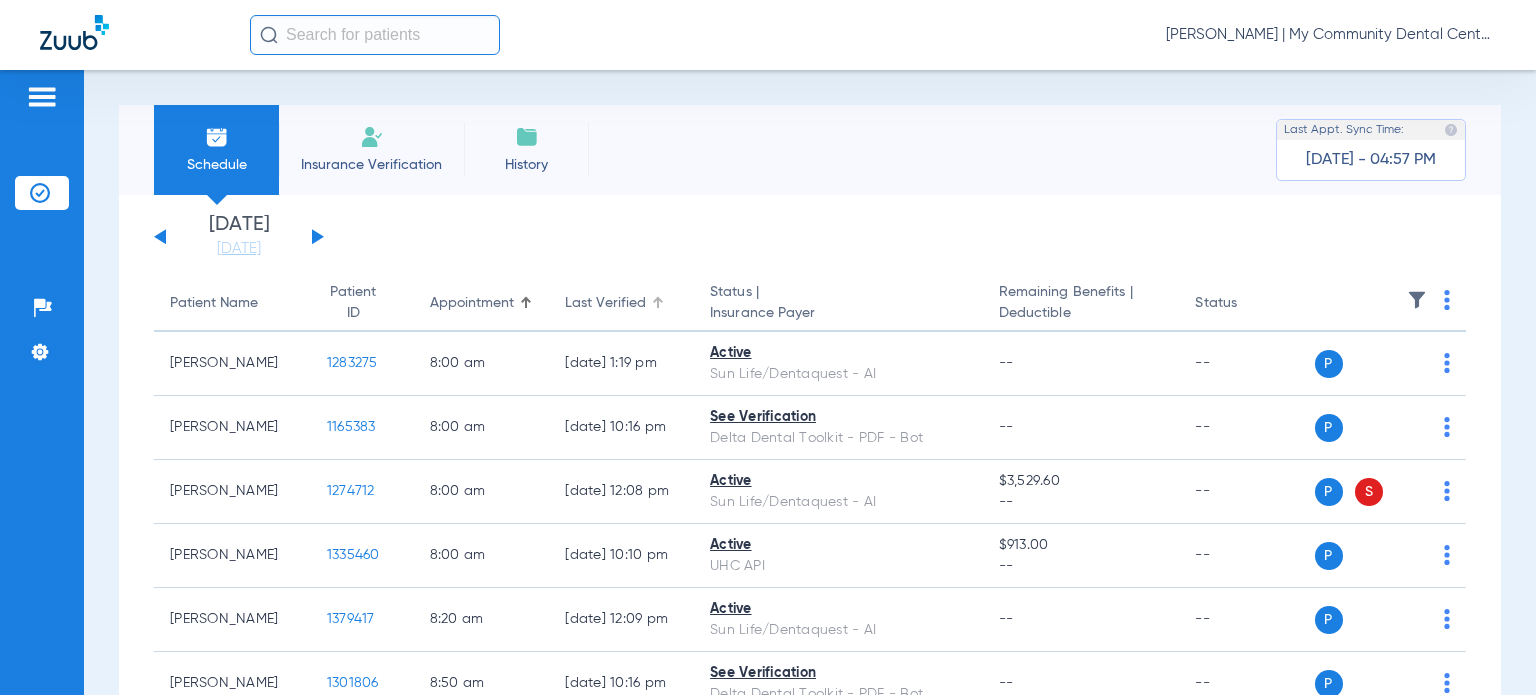 click on "Last Verified" 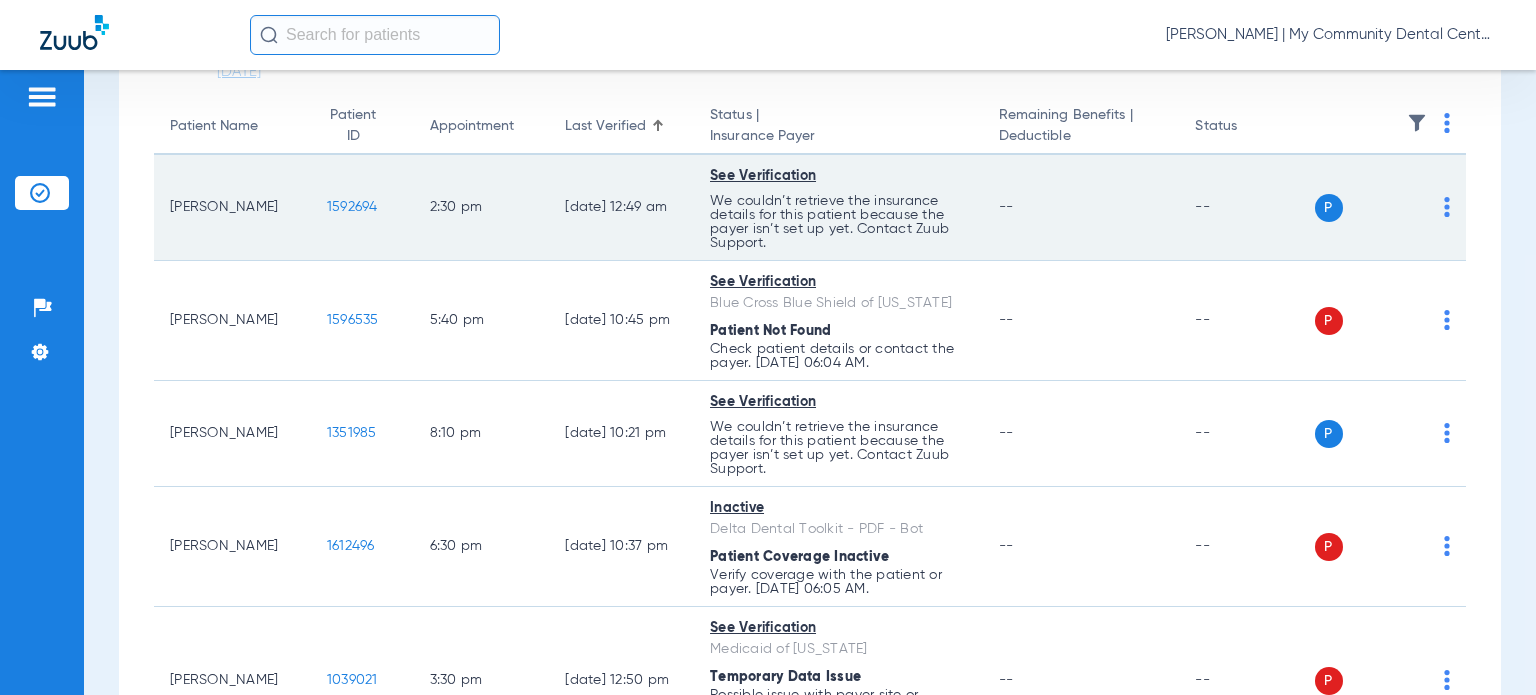scroll, scrollTop: 200, scrollLeft: 0, axis: vertical 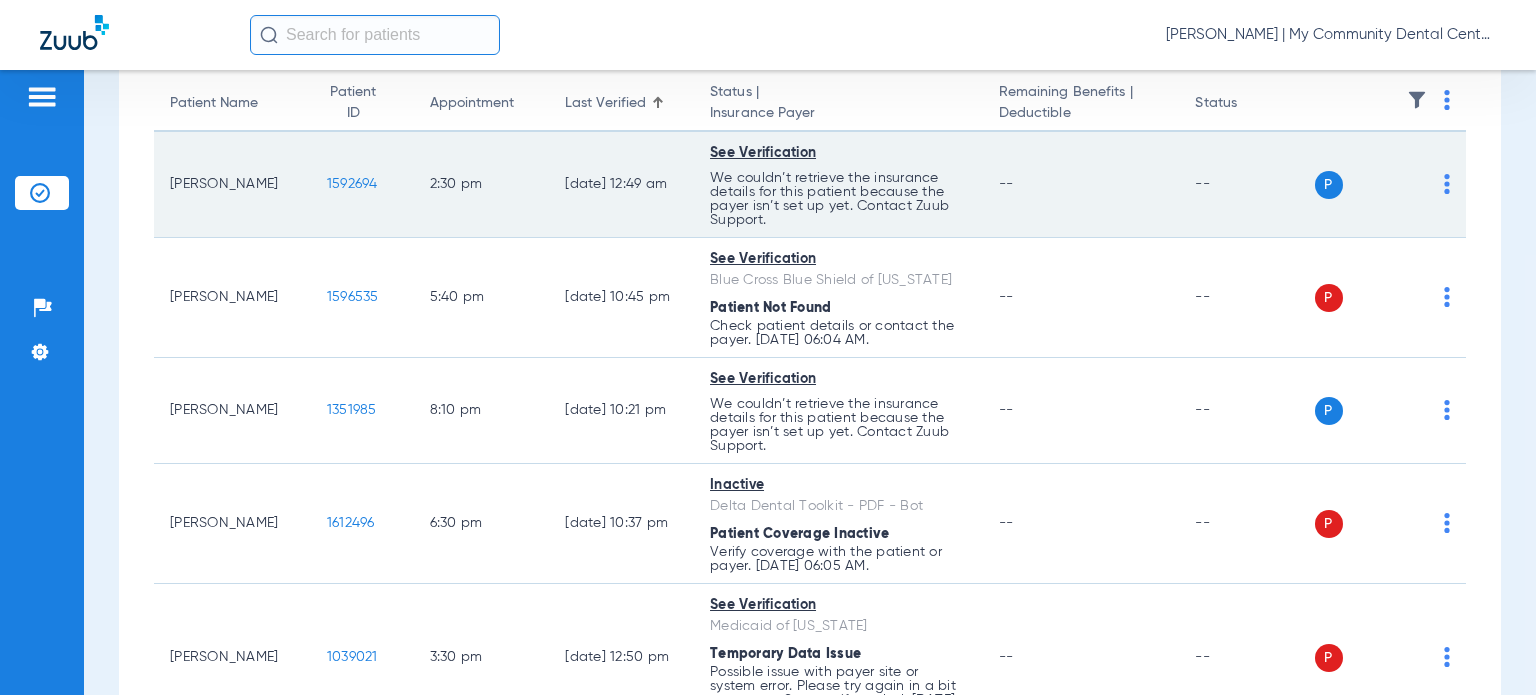 drag, startPoint x: 261, startPoint y: 184, endPoint x: 171, endPoint y: 179, distance: 90.13878 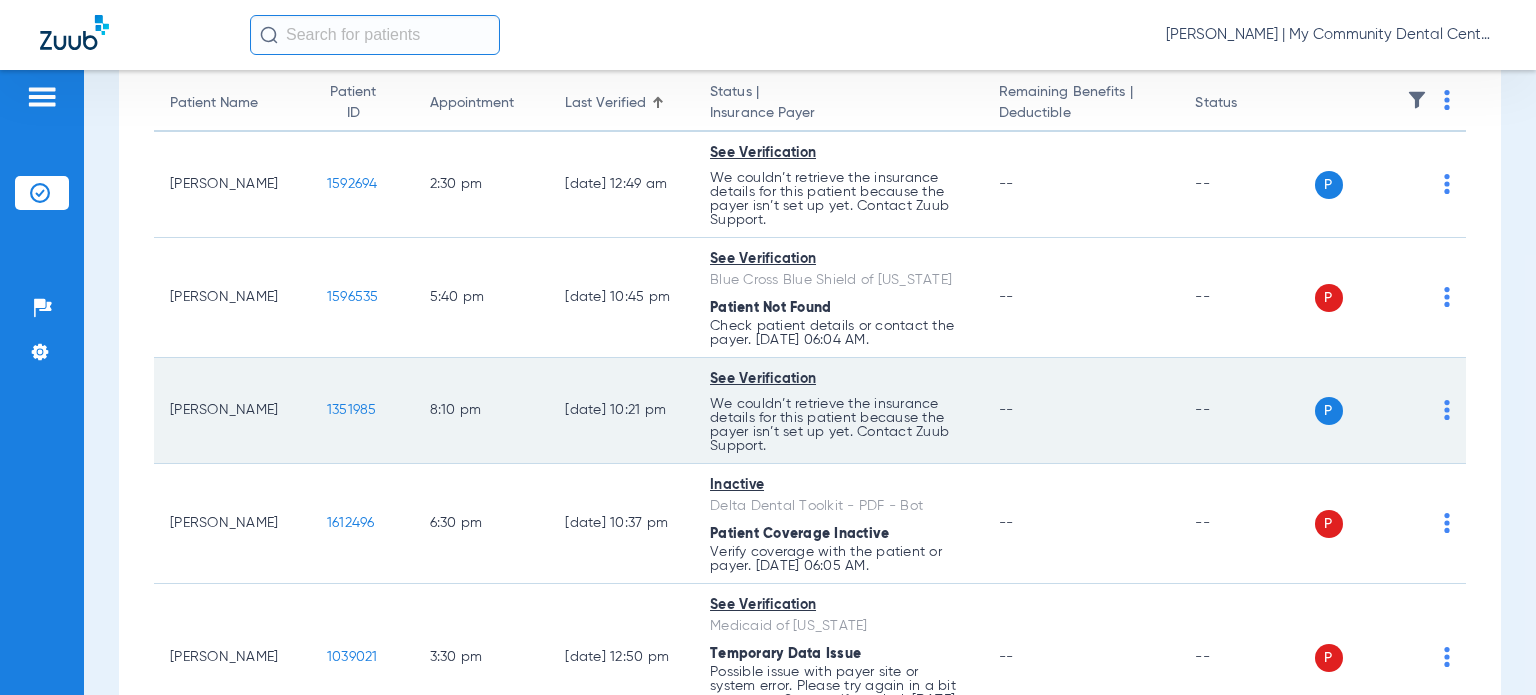 copy on "[PERSON_NAME]" 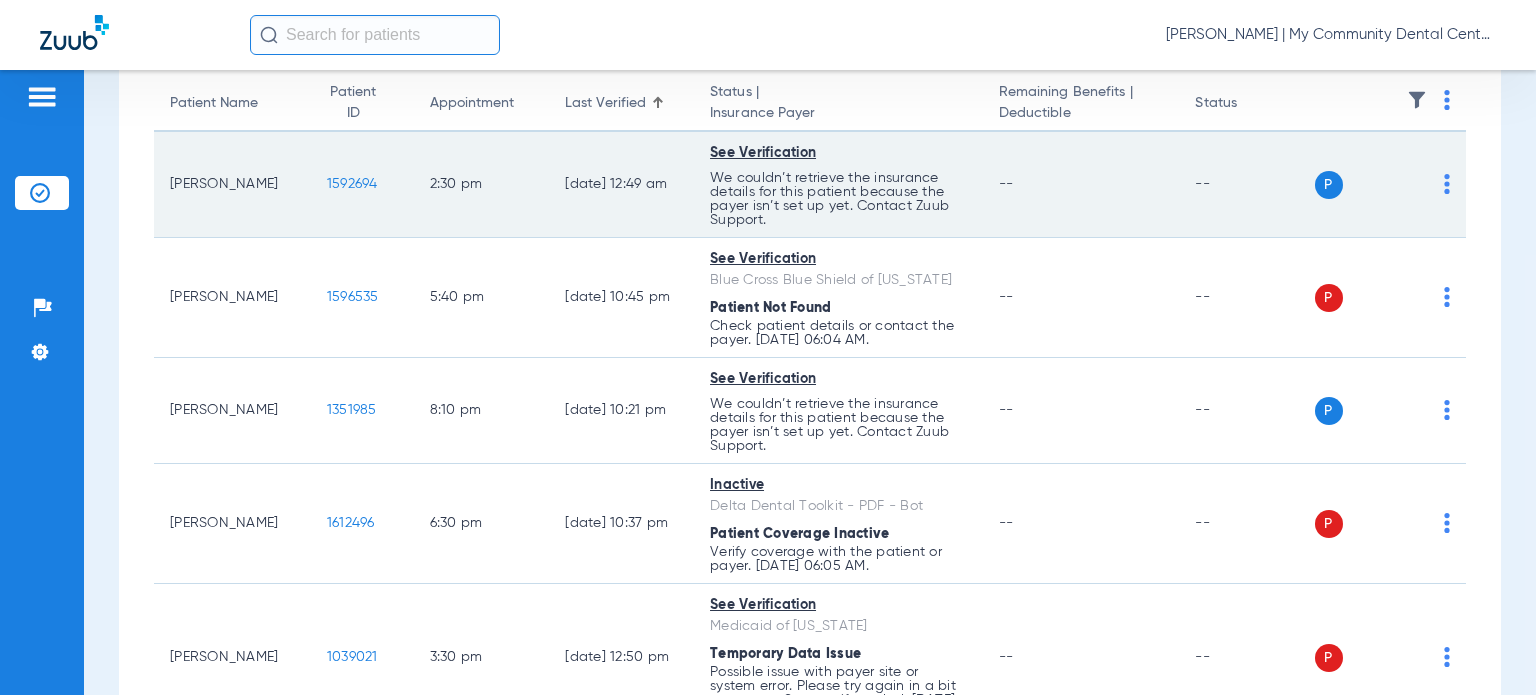 click on "--" 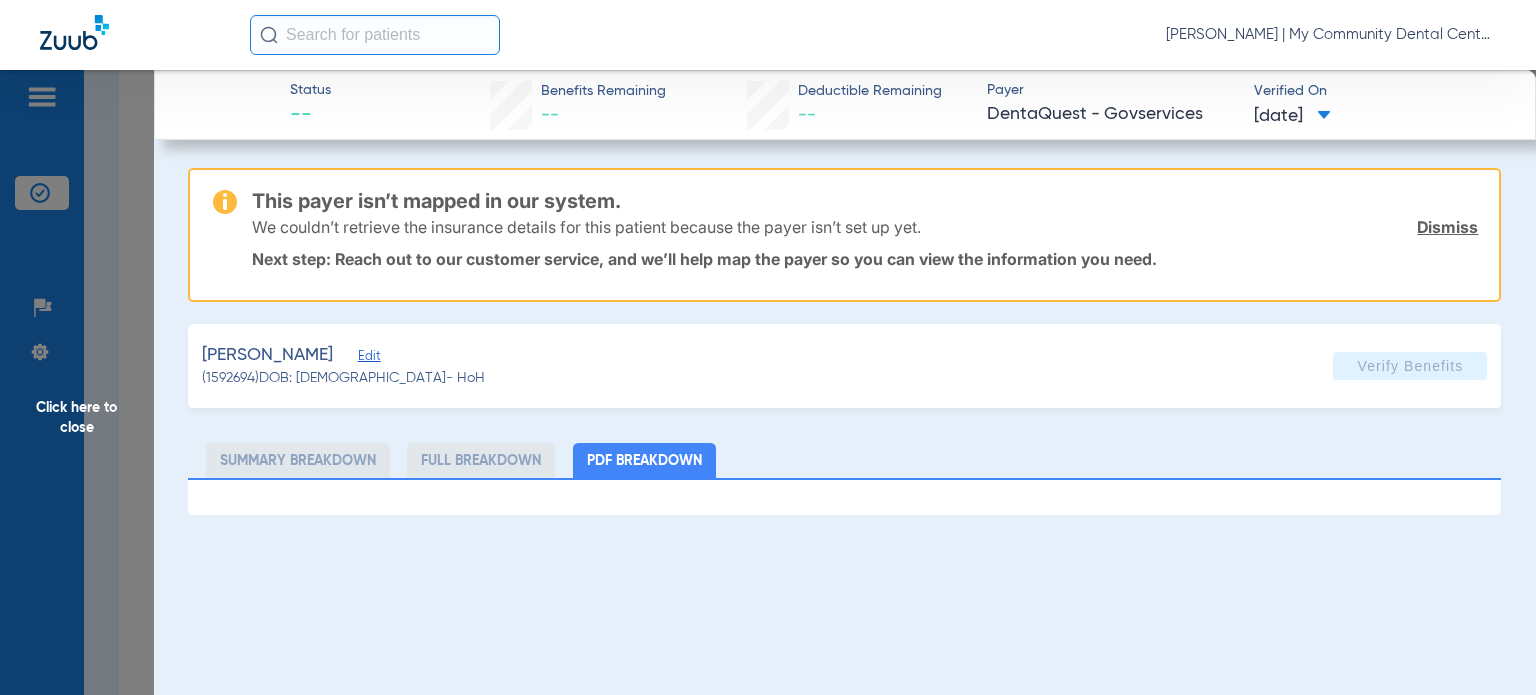 click on "Click here to close" 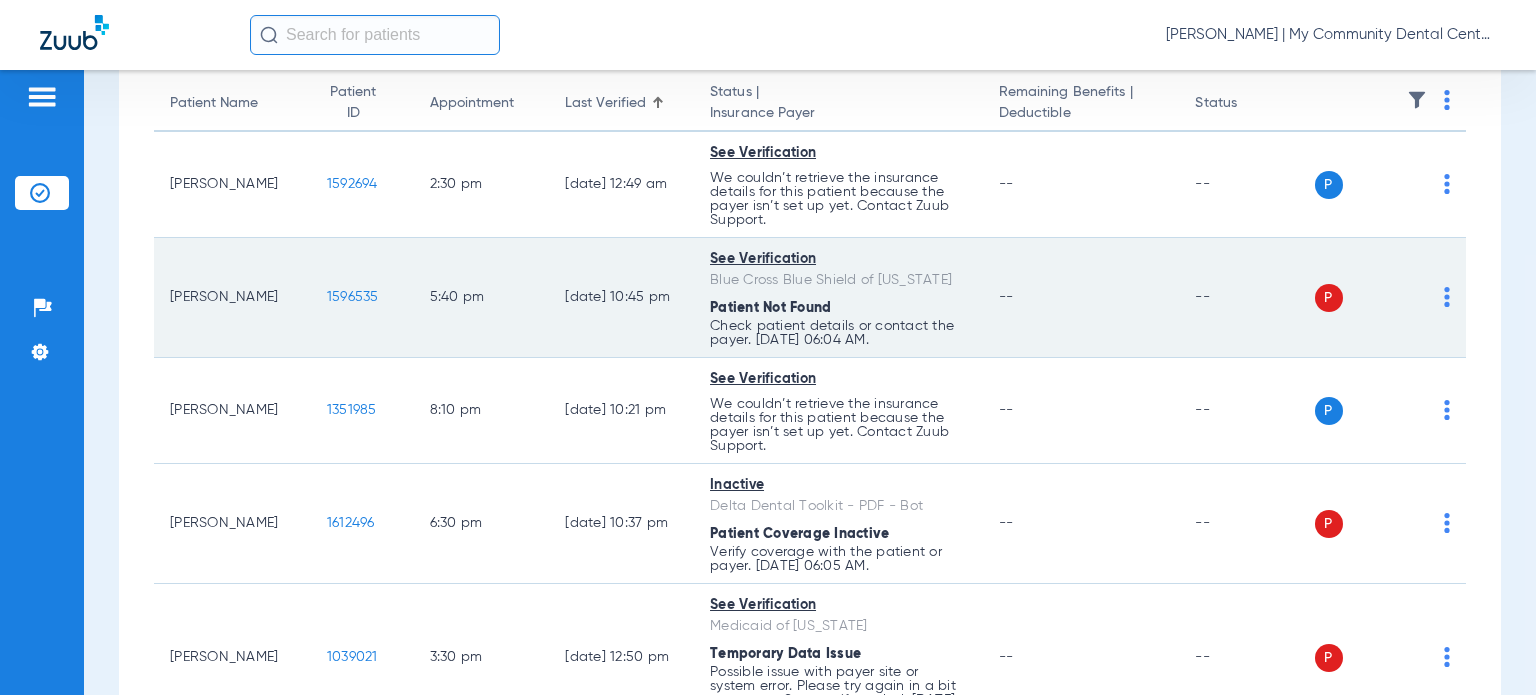 drag, startPoint x: 266, startPoint y: 295, endPoint x: 159, endPoint y: 299, distance: 107.07474 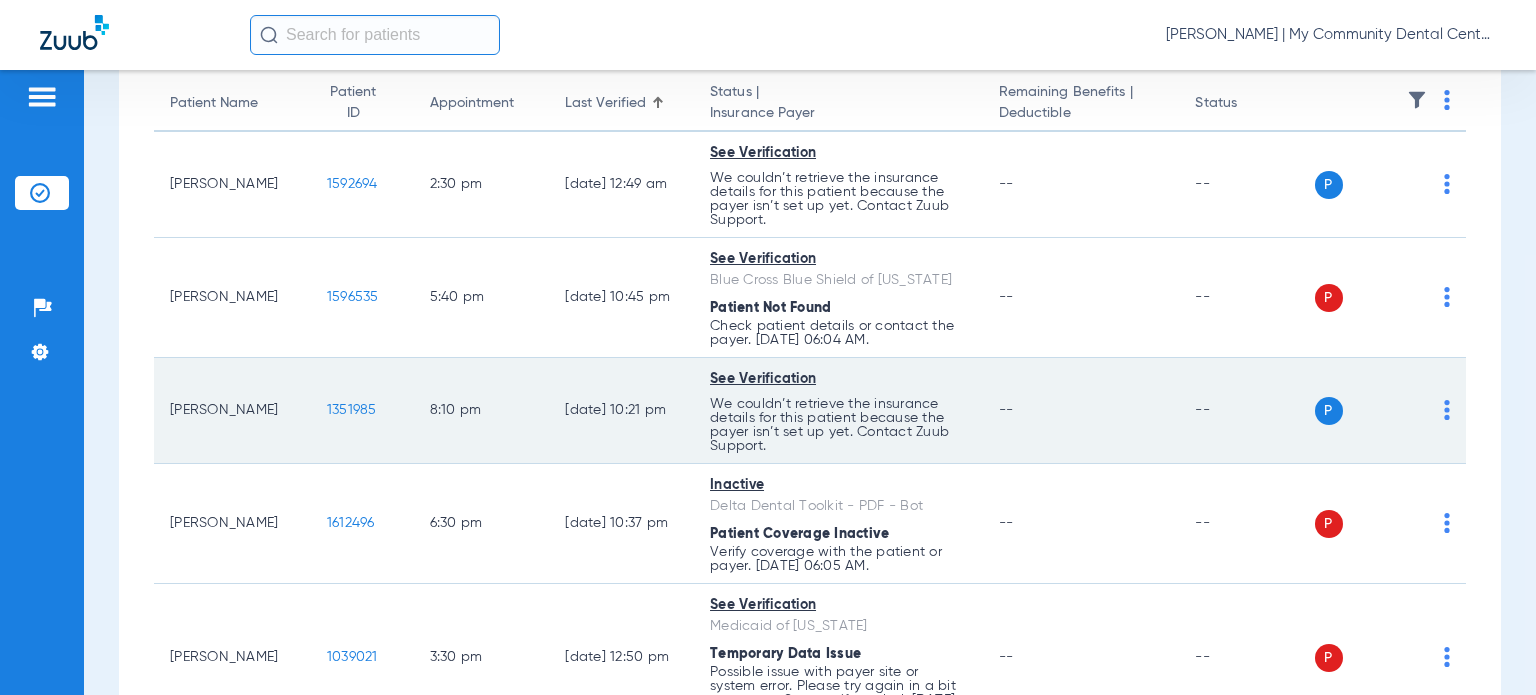 drag, startPoint x: 252, startPoint y: 427, endPoint x: 168, endPoint y: 398, distance: 88.86507 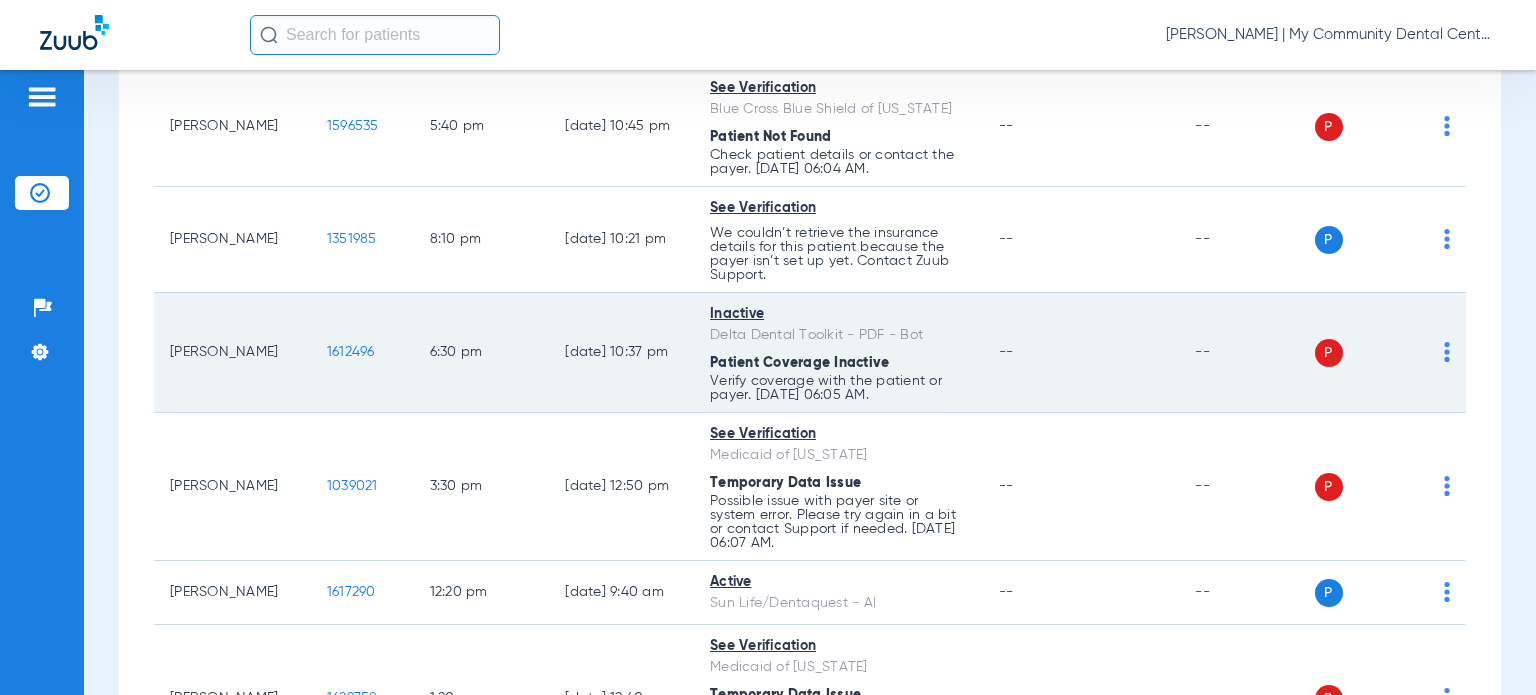 scroll, scrollTop: 400, scrollLeft: 0, axis: vertical 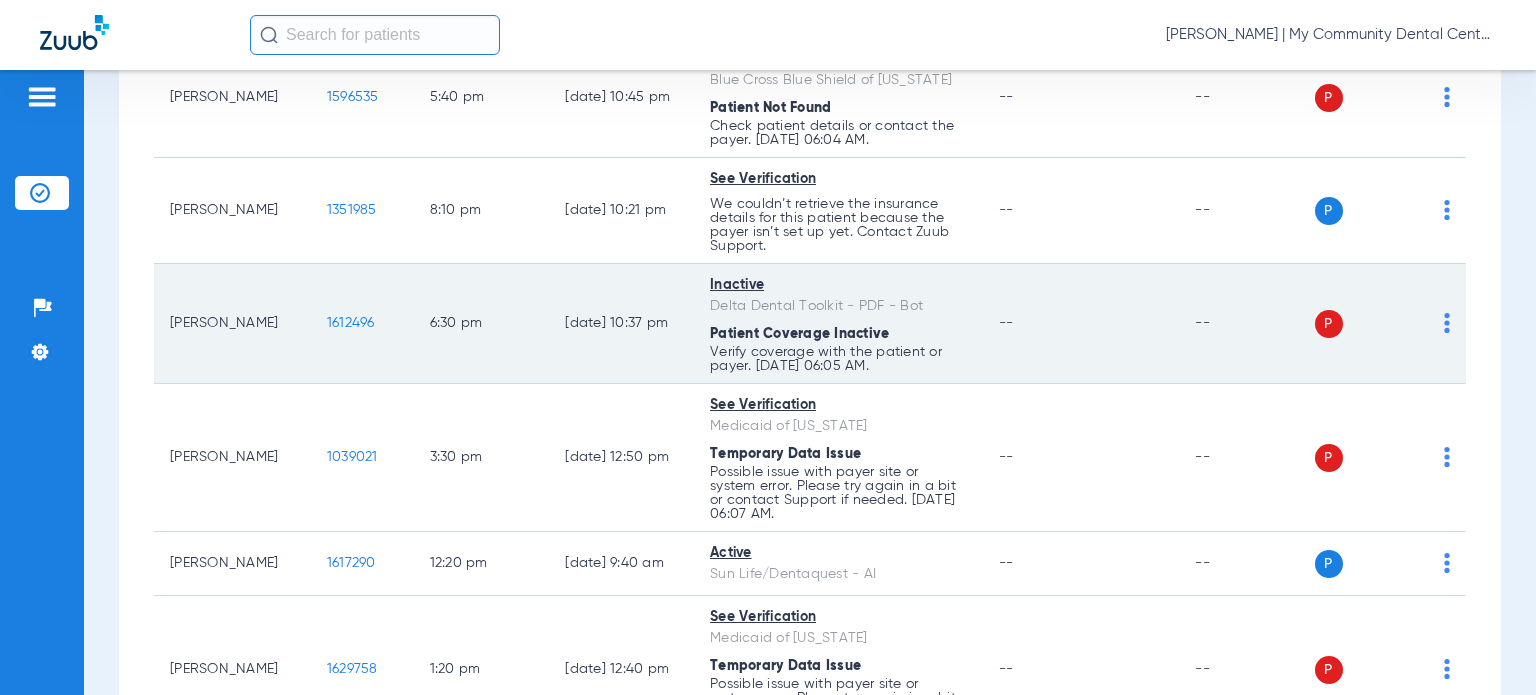 drag, startPoint x: 264, startPoint y: 323, endPoint x: 167, endPoint y: 320, distance: 97.04638 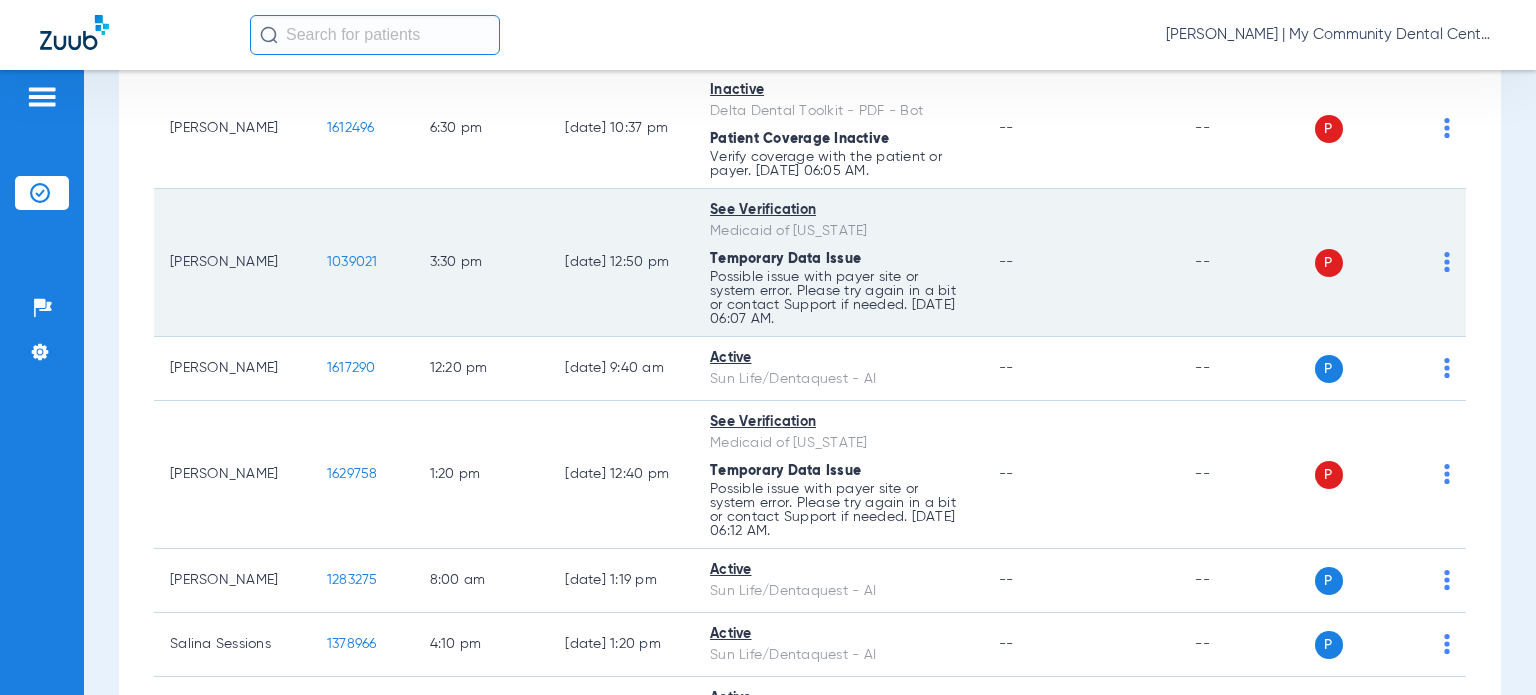 scroll, scrollTop: 600, scrollLeft: 0, axis: vertical 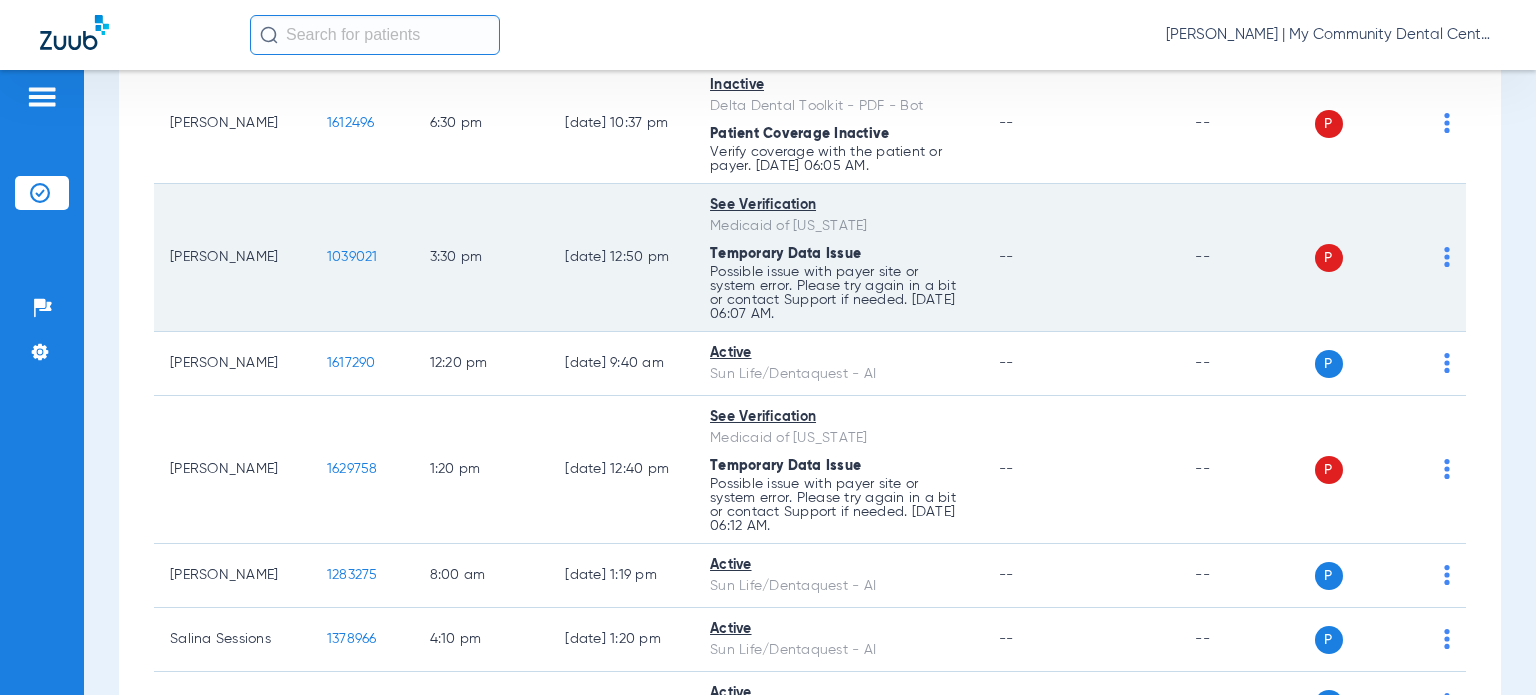 drag, startPoint x: 262, startPoint y: 255, endPoint x: 162, endPoint y: 256, distance: 100.005 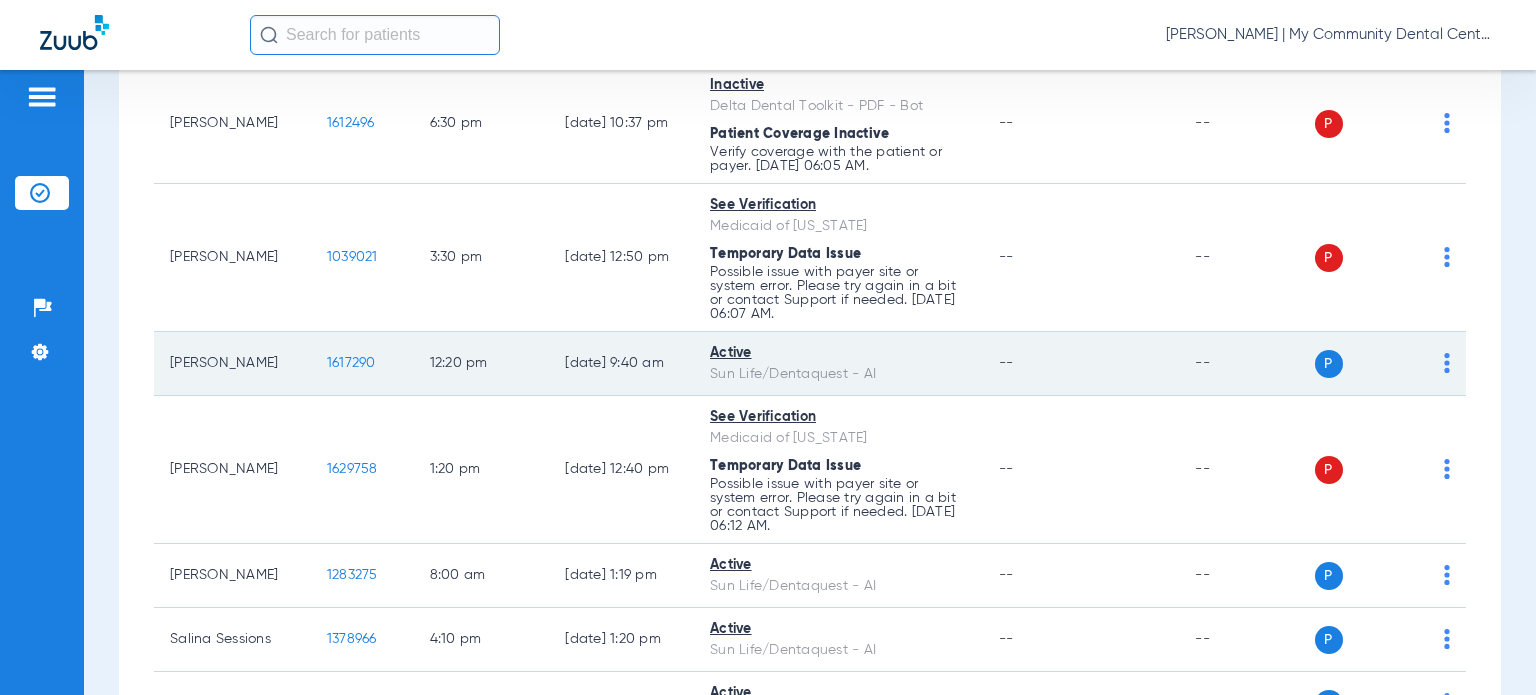 drag, startPoint x: 269, startPoint y: 363, endPoint x: 165, endPoint y: 367, distance: 104.0769 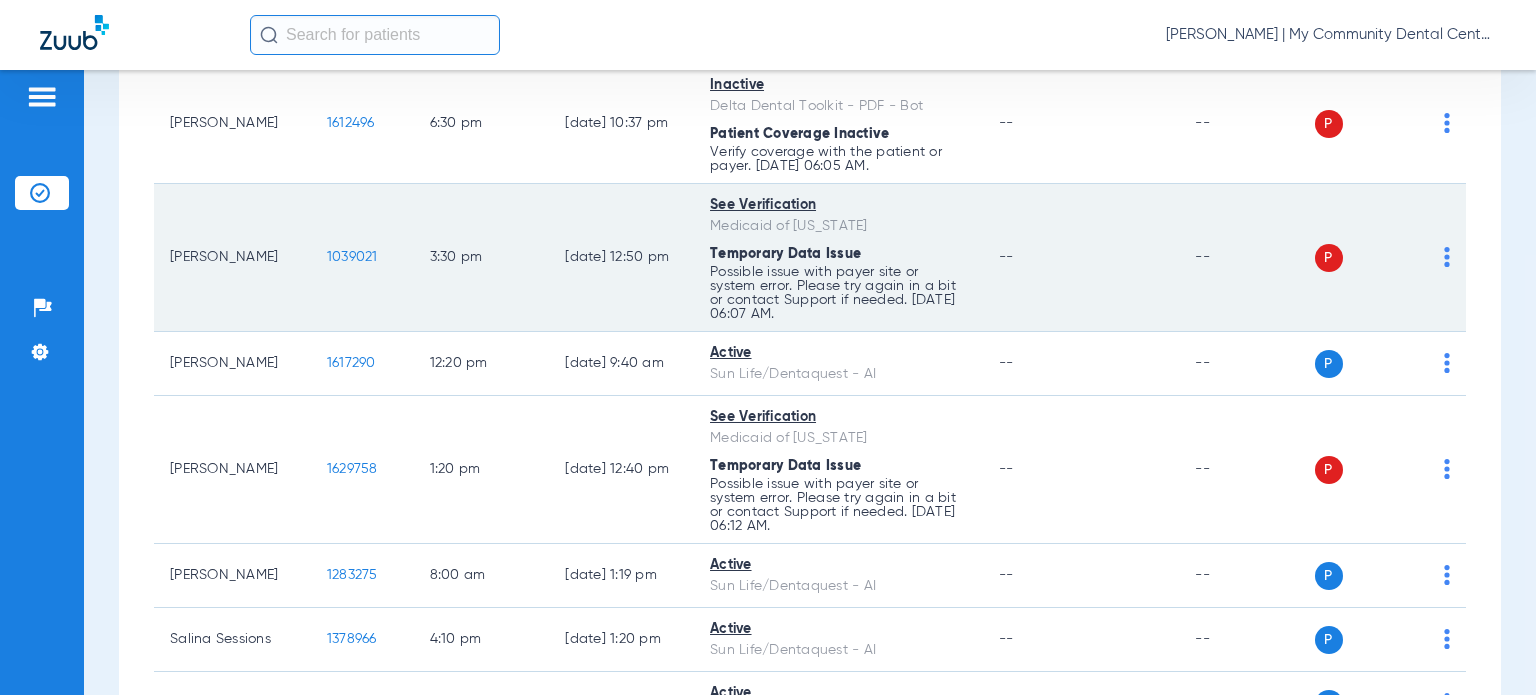 copy on "[PERSON_NAME]" 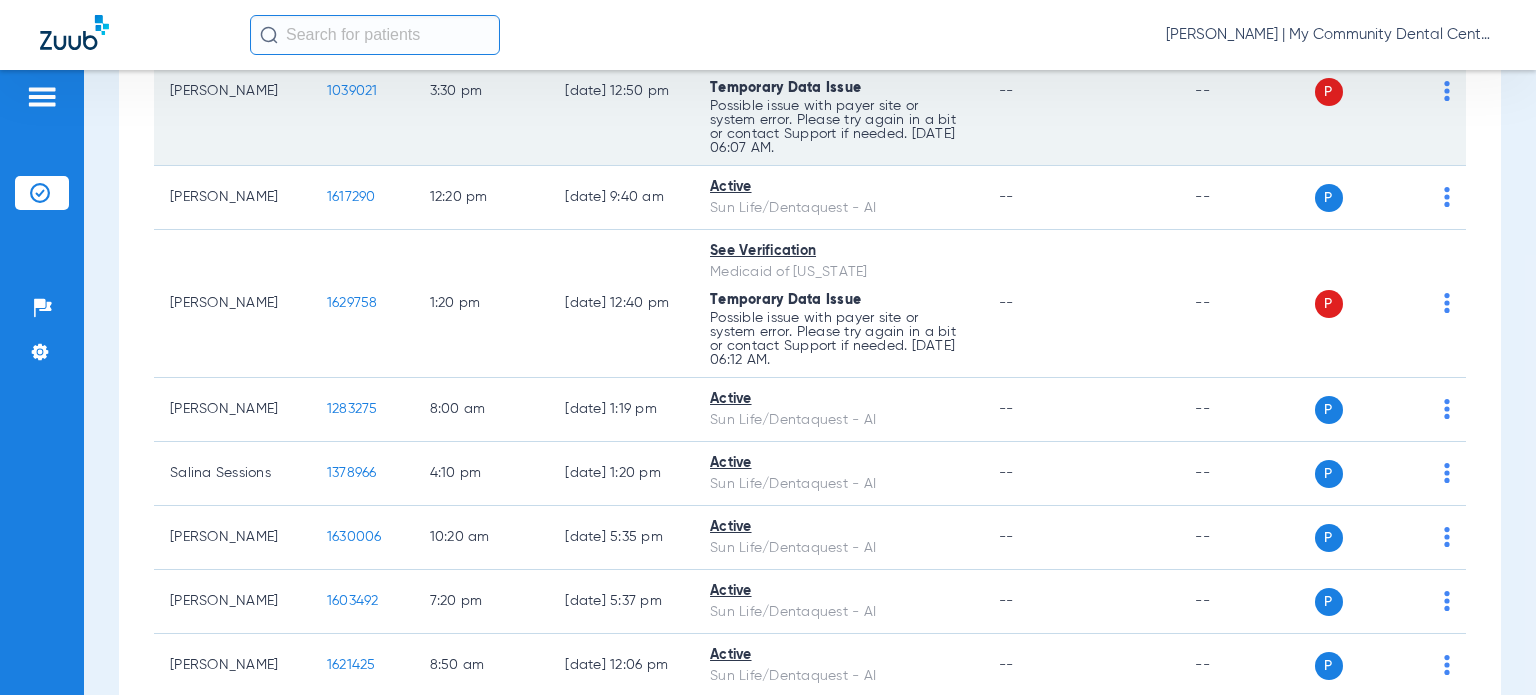 scroll, scrollTop: 800, scrollLeft: 0, axis: vertical 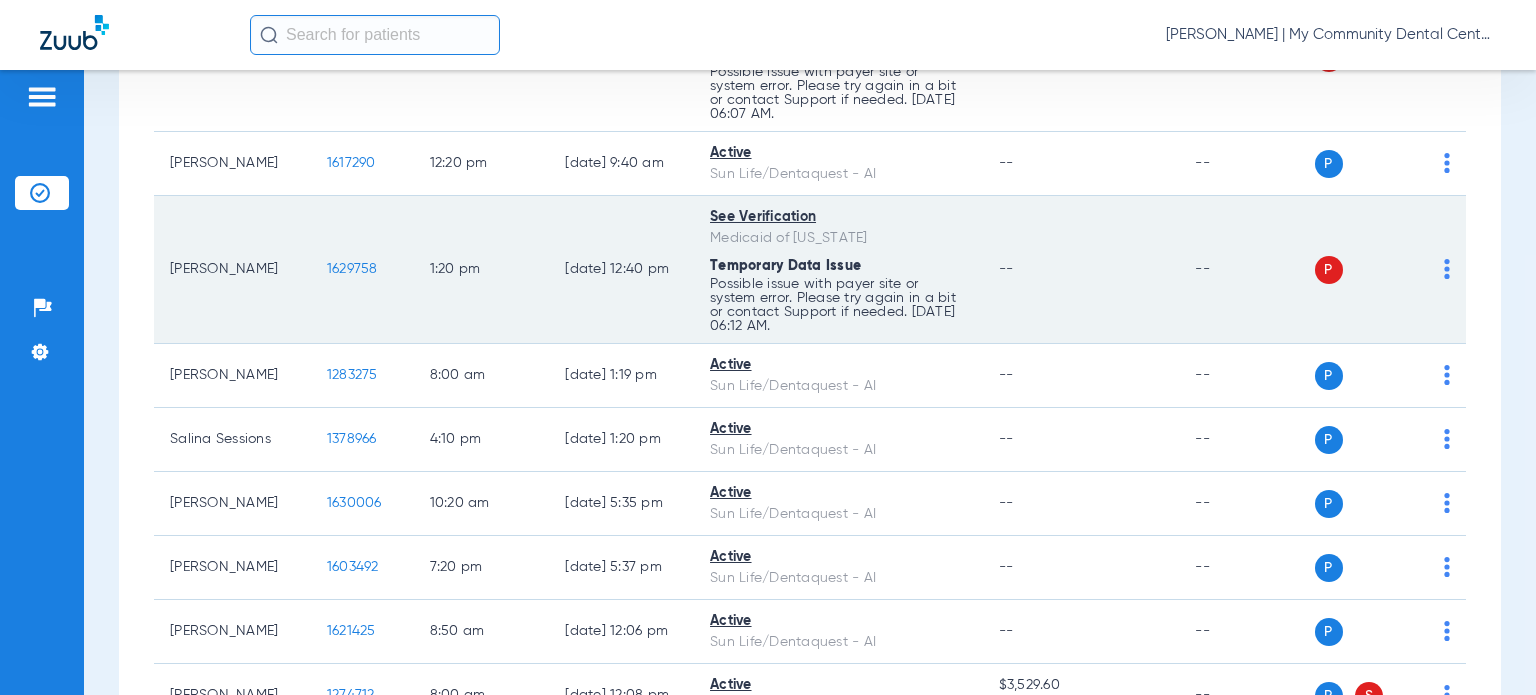 drag, startPoint x: 264, startPoint y: 271, endPoint x: 169, endPoint y: 267, distance: 95.084175 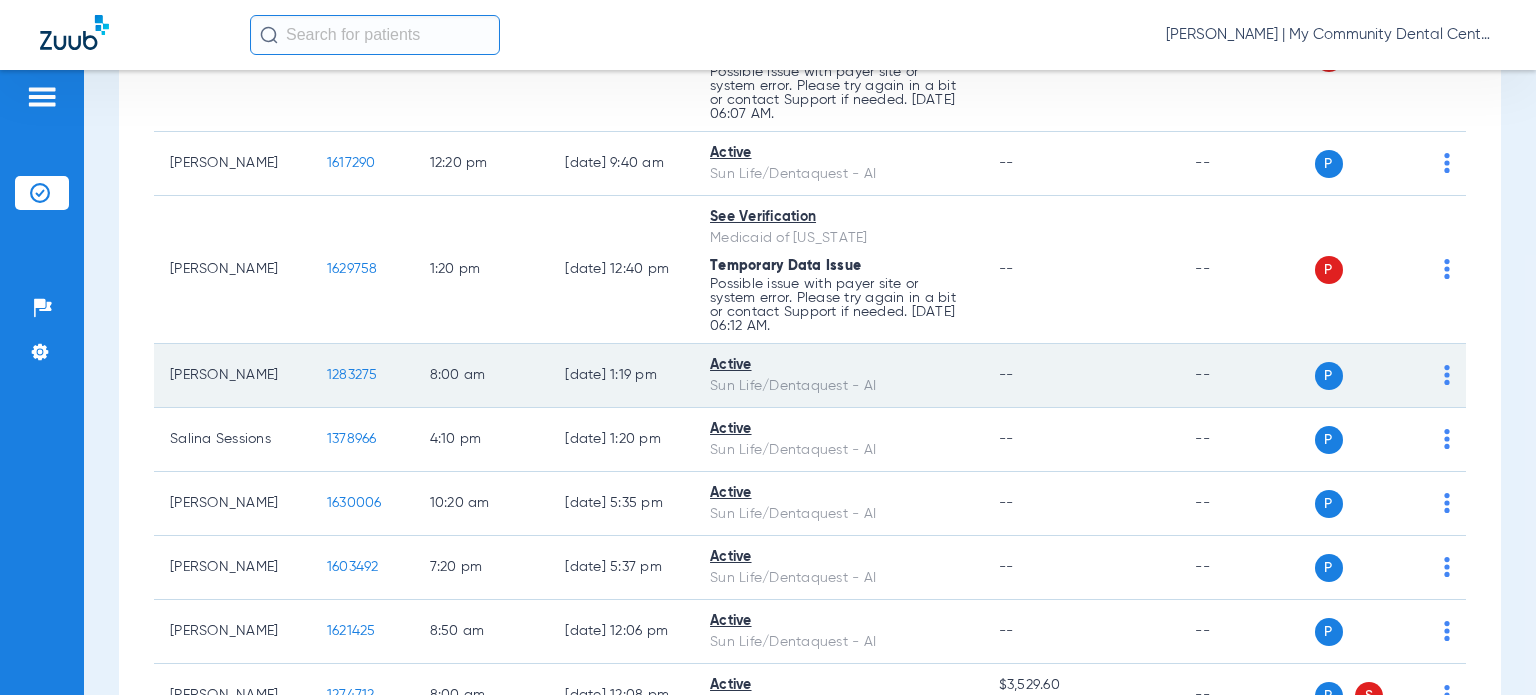 copy on "[PERSON_NAME]" 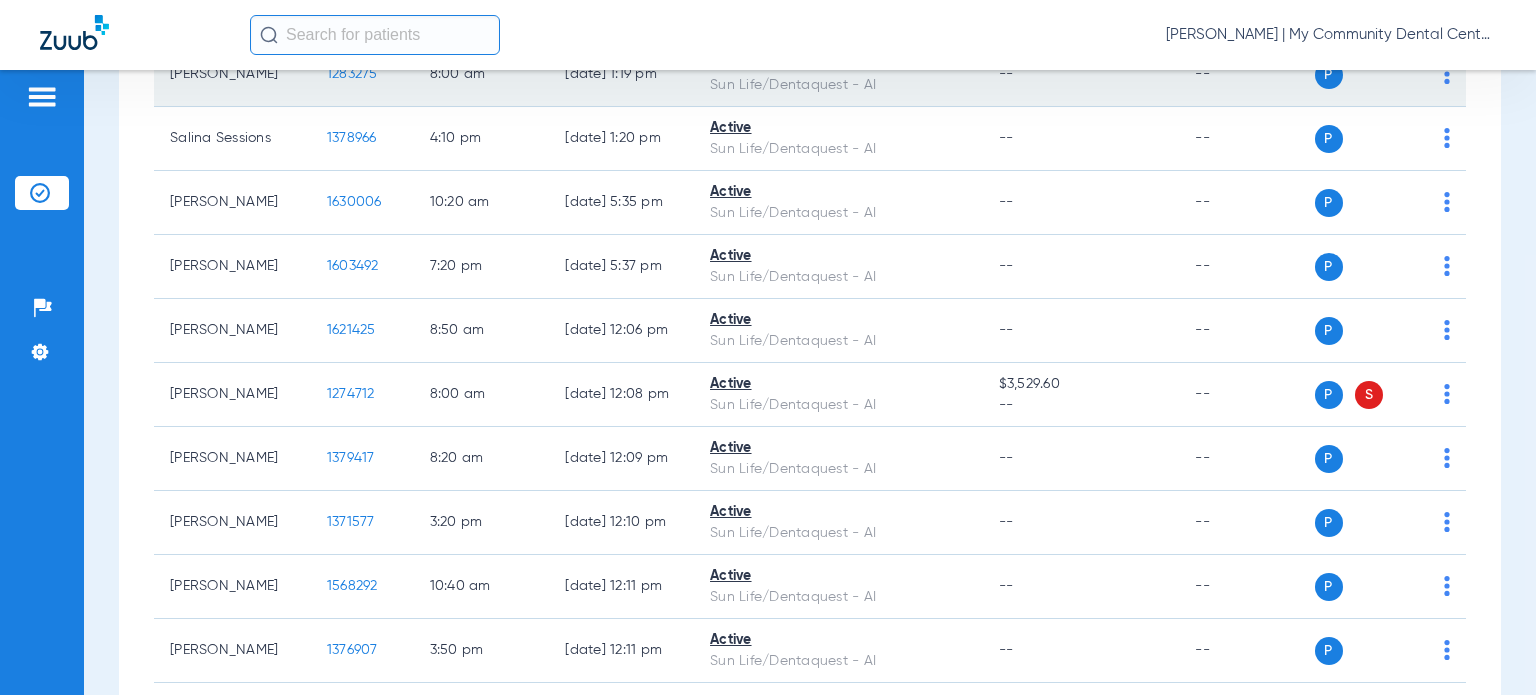 scroll, scrollTop: 1200, scrollLeft: 0, axis: vertical 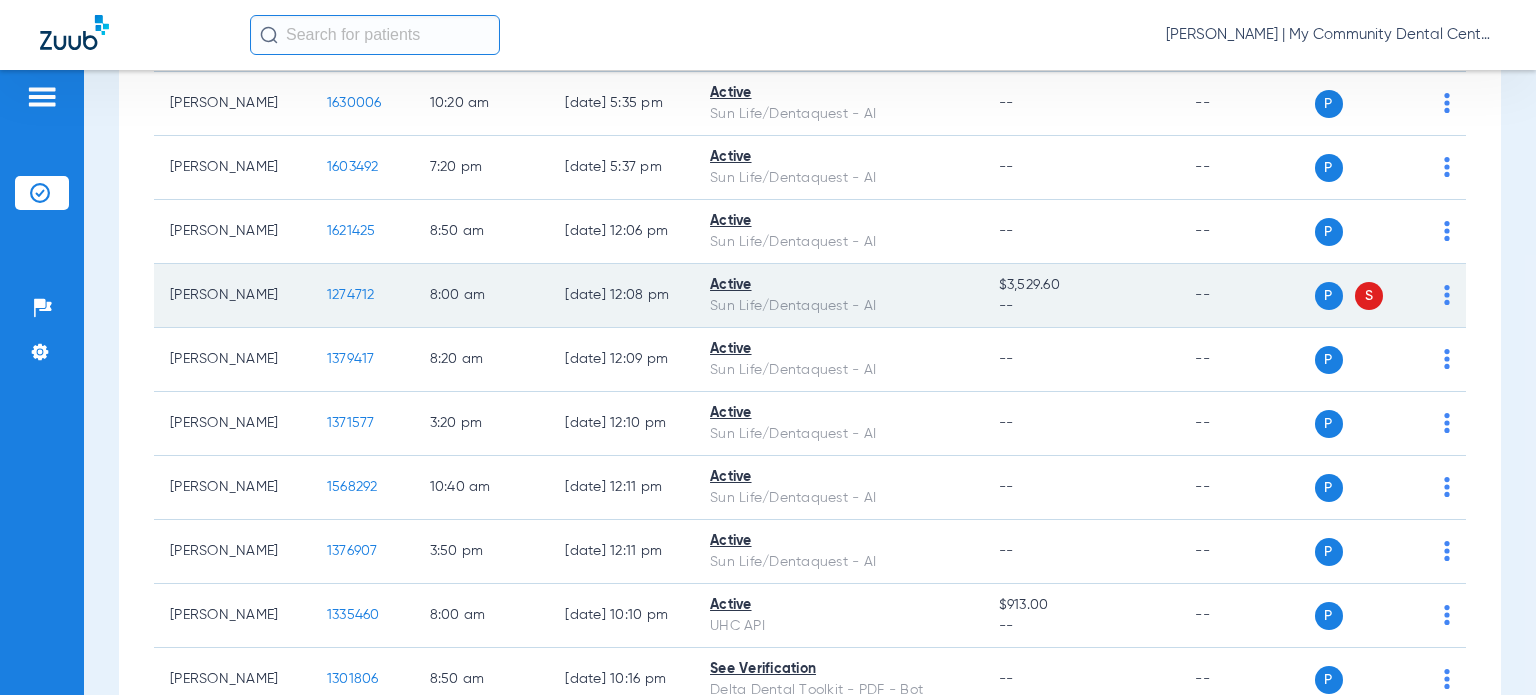 drag, startPoint x: 265, startPoint y: 295, endPoint x: 170, endPoint y: 293, distance: 95.02105 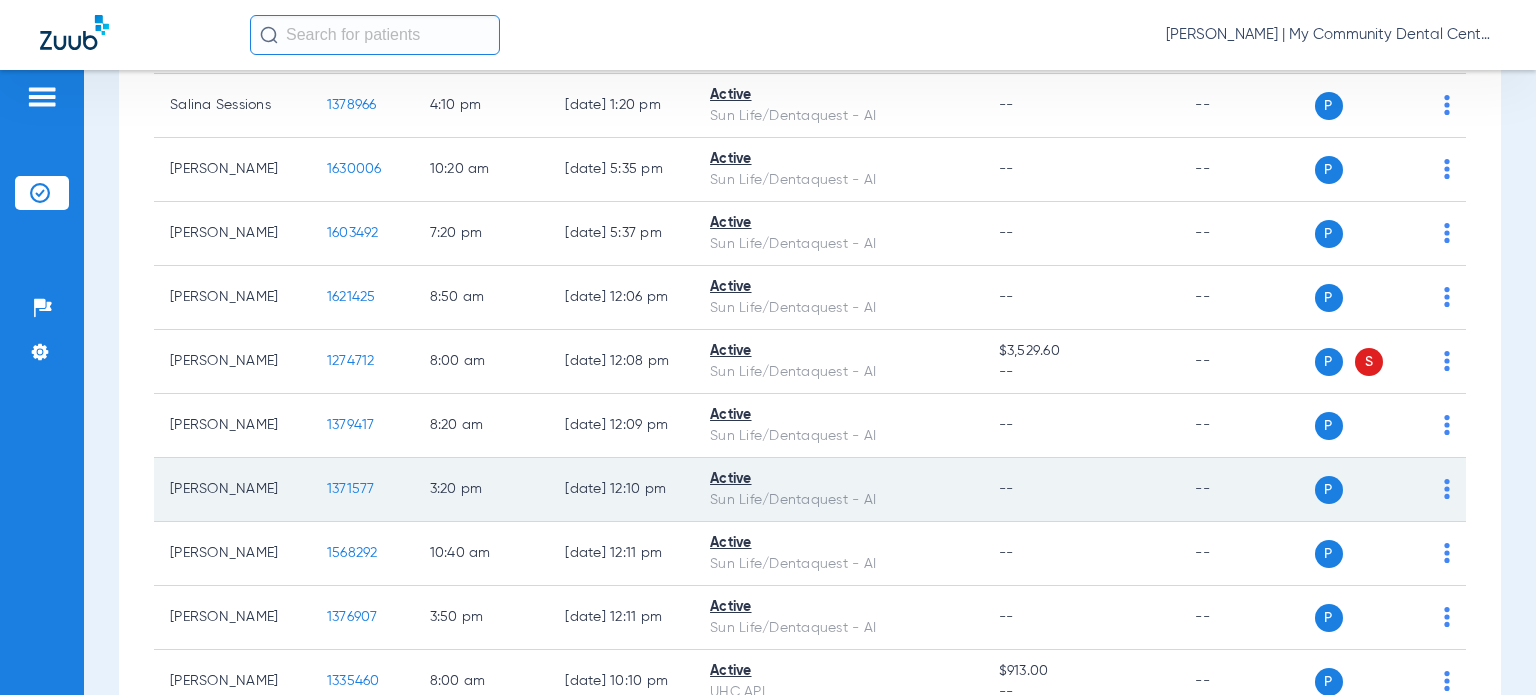 scroll, scrollTop: 1100, scrollLeft: 0, axis: vertical 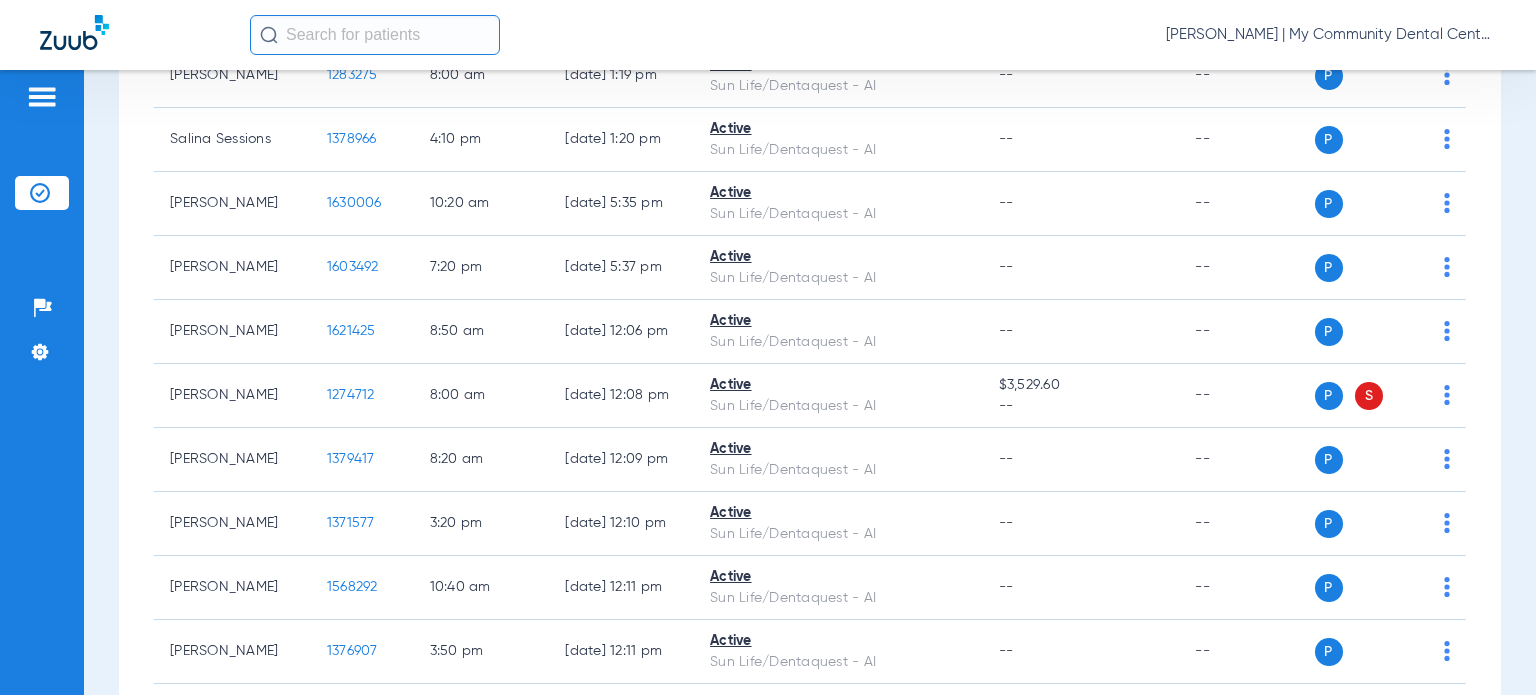 click on "Saturday   05-10-2025   Sunday   05-11-2025   Monday   05-12-2025   Tuesday   05-13-2025   Wednesday   05-14-2025   Thursday   05-15-2025   Friday   05-16-2025   Saturday   05-17-2025   Sunday   05-18-2025   Monday   05-19-2025   Tuesday   05-20-2025   Wednesday   05-21-2025   Thursday   05-22-2025   Friday   05-23-2025   Saturday   05-24-2025   Sunday   05-25-2025   Monday   05-26-2025   Tuesday   05-27-2025   Wednesday   05-28-2025   Thursday   05-29-2025   Friday   05-30-2025   Saturday   05-31-2025   Sunday   06-01-2025   Monday   06-02-2025   Tuesday   06-03-2025   Wednesday   06-04-2025   Thursday   06-05-2025   Friday   06-06-2025   Saturday   06-07-2025   Sunday   06-08-2025   Monday   06-09-2025   Tuesday   06-10-2025   Wednesday   06-11-2025   Thursday   06-12-2025   Friday   06-13-2025   Saturday   06-14-2025   Sunday   06-15-2025   Monday   06-16-2025   Tuesday   06-17-2025   Wednesday   06-18-2025   Thursday   06-19-2025   Friday   06-20-2025   Saturday   06-21-2025   Sunday   06-22-2025  Su Mo" 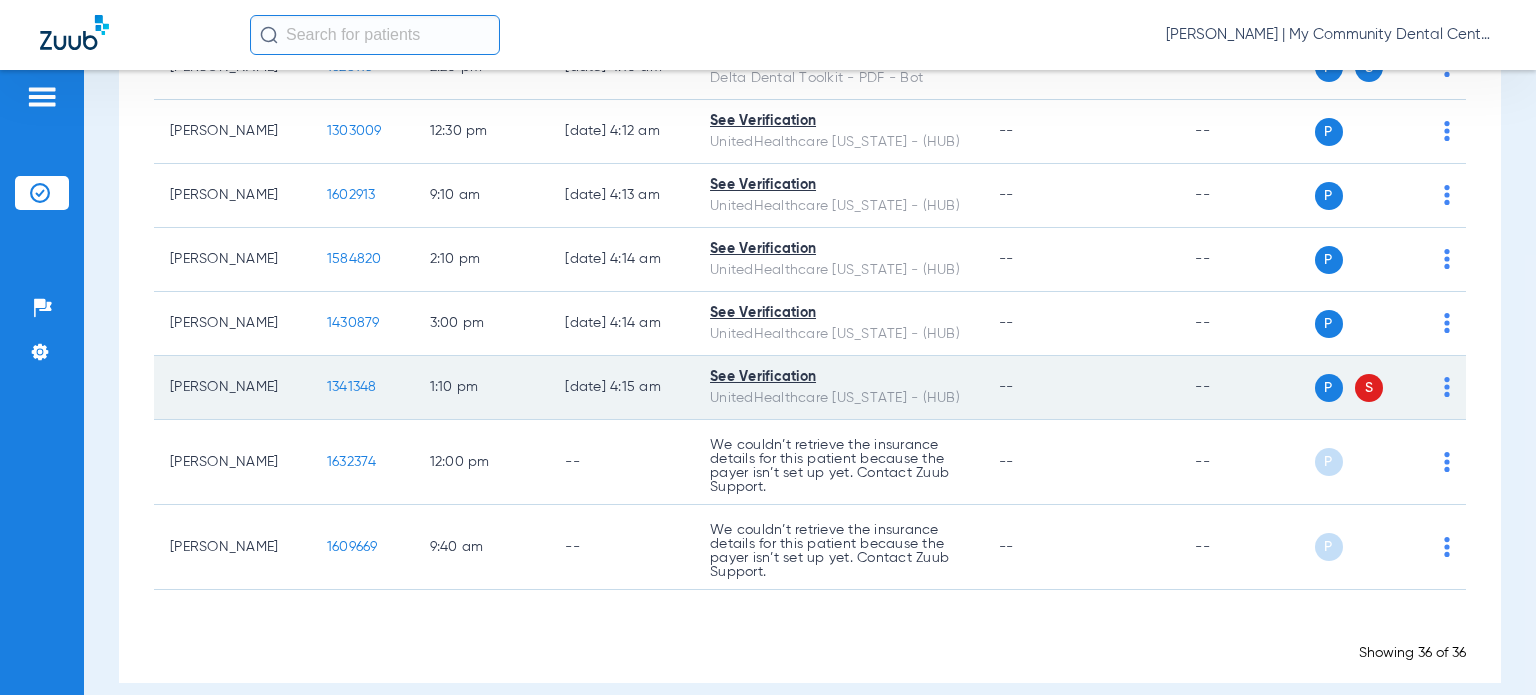 scroll, scrollTop: 2466, scrollLeft: 0, axis: vertical 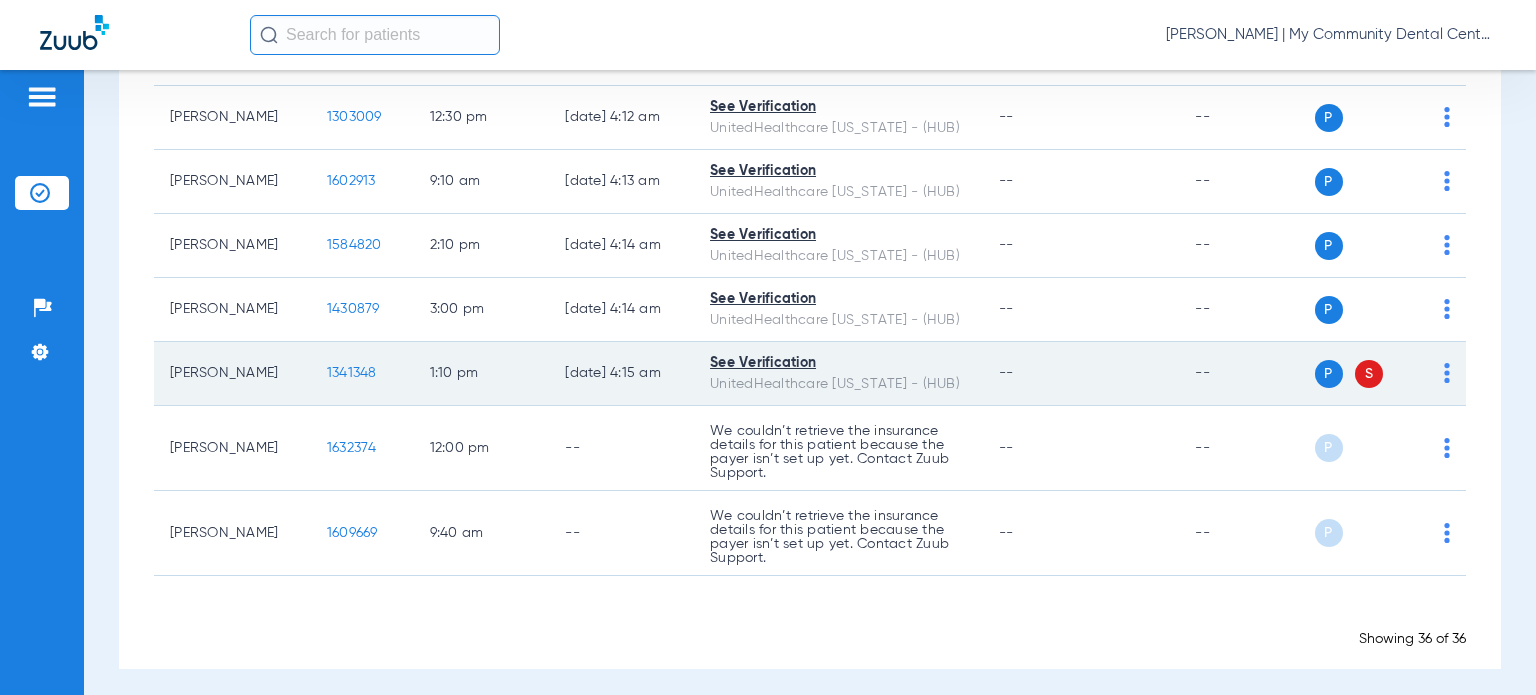drag, startPoint x: 228, startPoint y: 380, endPoint x: 162, endPoint y: 358, distance: 69.57011 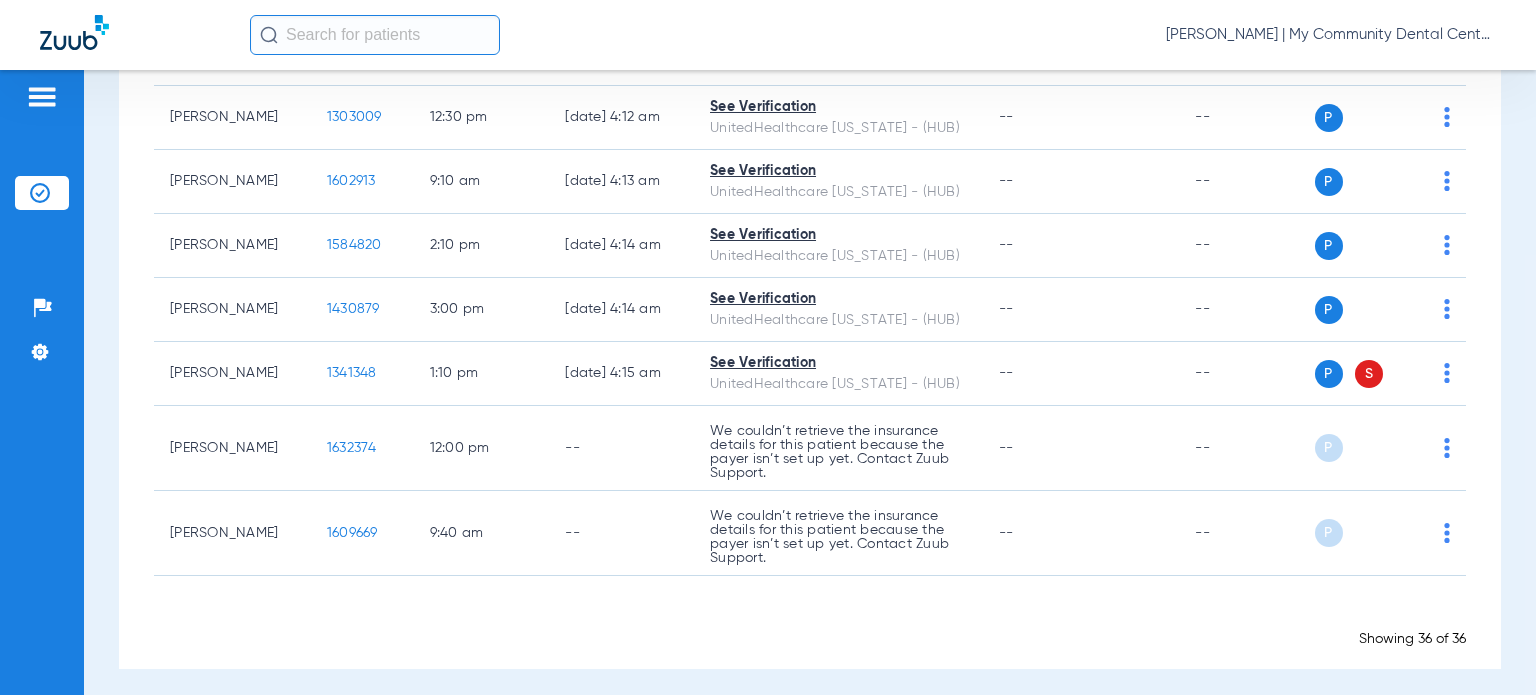 click on "Showing 36 of 36" 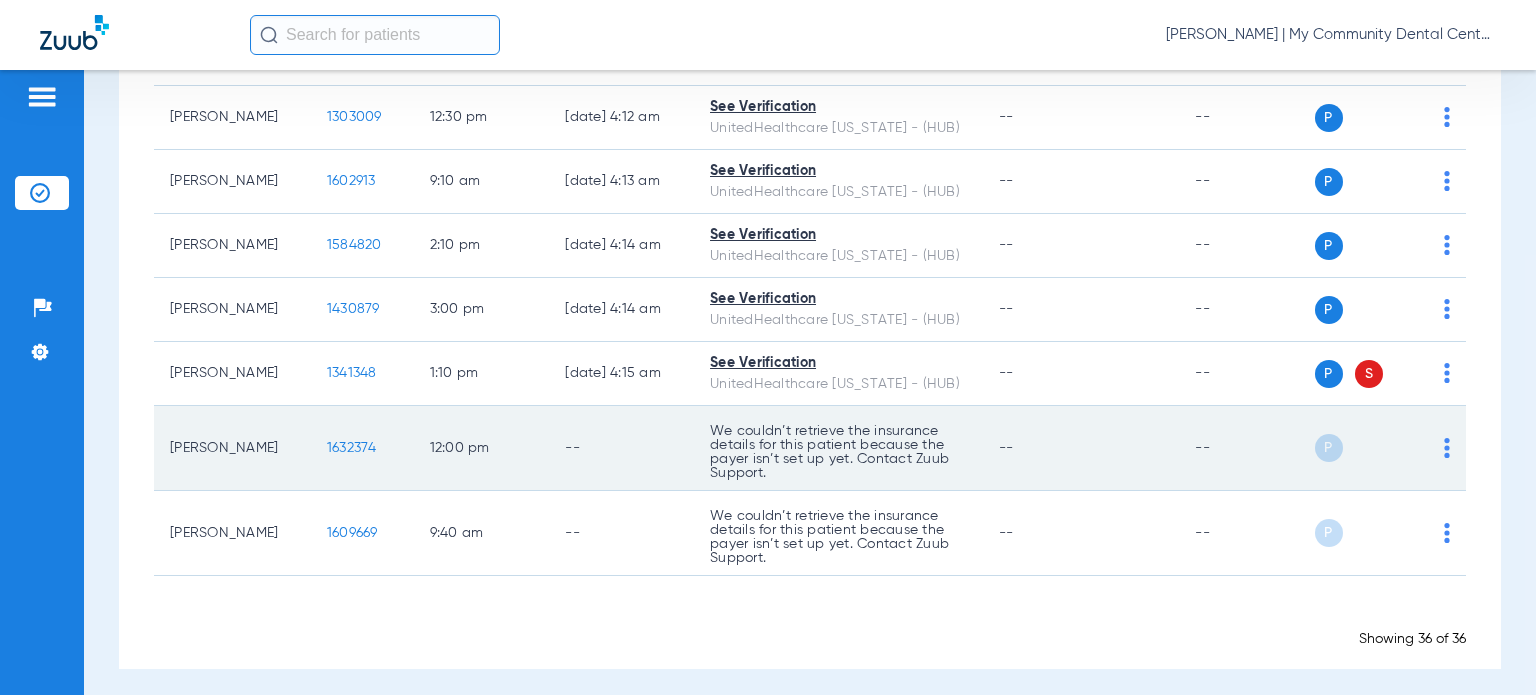 drag, startPoint x: 263, startPoint y: 441, endPoint x: 169, endPoint y: 439, distance: 94.02127 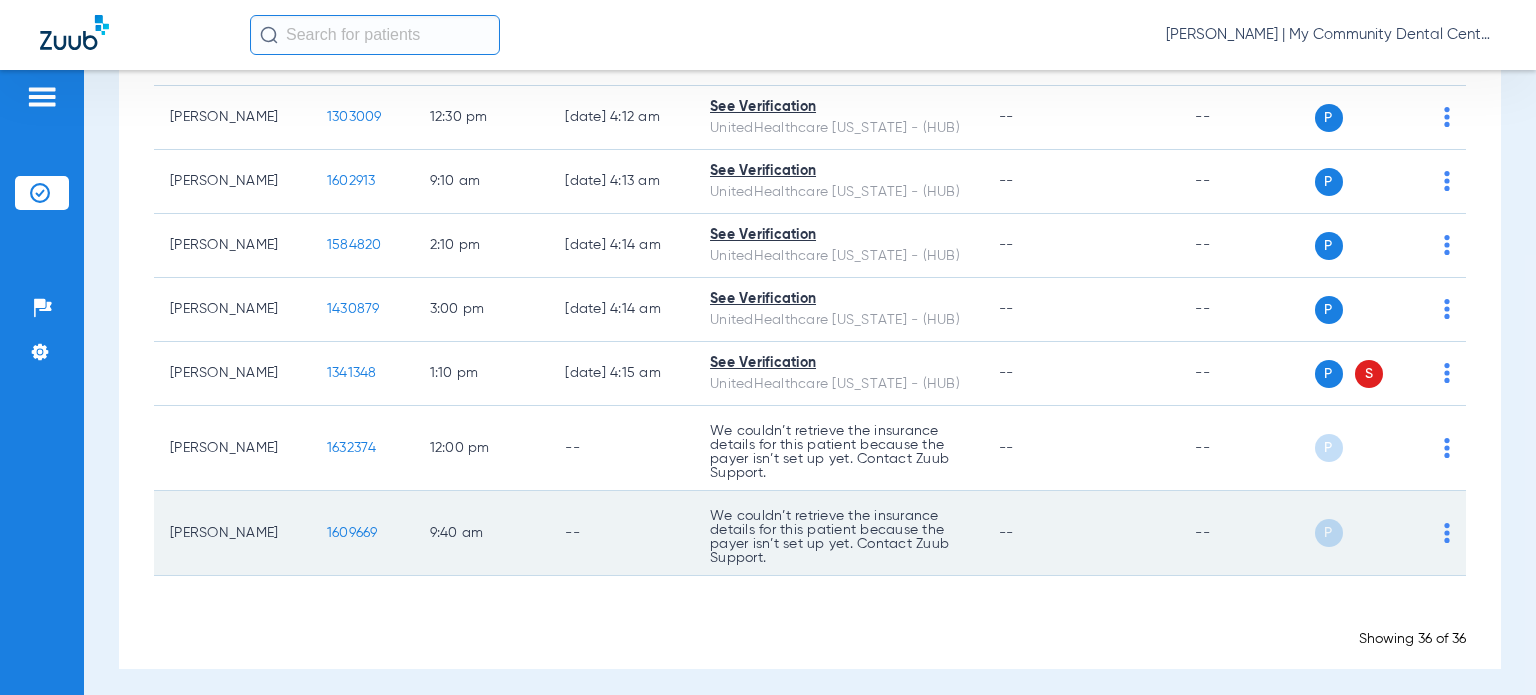 drag, startPoint x: 259, startPoint y: 523, endPoint x: 162, endPoint y: 526, distance: 97.04638 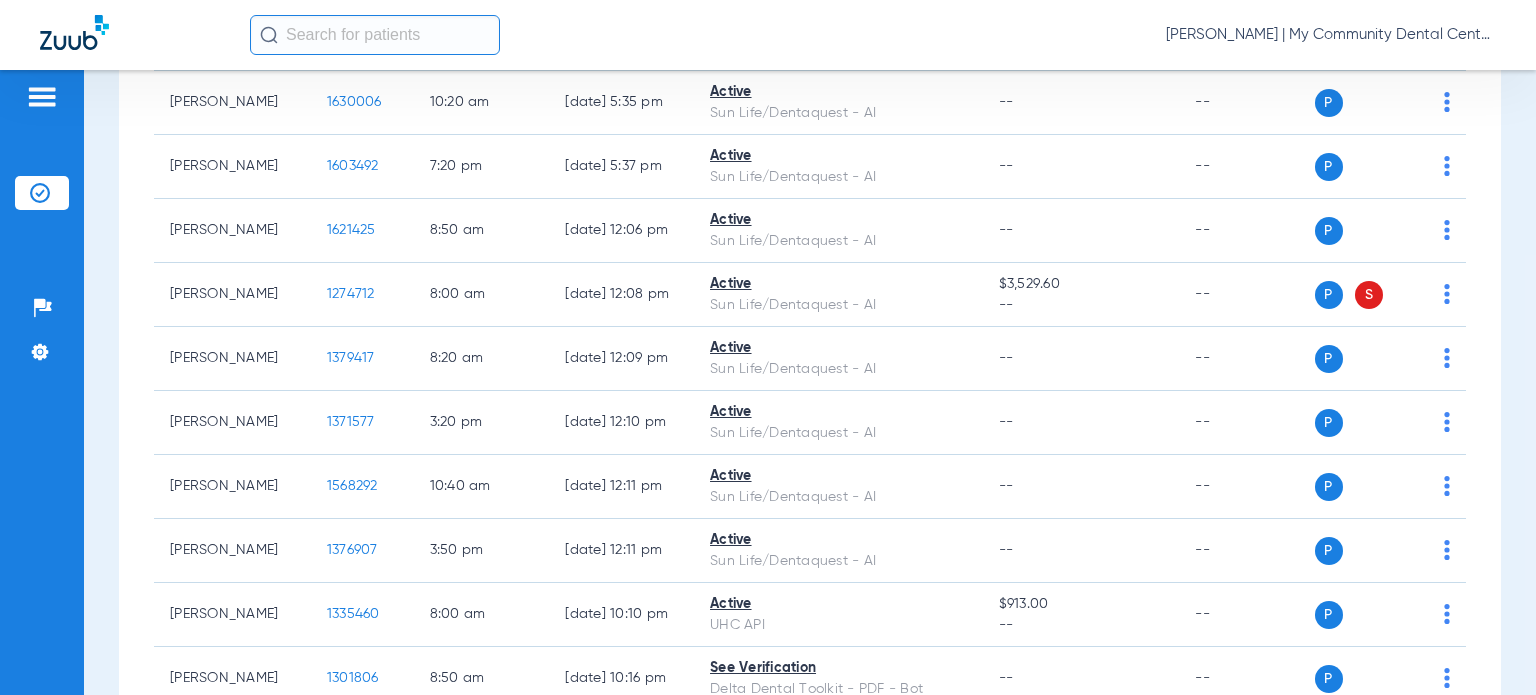 scroll, scrollTop: 1167, scrollLeft: 0, axis: vertical 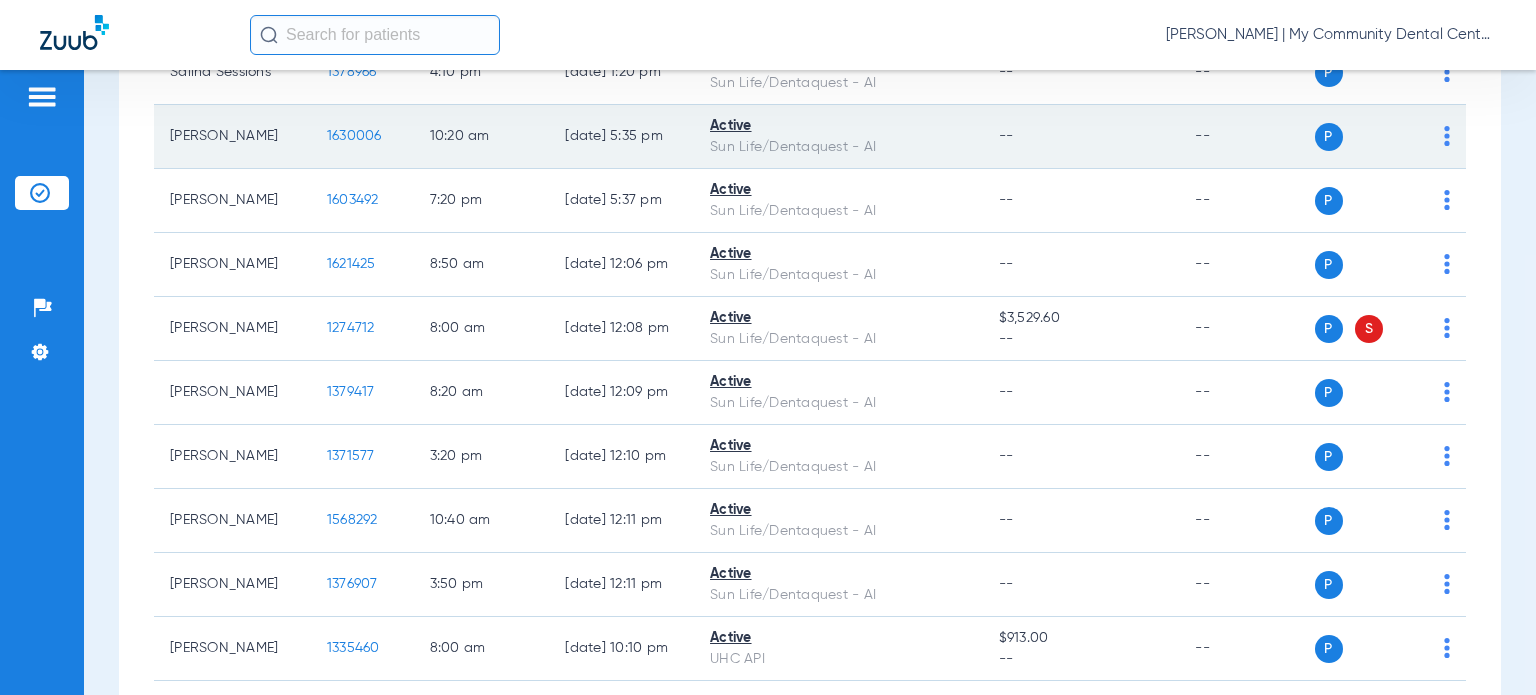 drag, startPoint x: 227, startPoint y: 140, endPoint x: 171, endPoint y: 128, distance: 57.271286 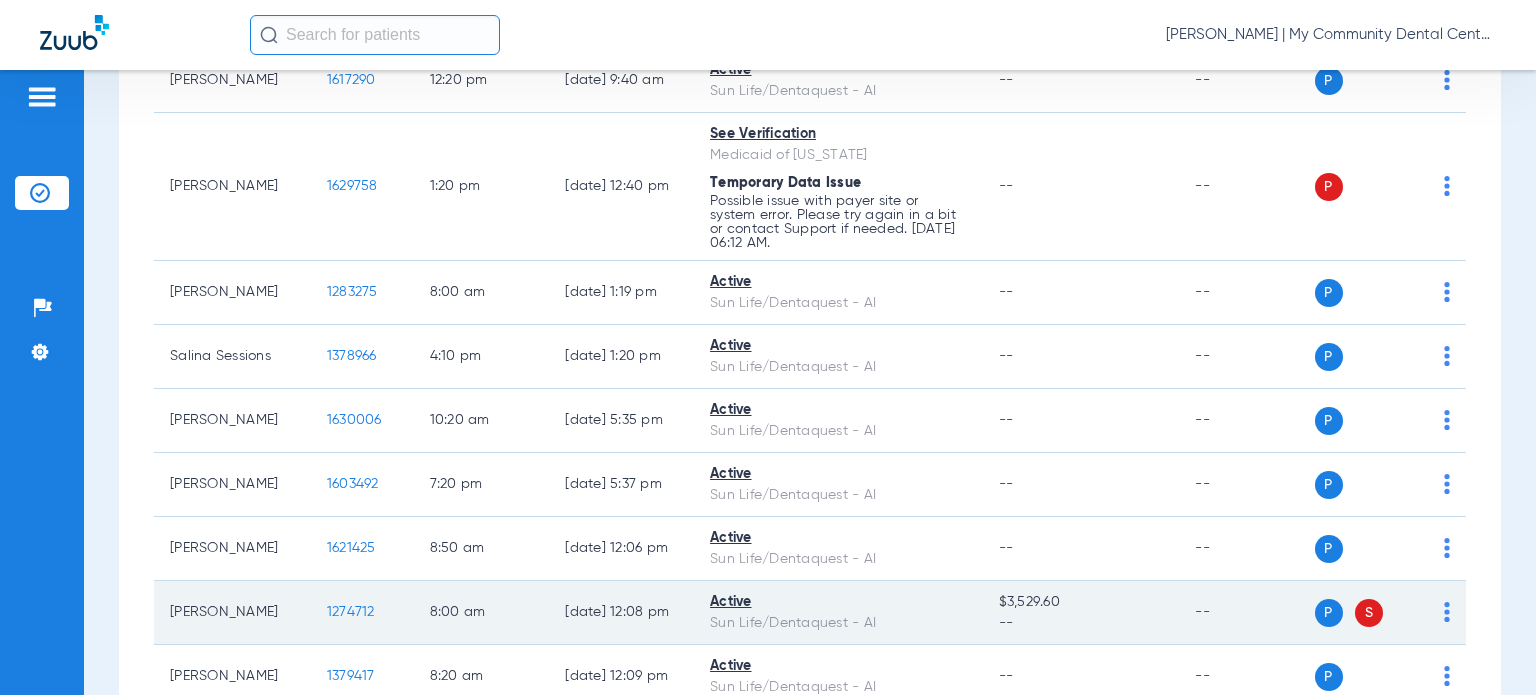 scroll, scrollTop: 767, scrollLeft: 0, axis: vertical 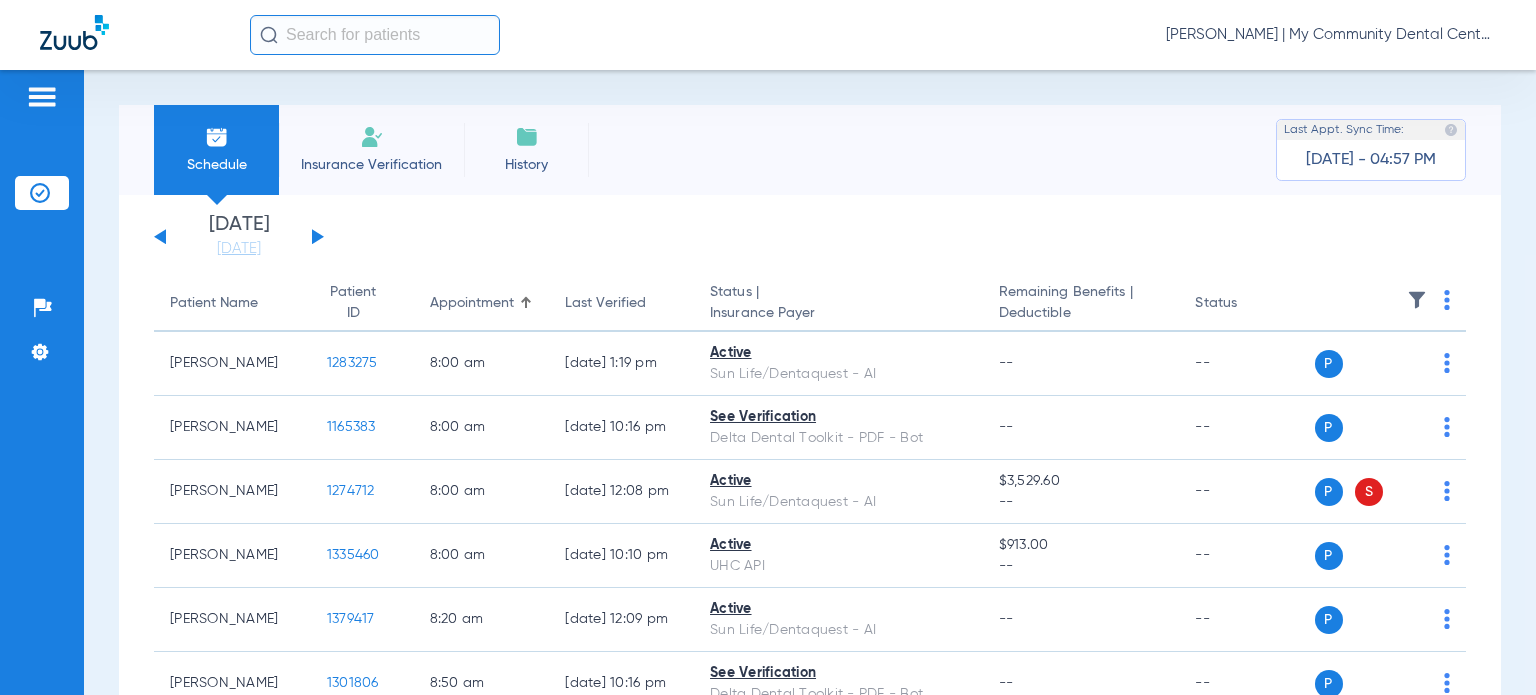 click on "[PERSON_NAME] | My Community Dental Centers" 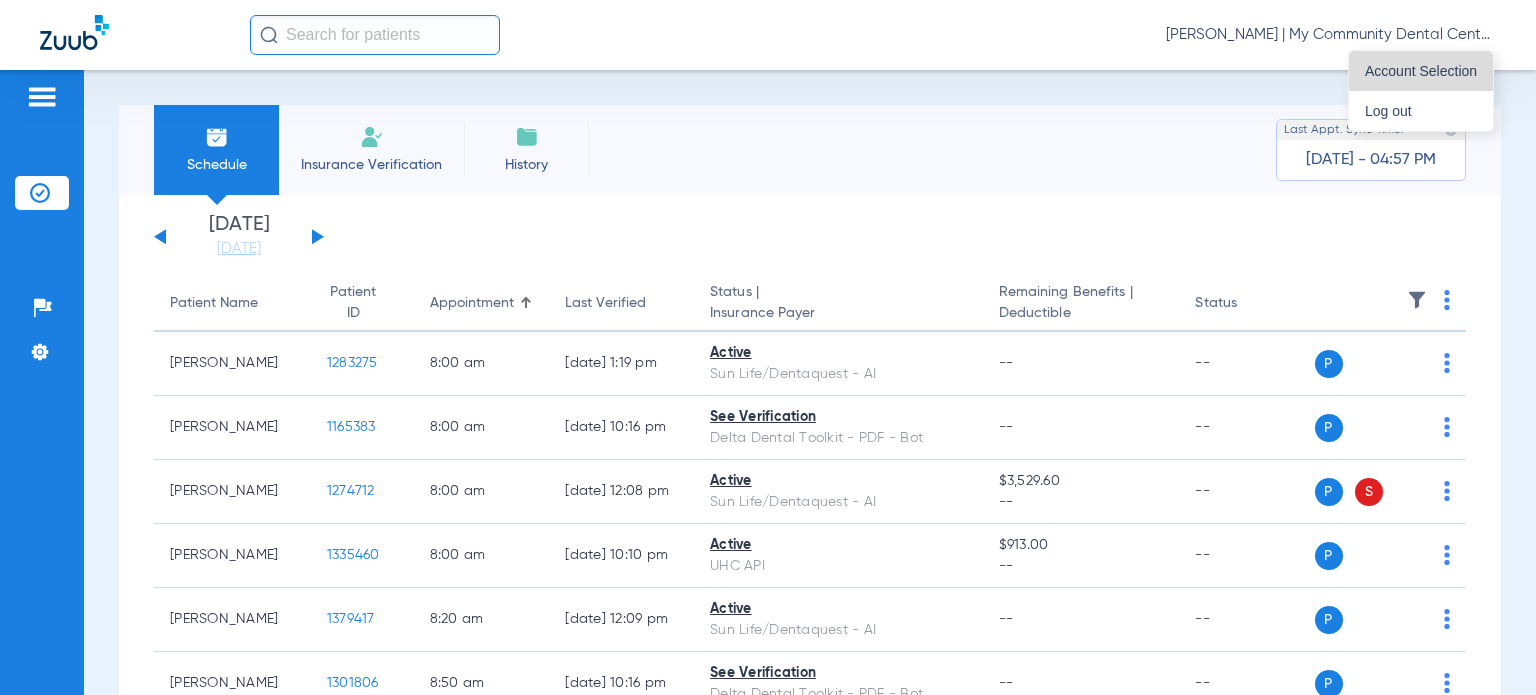 click on "Account Selection" at bounding box center (1421, 71) 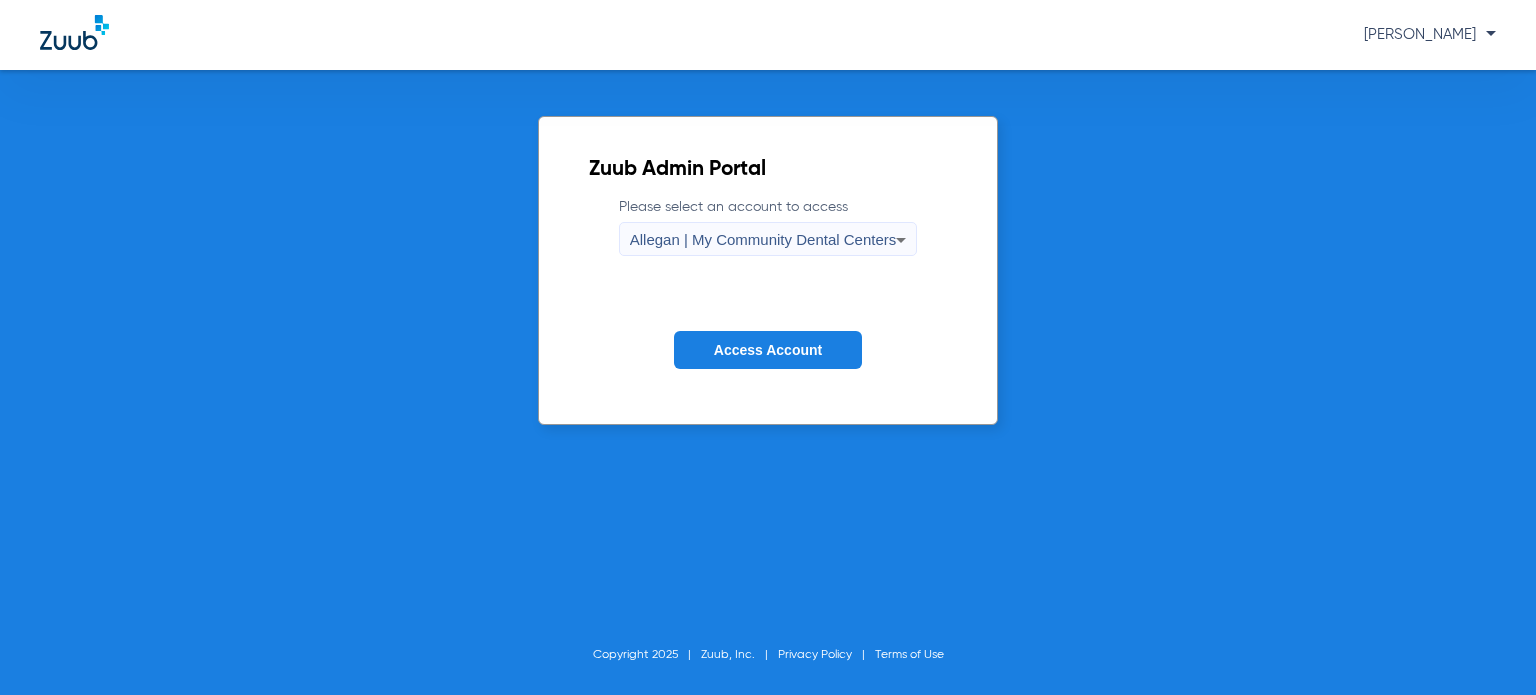 click on "Allegan | My Community Dental Centers" at bounding box center (763, 239) 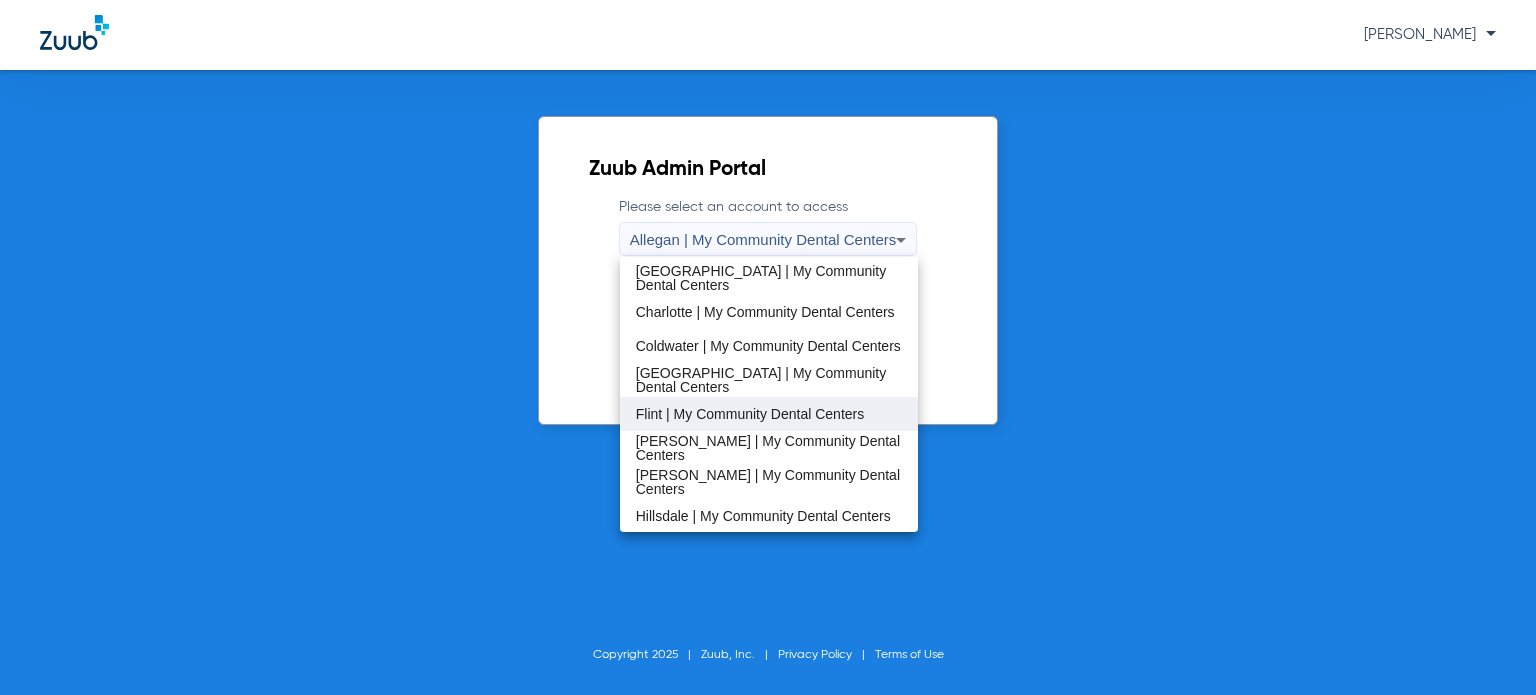 scroll, scrollTop: 300, scrollLeft: 0, axis: vertical 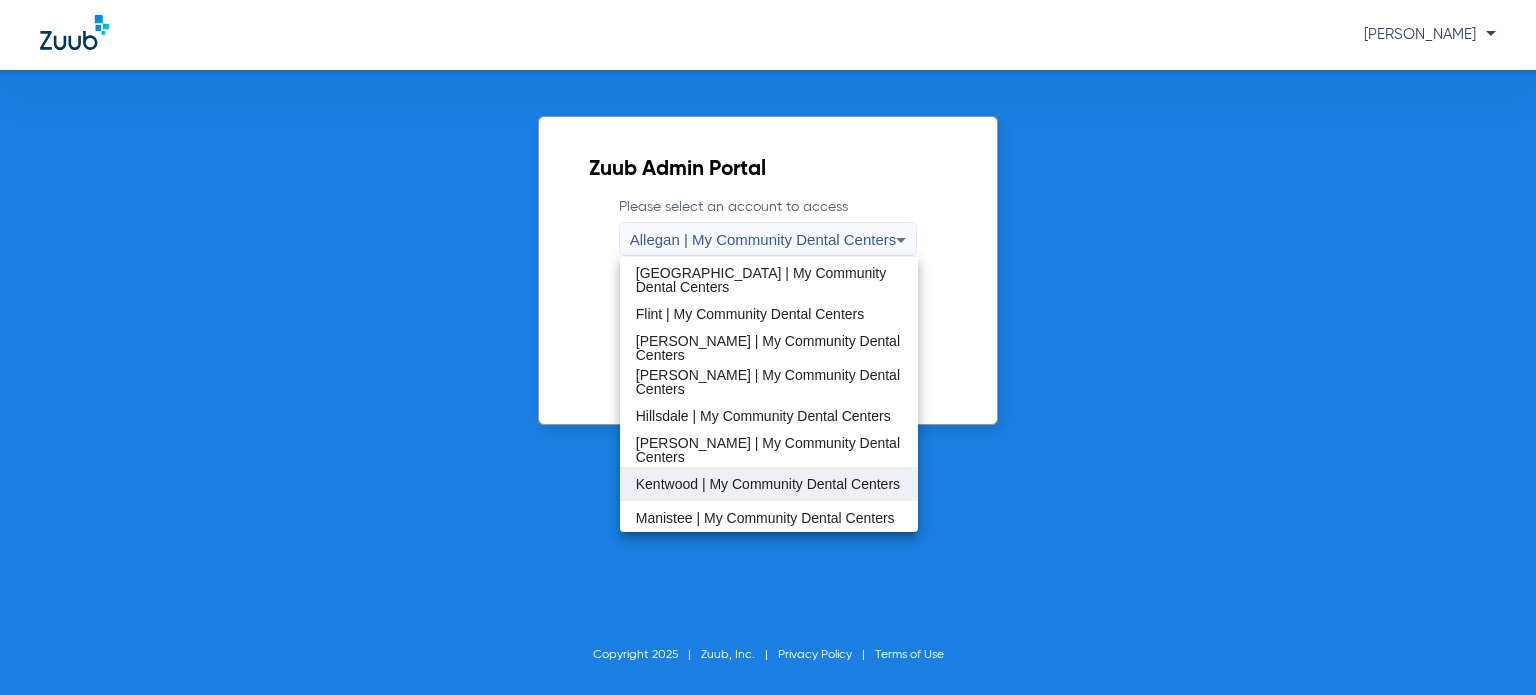 click on "Kentwood | My Community Dental Centers" at bounding box center (768, 484) 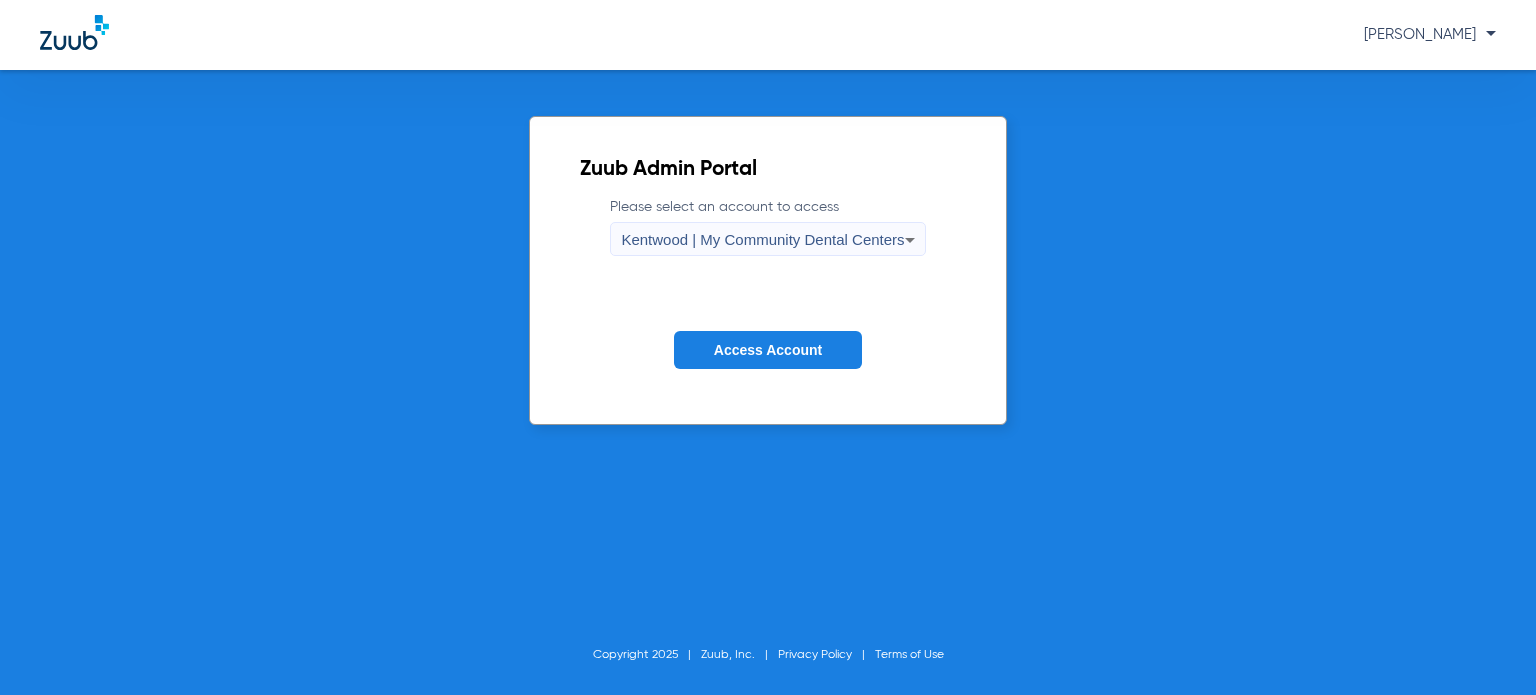 click on "Access Account" 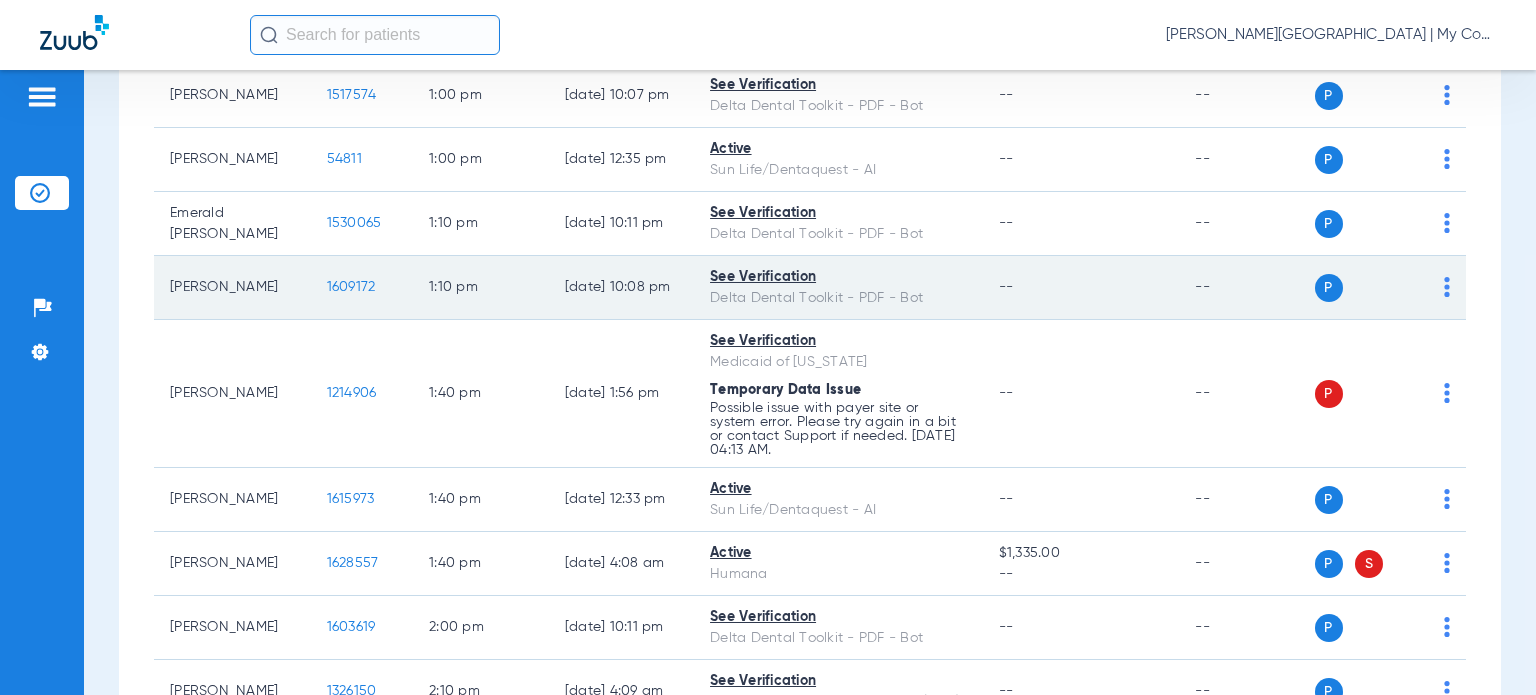 scroll, scrollTop: 2000, scrollLeft: 0, axis: vertical 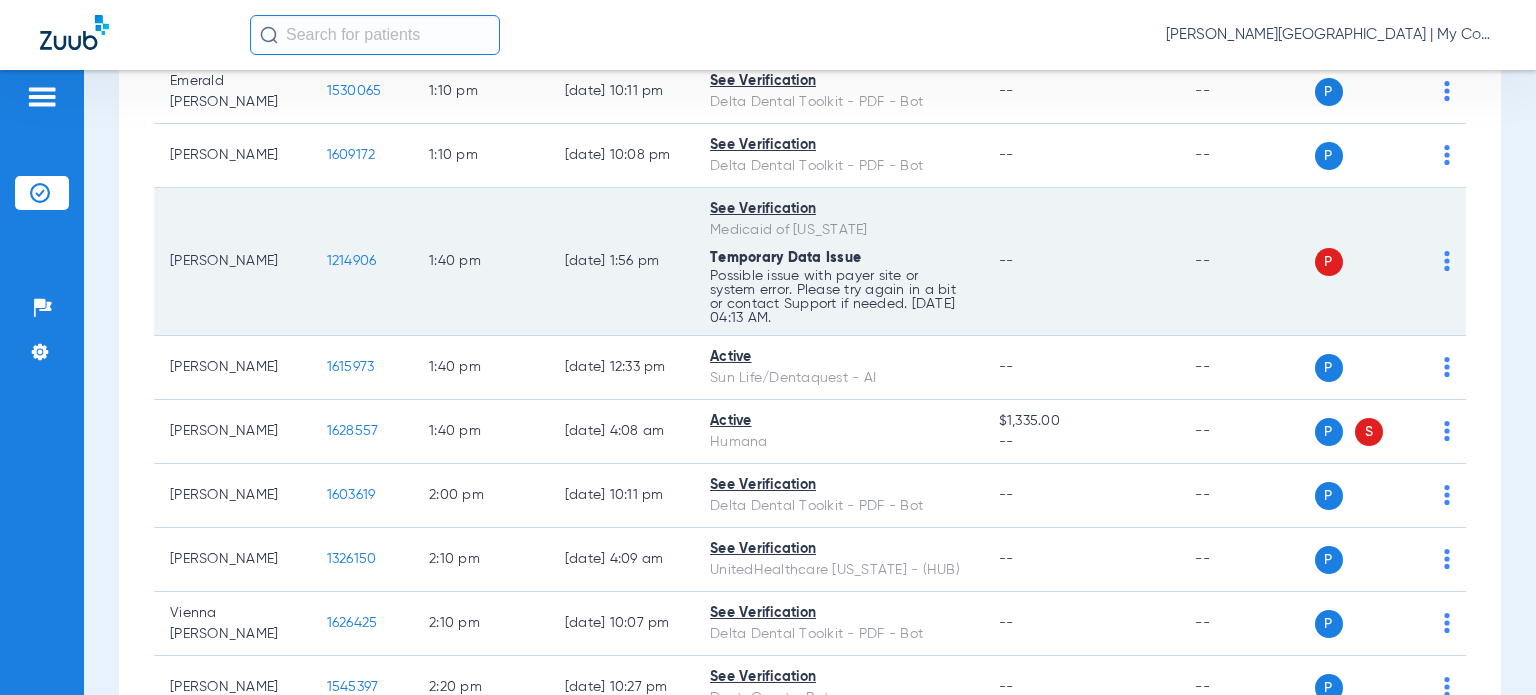 click 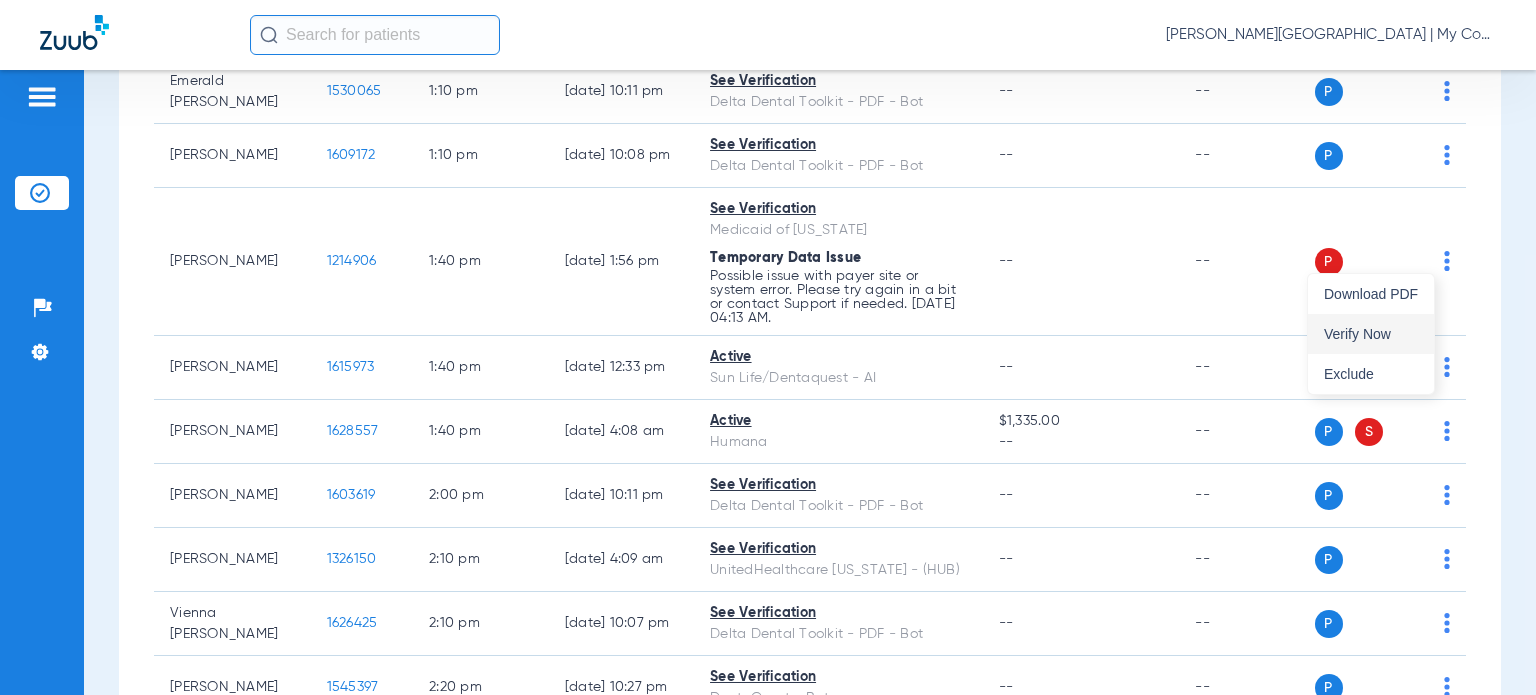 click on "Verify Now" at bounding box center (1371, 334) 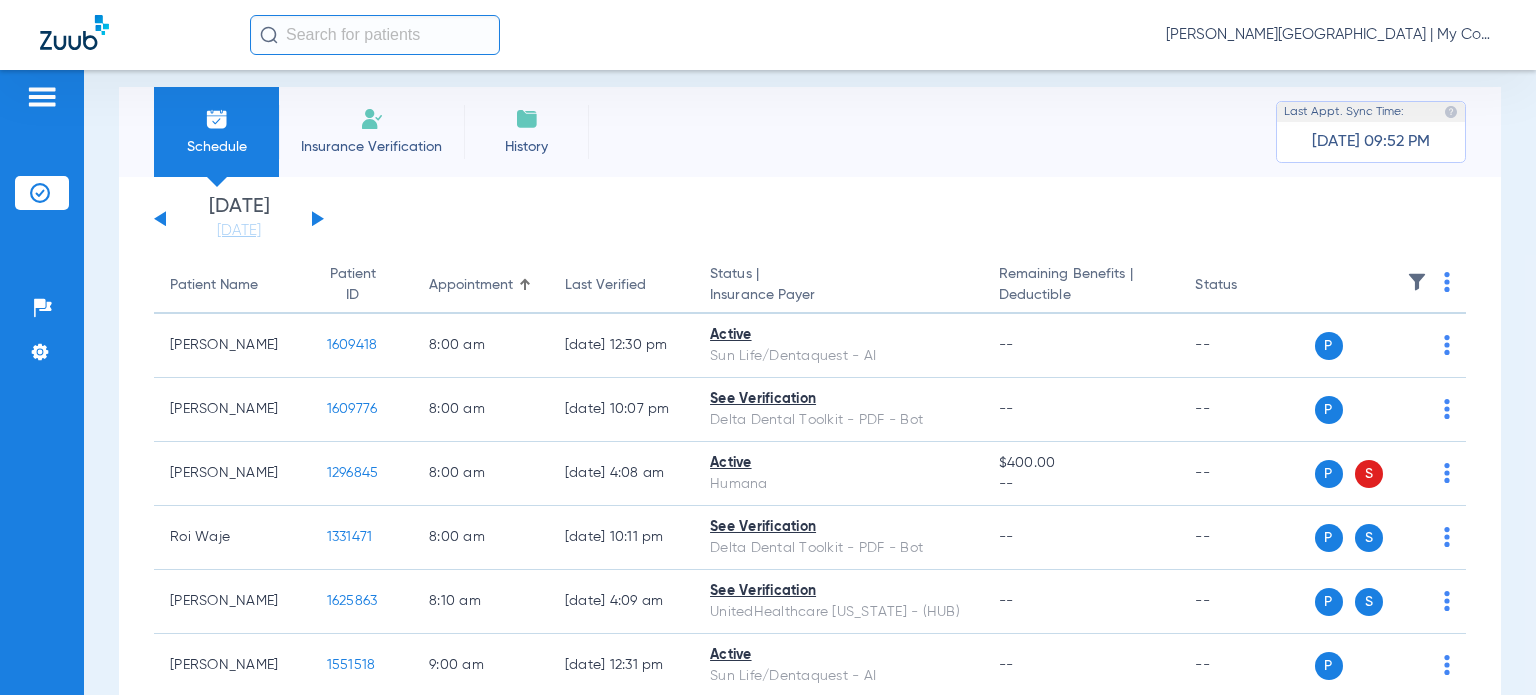 scroll, scrollTop: 0, scrollLeft: 0, axis: both 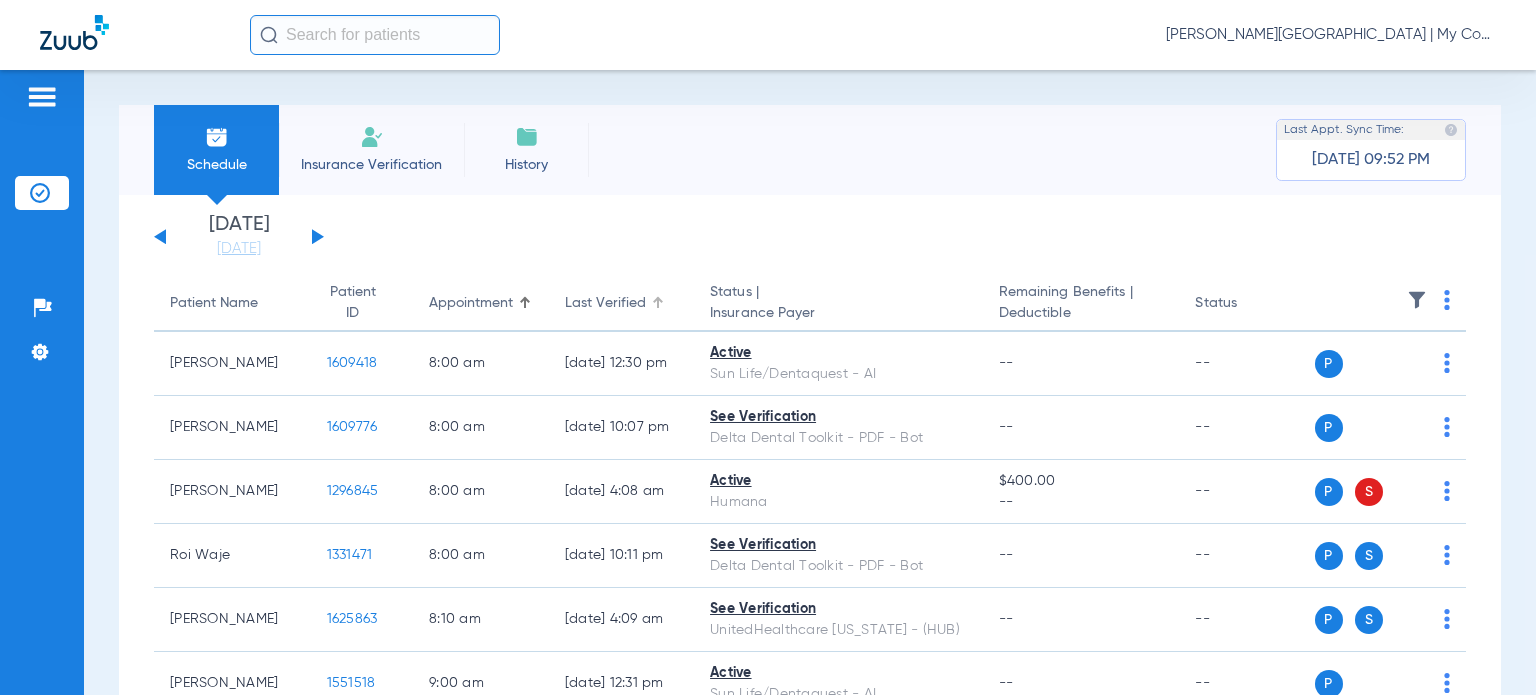 click on "Last Verified" 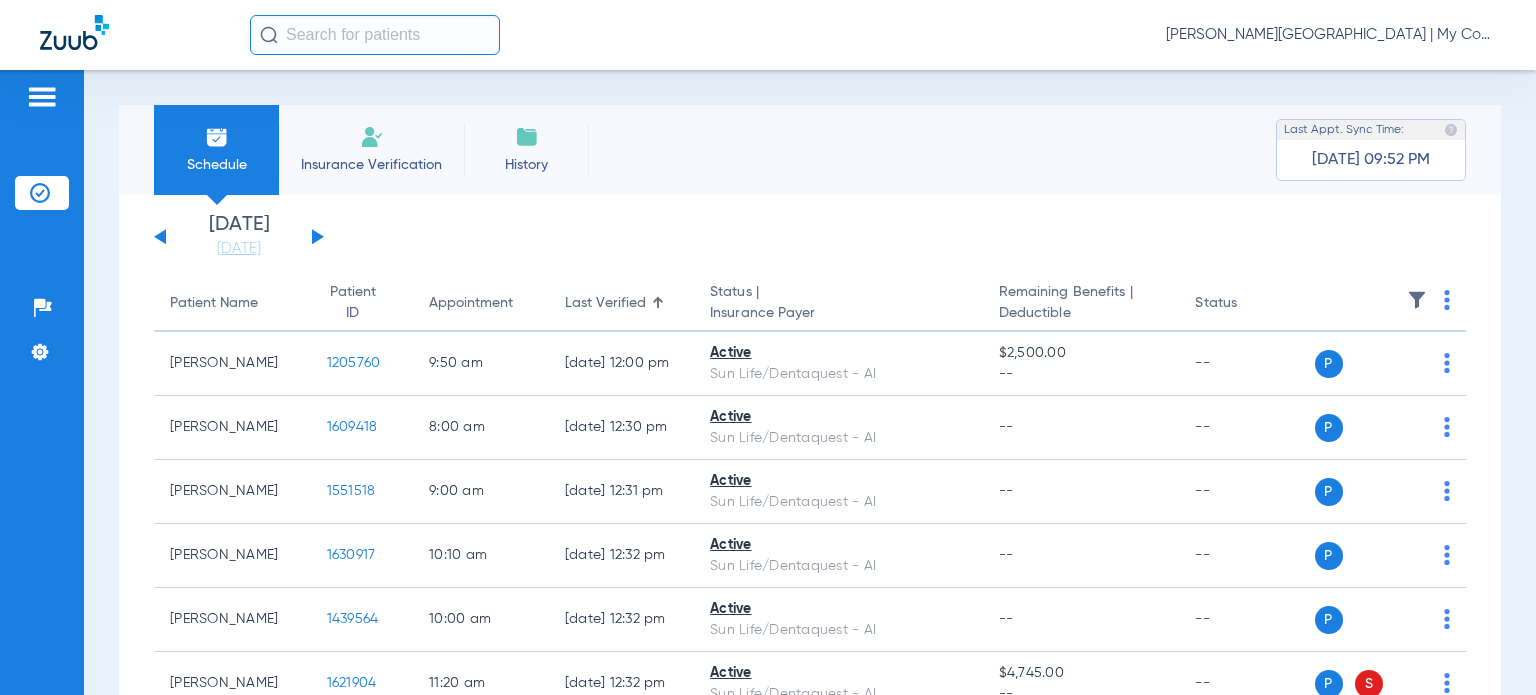 click on "Last Verified" 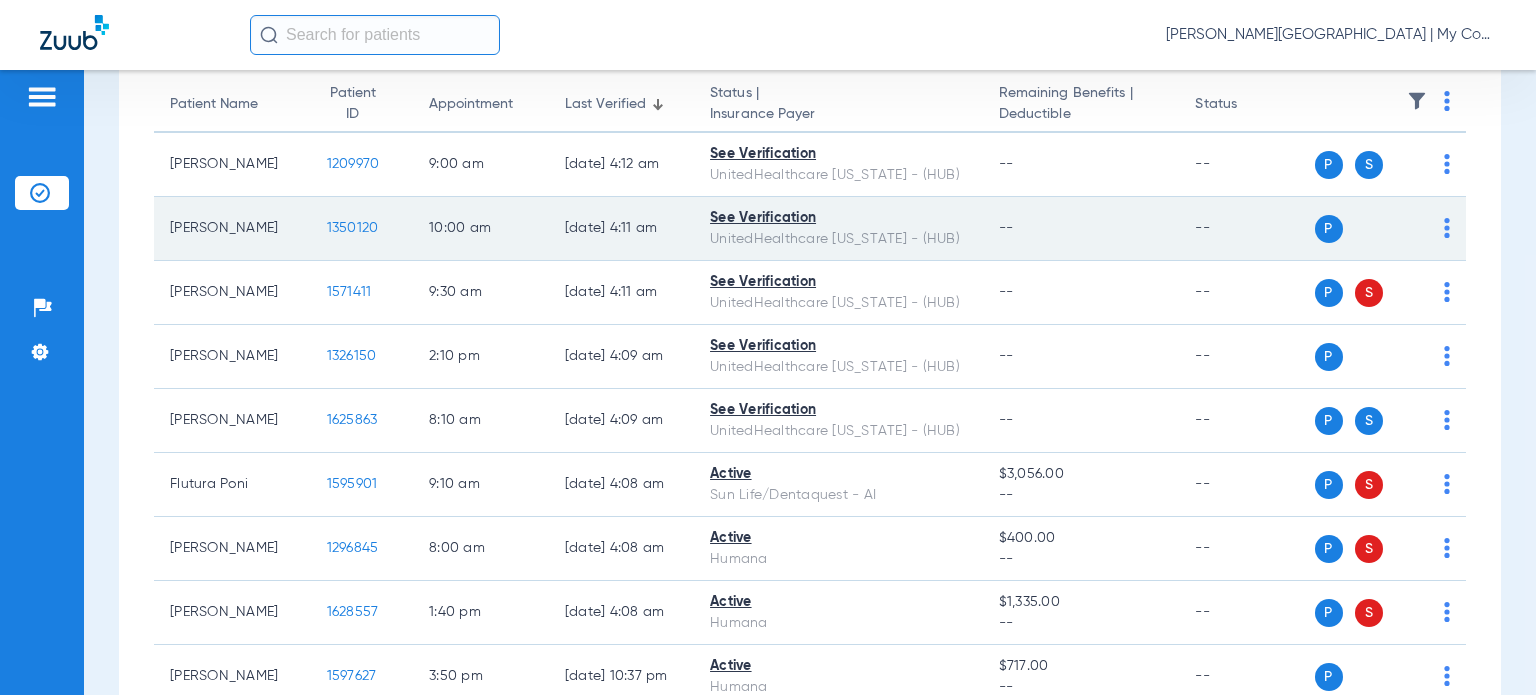 scroll, scrollTop: 200, scrollLeft: 0, axis: vertical 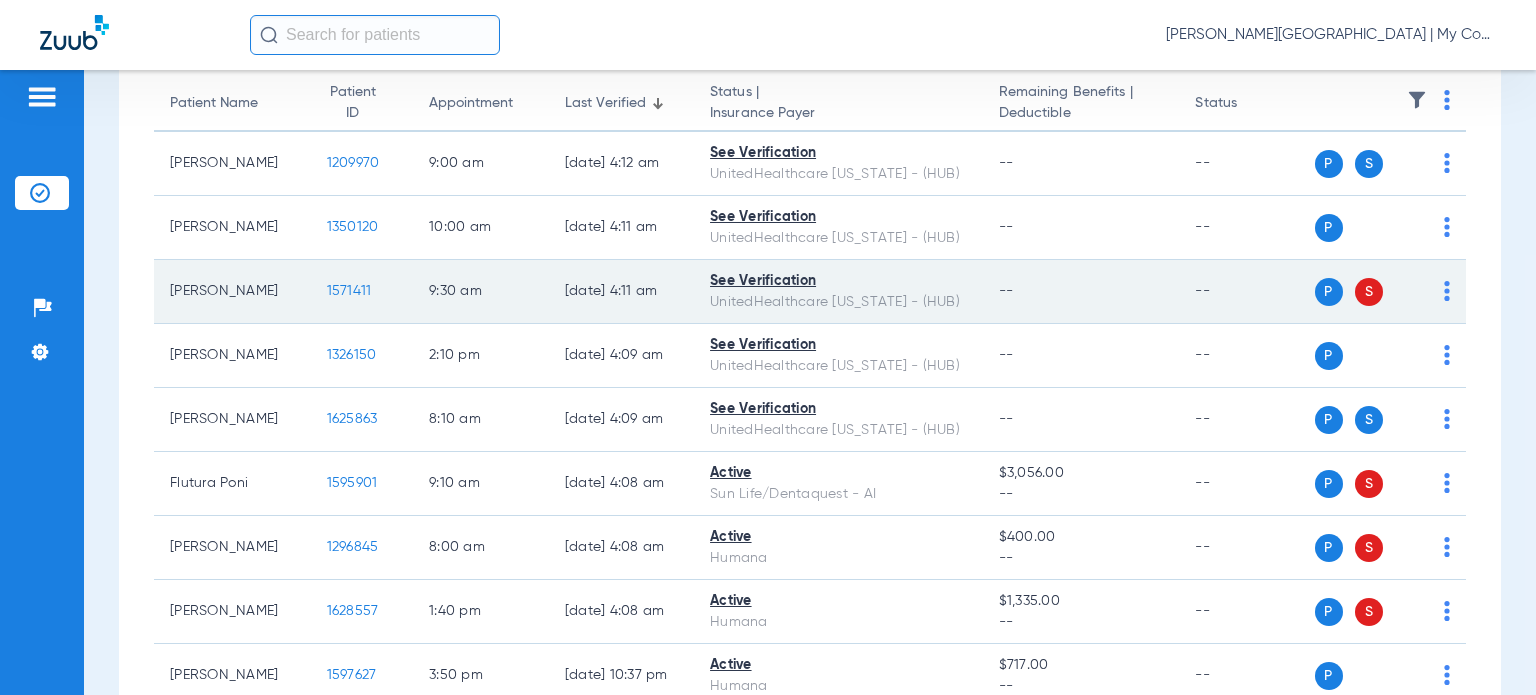 drag, startPoint x: 230, startPoint y: 300, endPoint x: 164, endPoint y: 279, distance: 69.260376 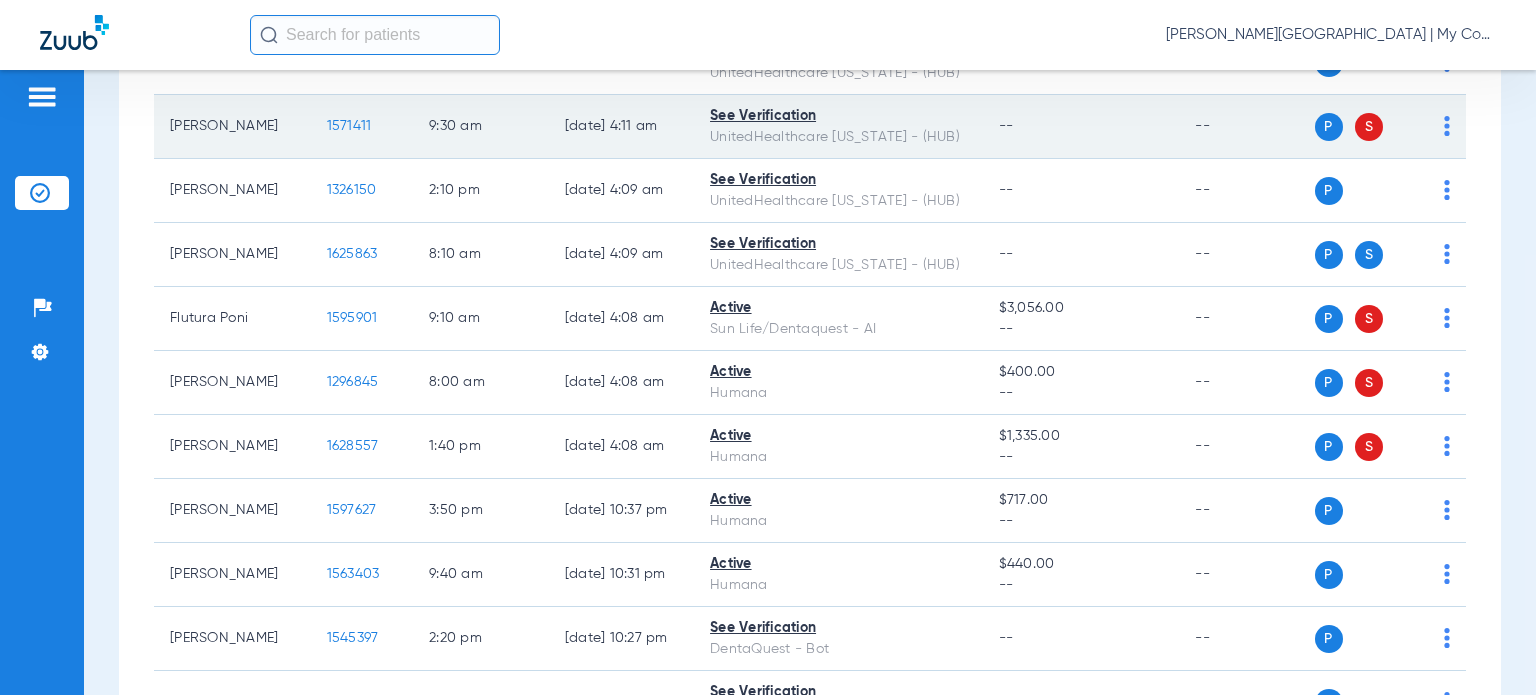 scroll, scrollTop: 400, scrollLeft: 0, axis: vertical 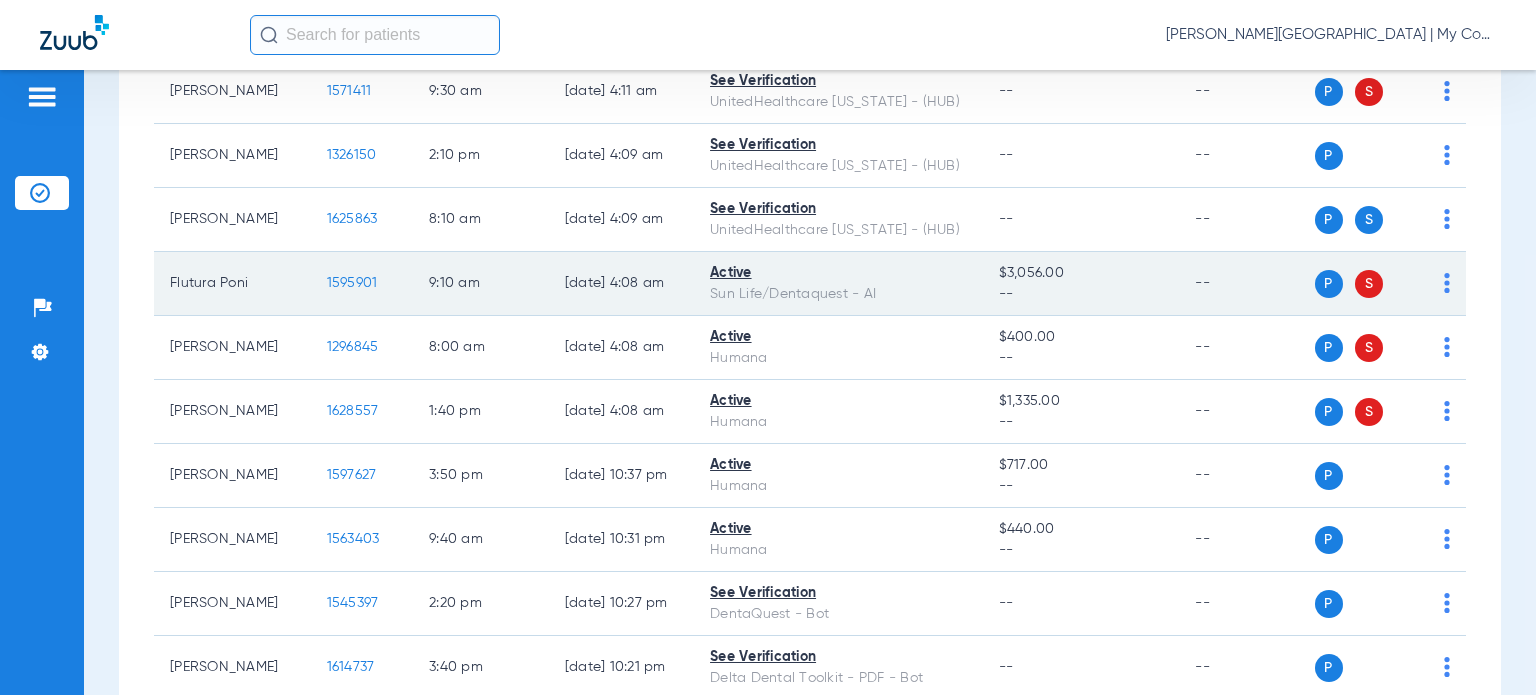 drag, startPoint x: 249, startPoint y: 283, endPoint x: 163, endPoint y: 280, distance: 86.05231 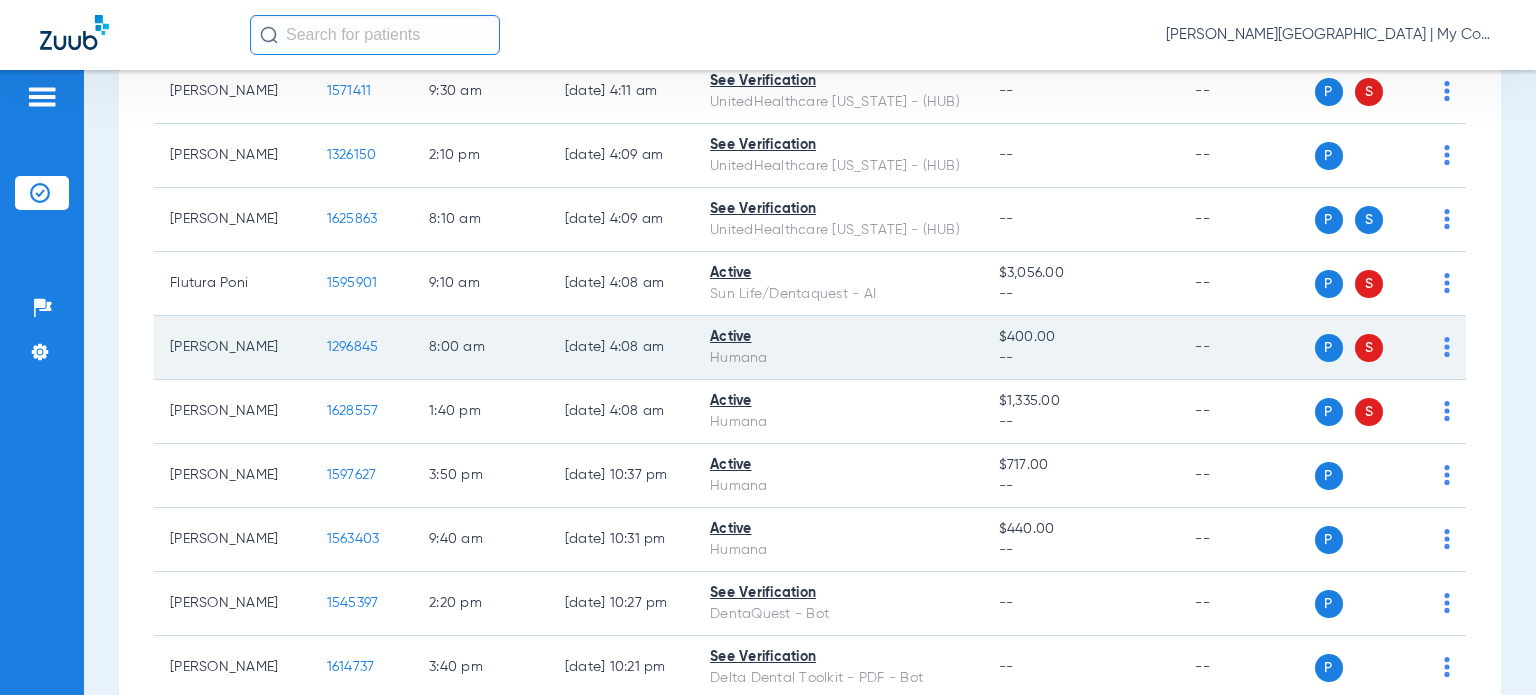 drag, startPoint x: 257, startPoint y: 347, endPoint x: 170, endPoint y: 345, distance: 87.02299 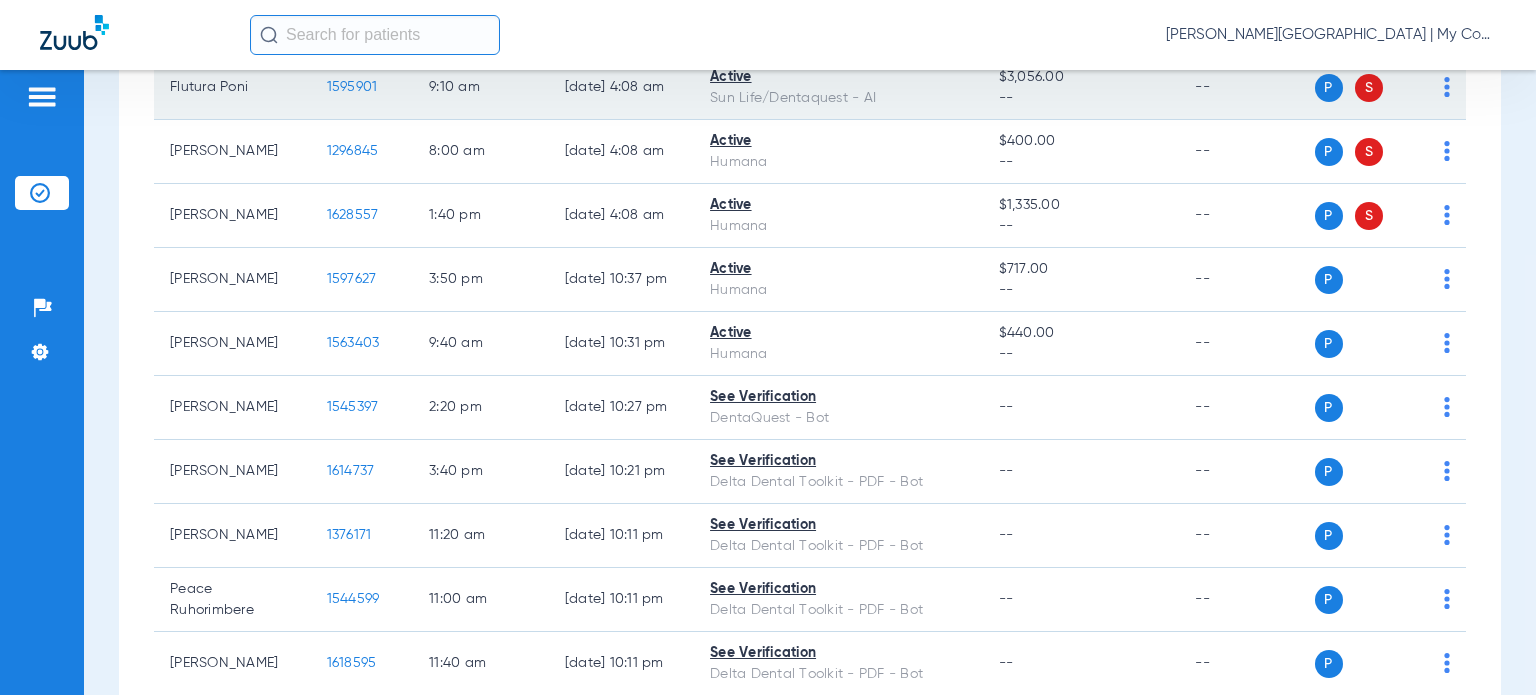 scroll, scrollTop: 600, scrollLeft: 0, axis: vertical 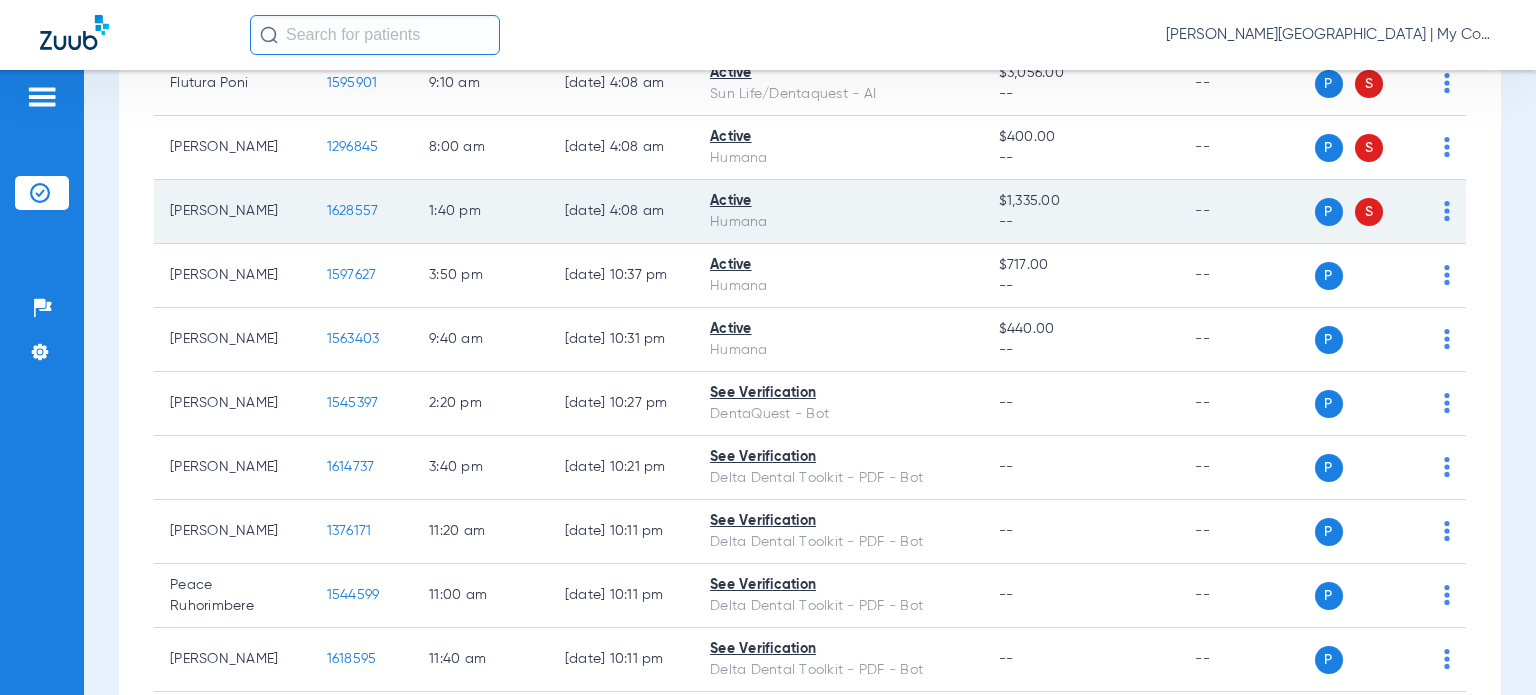drag, startPoint x: 228, startPoint y: 219, endPoint x: 164, endPoint y: 203, distance: 65.96969 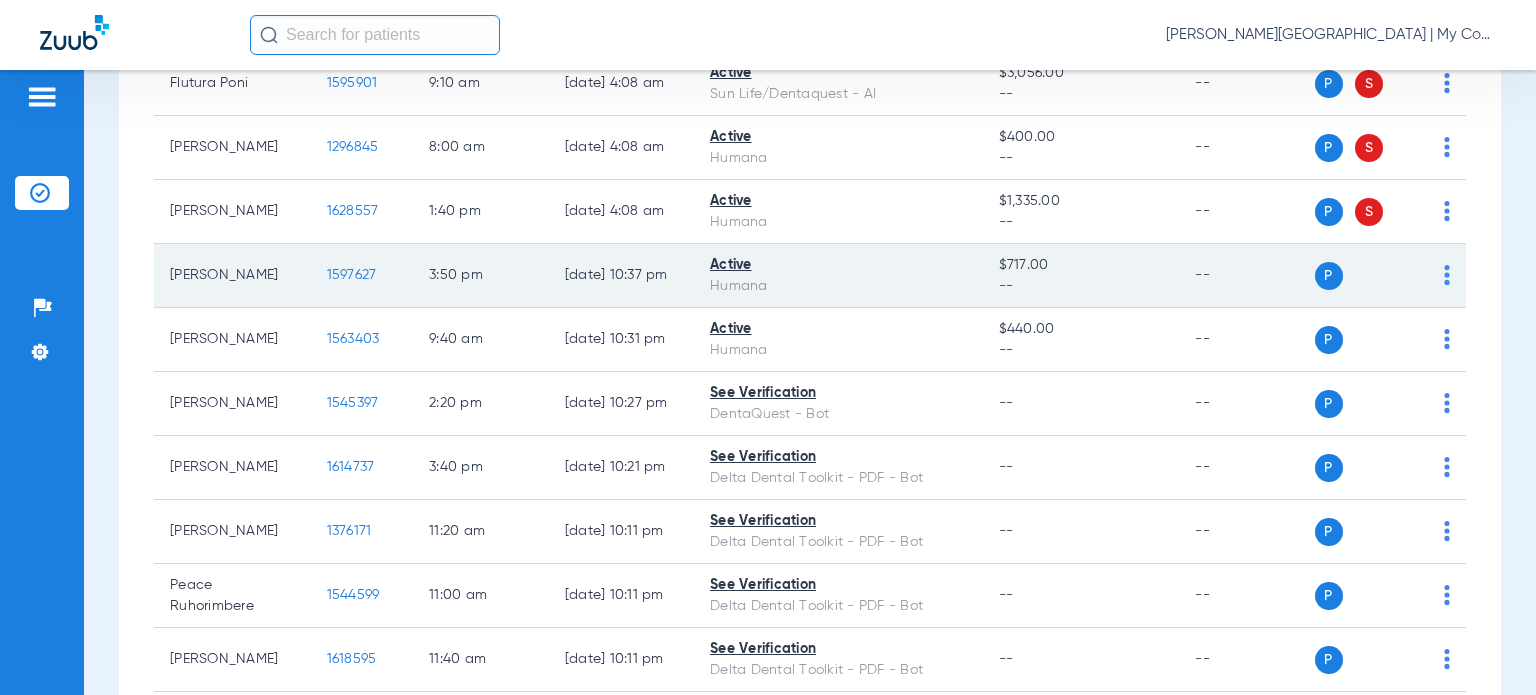 drag, startPoint x: 252, startPoint y: 275, endPoint x: 169, endPoint y: 278, distance: 83.0542 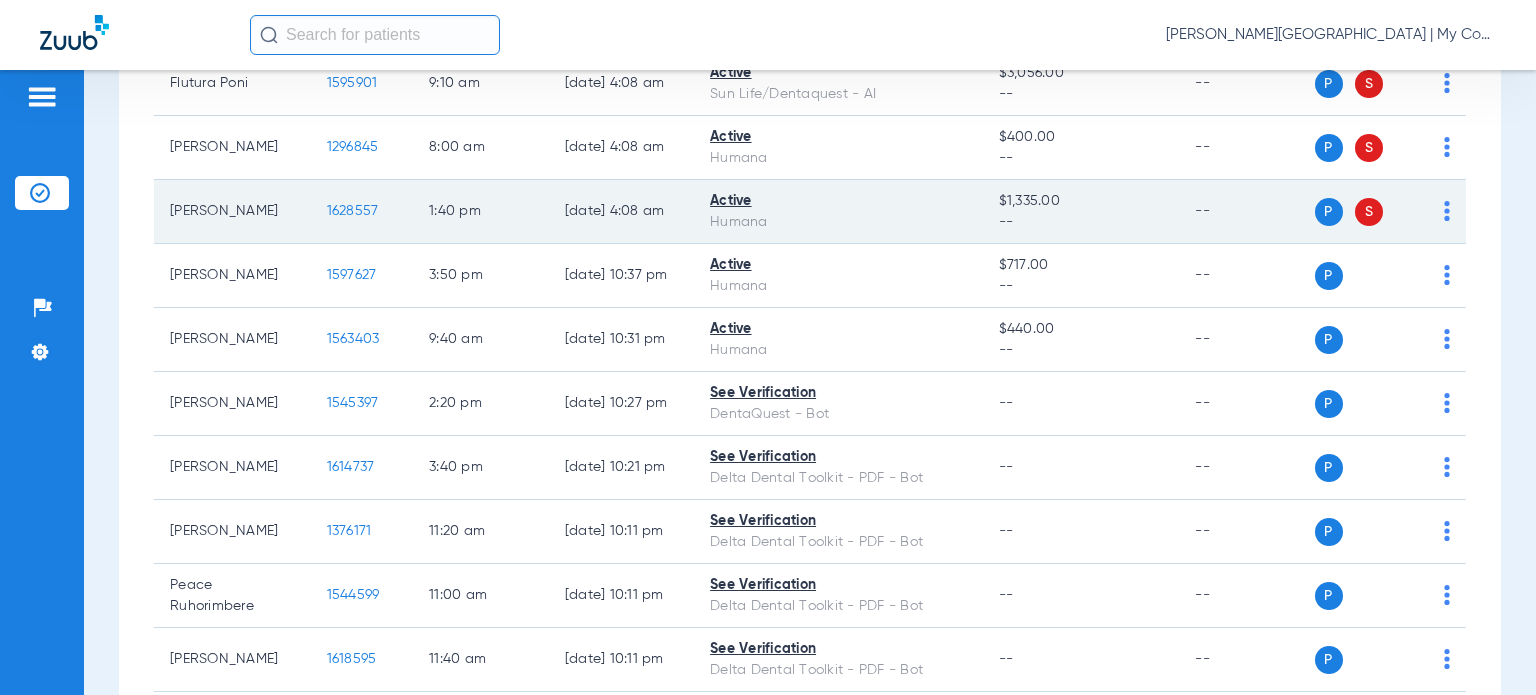 click on "--" 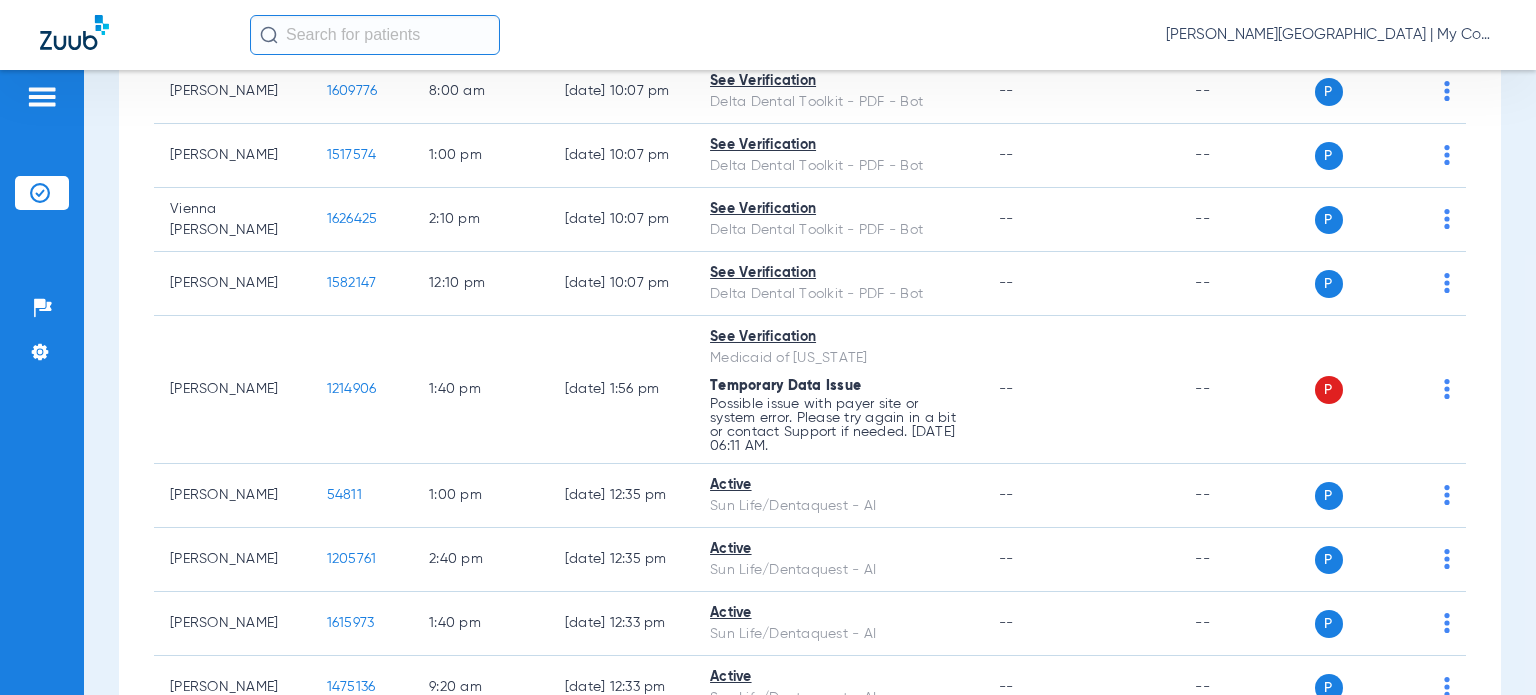 scroll, scrollTop: 2100, scrollLeft: 0, axis: vertical 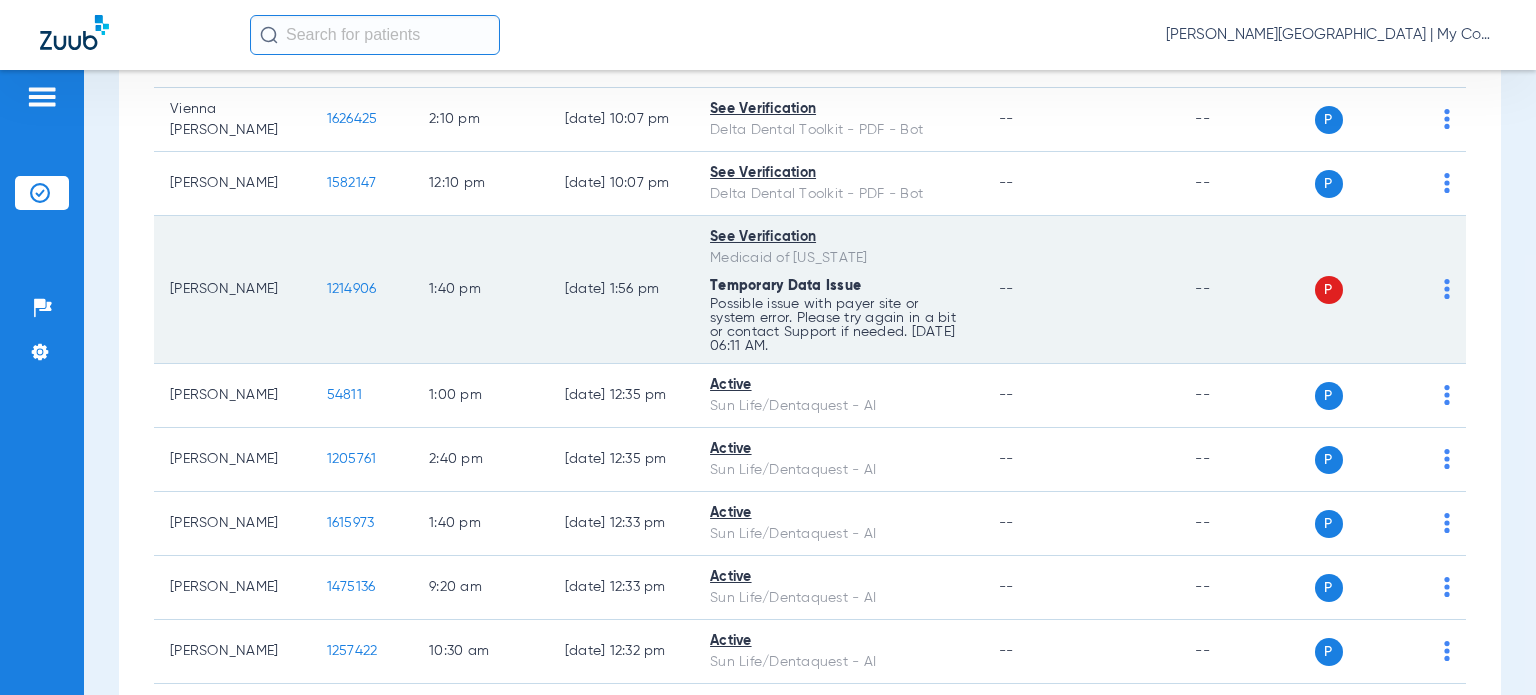 drag, startPoint x: 263, startPoint y: 288, endPoint x: 170, endPoint y: 287, distance: 93.00538 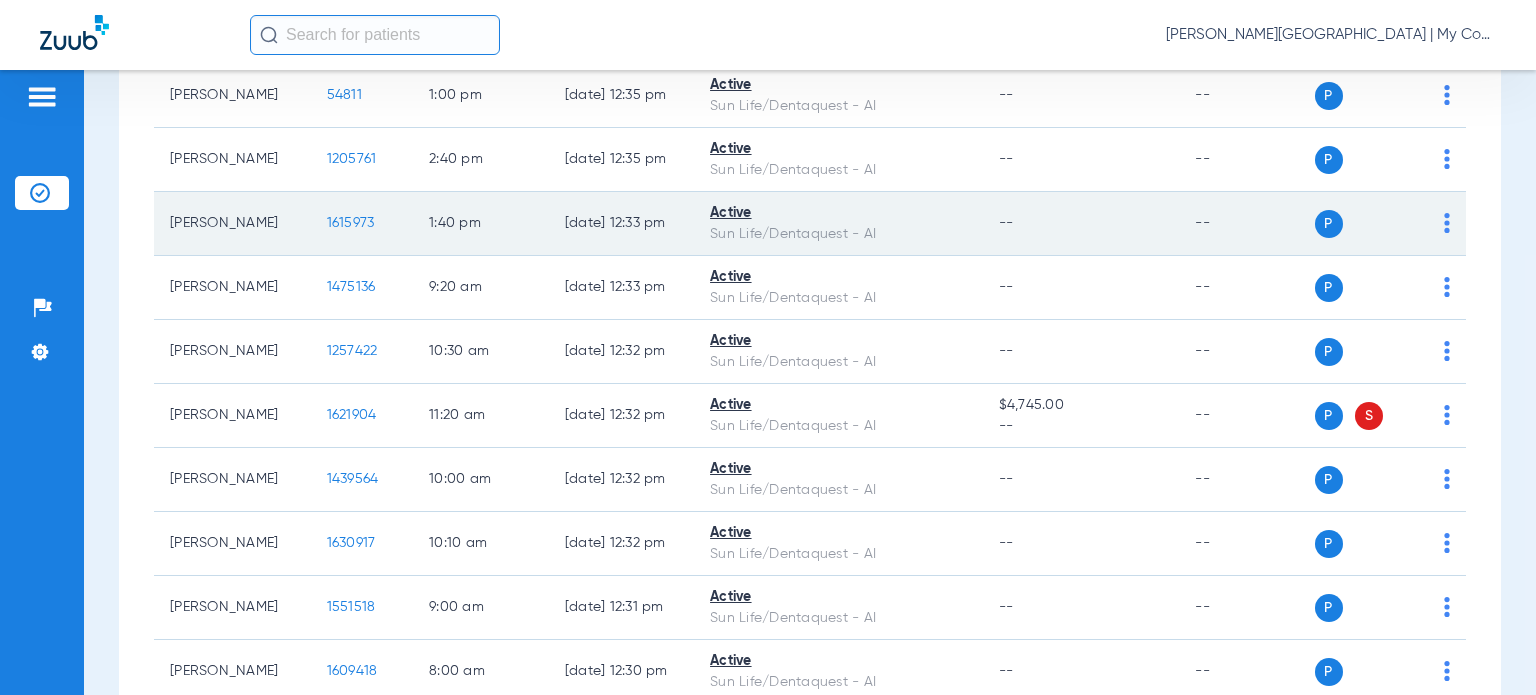 scroll, scrollTop: 2500, scrollLeft: 0, axis: vertical 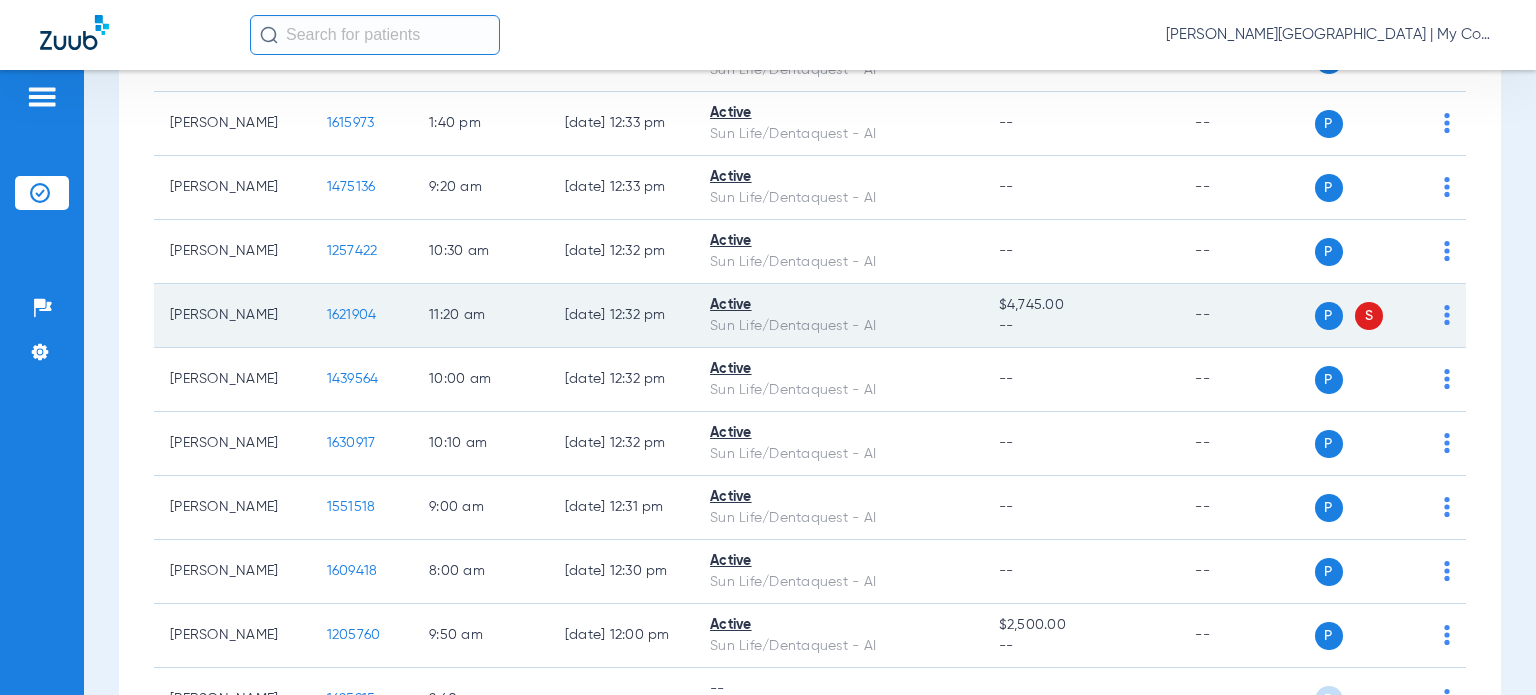 drag, startPoint x: 260, startPoint y: 302, endPoint x: 164, endPoint y: 308, distance: 96.18732 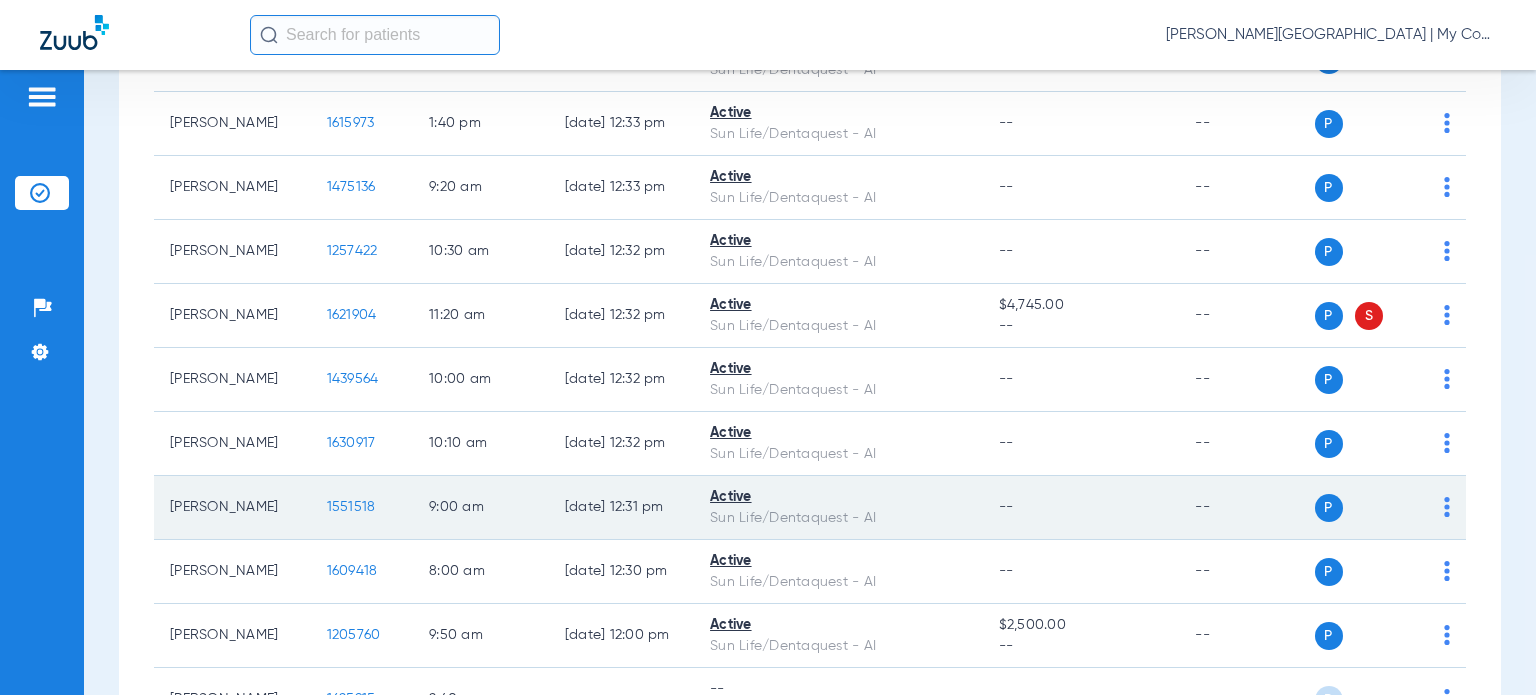 copy on "[PERSON_NAME]" 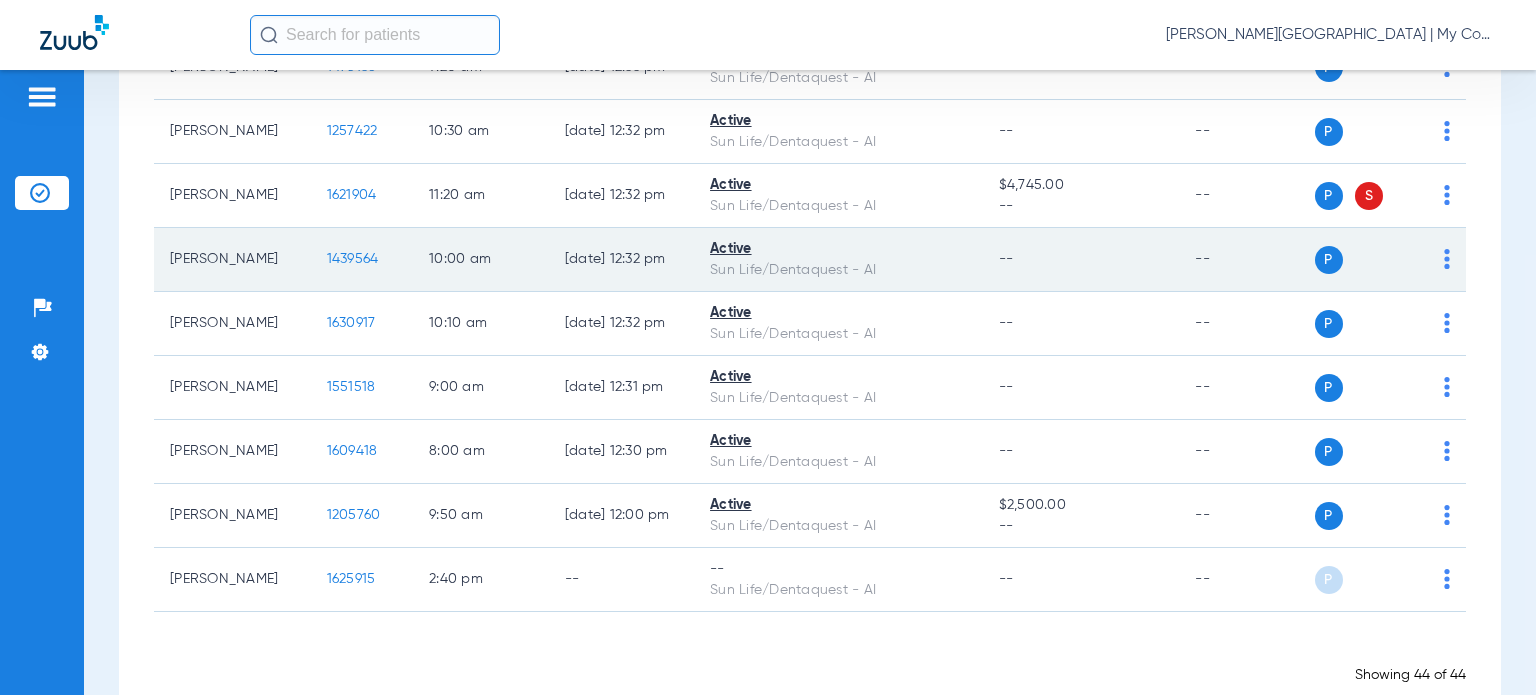 scroll, scrollTop: 2655, scrollLeft: 0, axis: vertical 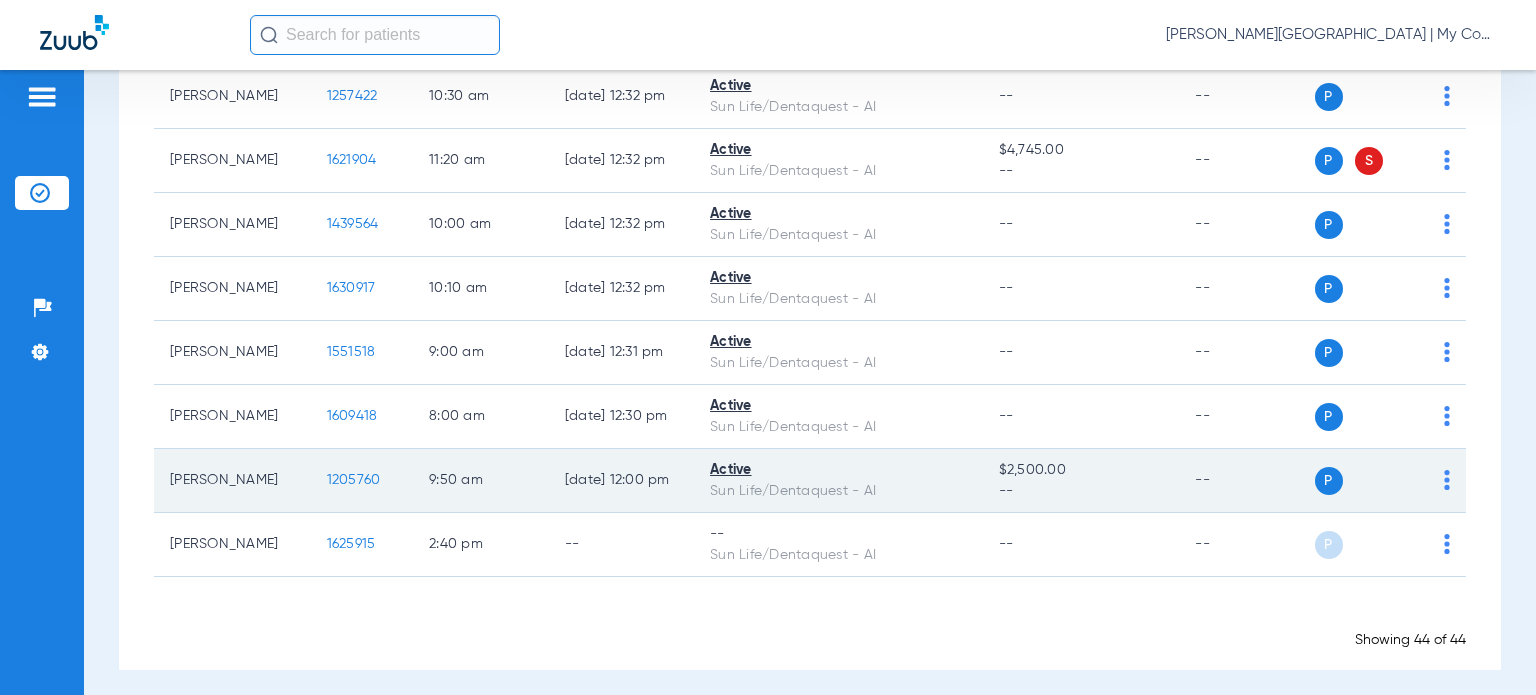 drag, startPoint x: 240, startPoint y: 471, endPoint x: 170, endPoint y: 473, distance: 70.028564 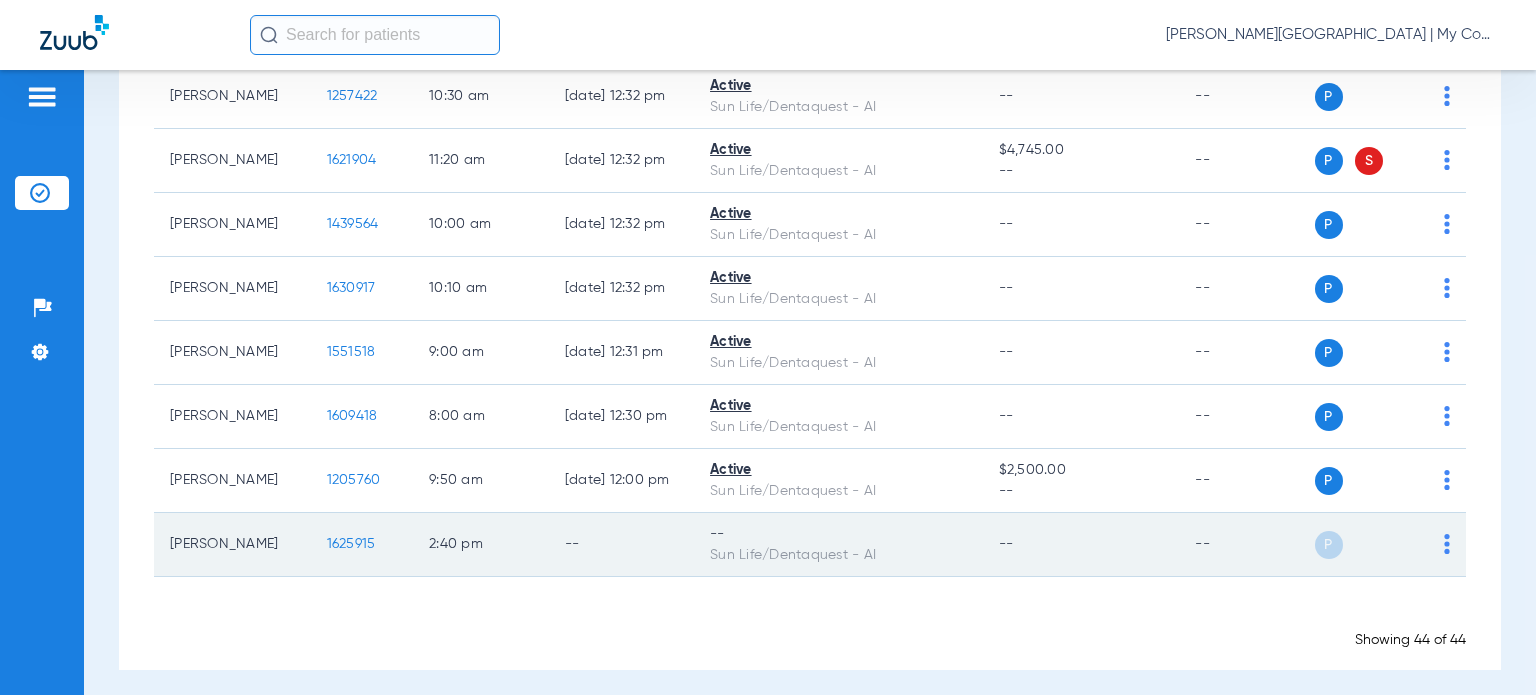 drag, startPoint x: 258, startPoint y: 527, endPoint x: 156, endPoint y: 534, distance: 102.239914 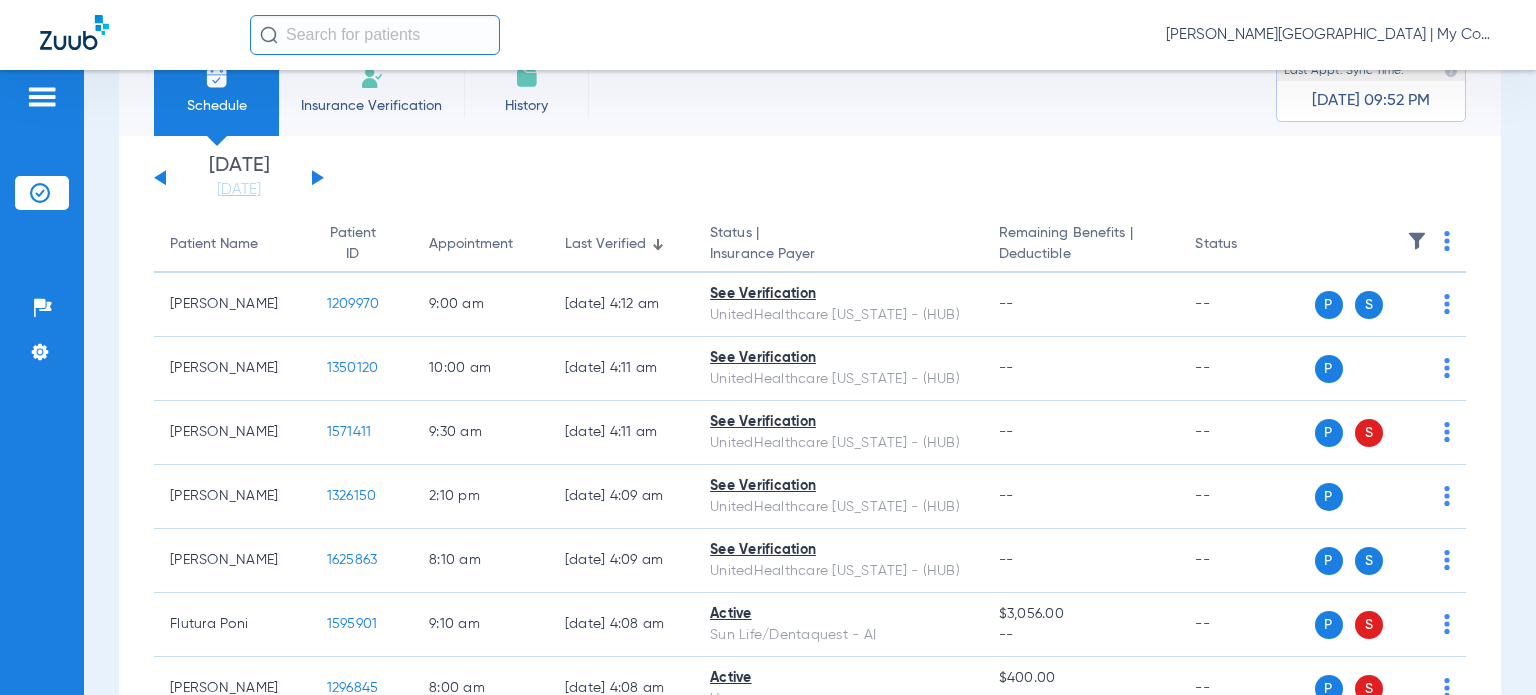 scroll, scrollTop: 0, scrollLeft: 0, axis: both 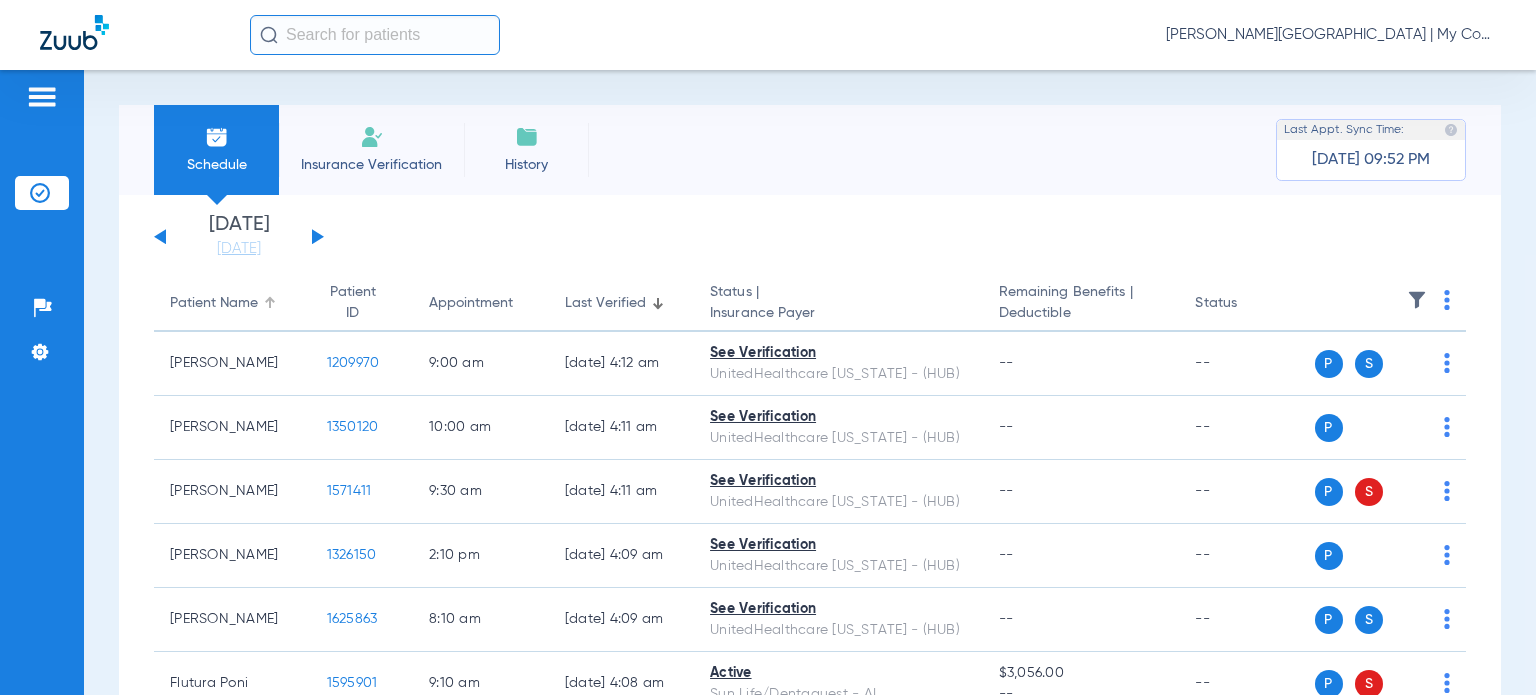 click on "Patient Name" 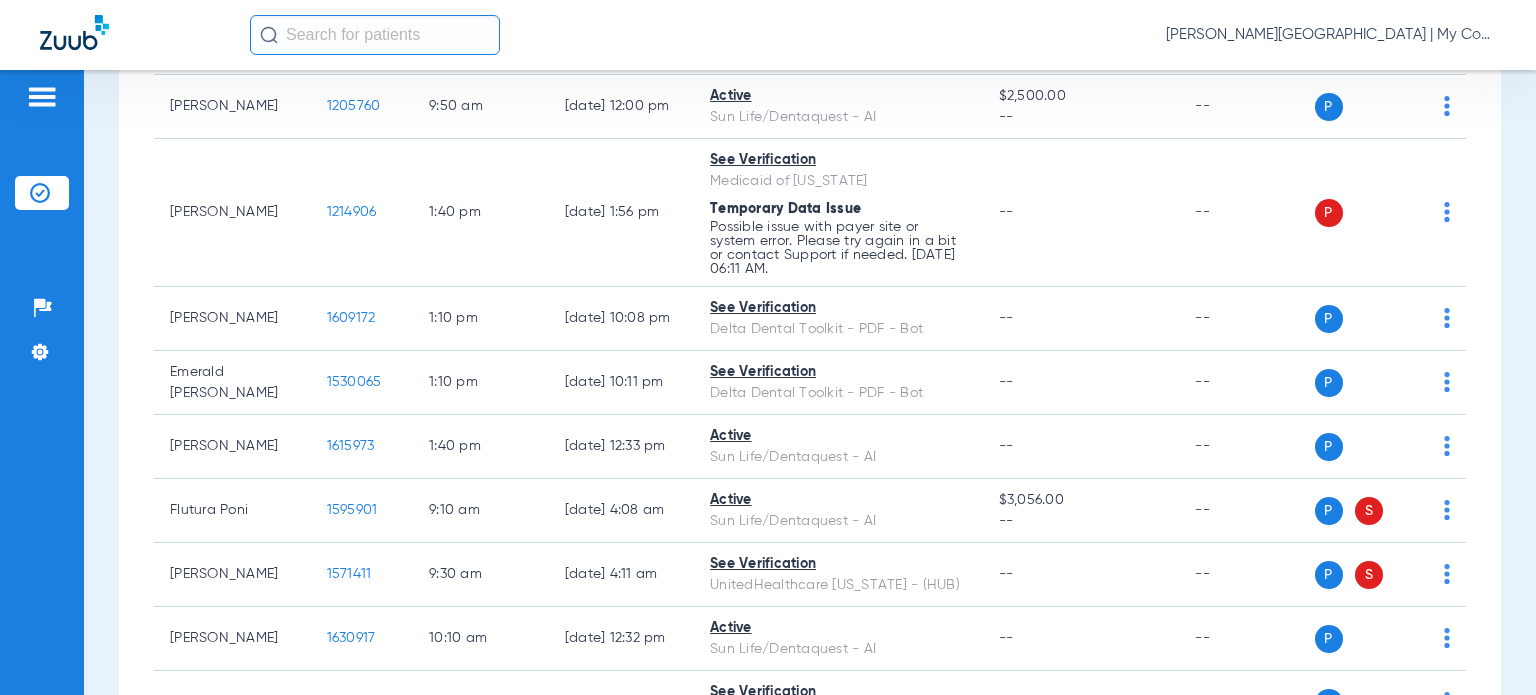scroll, scrollTop: 900, scrollLeft: 0, axis: vertical 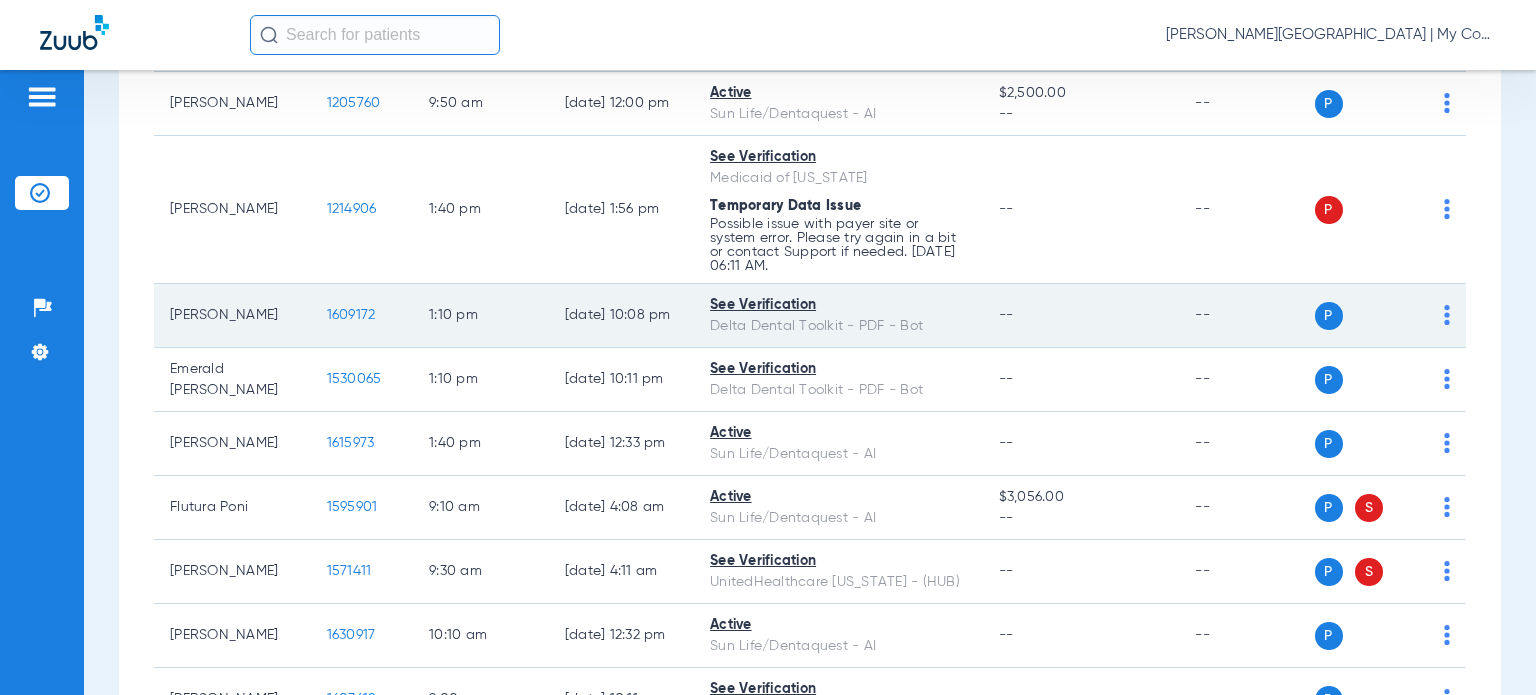 click on "1609172" 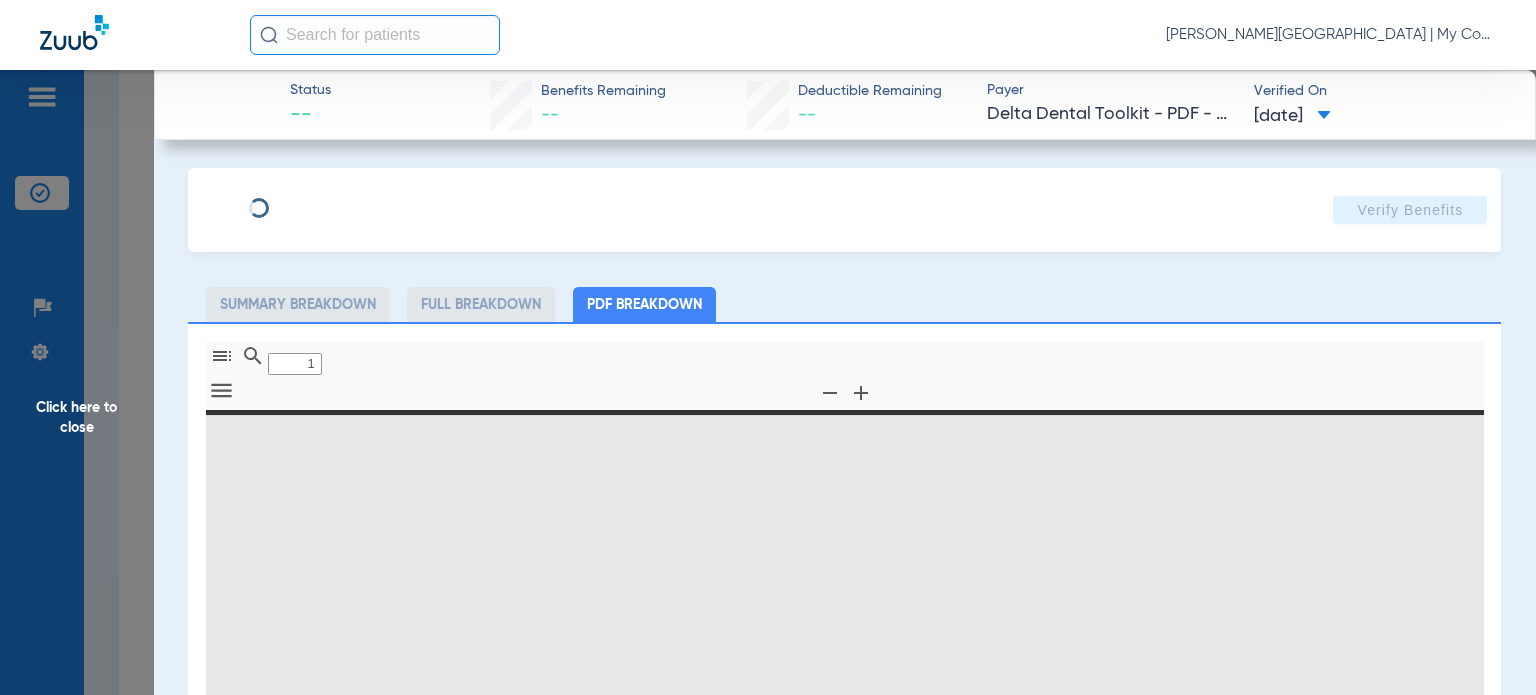 type on "0" 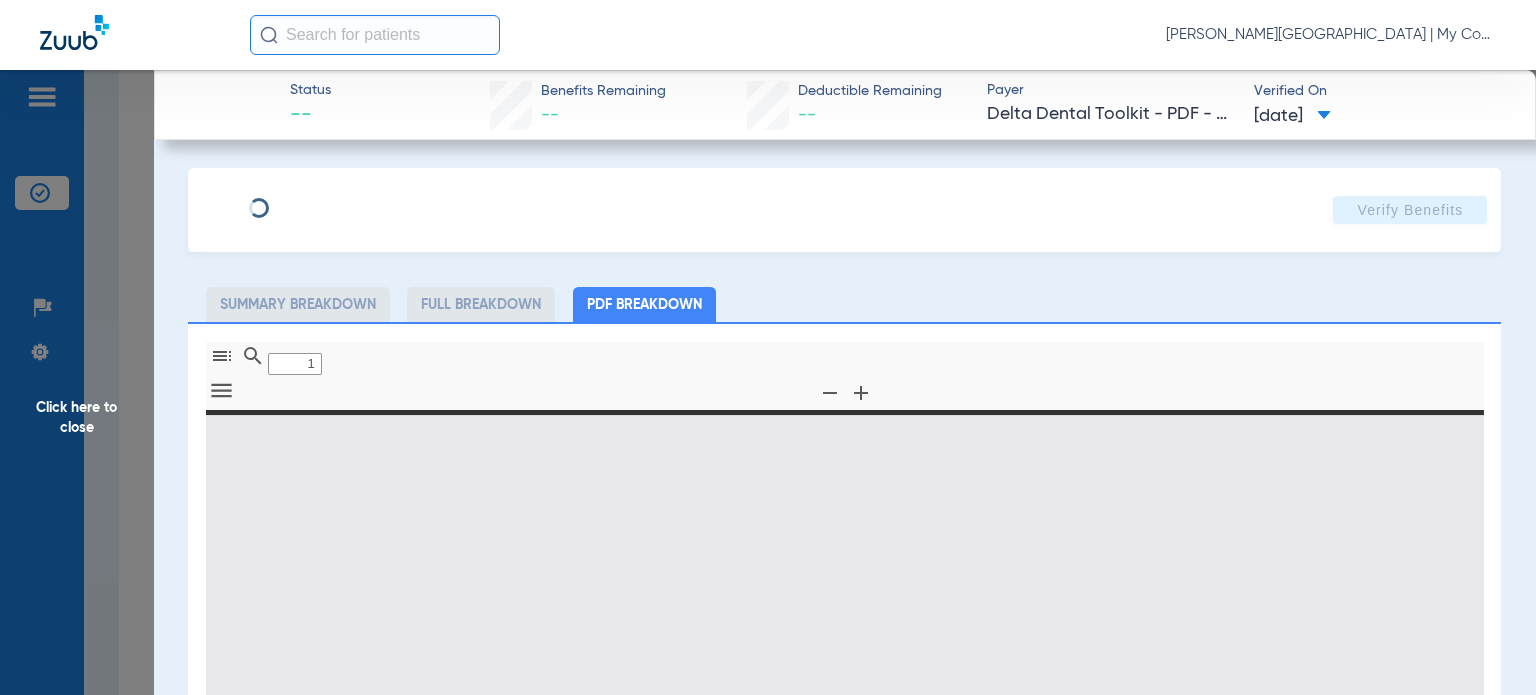 select on "page-width" 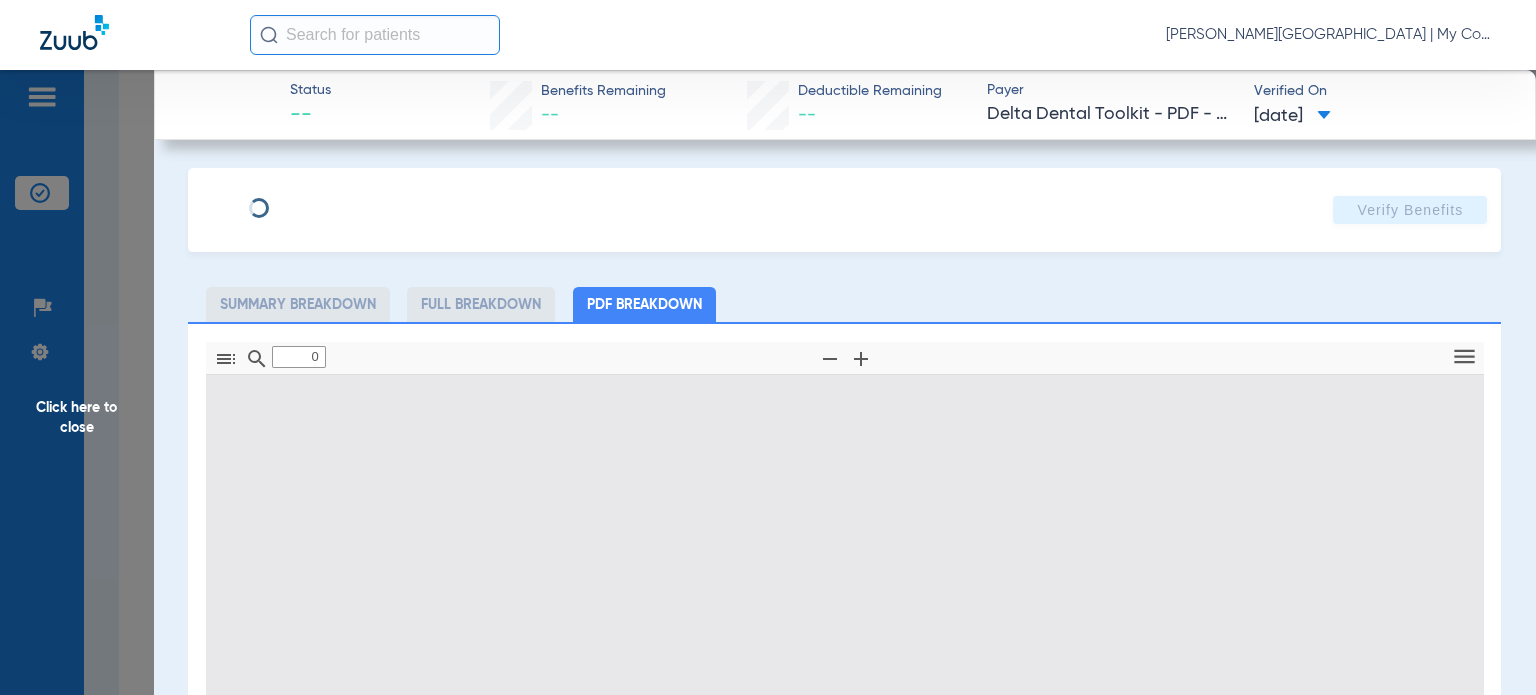 type on "1" 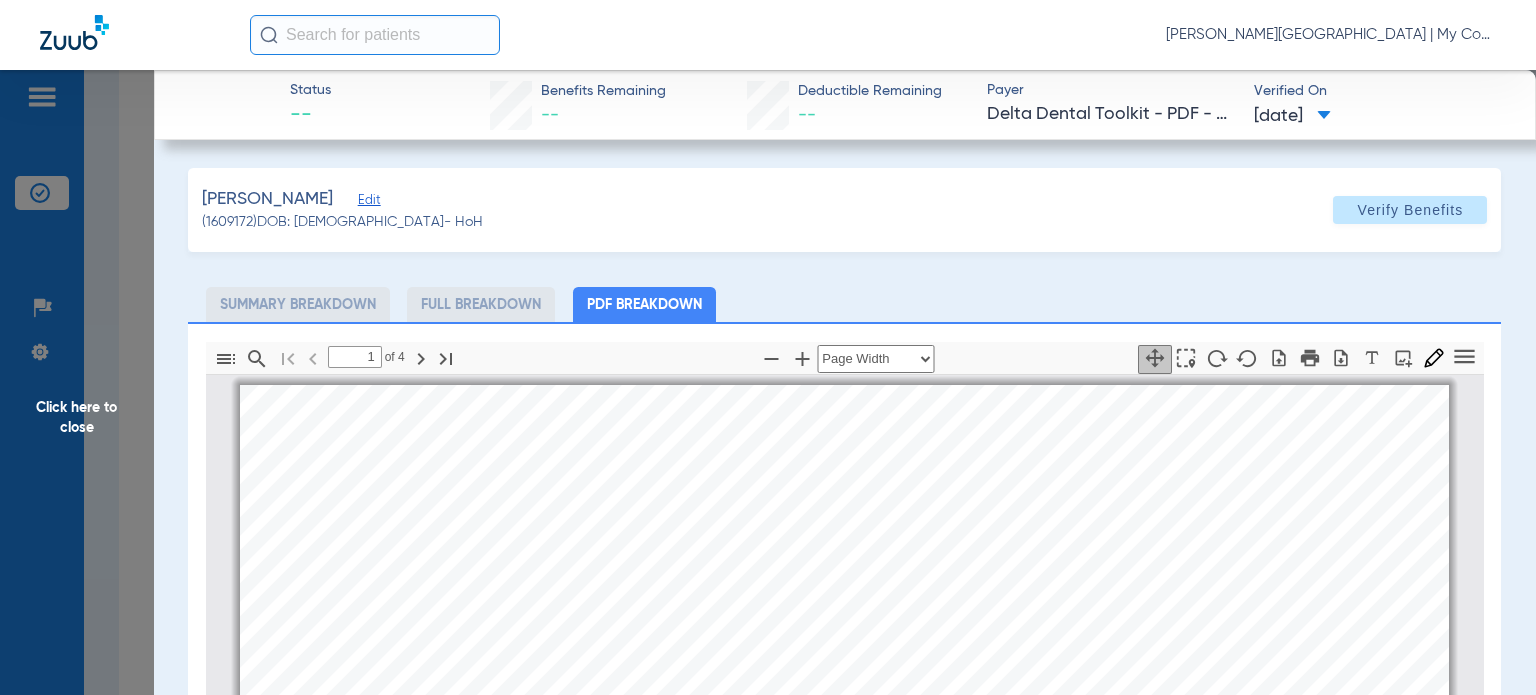scroll, scrollTop: 10, scrollLeft: 0, axis: vertical 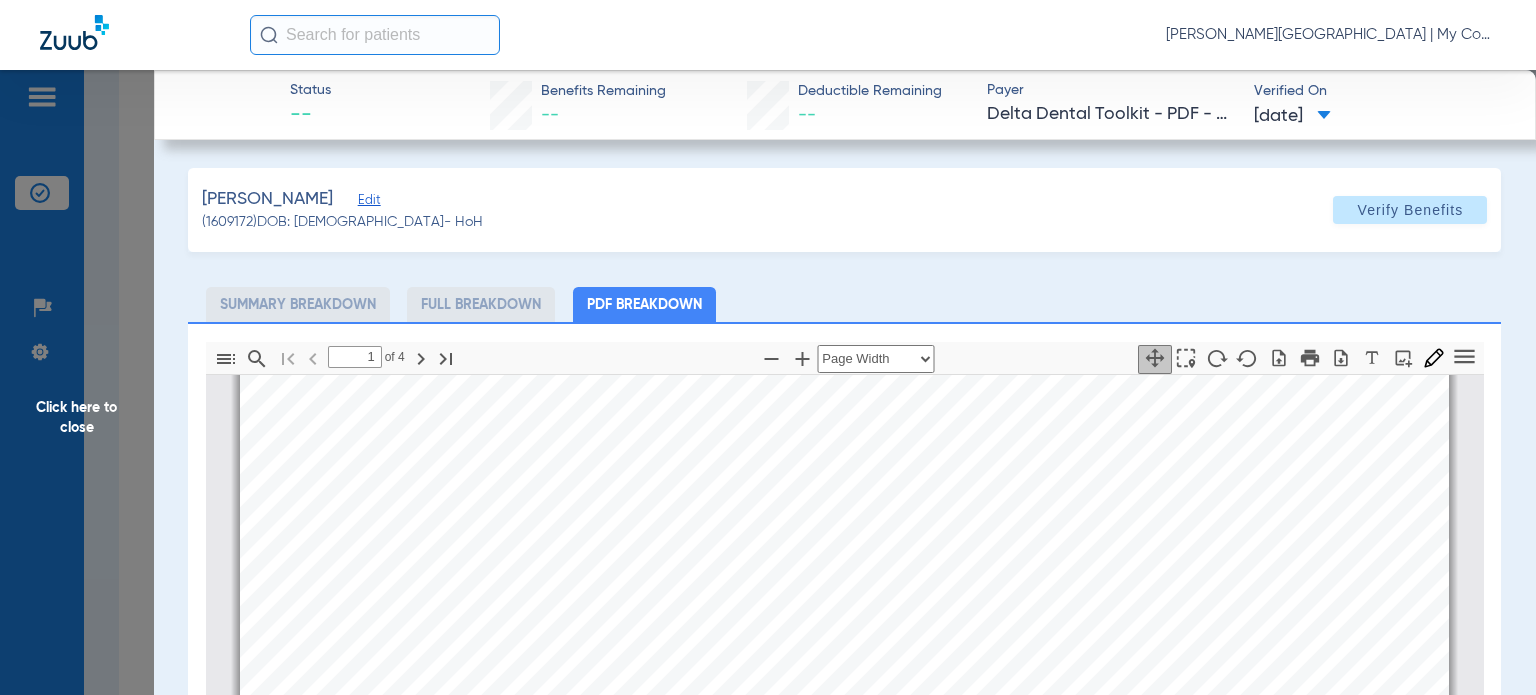 click on "Claims Mailing Address" at bounding box center [981, 509] 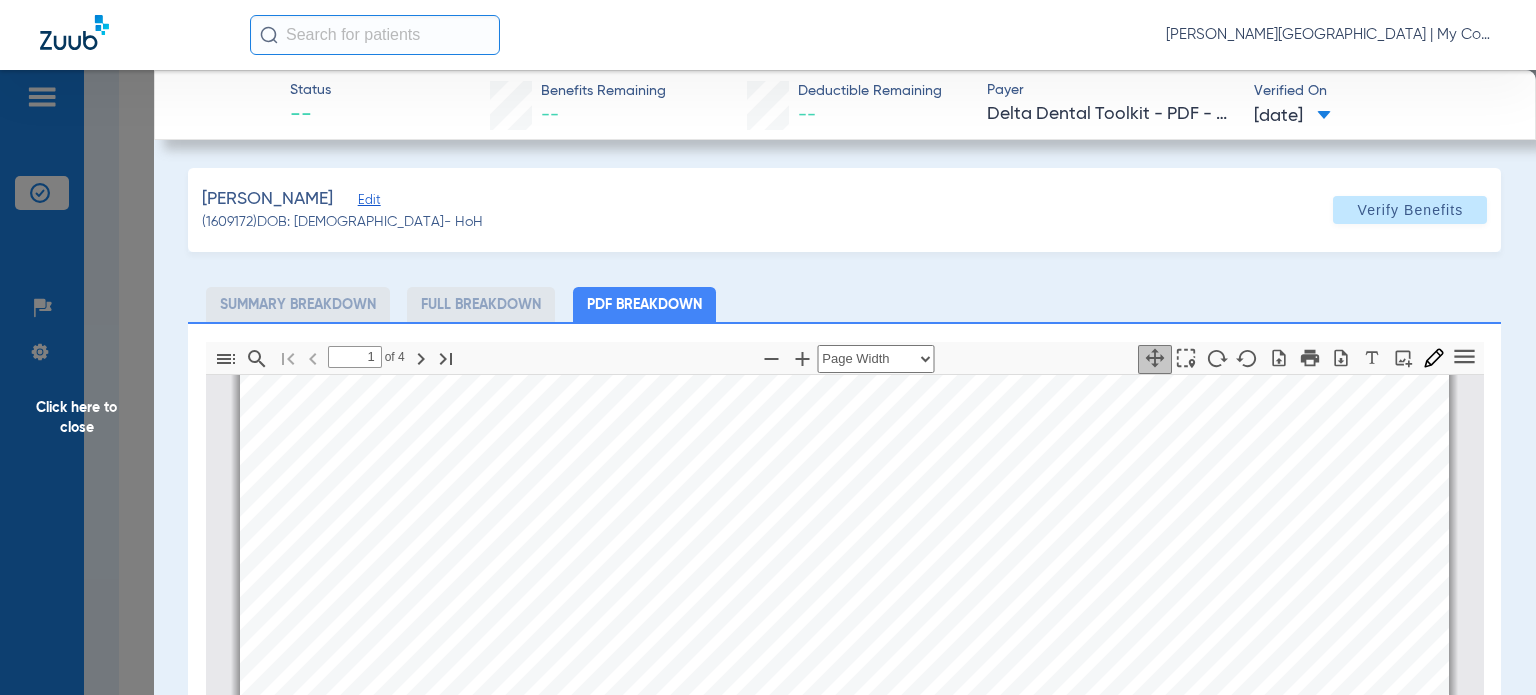 scroll, scrollTop: 410, scrollLeft: 0, axis: vertical 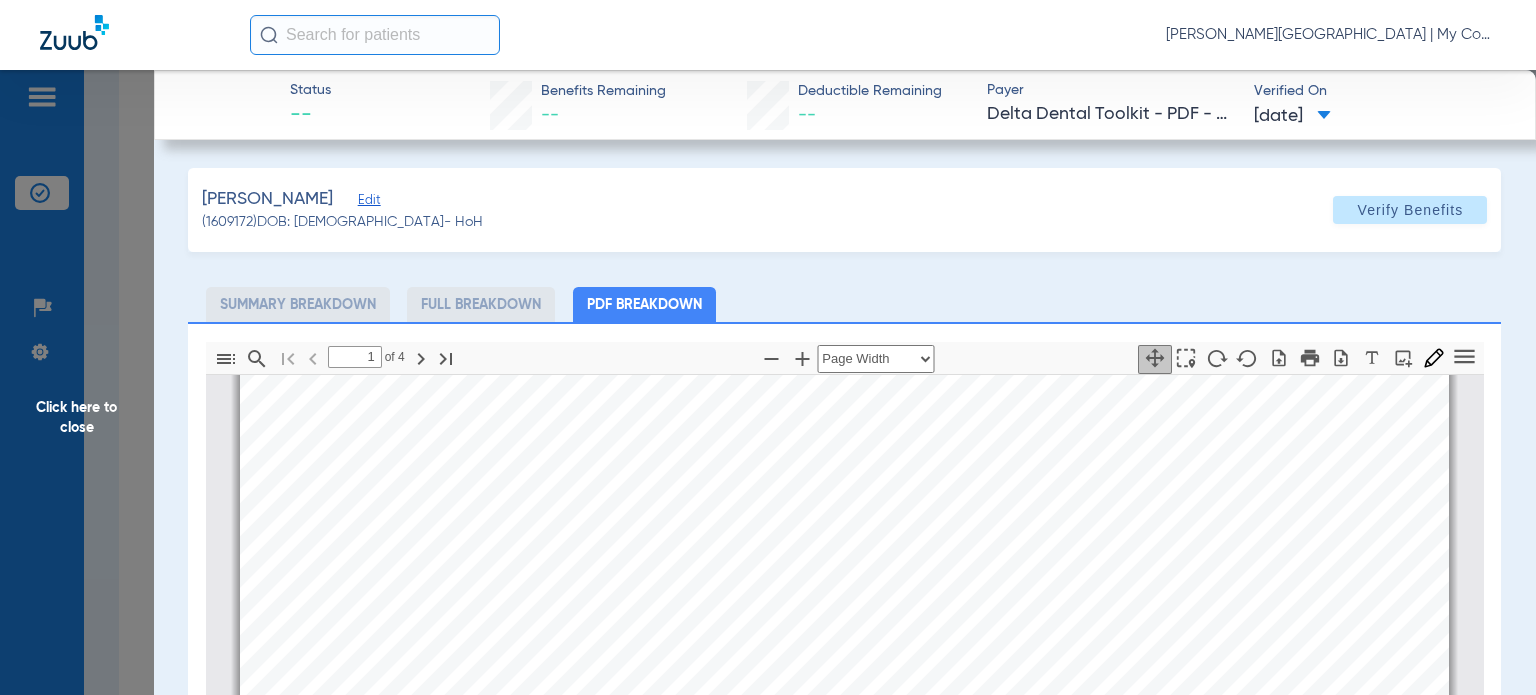 drag, startPoint x: 947, startPoint y: 291, endPoint x: 775, endPoint y: 311, distance: 173.15889 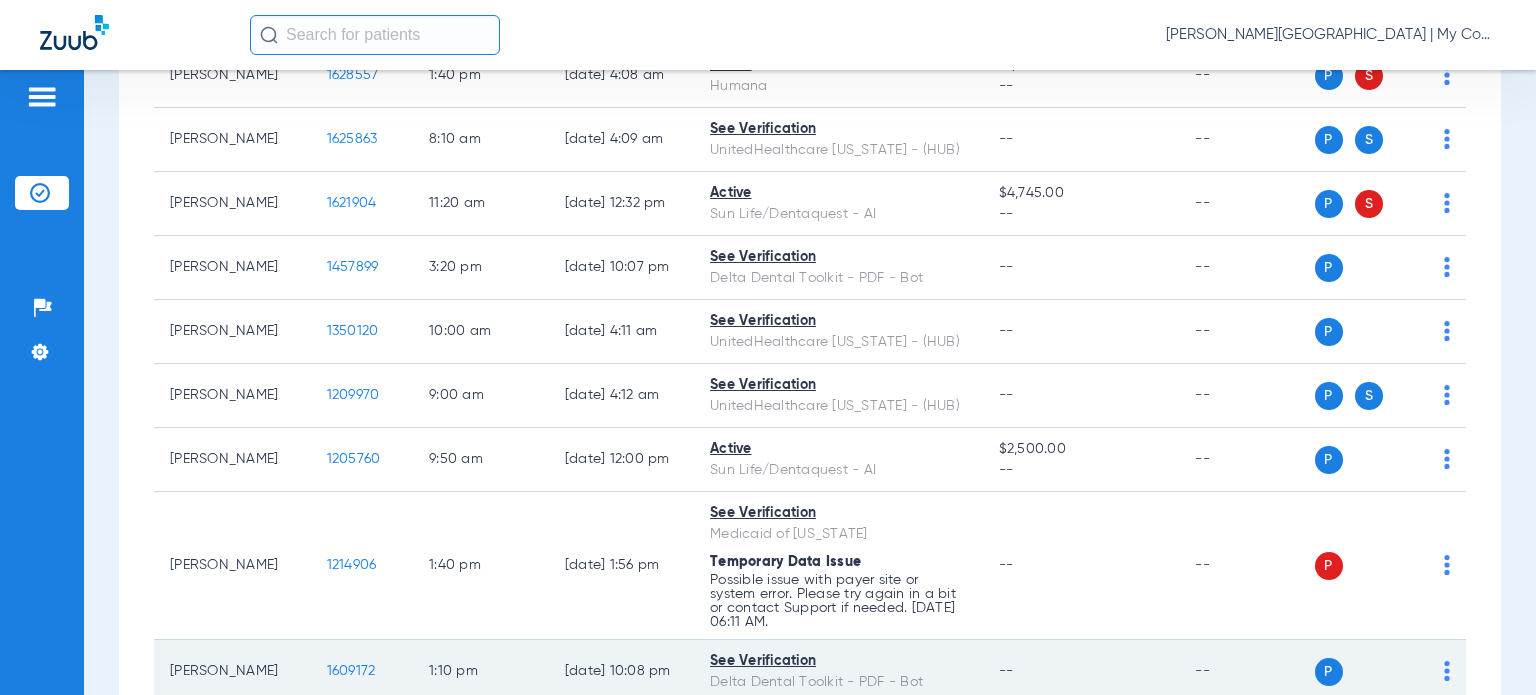 scroll, scrollTop: 500, scrollLeft: 0, axis: vertical 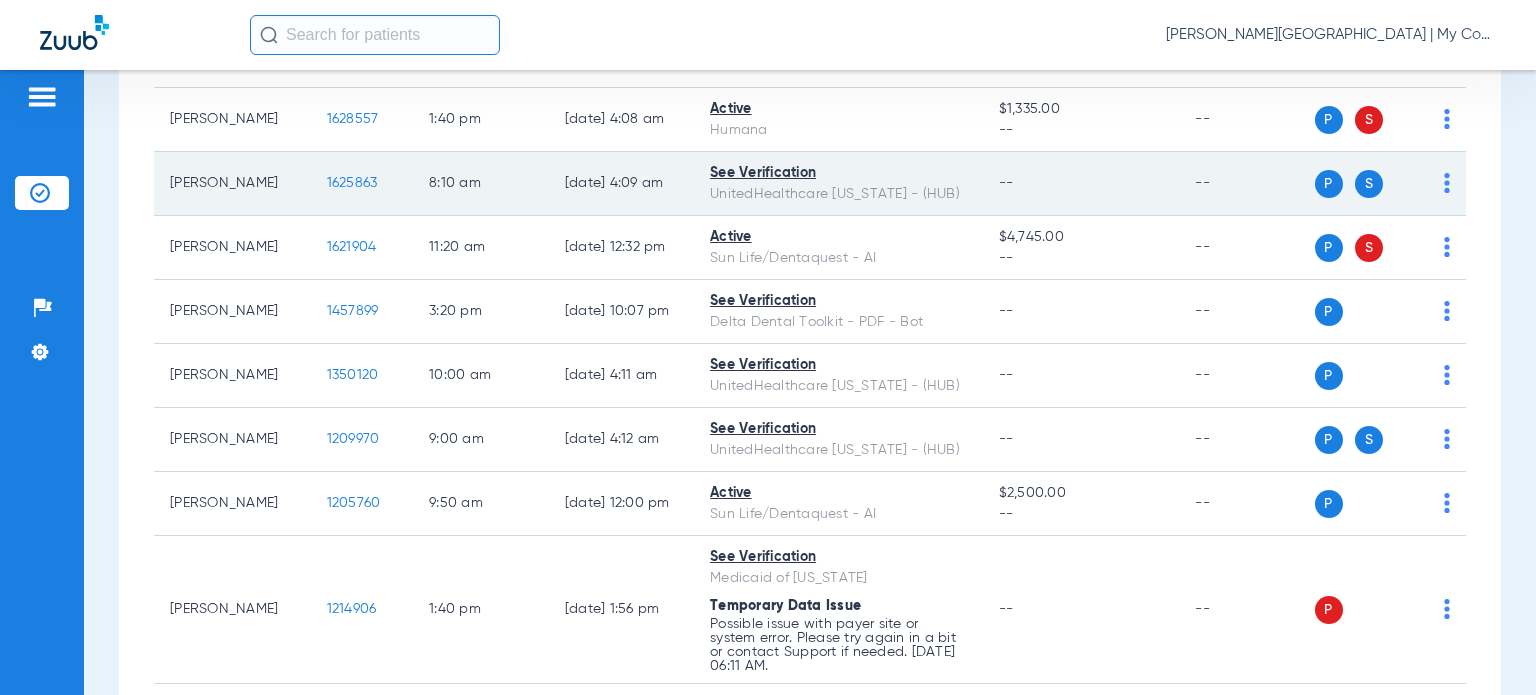 click on "1625863" 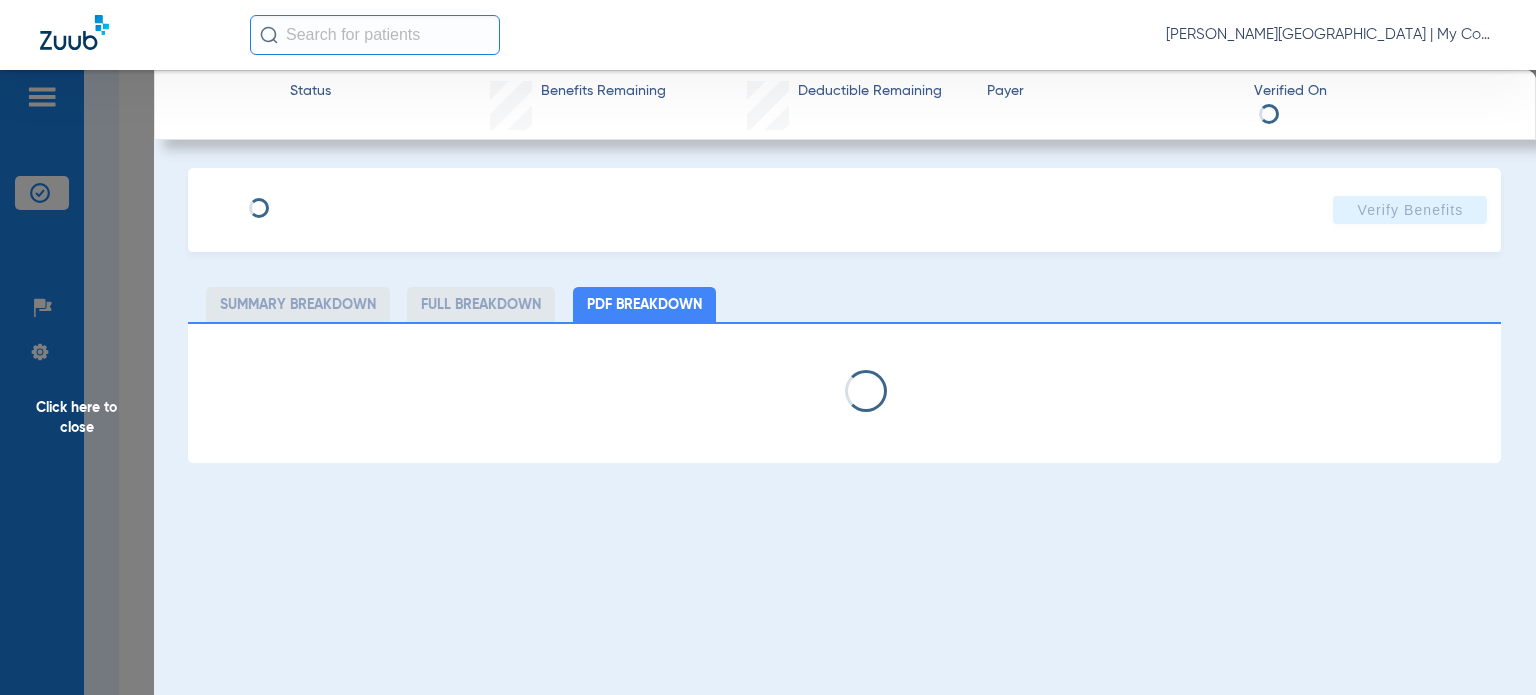 select on "page-width" 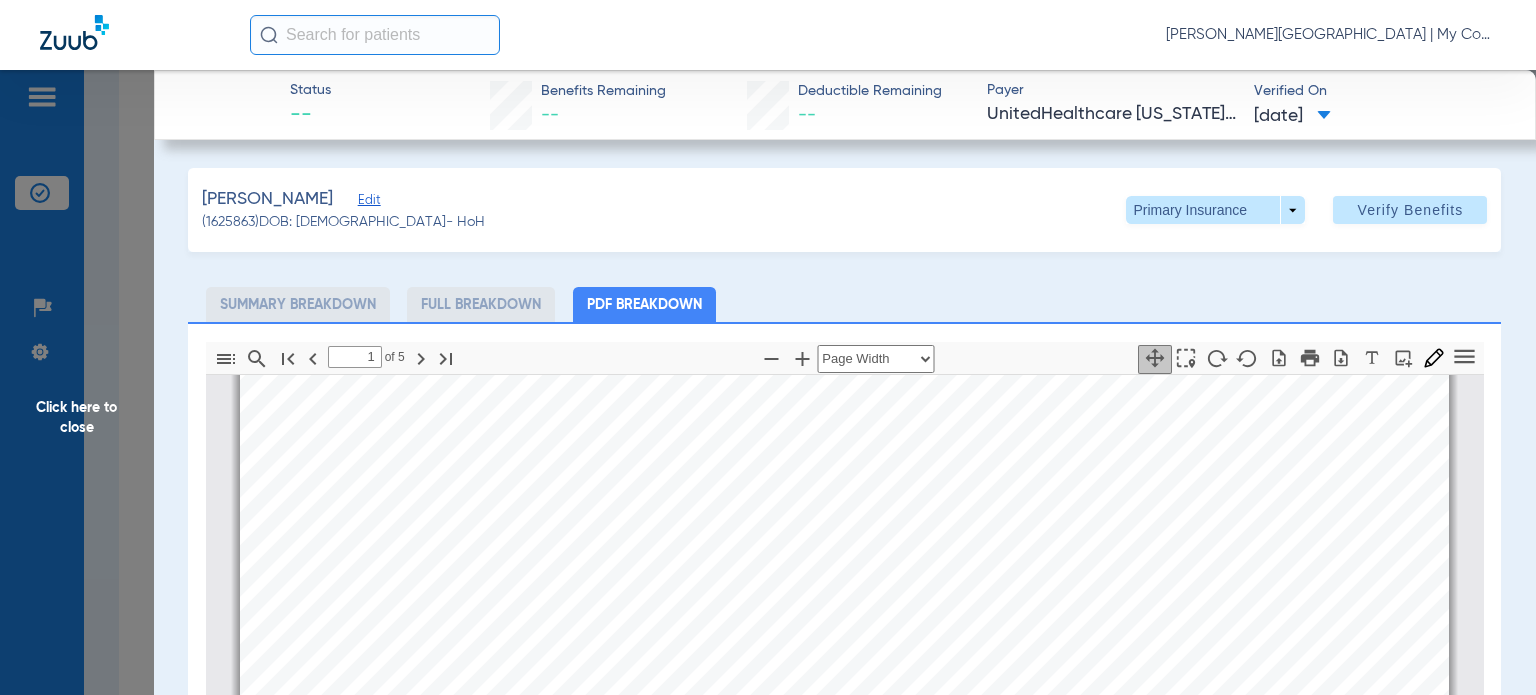 type on "2" 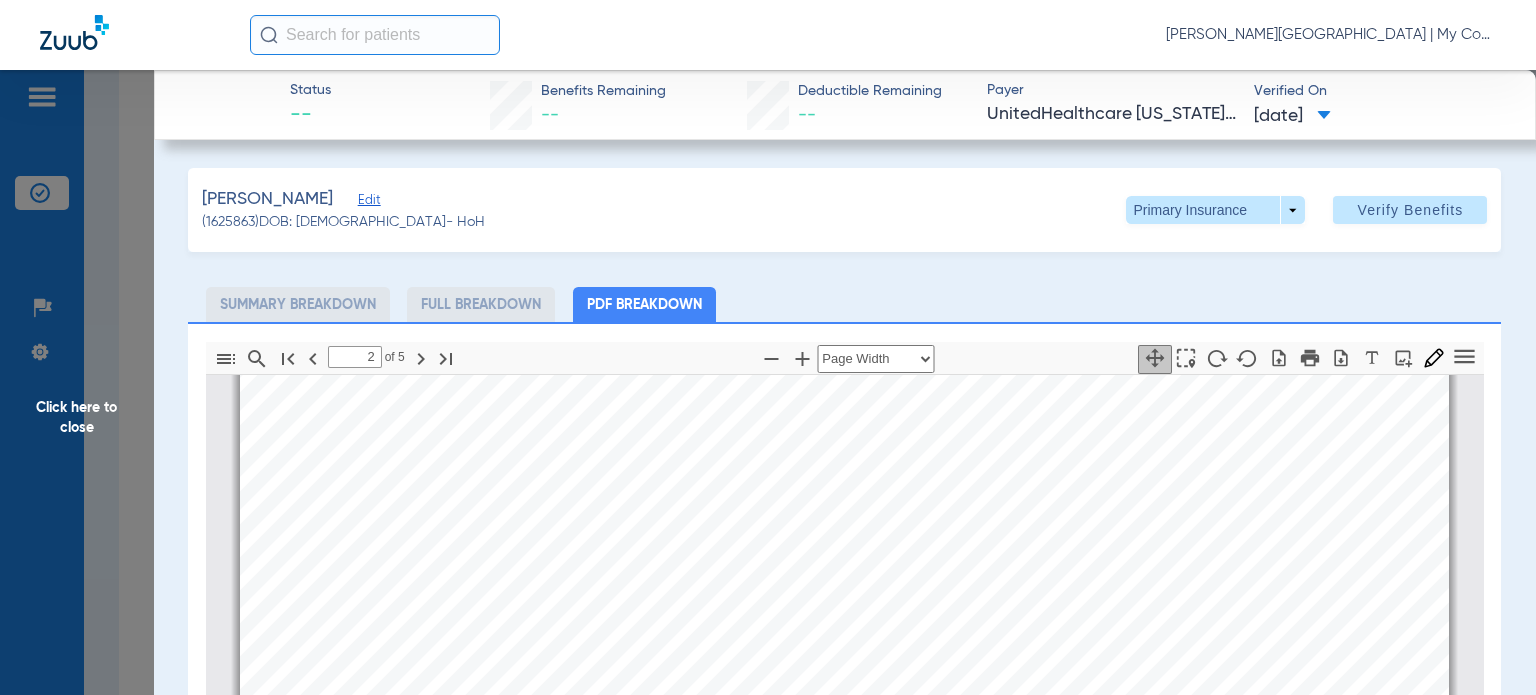 scroll, scrollTop: 2410, scrollLeft: 0, axis: vertical 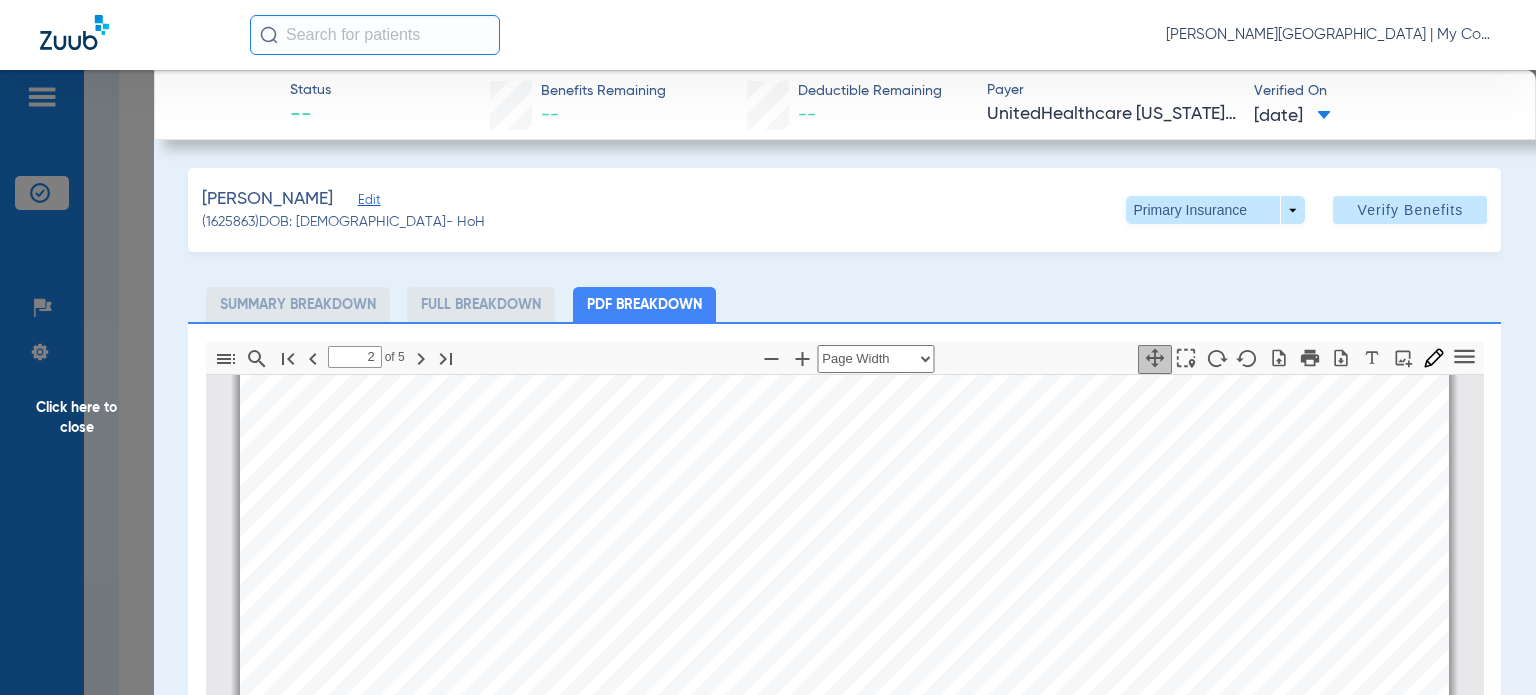 click on "Click here to close" 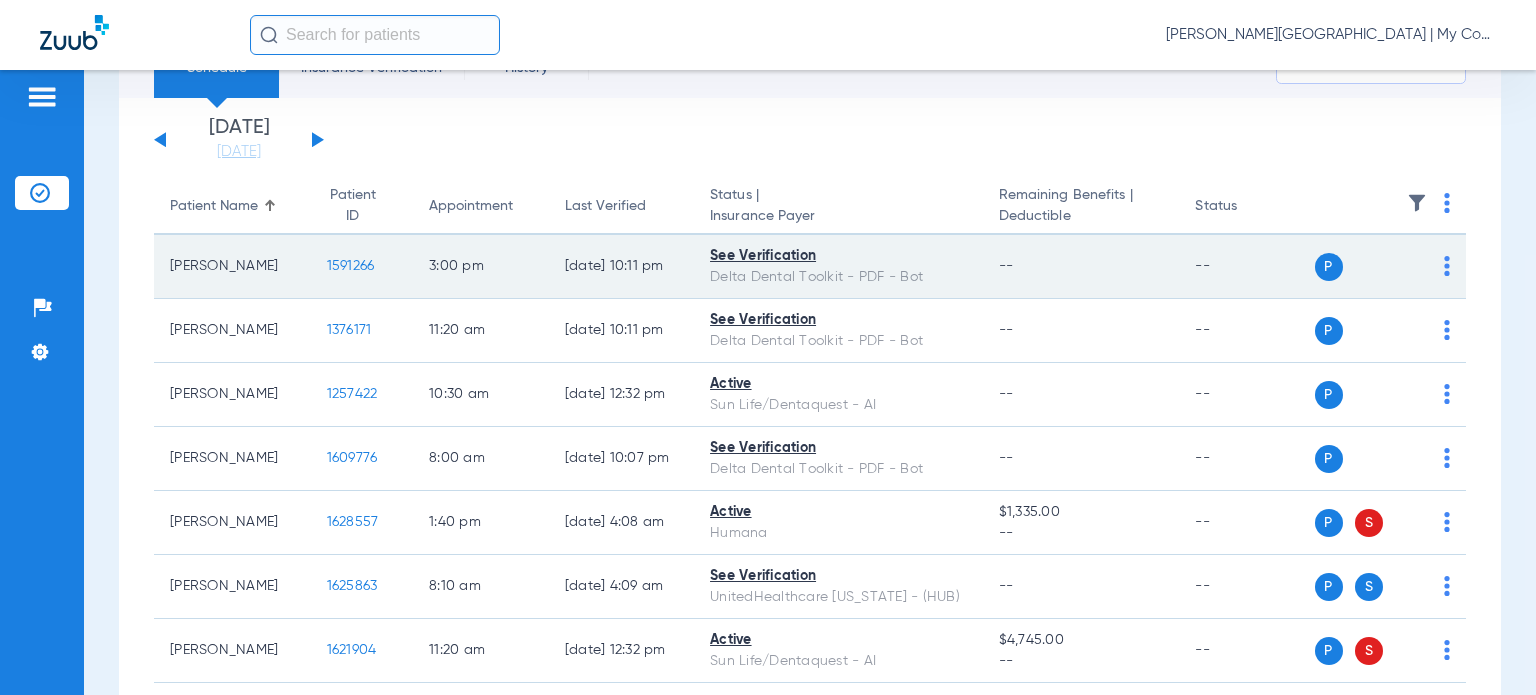 scroll, scrollTop: 0, scrollLeft: 0, axis: both 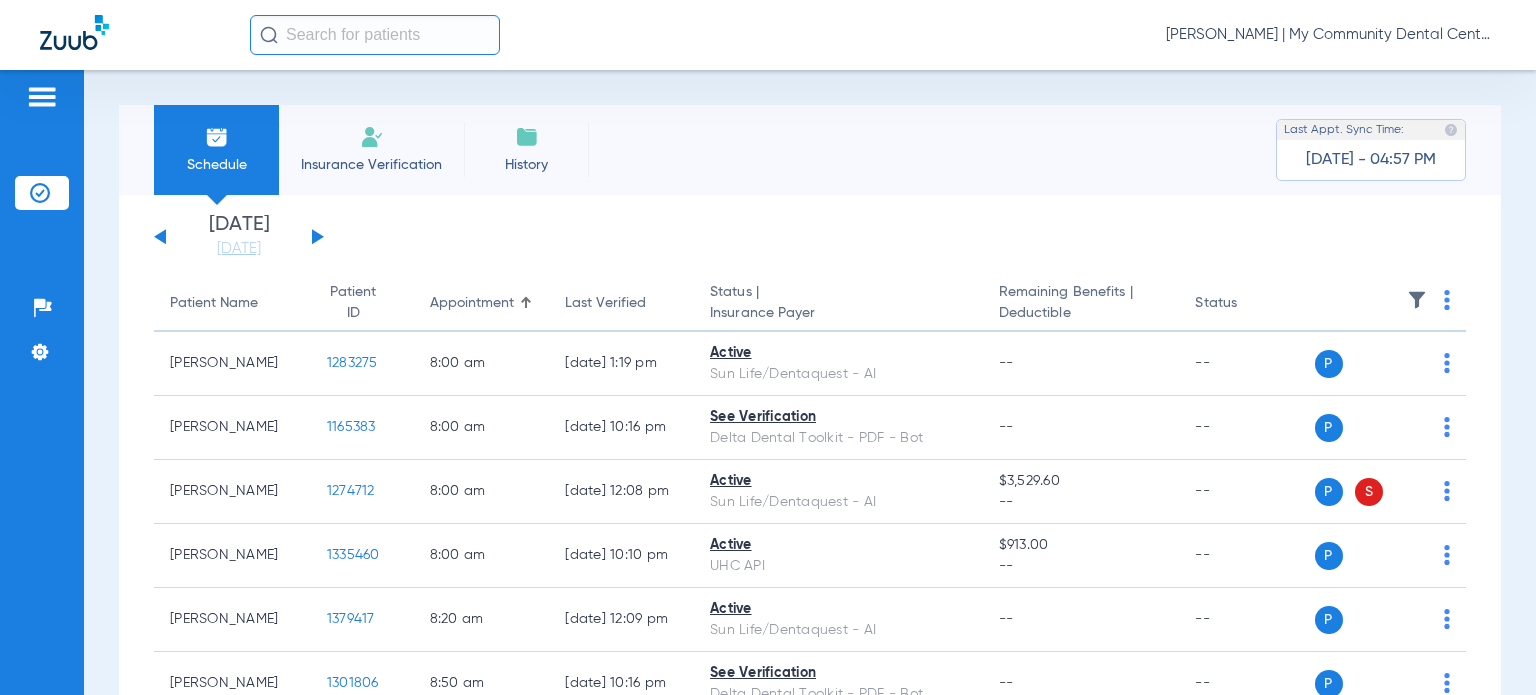 click on "[PERSON_NAME] | My Community Dental Centers" 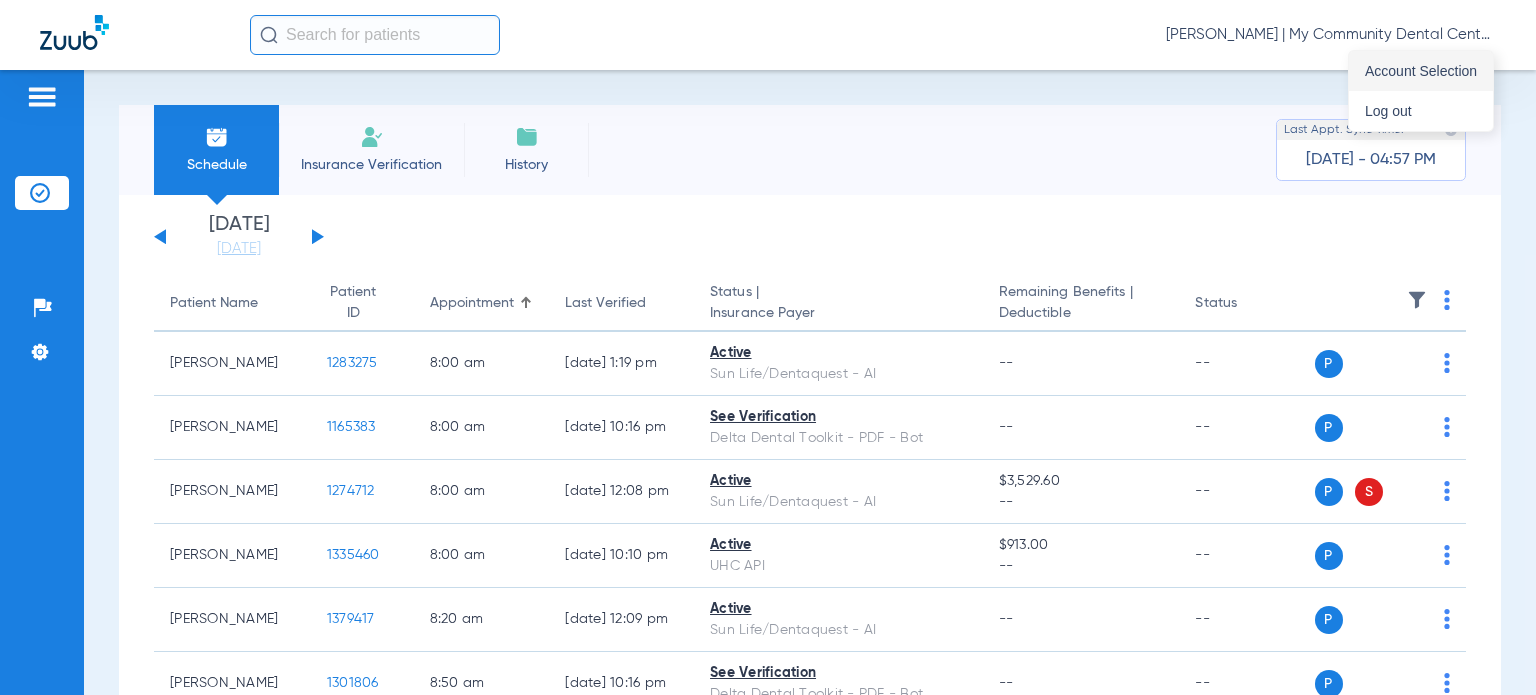 click on "Account Selection" at bounding box center (1421, 71) 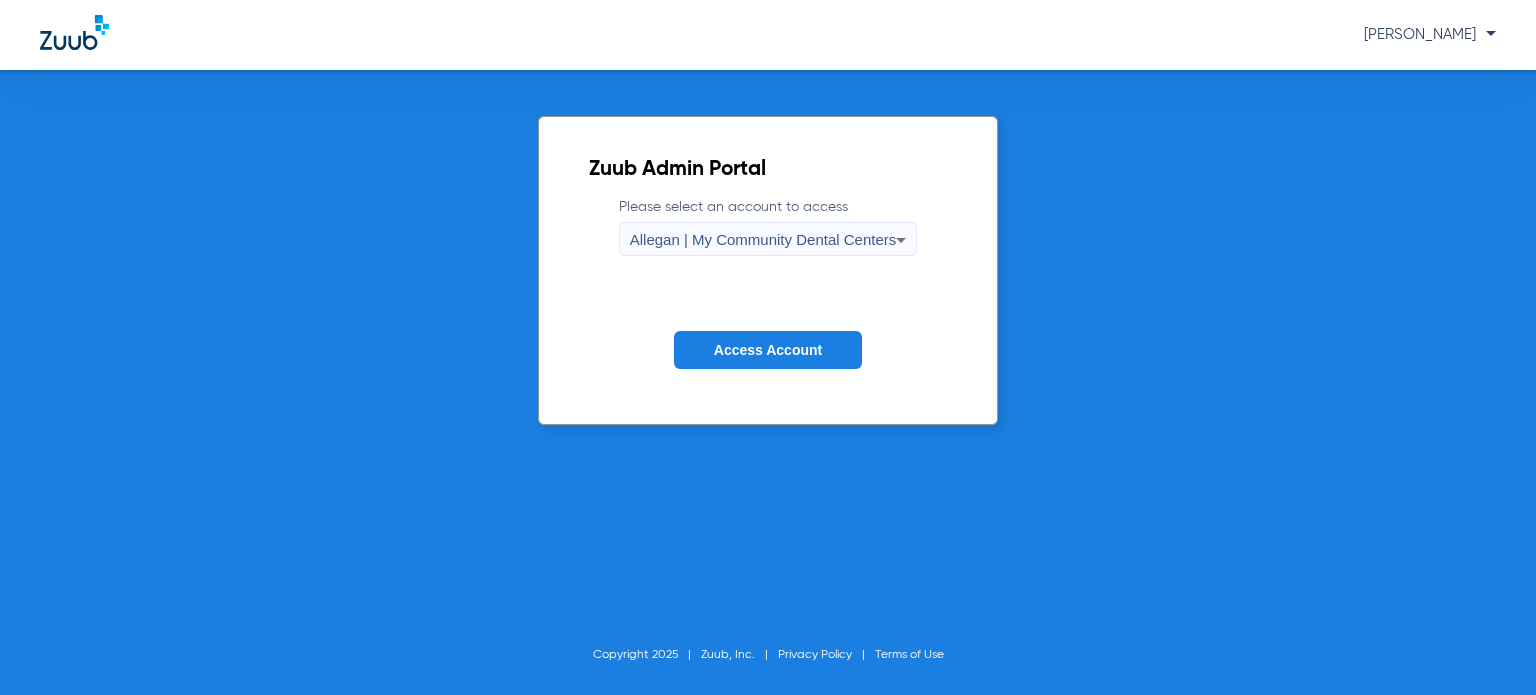 click on "Allegan | My Community Dental Centers" at bounding box center [763, 240] 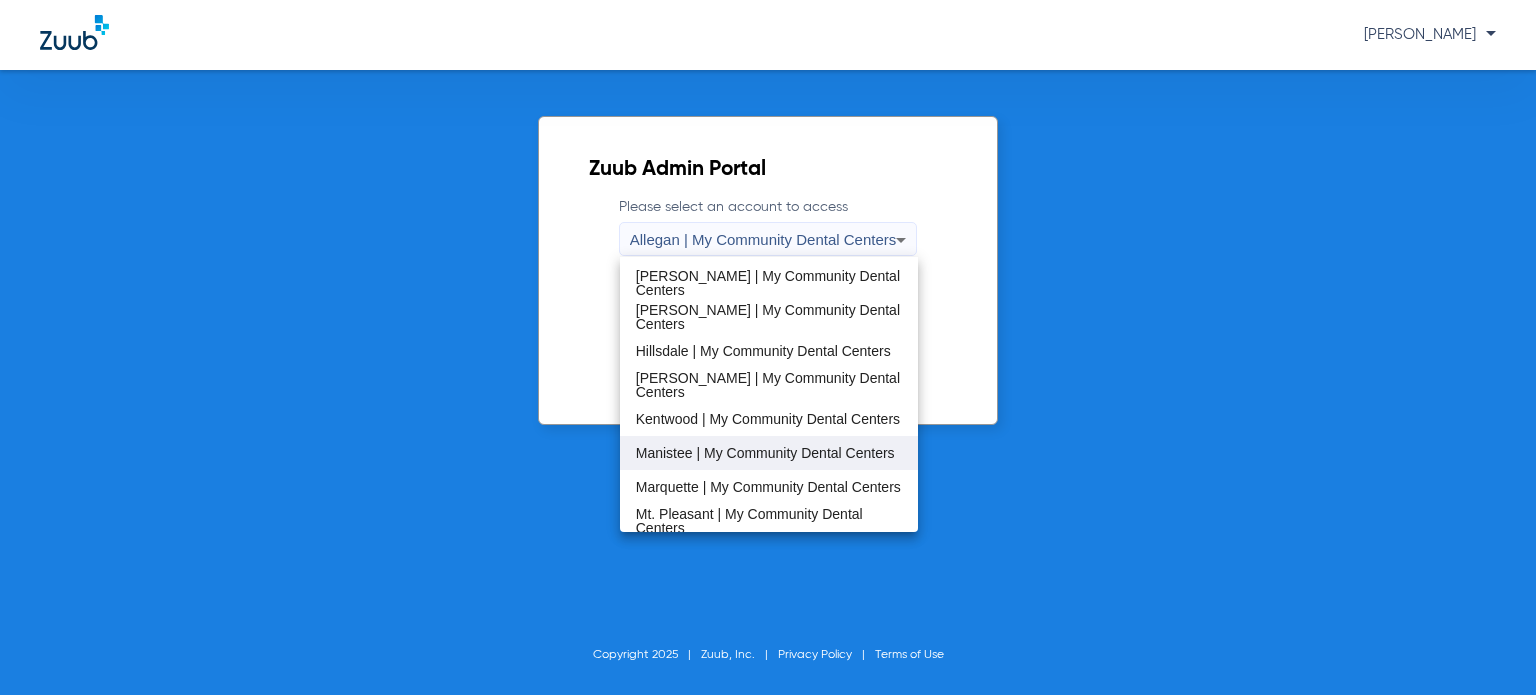 scroll, scrollTop: 400, scrollLeft: 0, axis: vertical 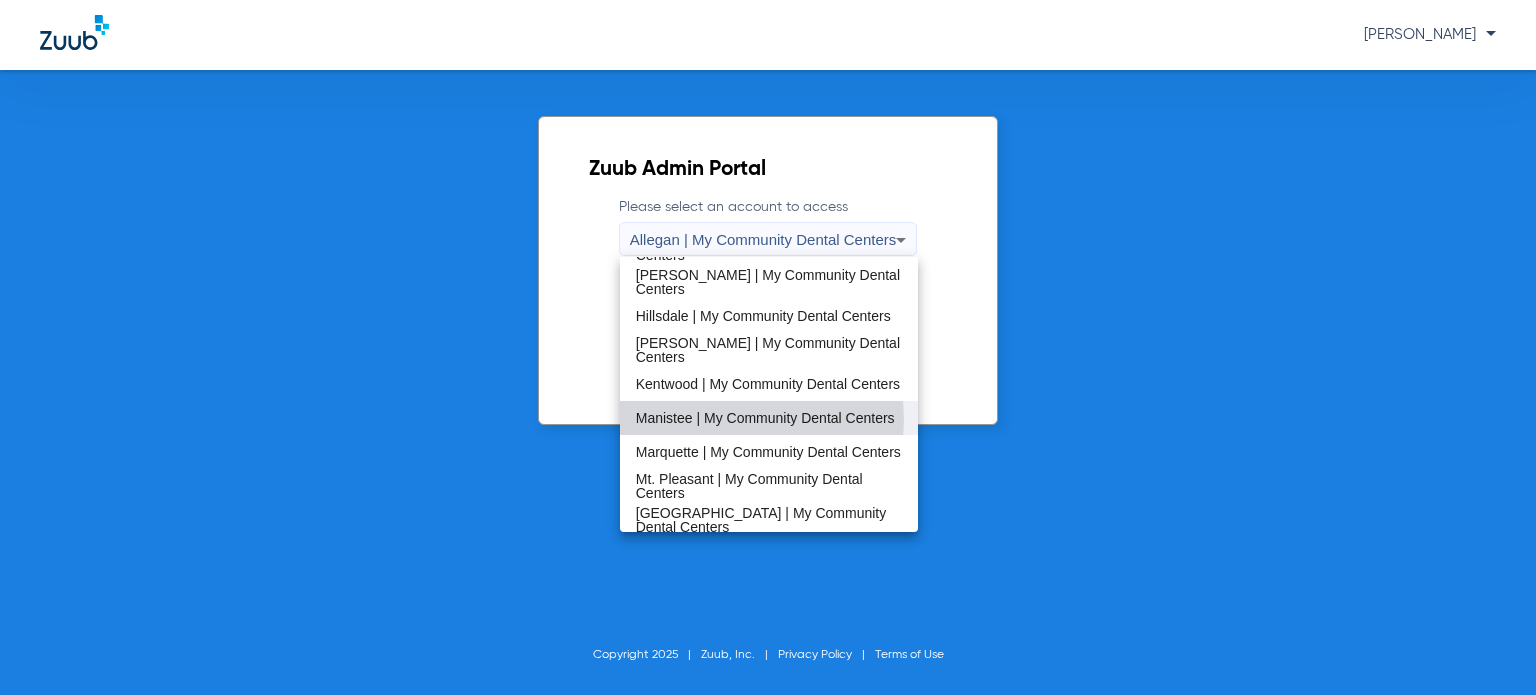 click on "Manistee | My Community Dental Centers" at bounding box center [765, 418] 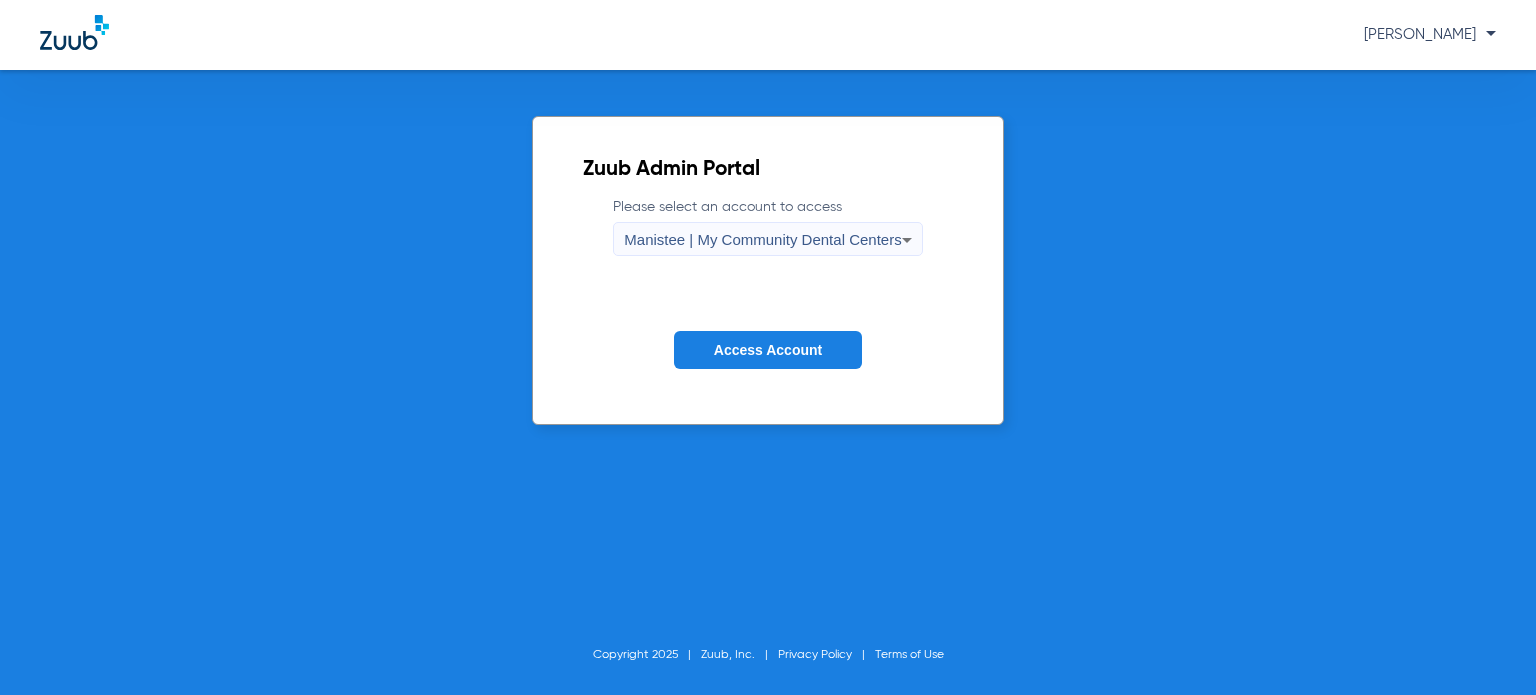 click on "Access Account" 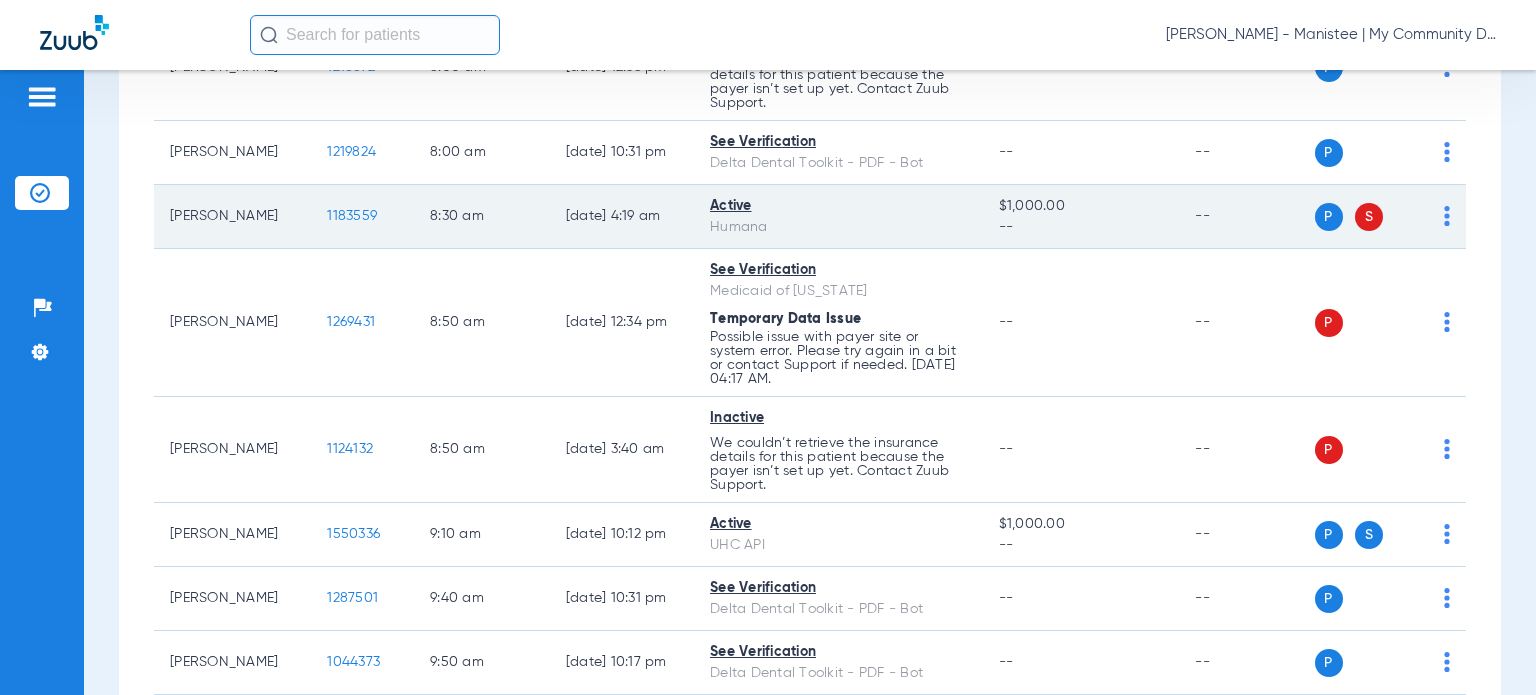 scroll, scrollTop: 600, scrollLeft: 0, axis: vertical 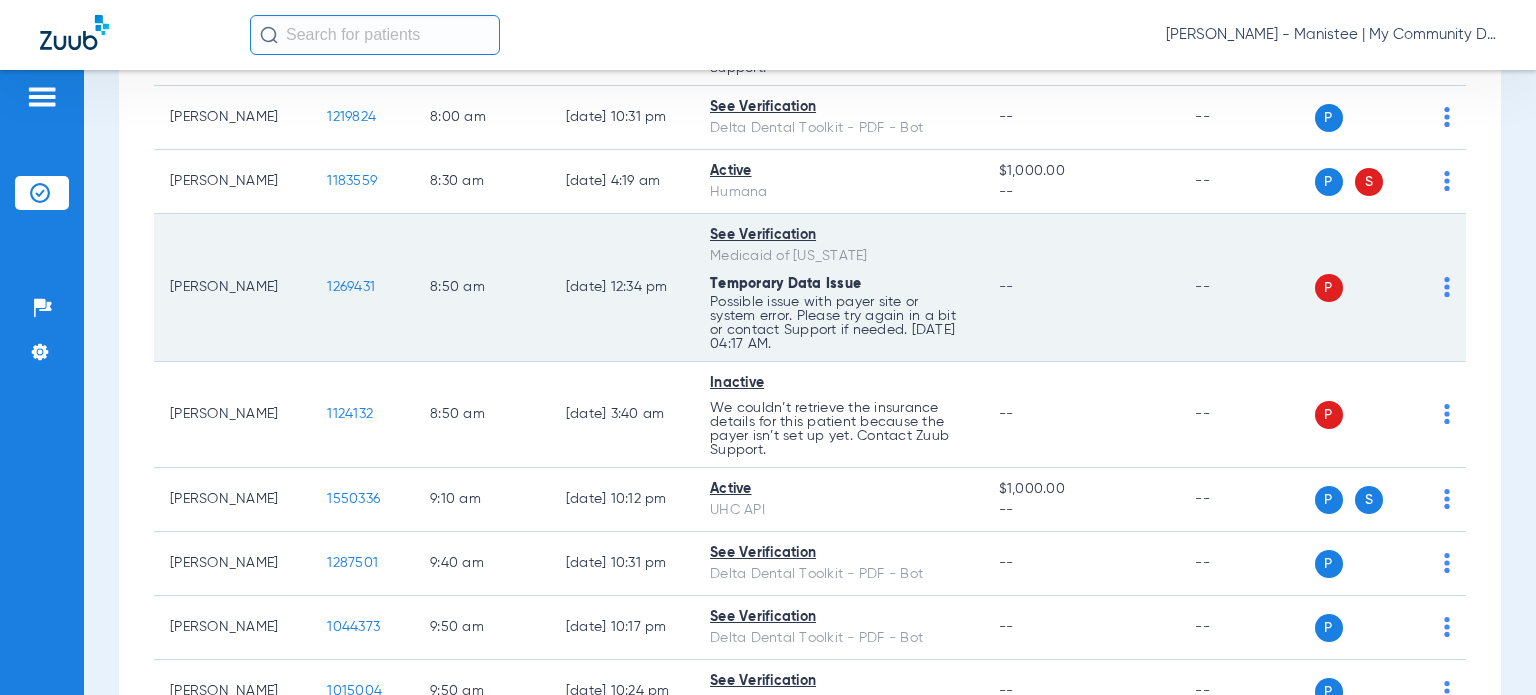 click 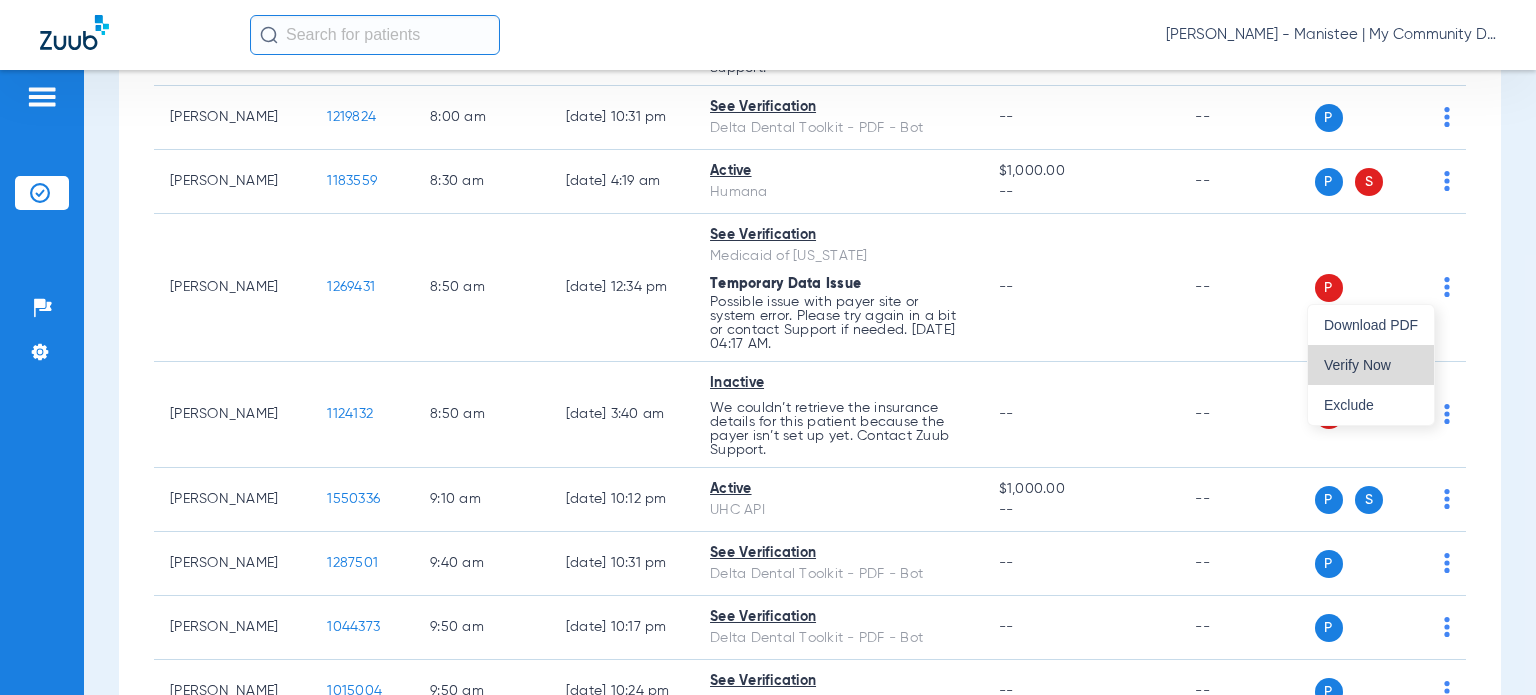 click on "Verify Now" at bounding box center (1371, 365) 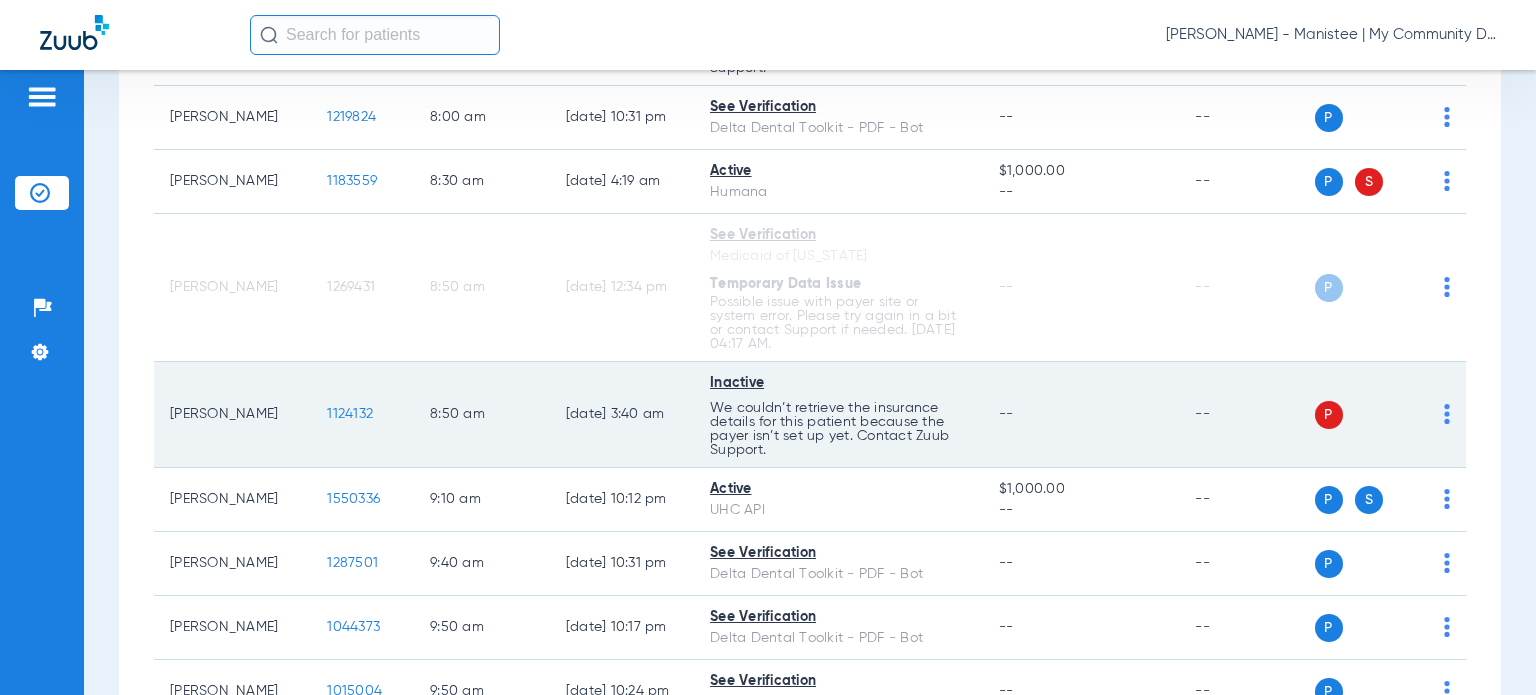 click 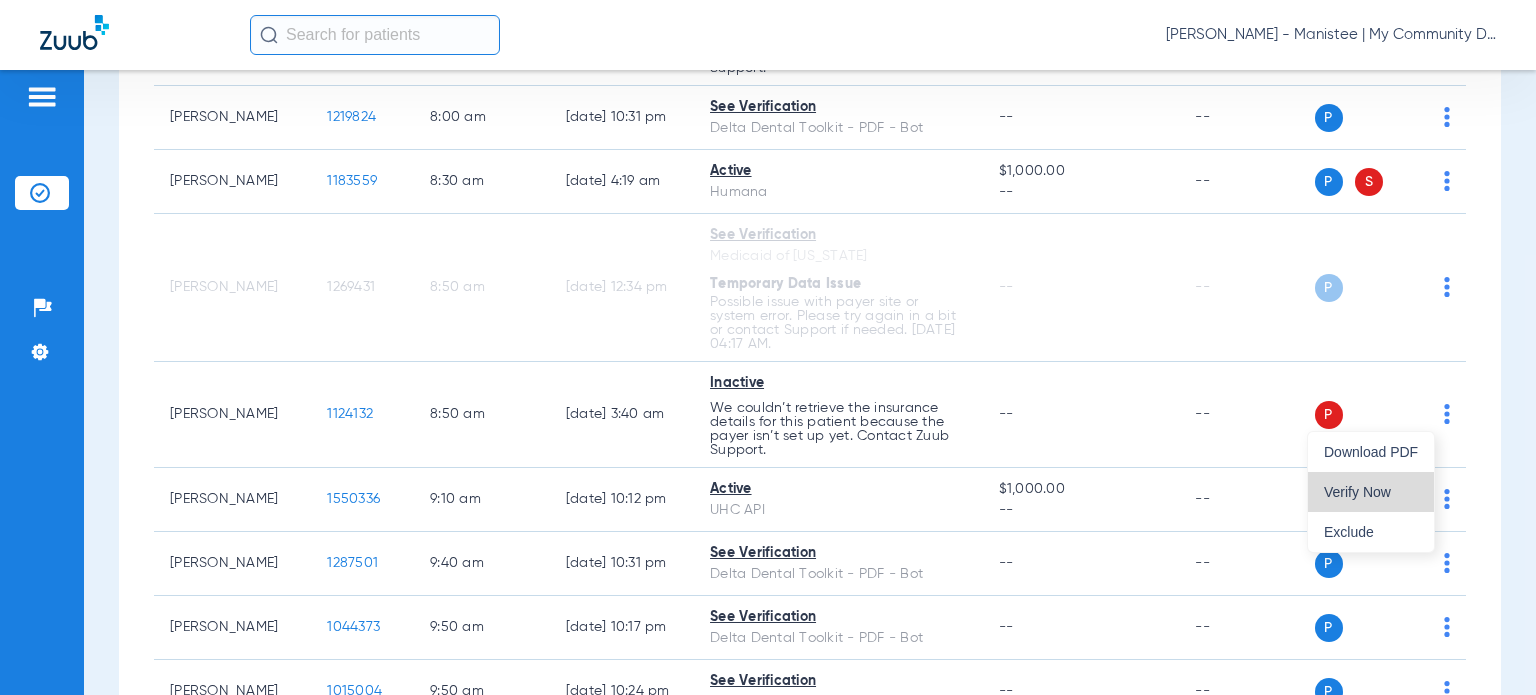 click on "Verify Now" at bounding box center [1371, 492] 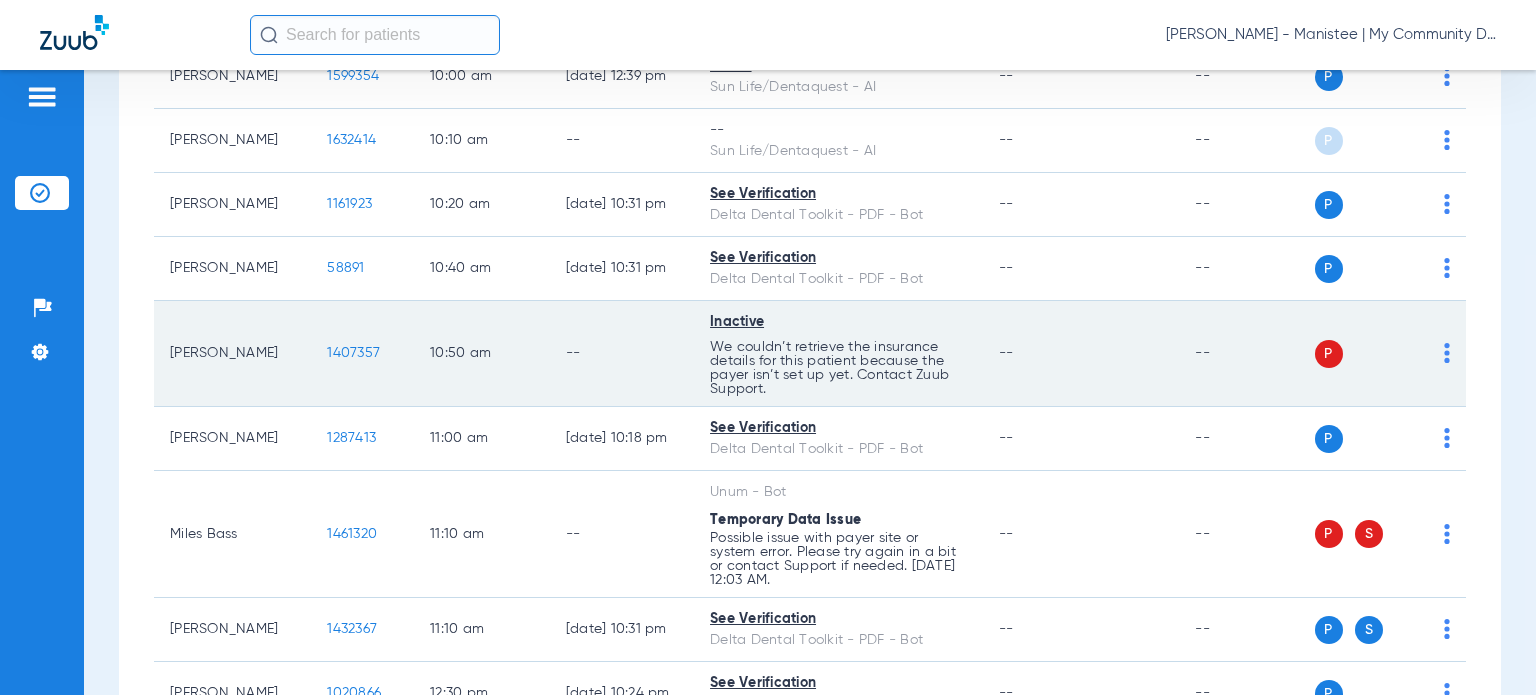 scroll, scrollTop: 1320, scrollLeft: 0, axis: vertical 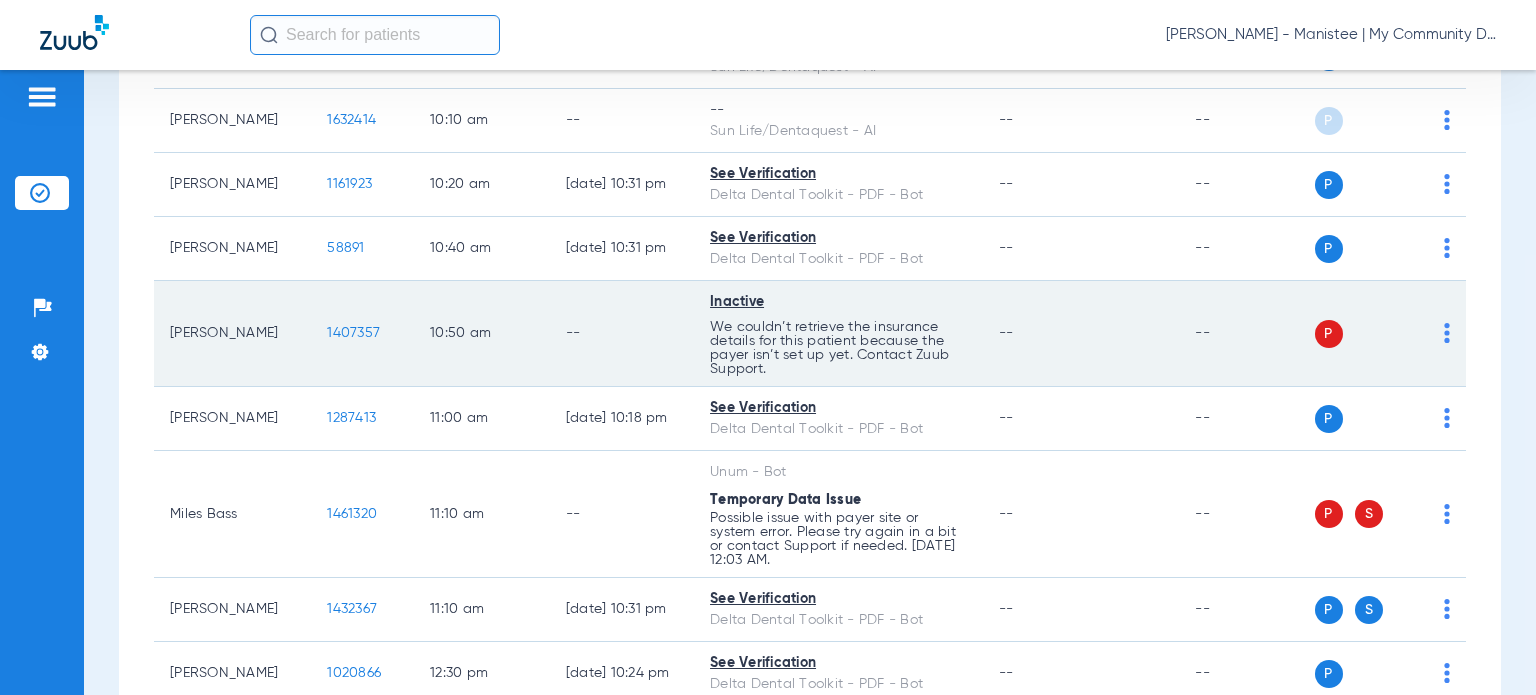 click 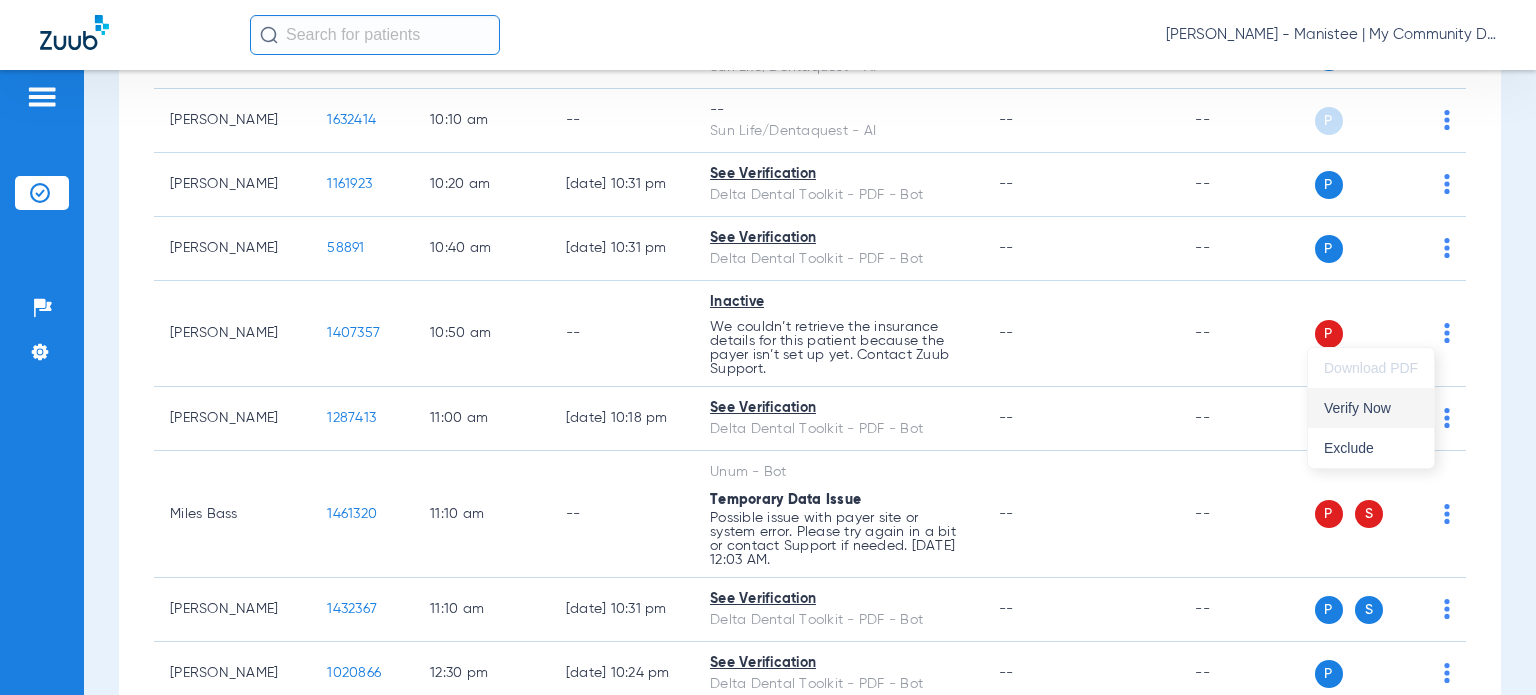 click on "Verify Now" at bounding box center [1371, 408] 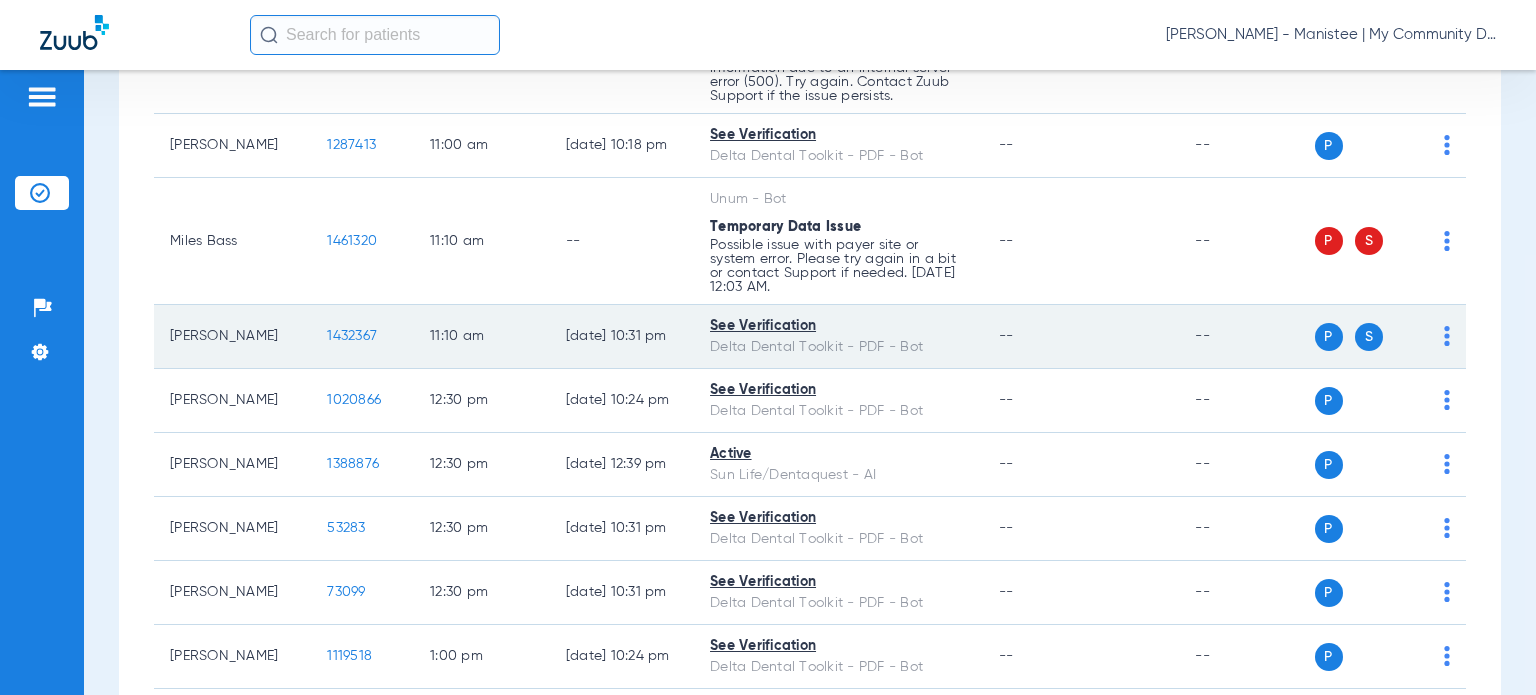 scroll, scrollTop: 1620, scrollLeft: 0, axis: vertical 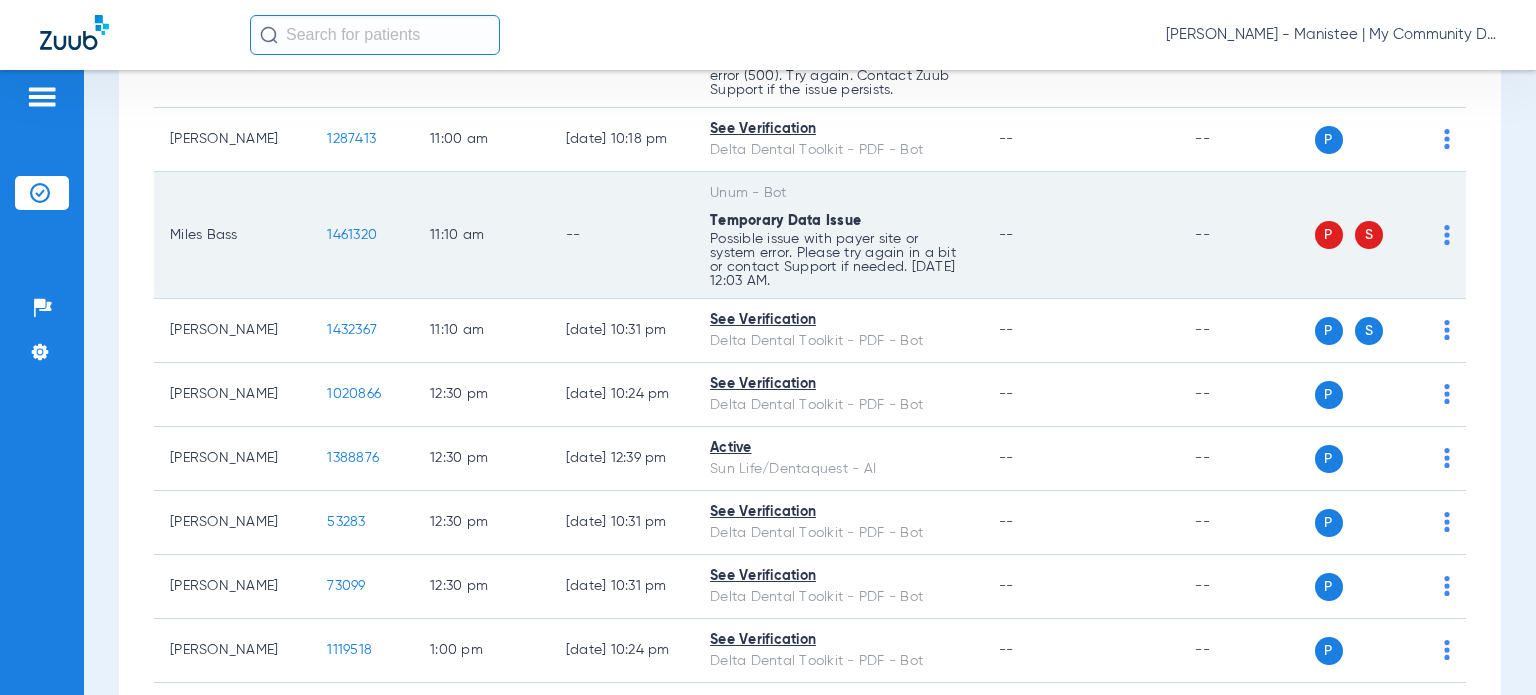 click 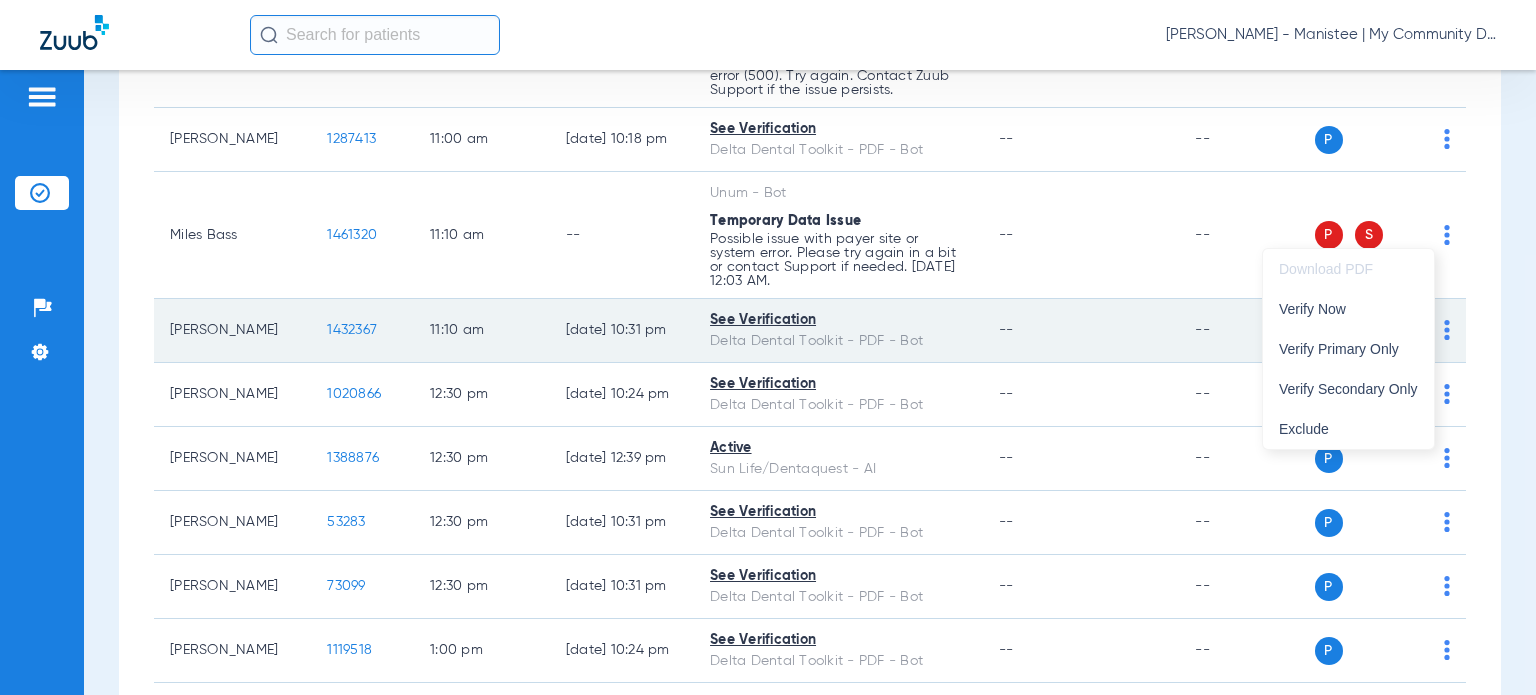 click on "Verify Now" at bounding box center (1348, 309) 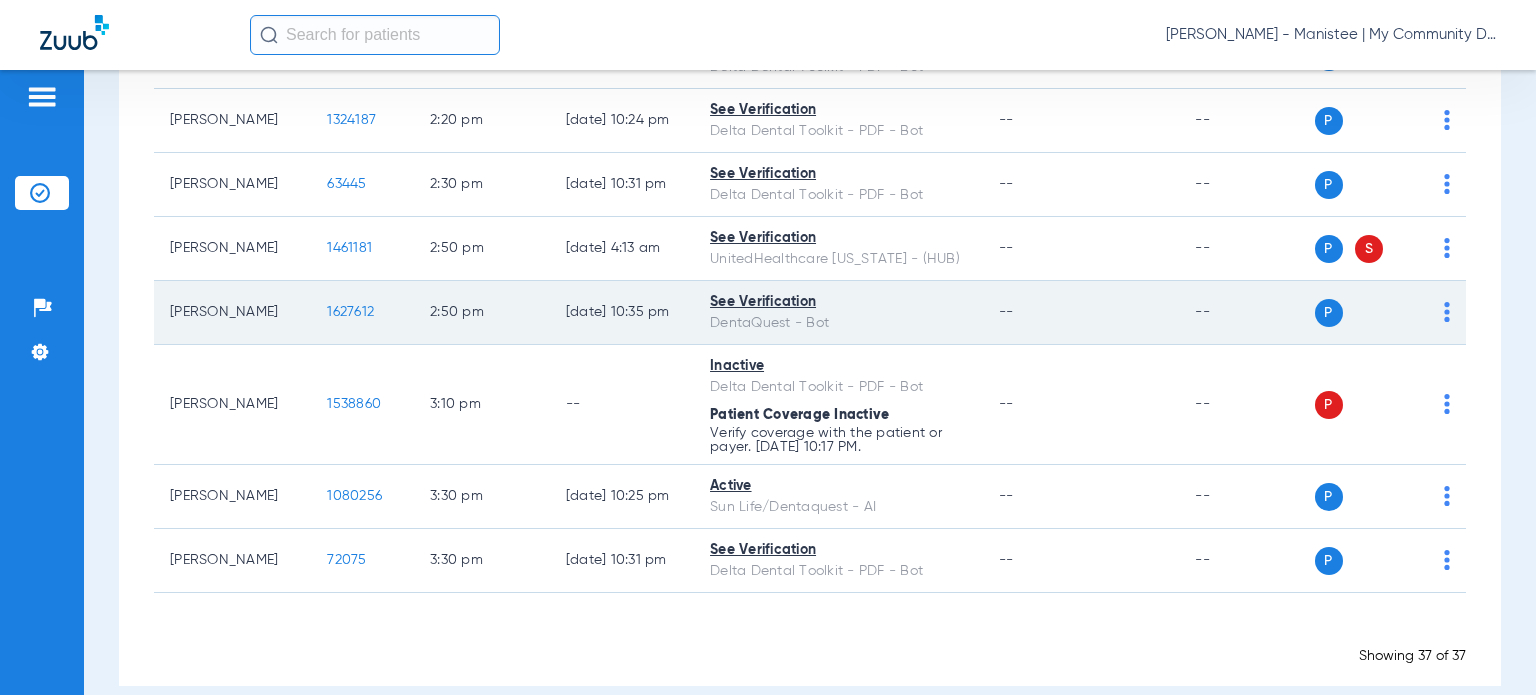 scroll, scrollTop: 2551, scrollLeft: 0, axis: vertical 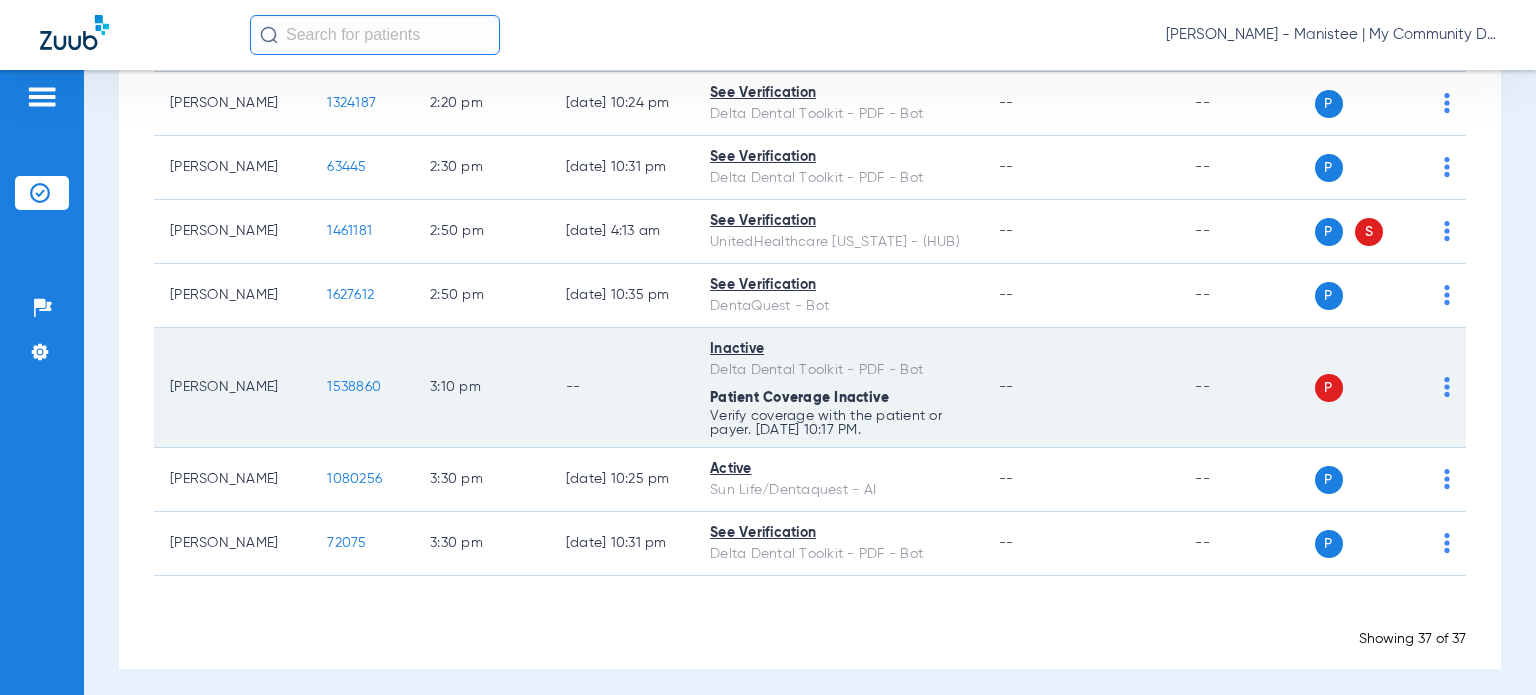 click 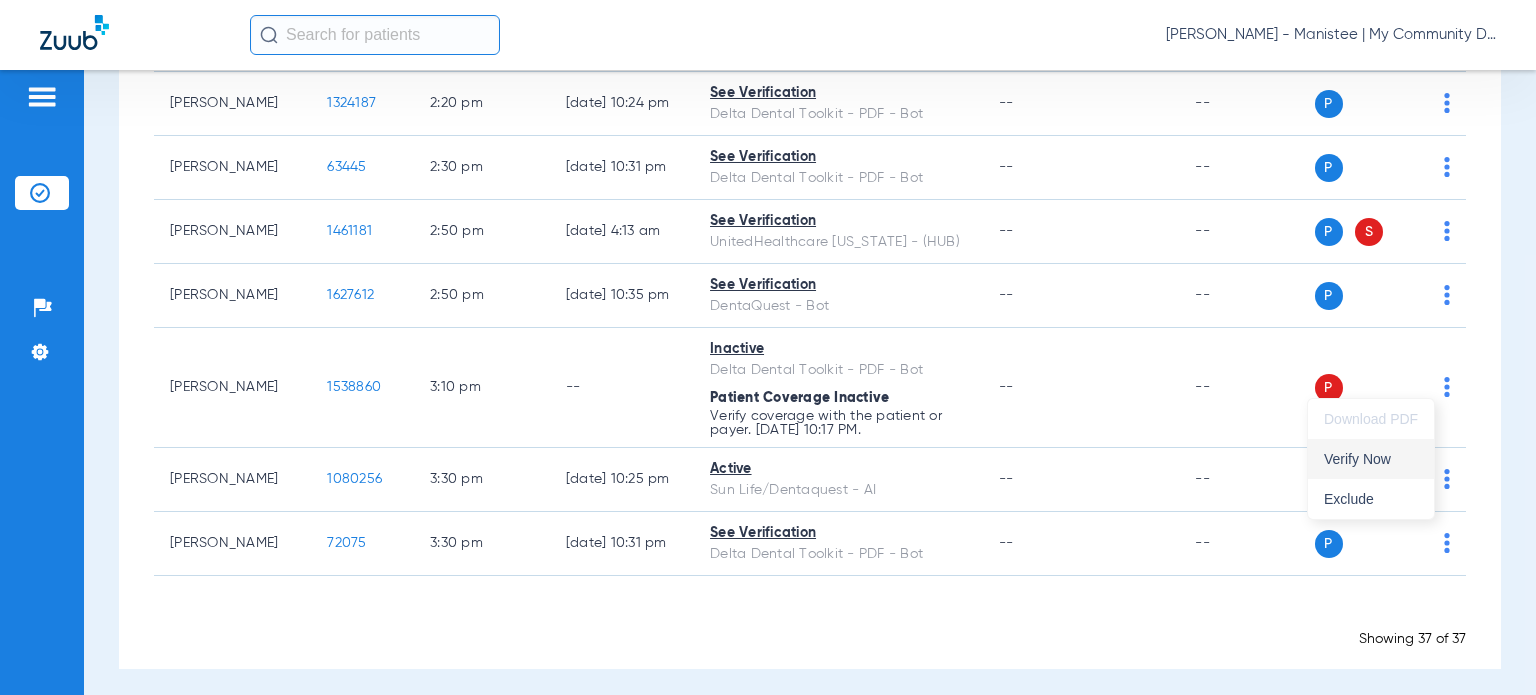 click on "Verify Now" at bounding box center (1371, 459) 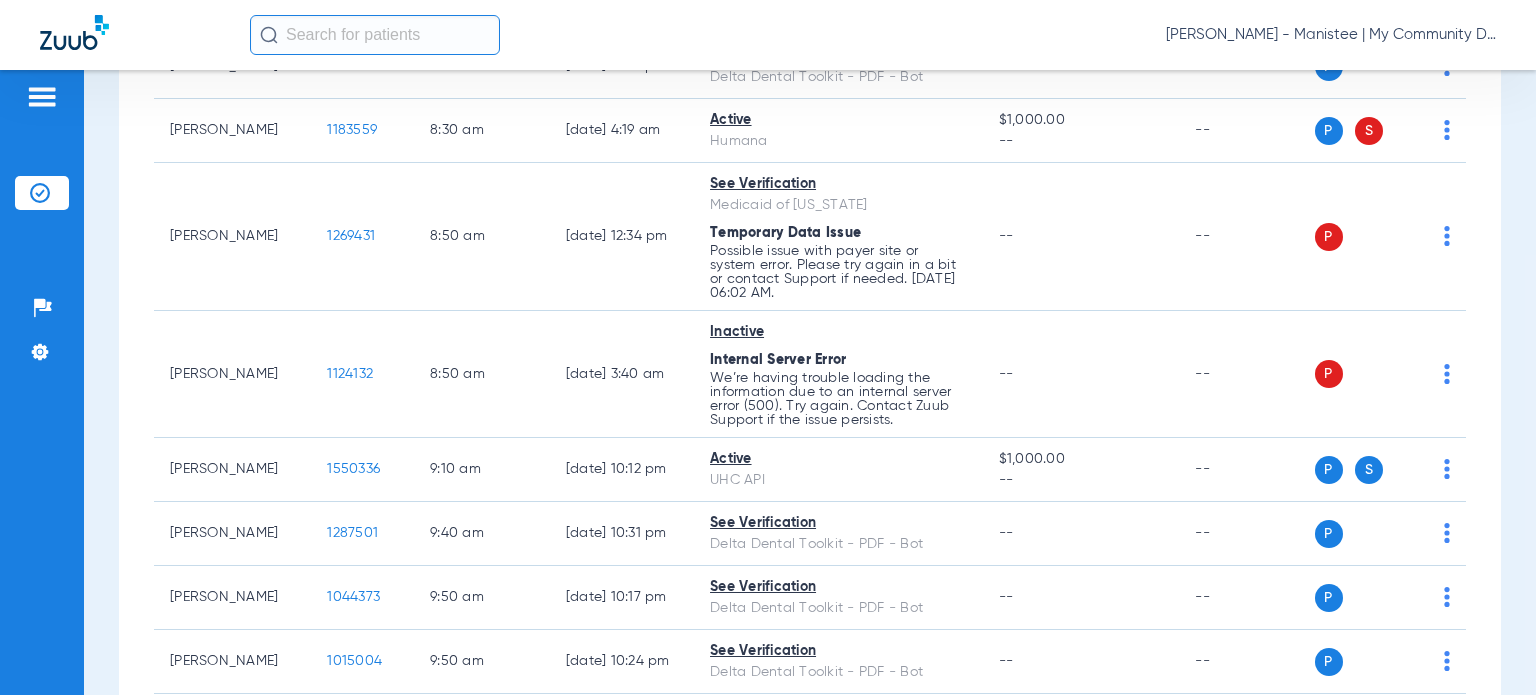 scroll, scrollTop: 0, scrollLeft: 0, axis: both 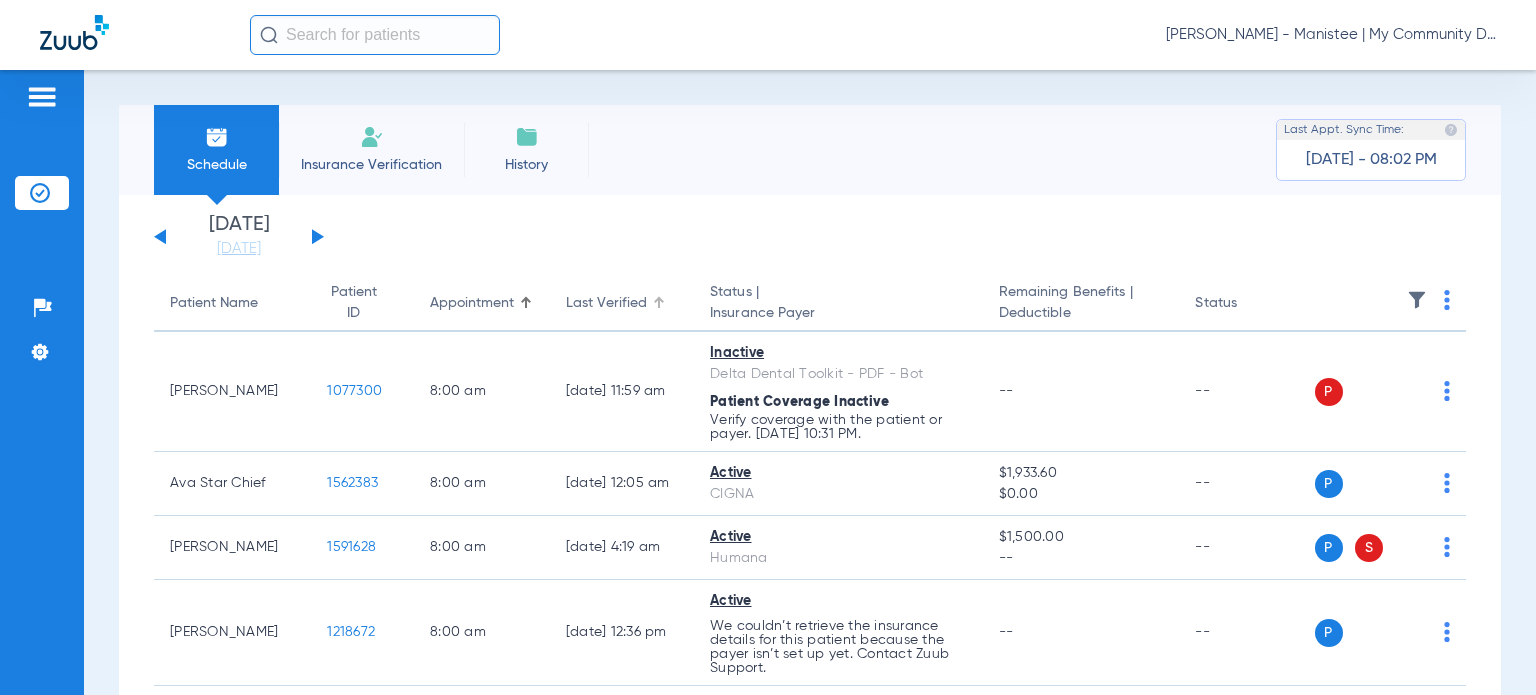 click on "Last Verified" 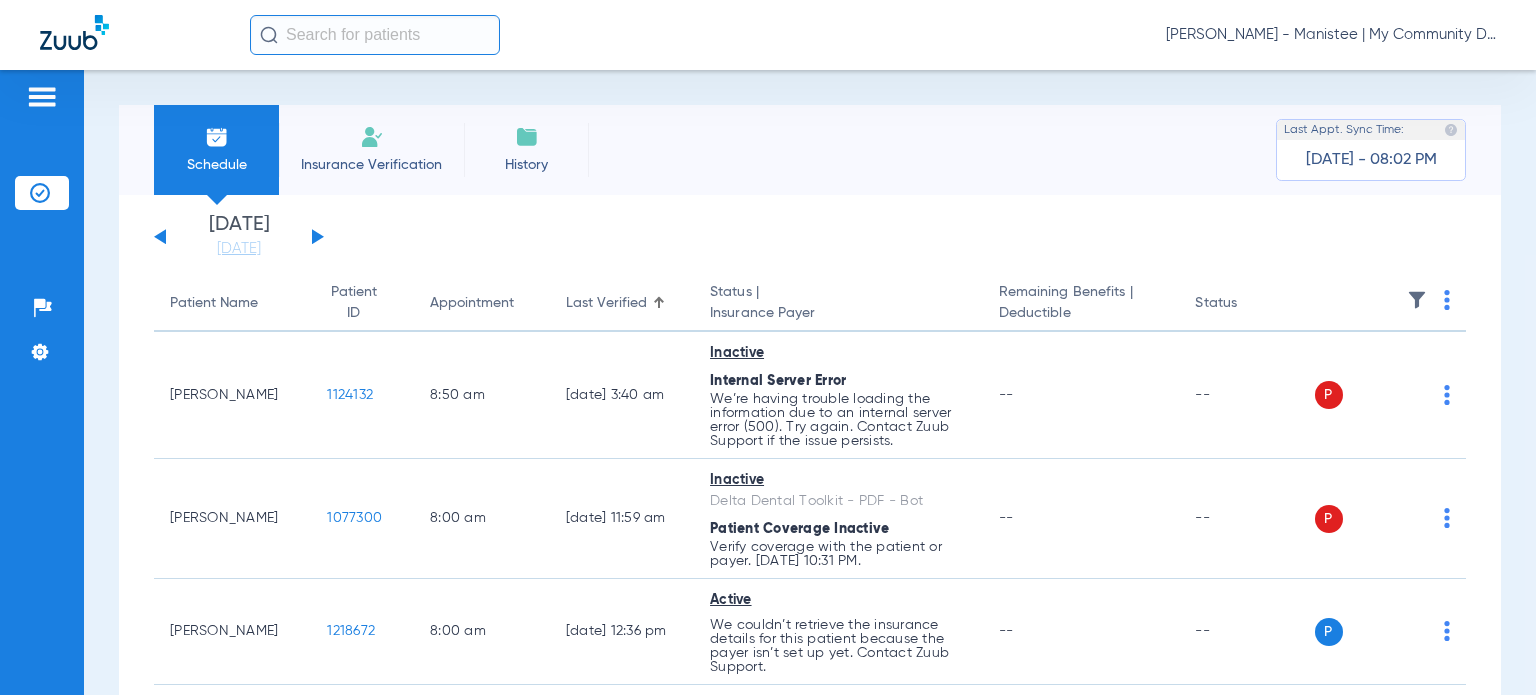 click on "Last Verified" 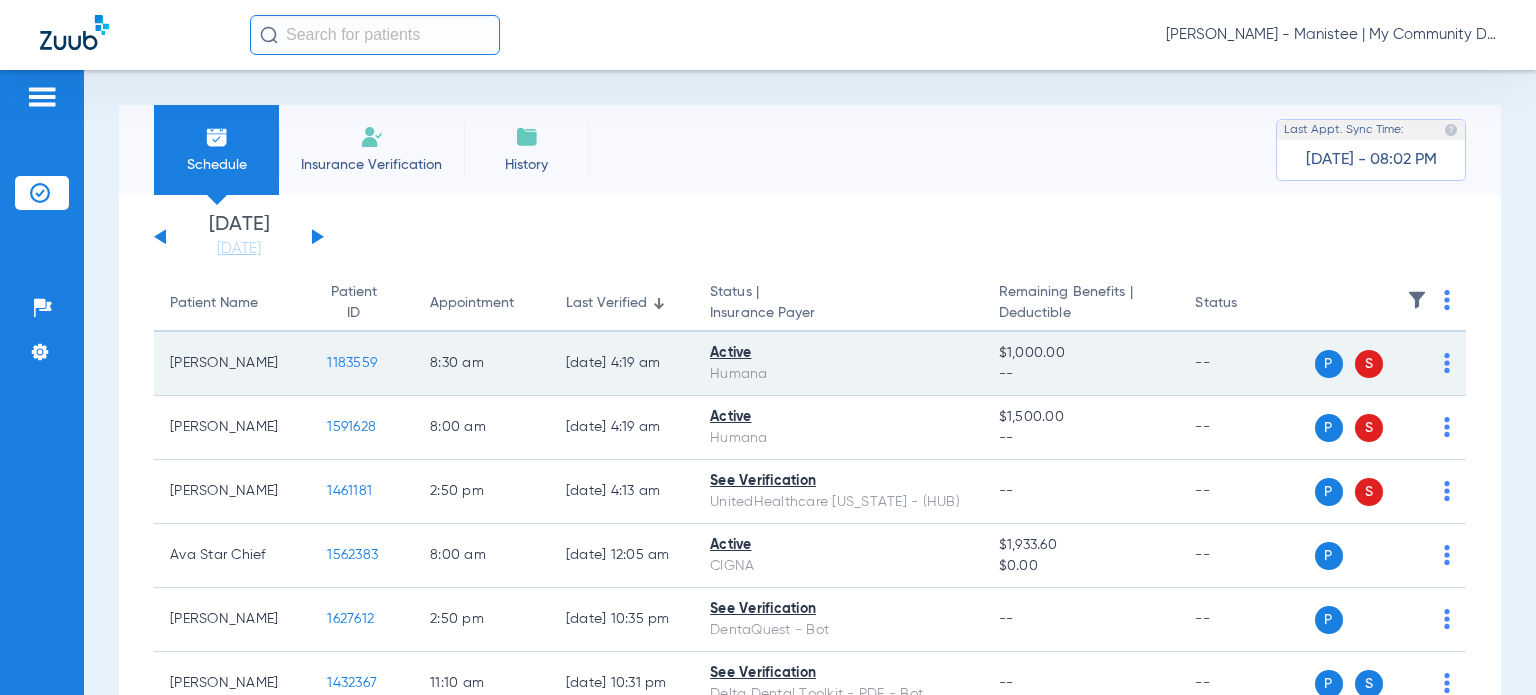 drag, startPoint x: 232, startPoint y: 365, endPoint x: 171, endPoint y: 361, distance: 61.13101 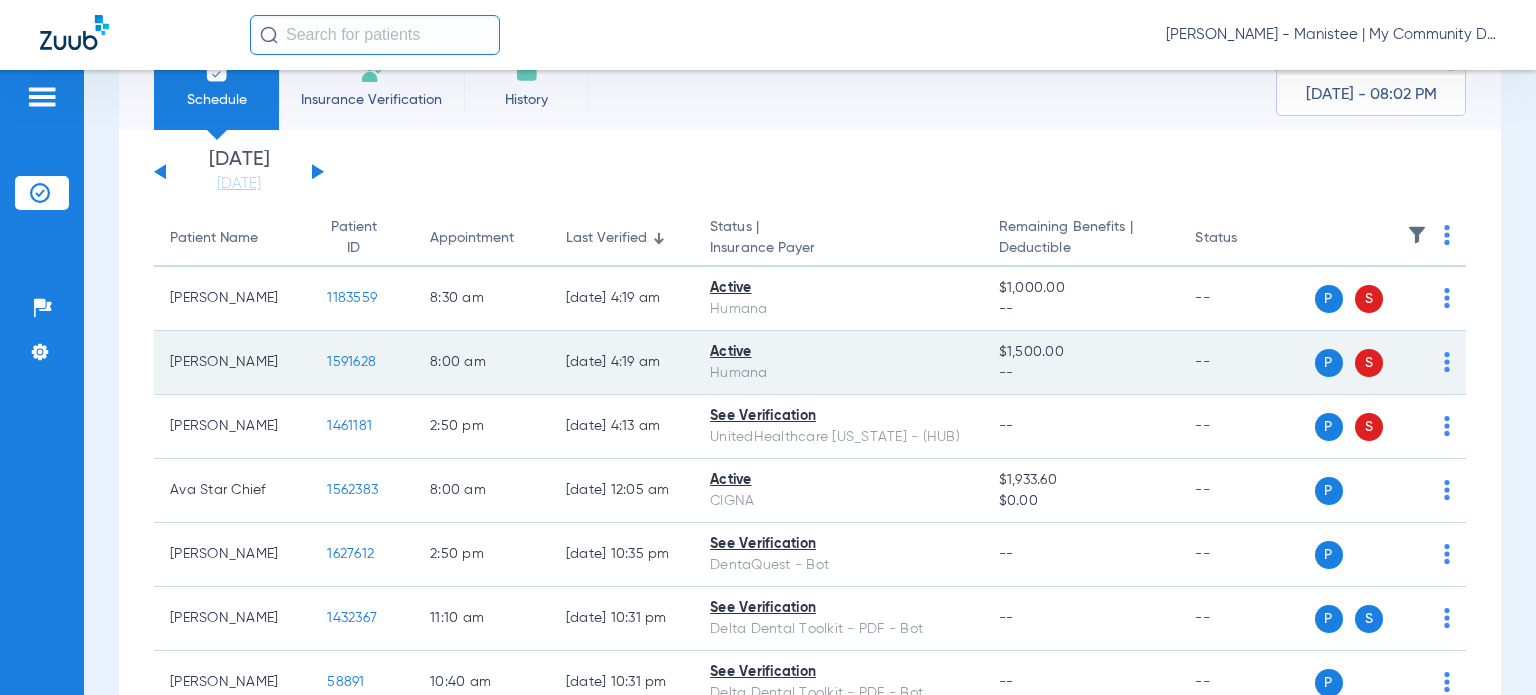 scroll, scrollTop: 100, scrollLeft: 0, axis: vertical 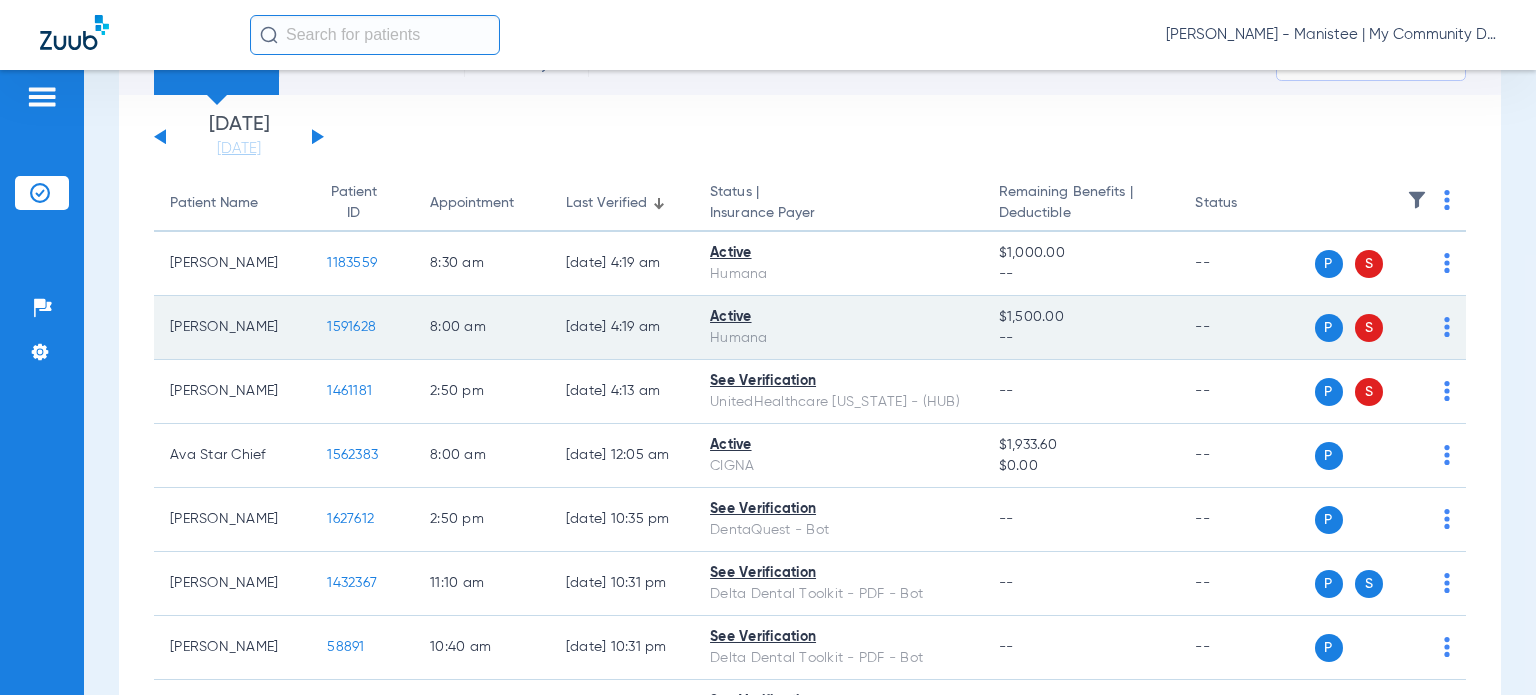 drag, startPoint x: 241, startPoint y: 339, endPoint x: 165, endPoint y: 314, distance: 80.00625 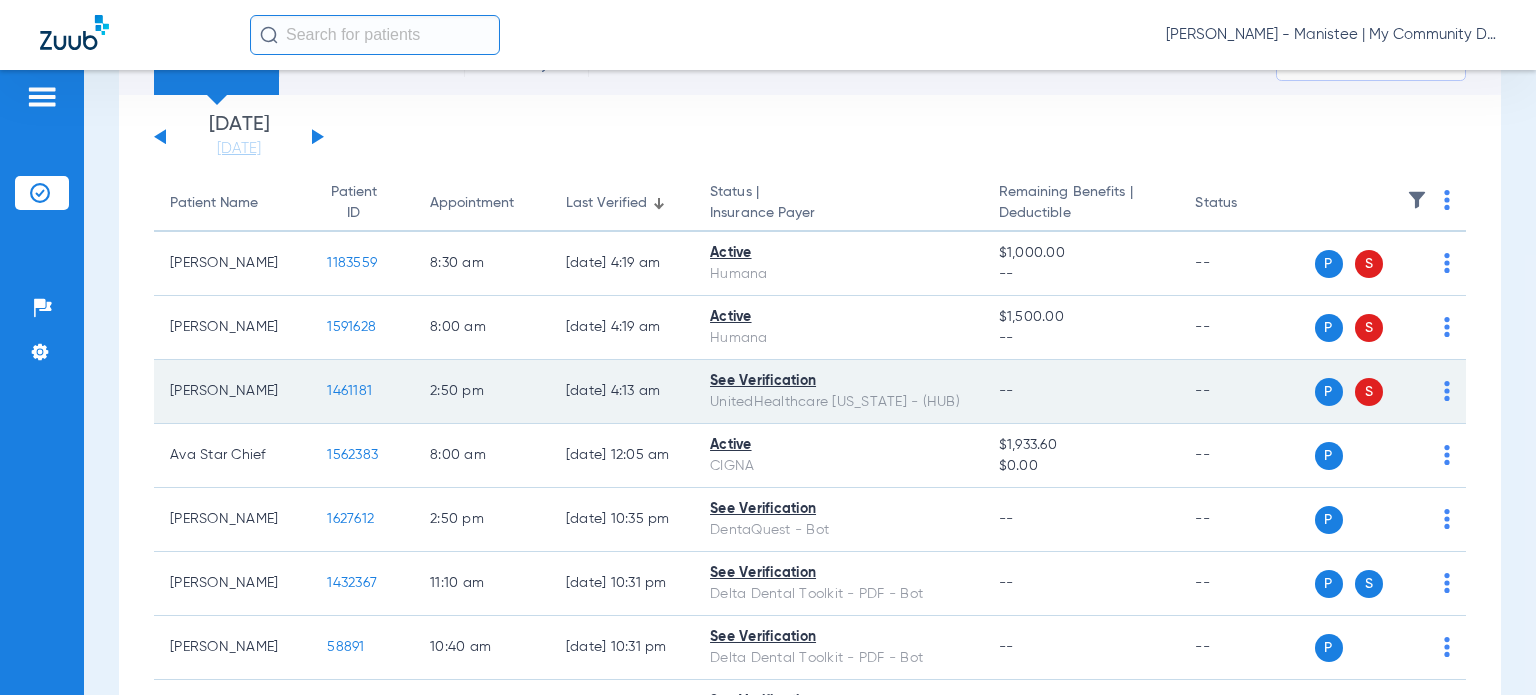 drag, startPoint x: 254, startPoint y: 393, endPoint x: 166, endPoint y: 392, distance: 88.005684 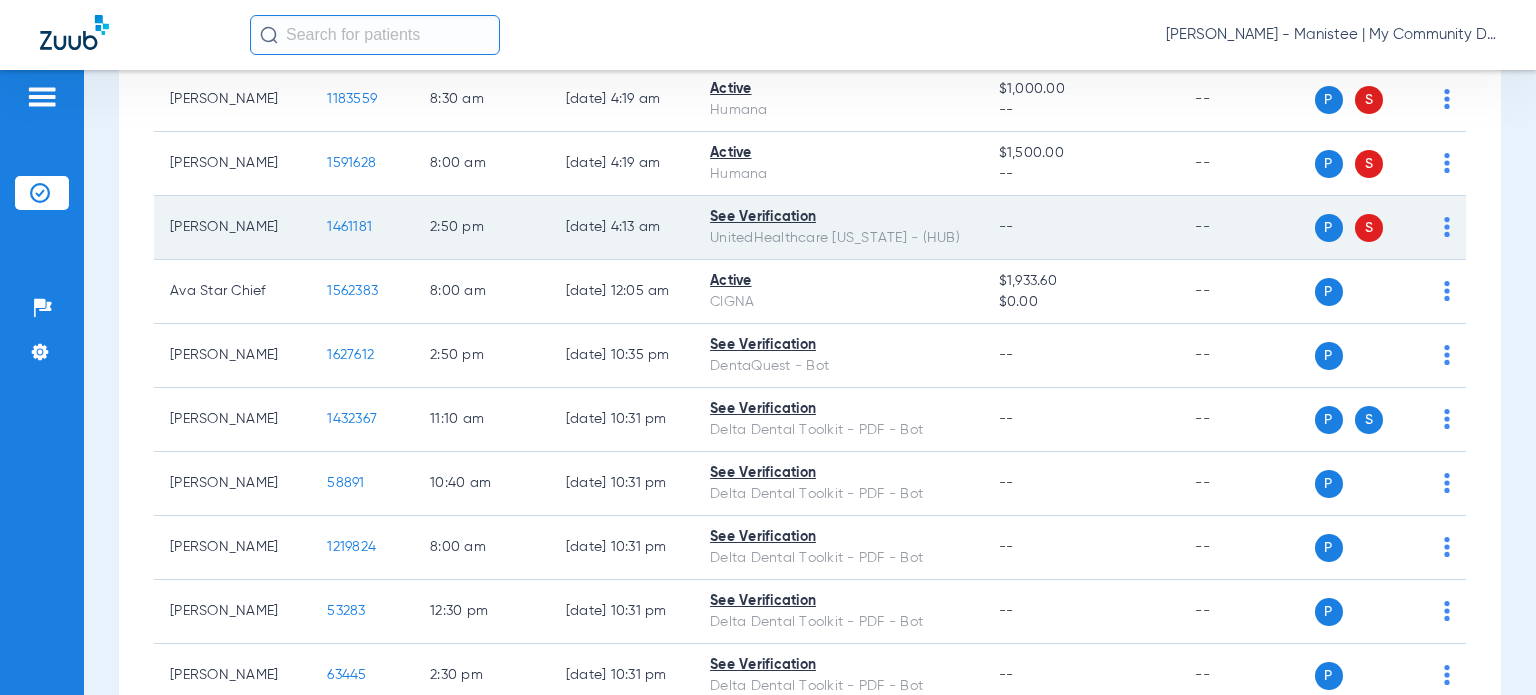 scroll, scrollTop: 300, scrollLeft: 0, axis: vertical 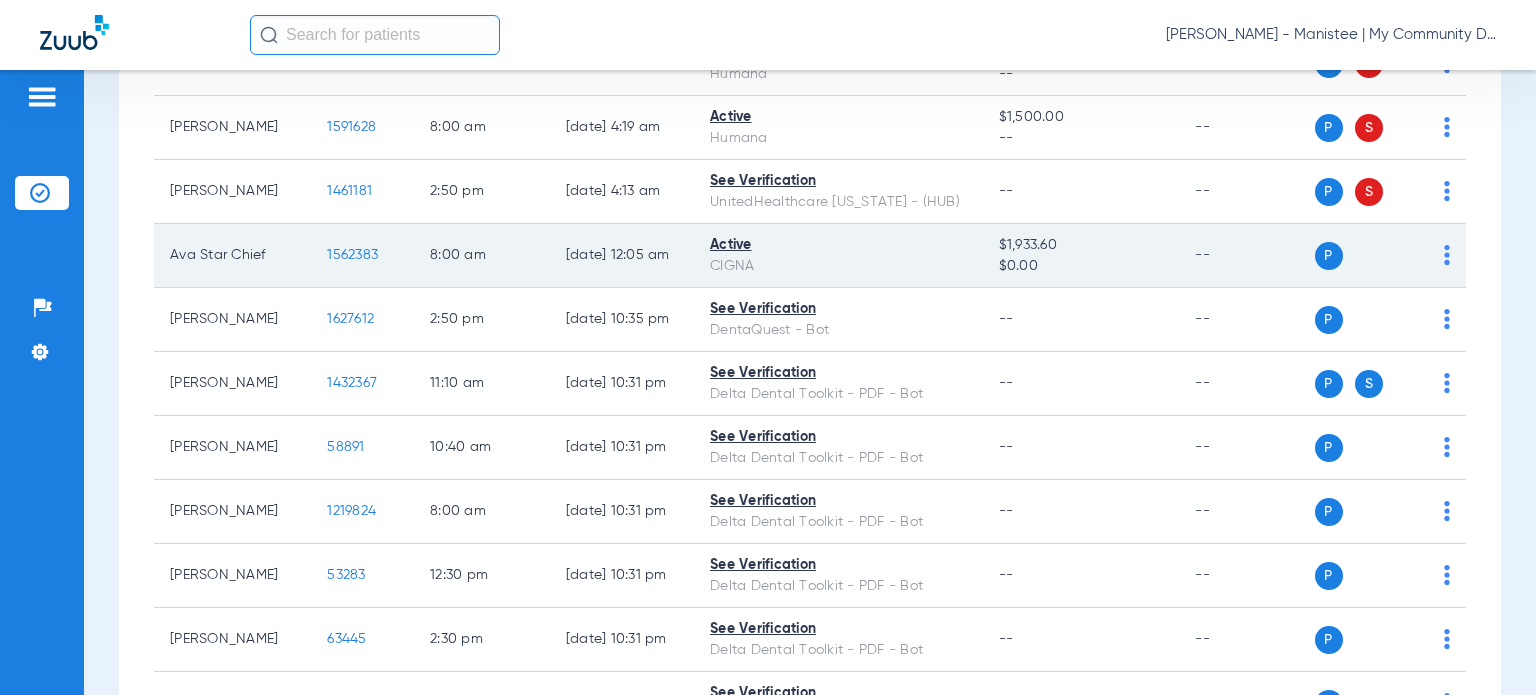 drag, startPoint x: 268, startPoint y: 252, endPoint x: 166, endPoint y: 255, distance: 102.044106 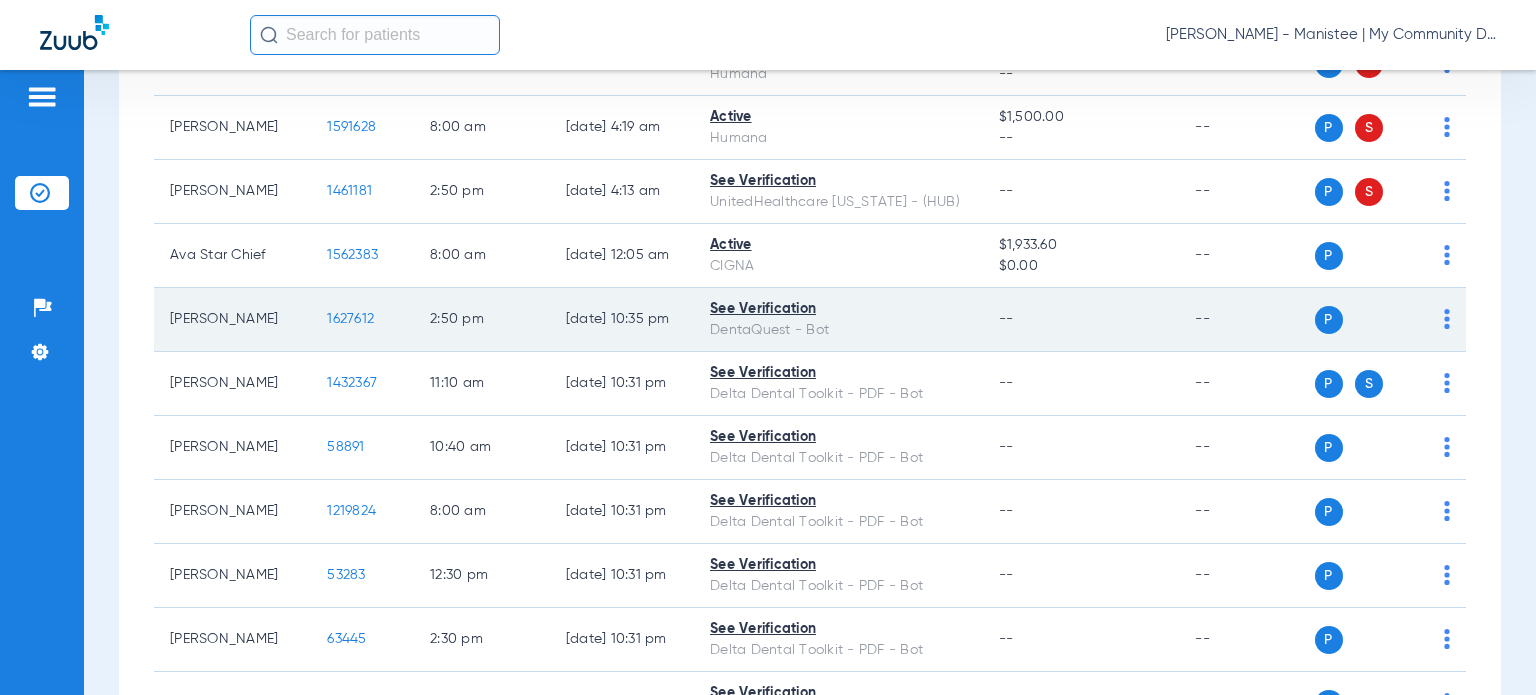 click on "See Verification   DentaQuest - Bot" 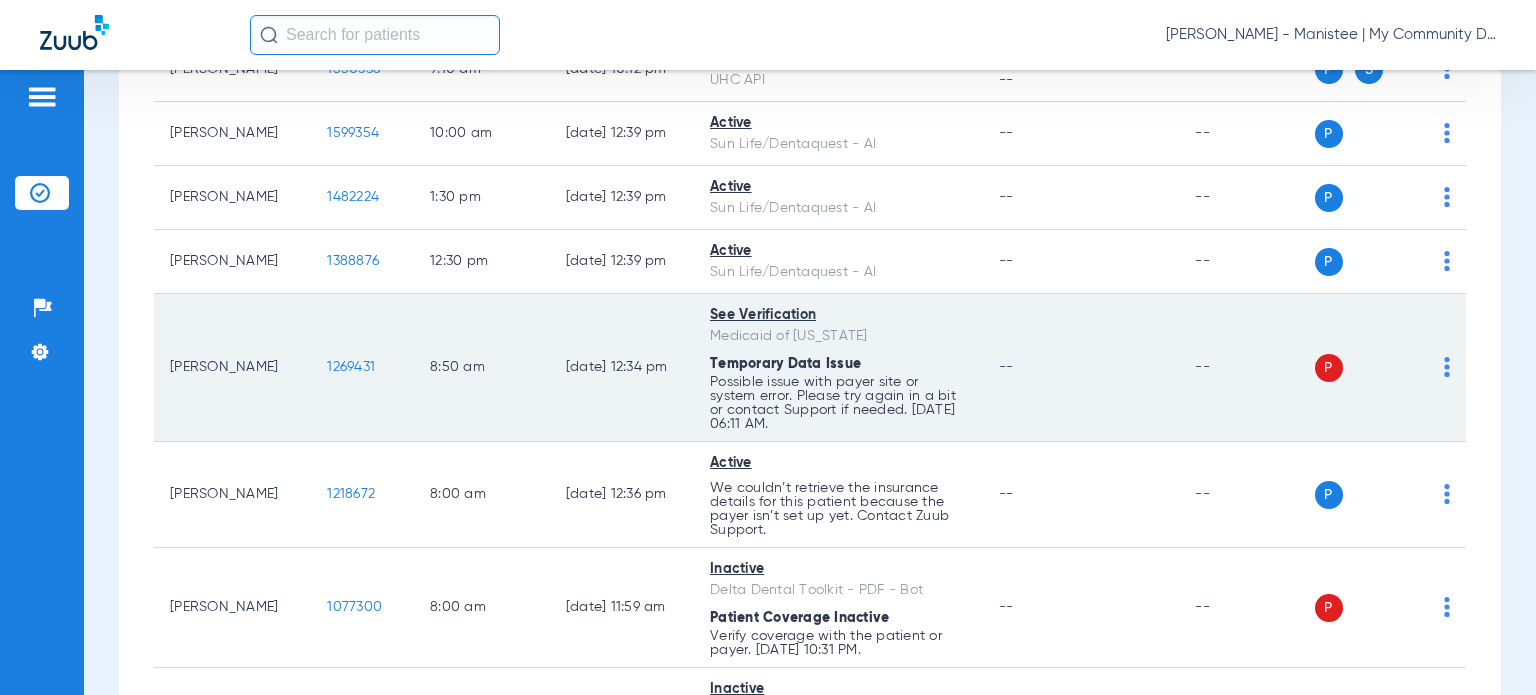 scroll, scrollTop: 1900, scrollLeft: 0, axis: vertical 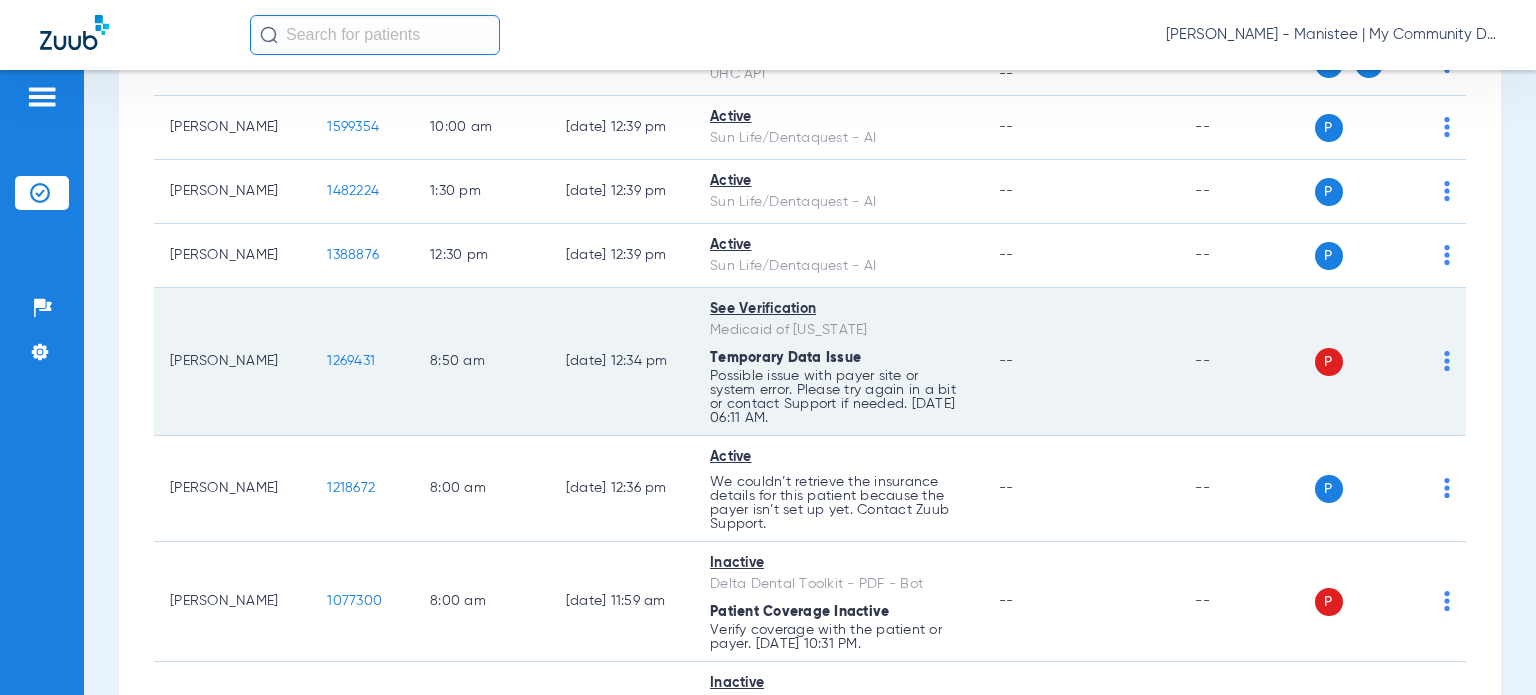 drag, startPoint x: 262, startPoint y: 360, endPoint x: 169, endPoint y: 358, distance: 93.0215 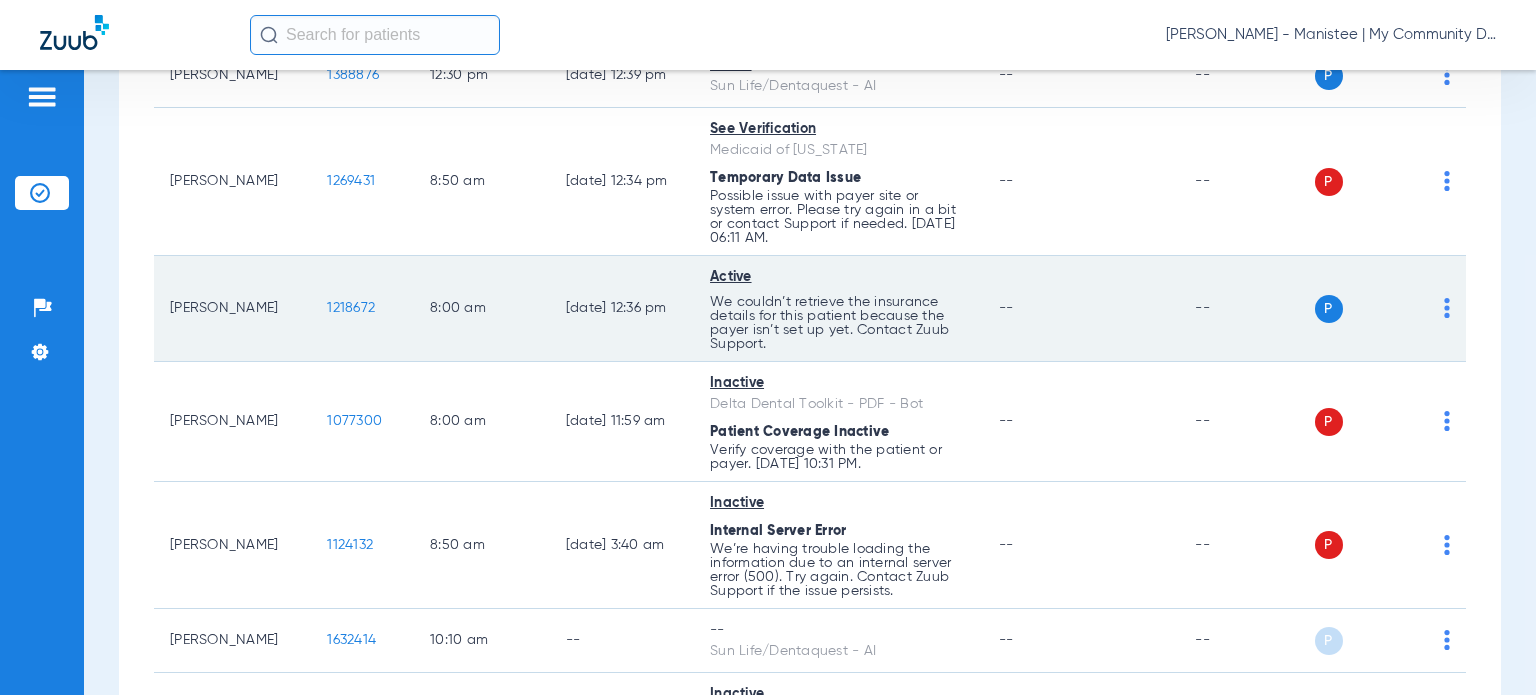scroll, scrollTop: 2100, scrollLeft: 0, axis: vertical 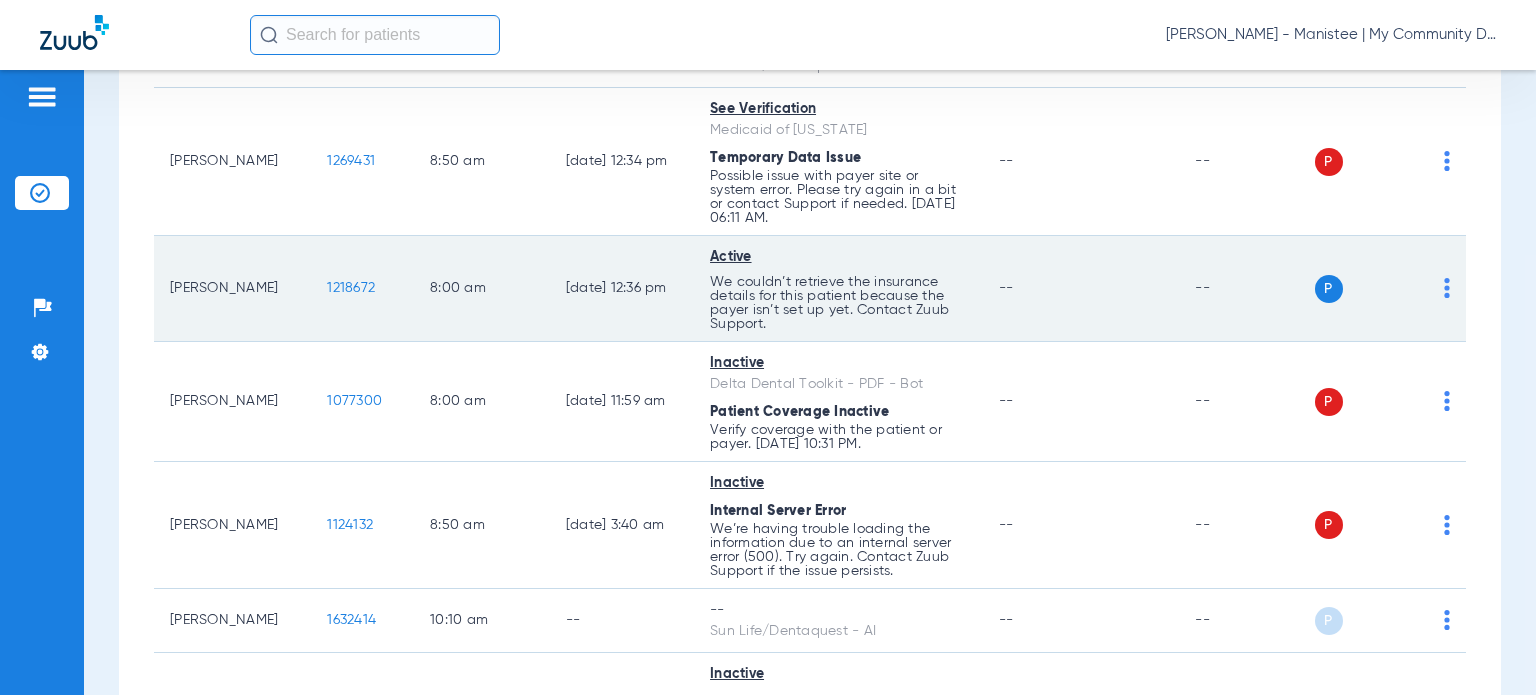 drag, startPoint x: 268, startPoint y: 275, endPoint x: 163, endPoint y: 285, distance: 105.47511 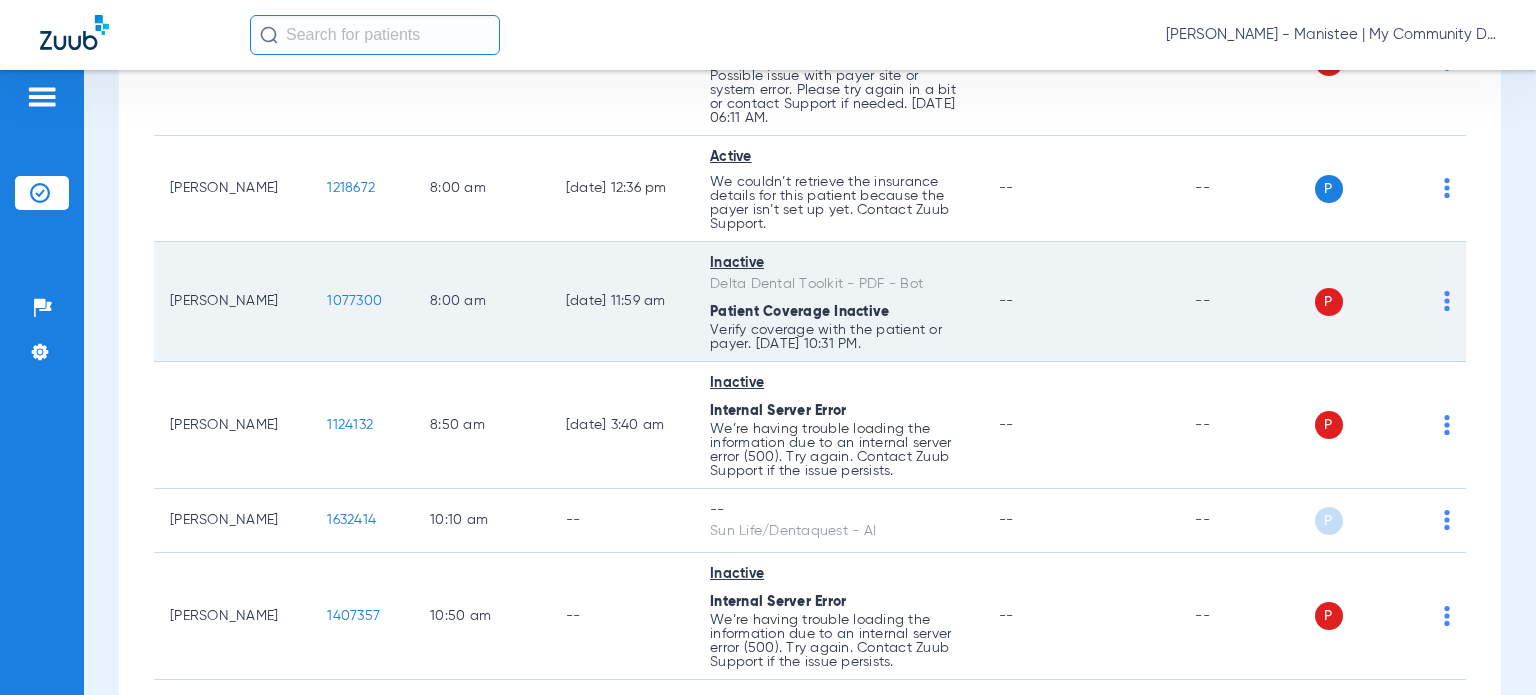 click on "Verify coverage with the patient or payer. 07/13/25 10:31 PM." at bounding box center [838, 97] 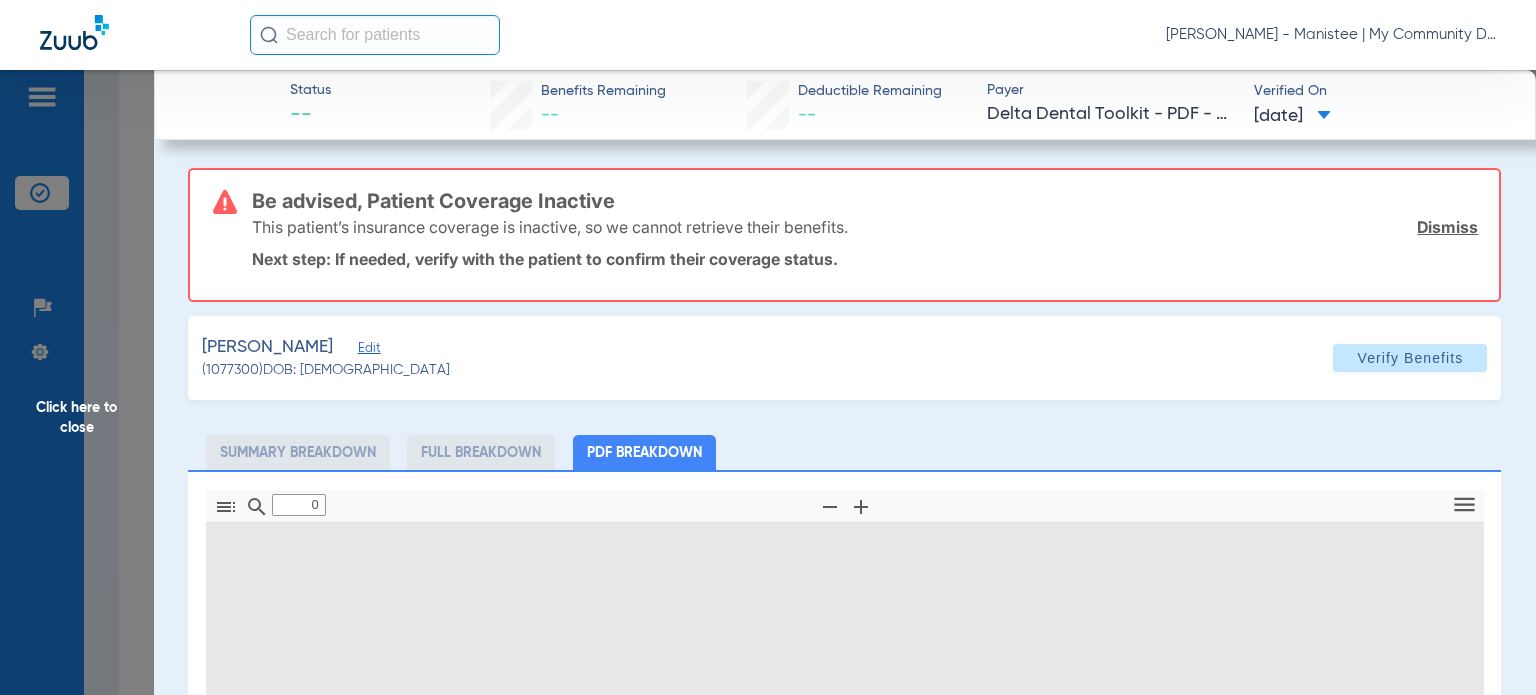 click on "Click here to close" 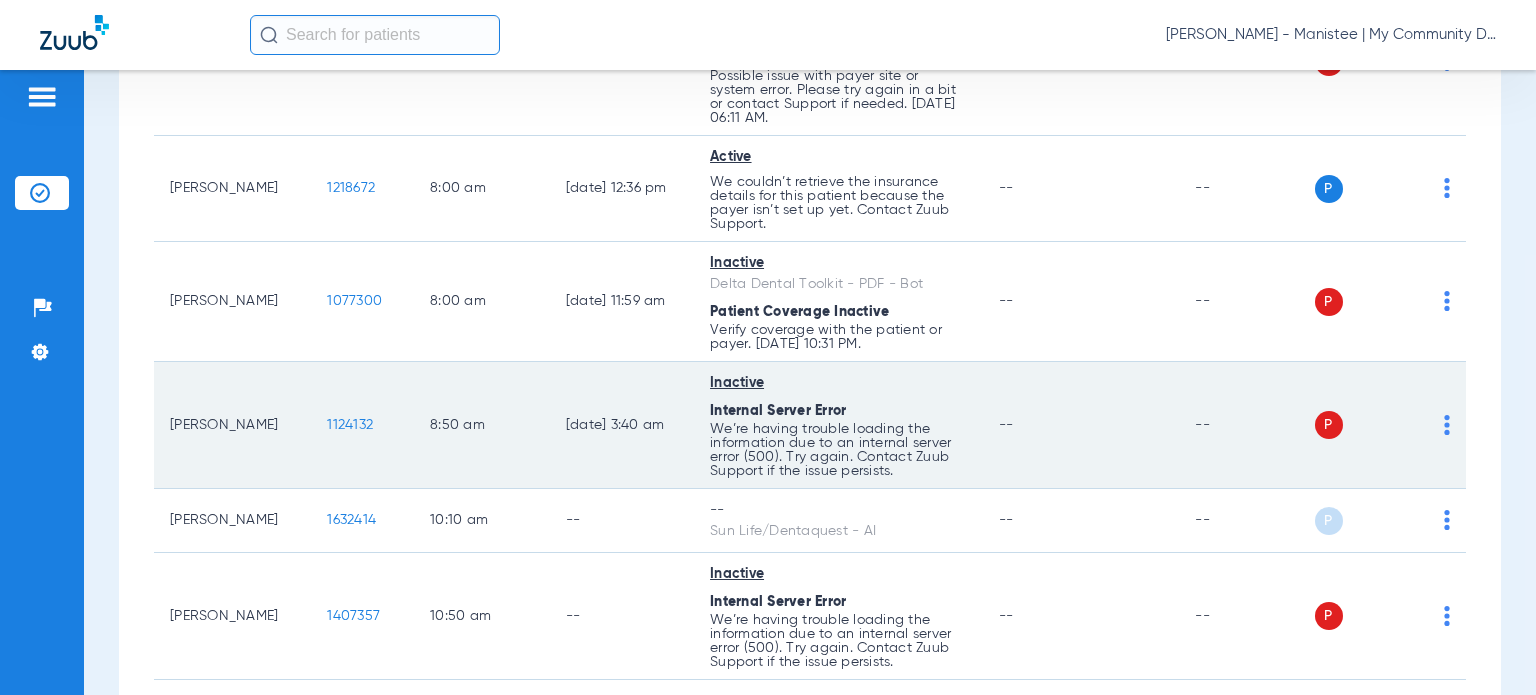 drag, startPoint x: 224, startPoint y: 431, endPoint x: 162, endPoint y: 412, distance: 64.84597 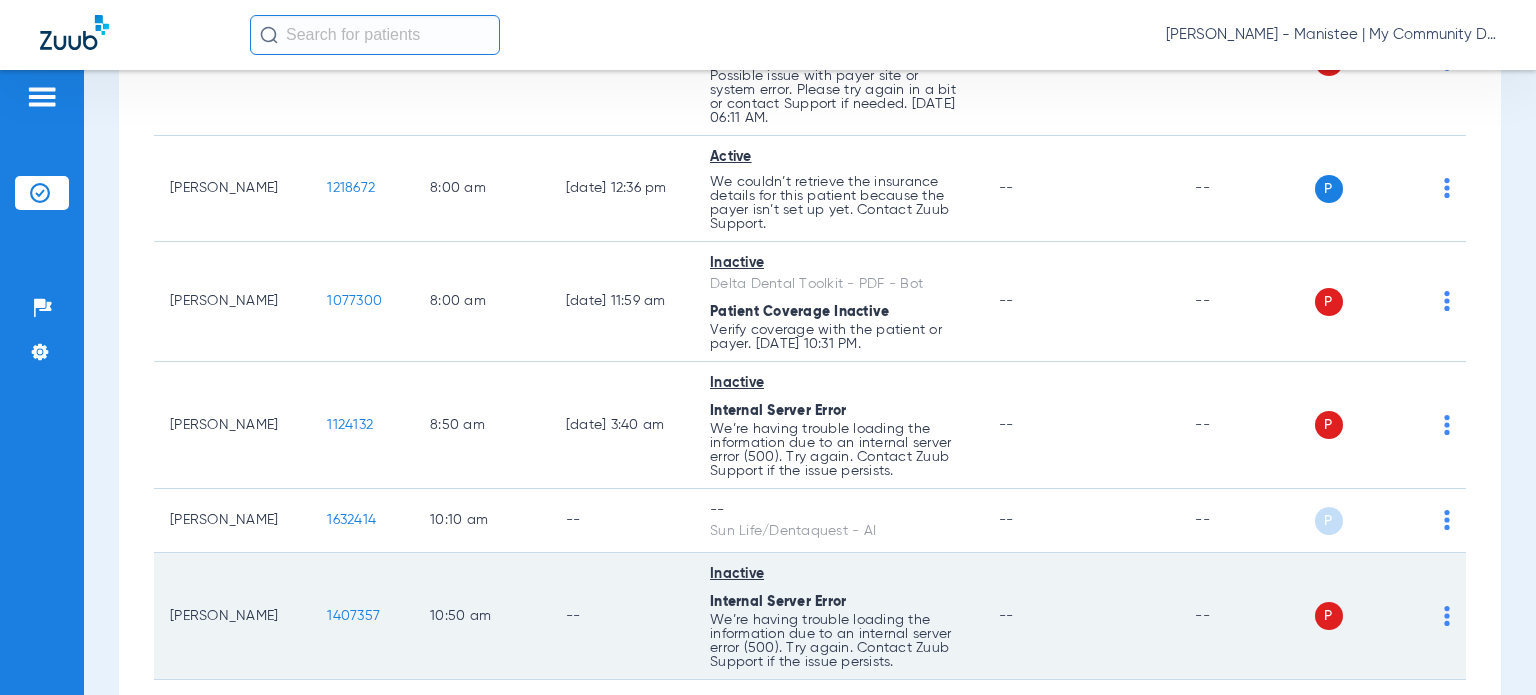 copy on "Michelle Gillespie" 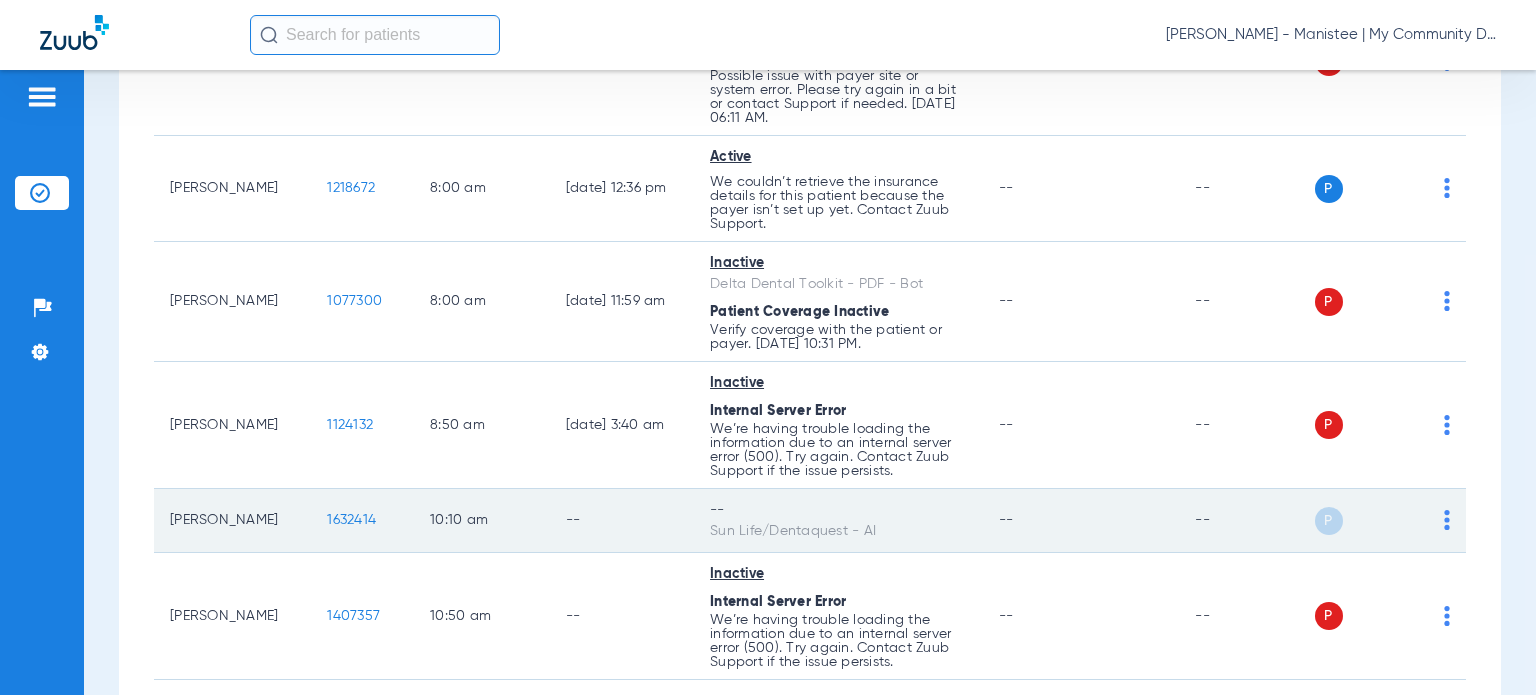 drag, startPoint x: 228, startPoint y: 521, endPoint x: 166, endPoint y: 499, distance: 65.78754 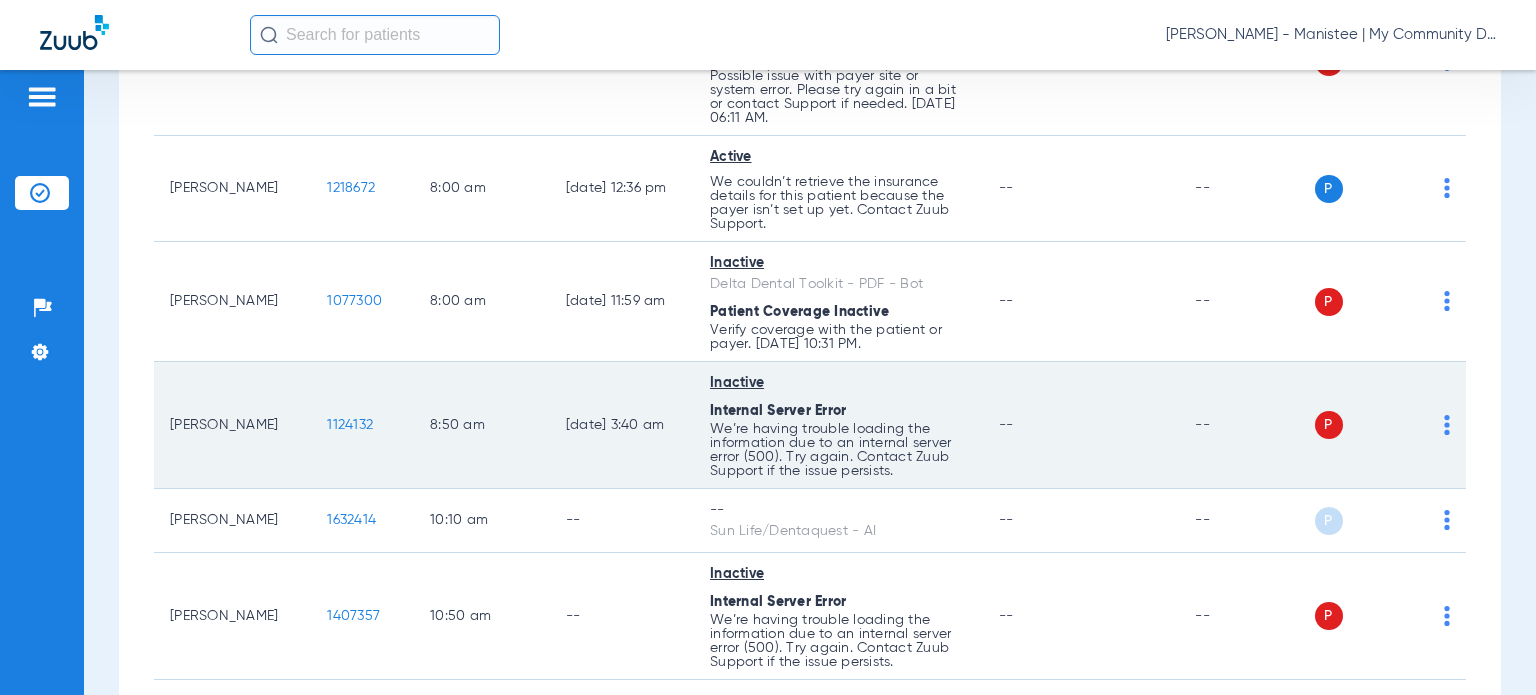 copy on "Jadzia Bernard" 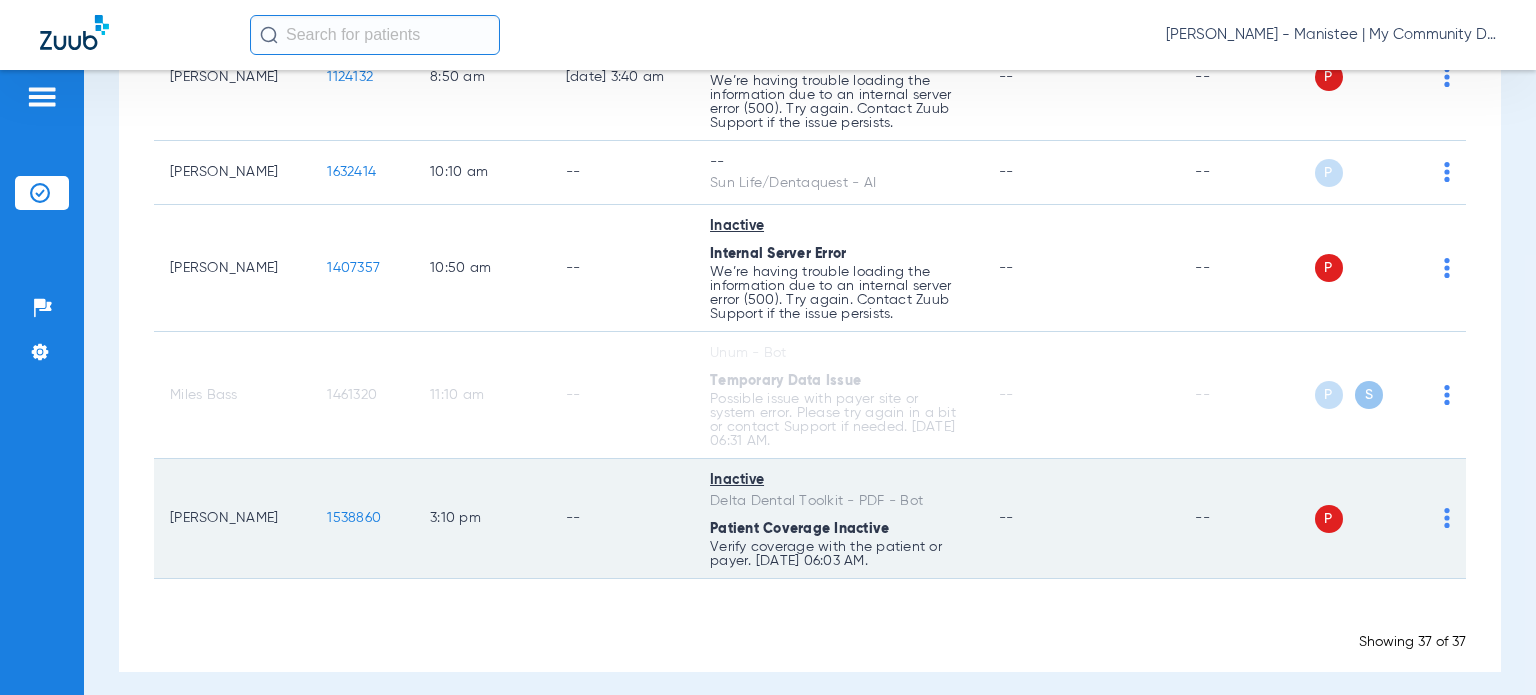 scroll, scrollTop: 2551, scrollLeft: 0, axis: vertical 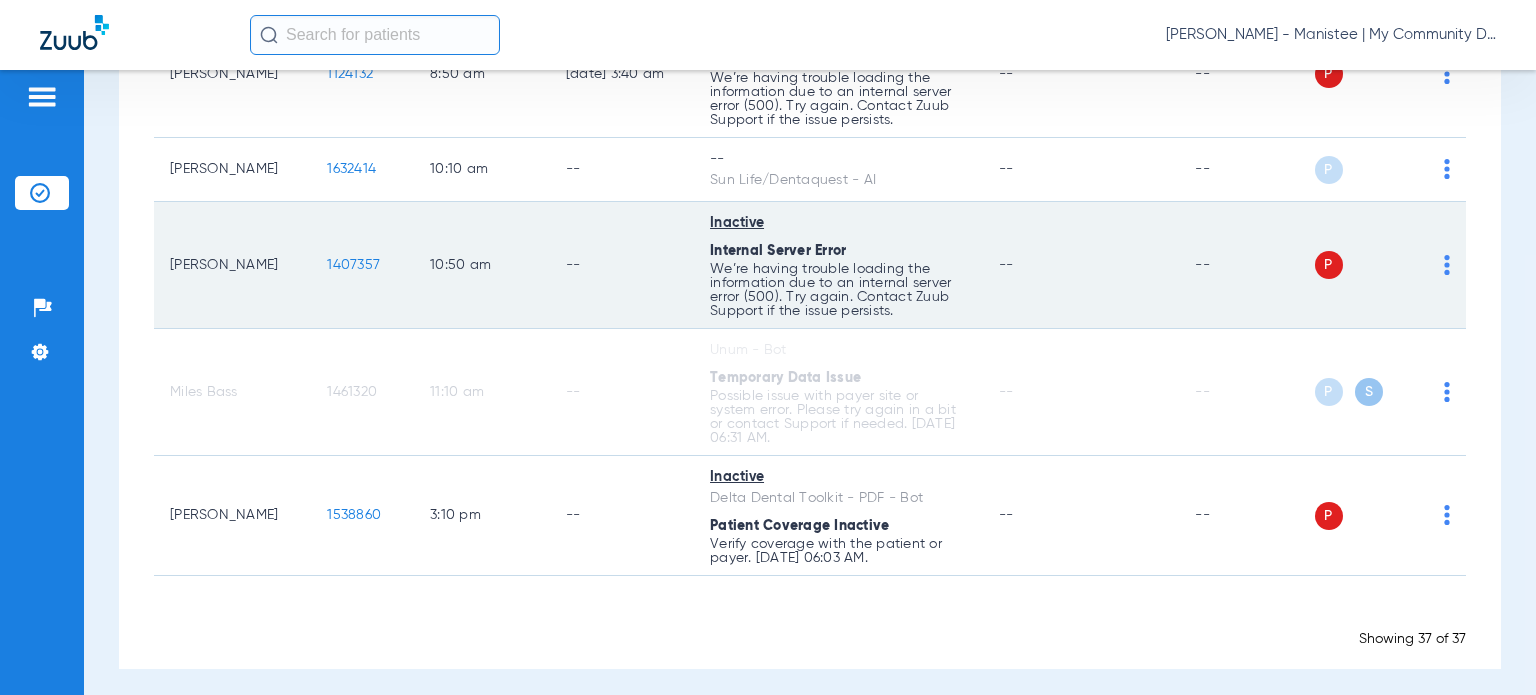 drag, startPoint x: 269, startPoint y: 255, endPoint x: 166, endPoint y: 255, distance: 103 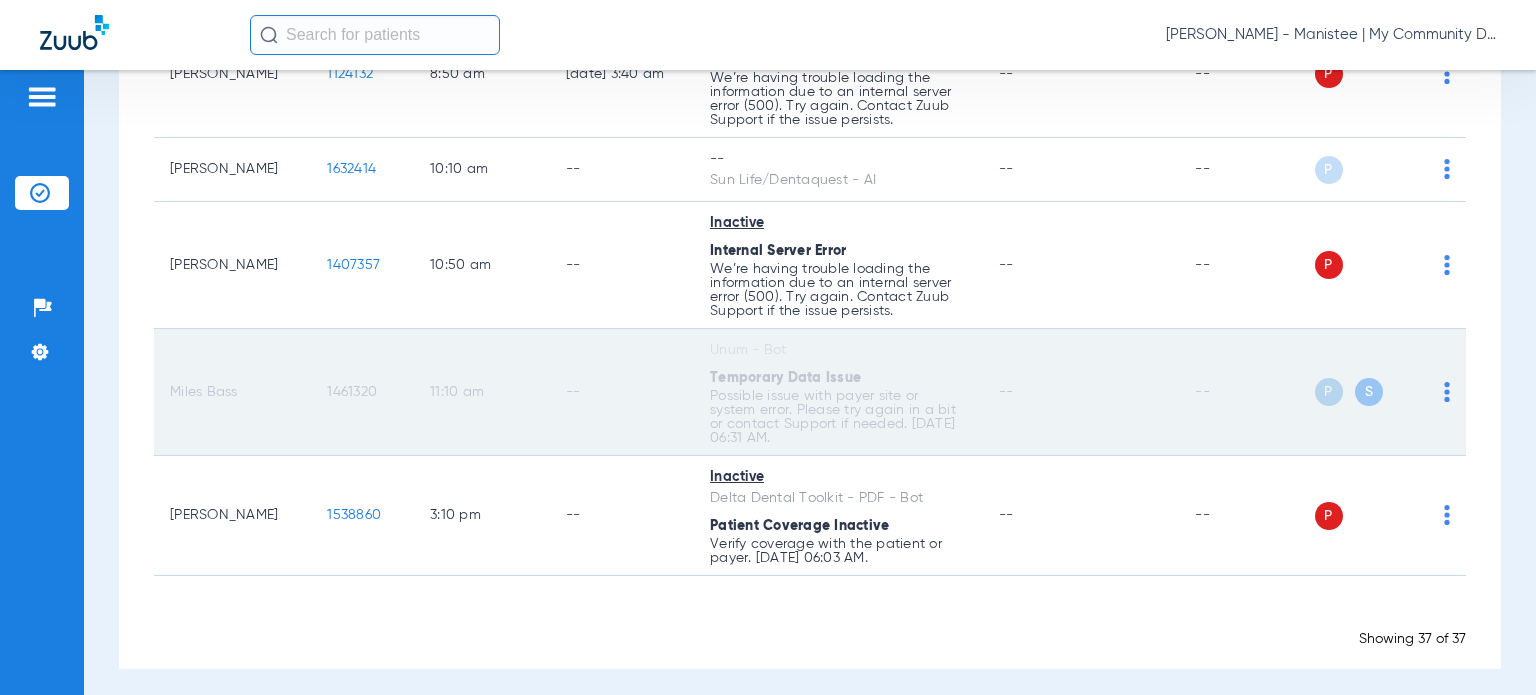 copy on "Emily Pomeroy" 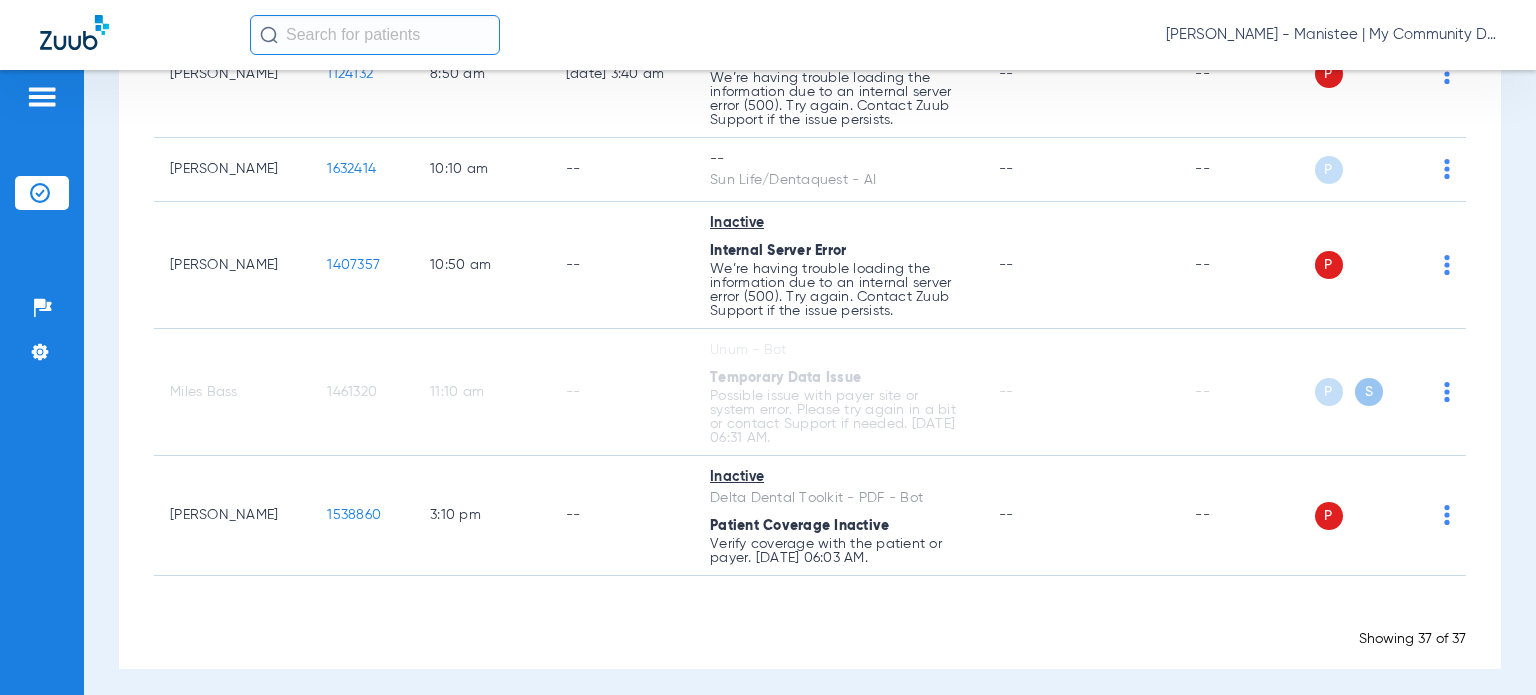 click on "Loading" 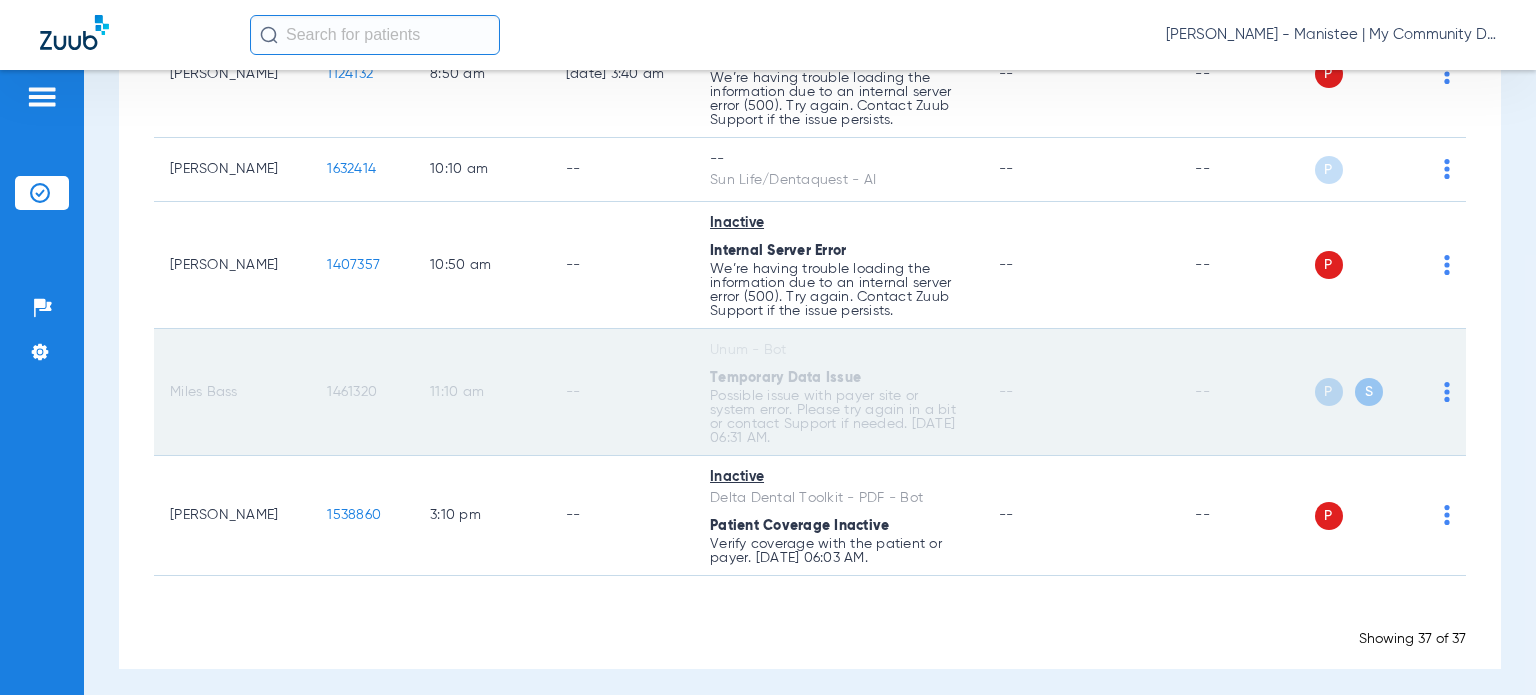 drag, startPoint x: 243, startPoint y: 384, endPoint x: 166, endPoint y: 381, distance: 77.05842 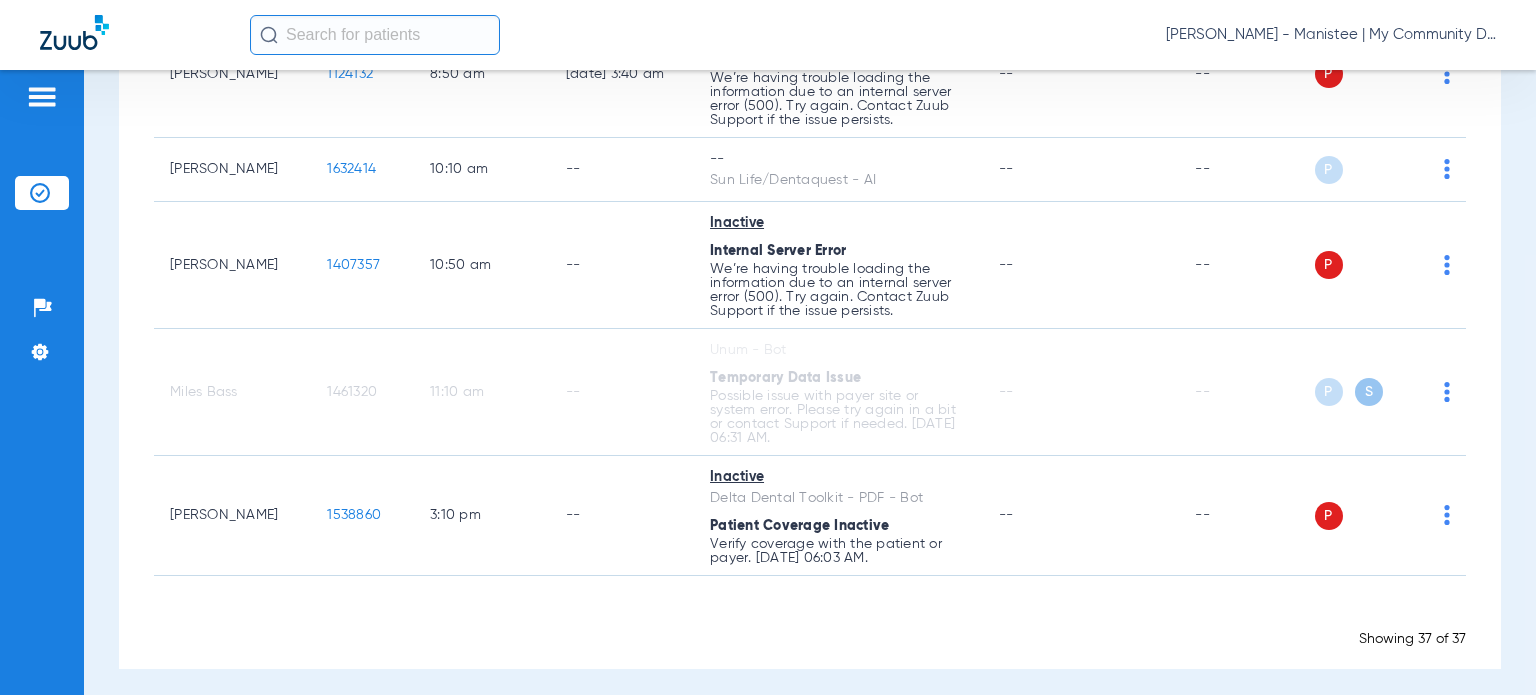 copy on "Miles Bass" 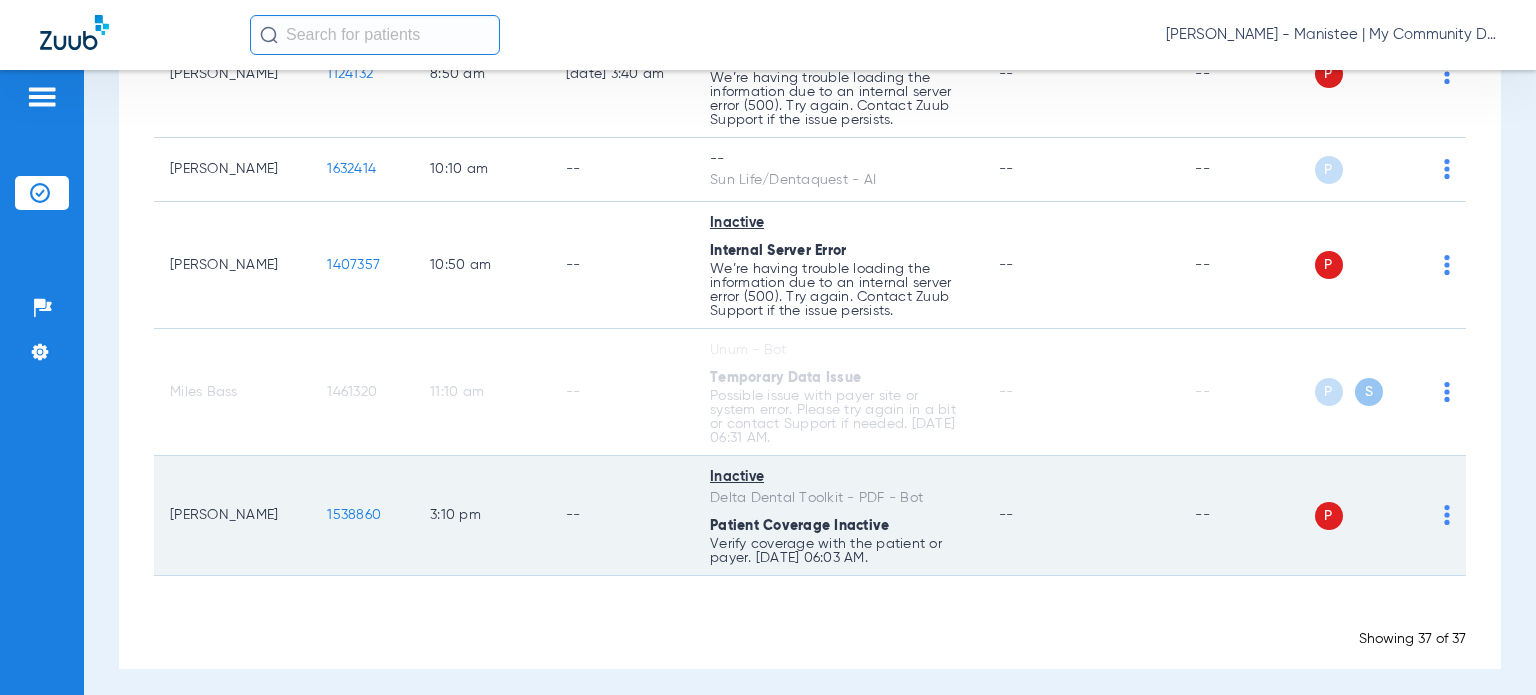 drag, startPoint x: 255, startPoint y: 511, endPoint x: 172, endPoint y: 508, distance: 83.0542 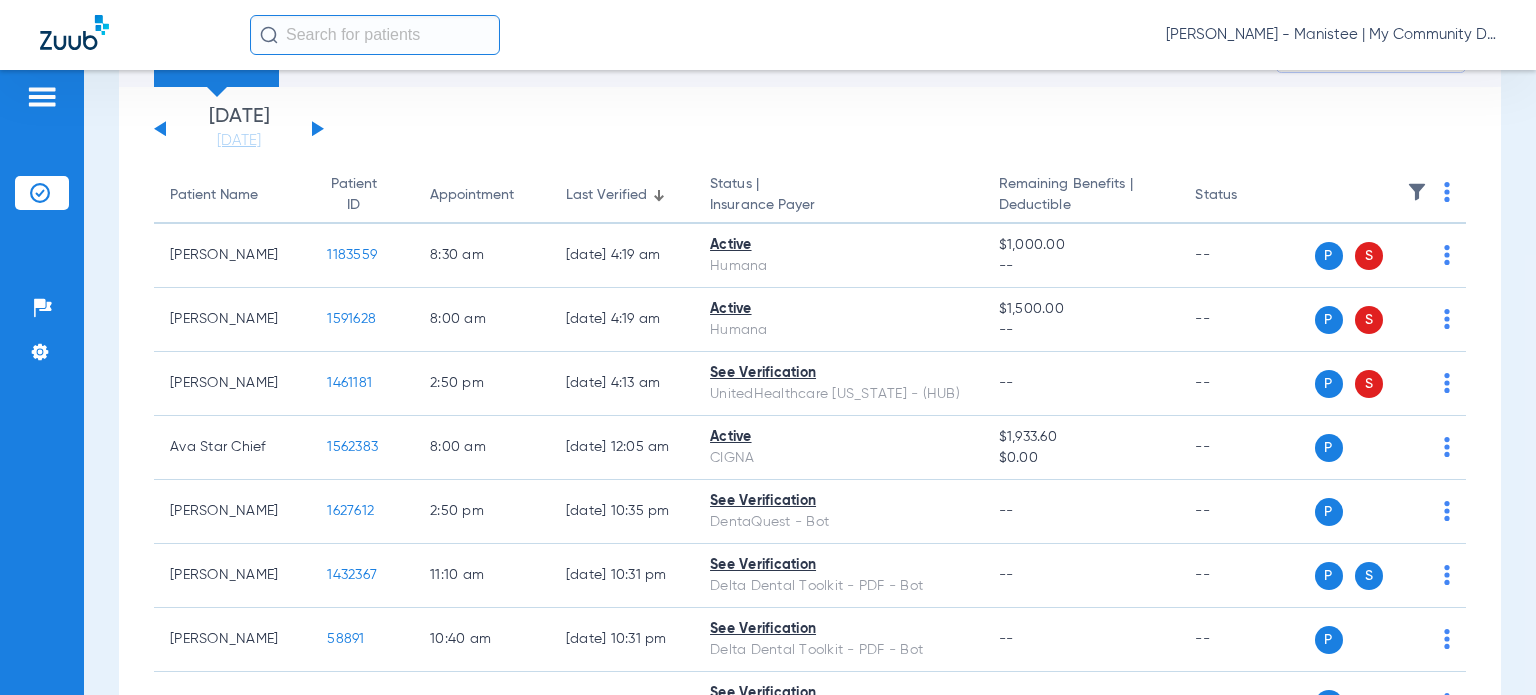 scroll, scrollTop: 0, scrollLeft: 0, axis: both 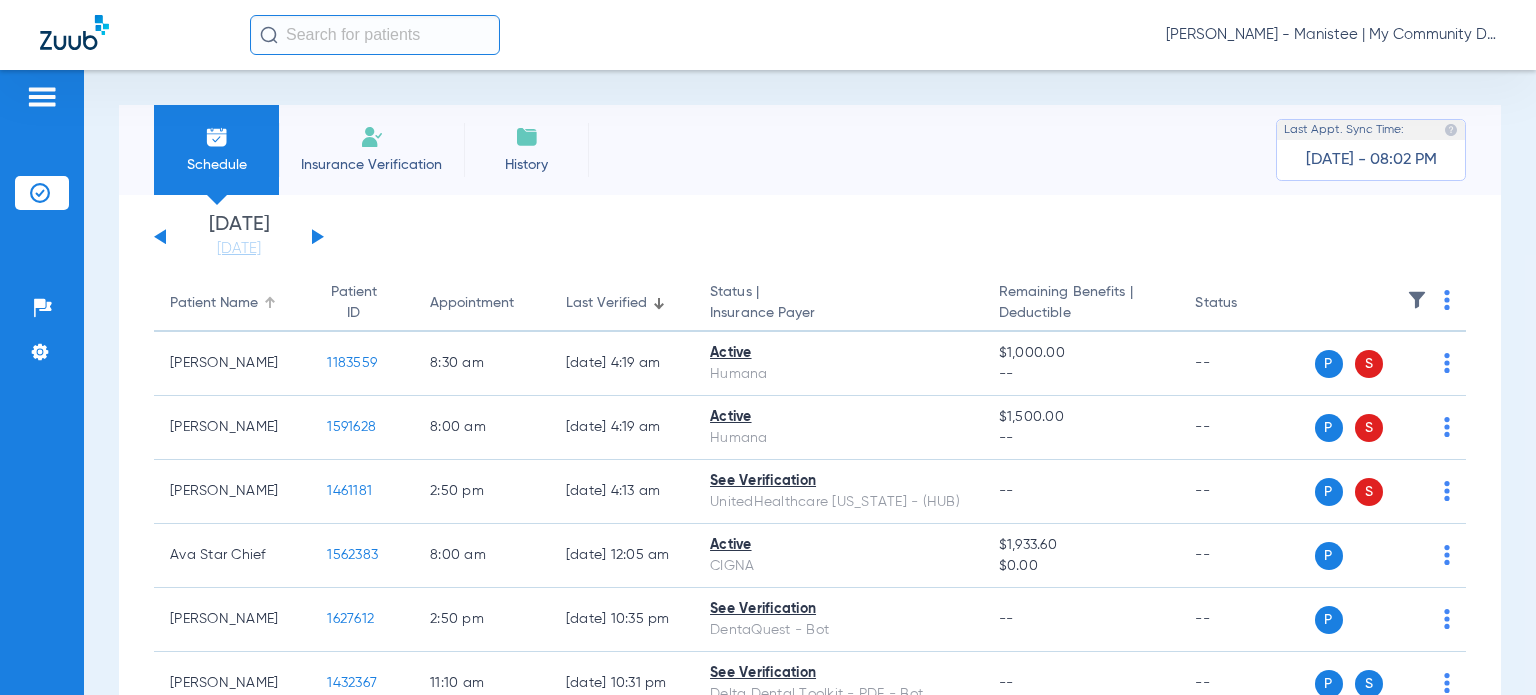 click on "Patient Name" 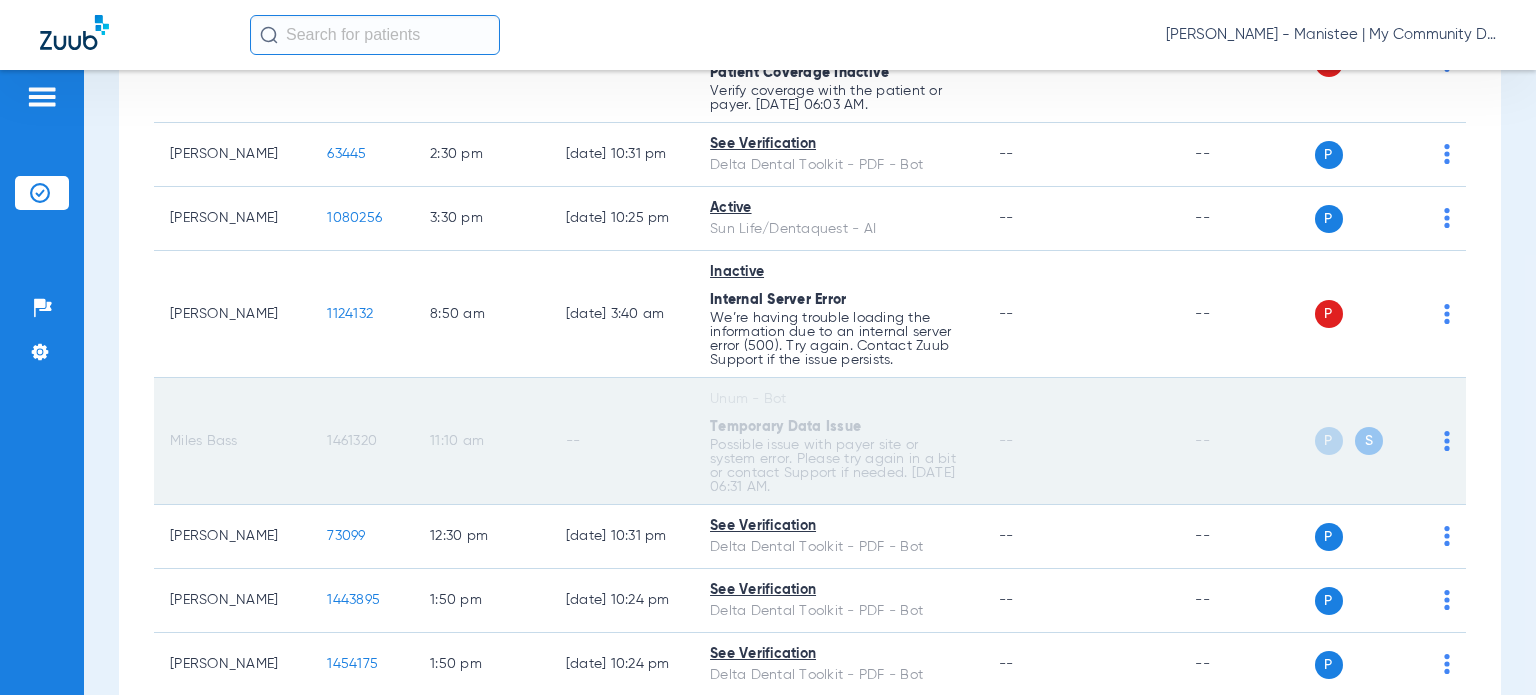 scroll, scrollTop: 1700, scrollLeft: 0, axis: vertical 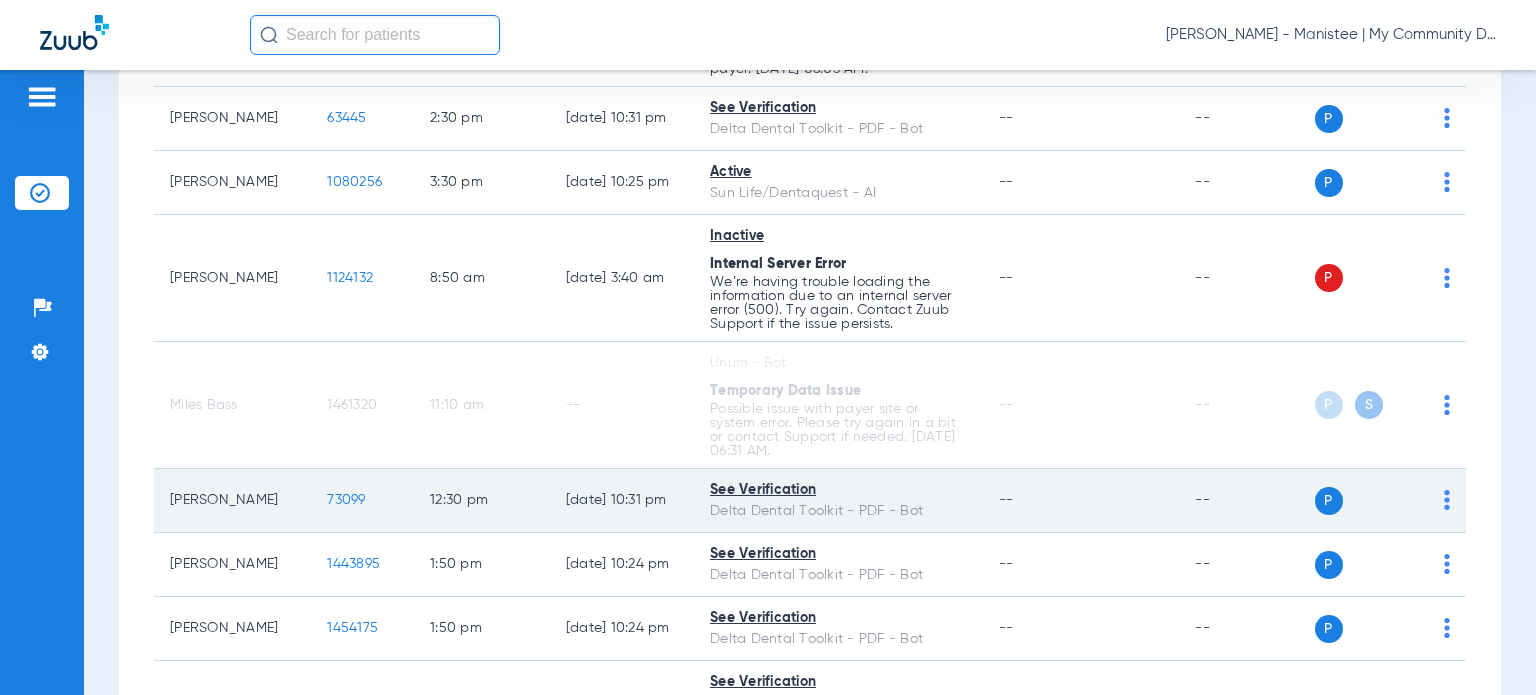 click on "73099" 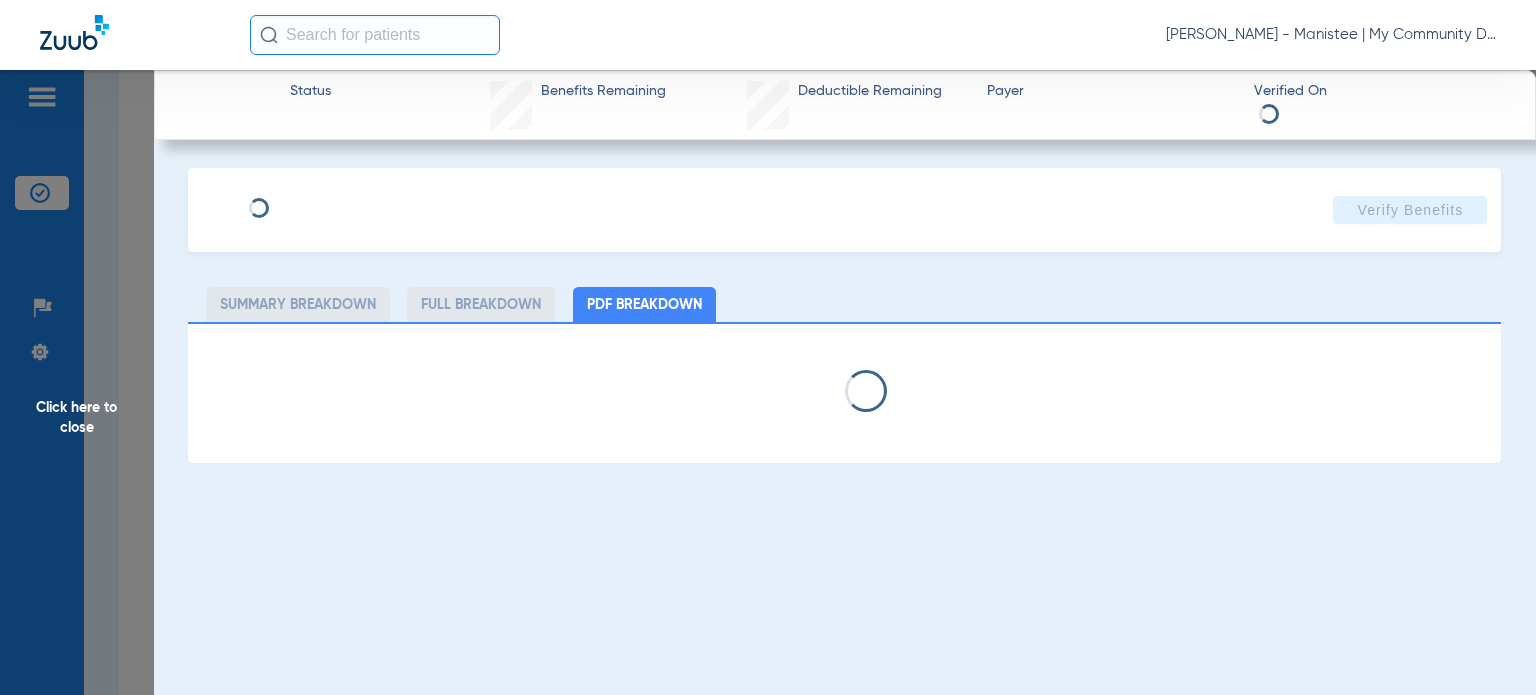 select on "page-width" 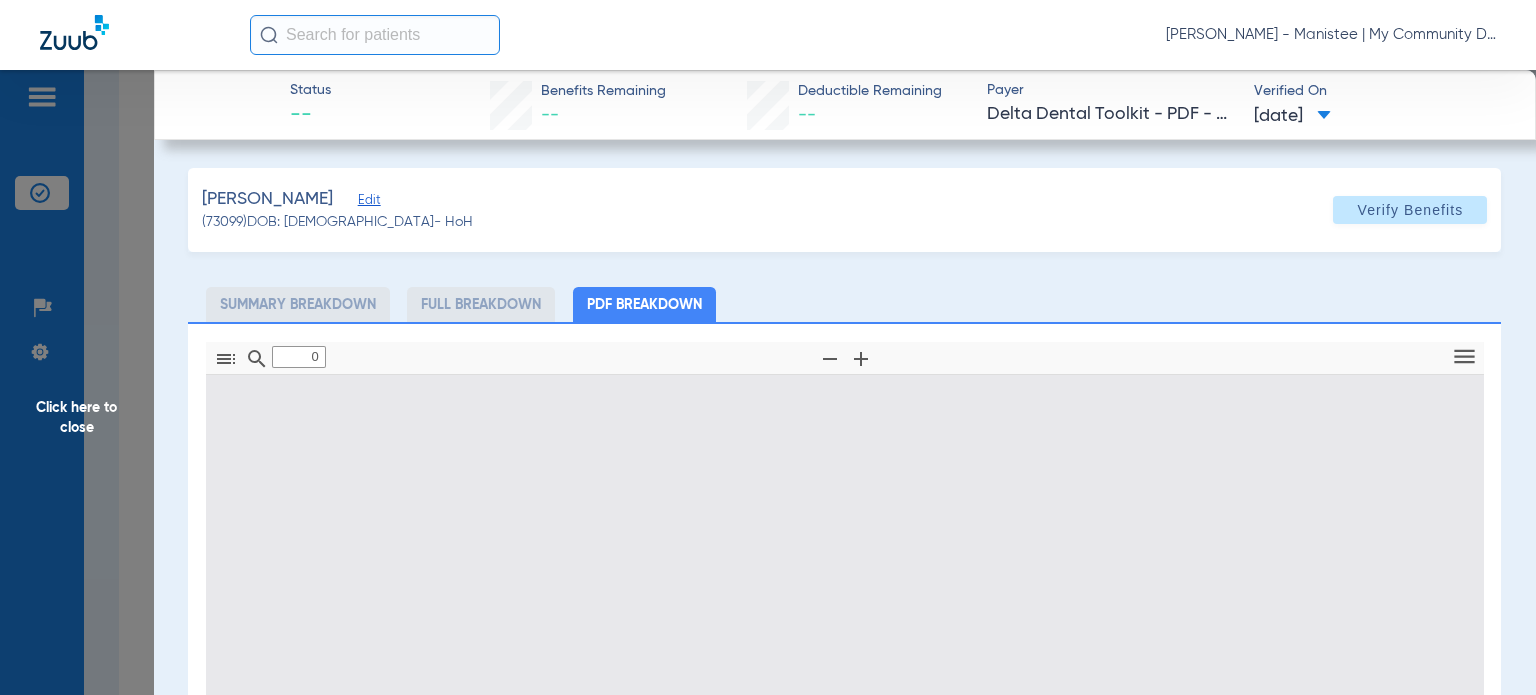 type on "1" 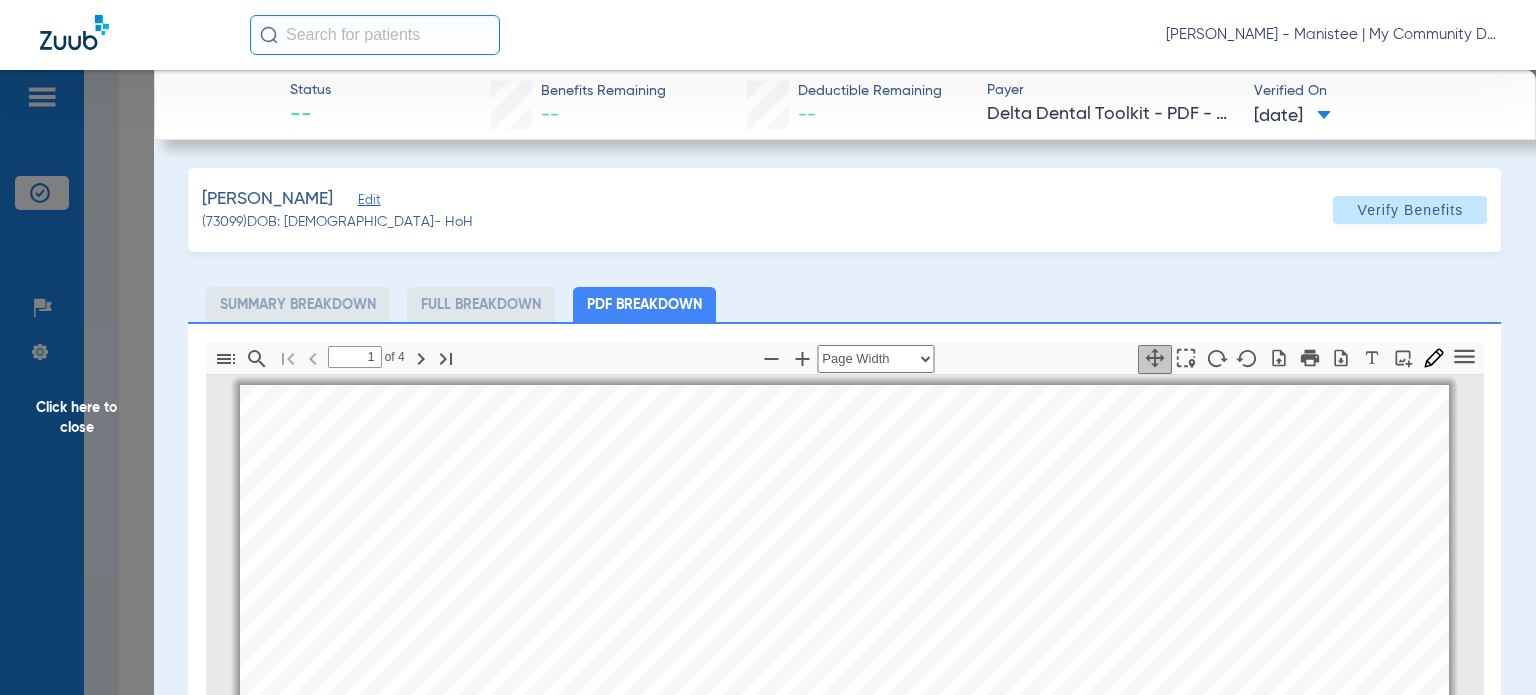 scroll, scrollTop: 10, scrollLeft: 0, axis: vertical 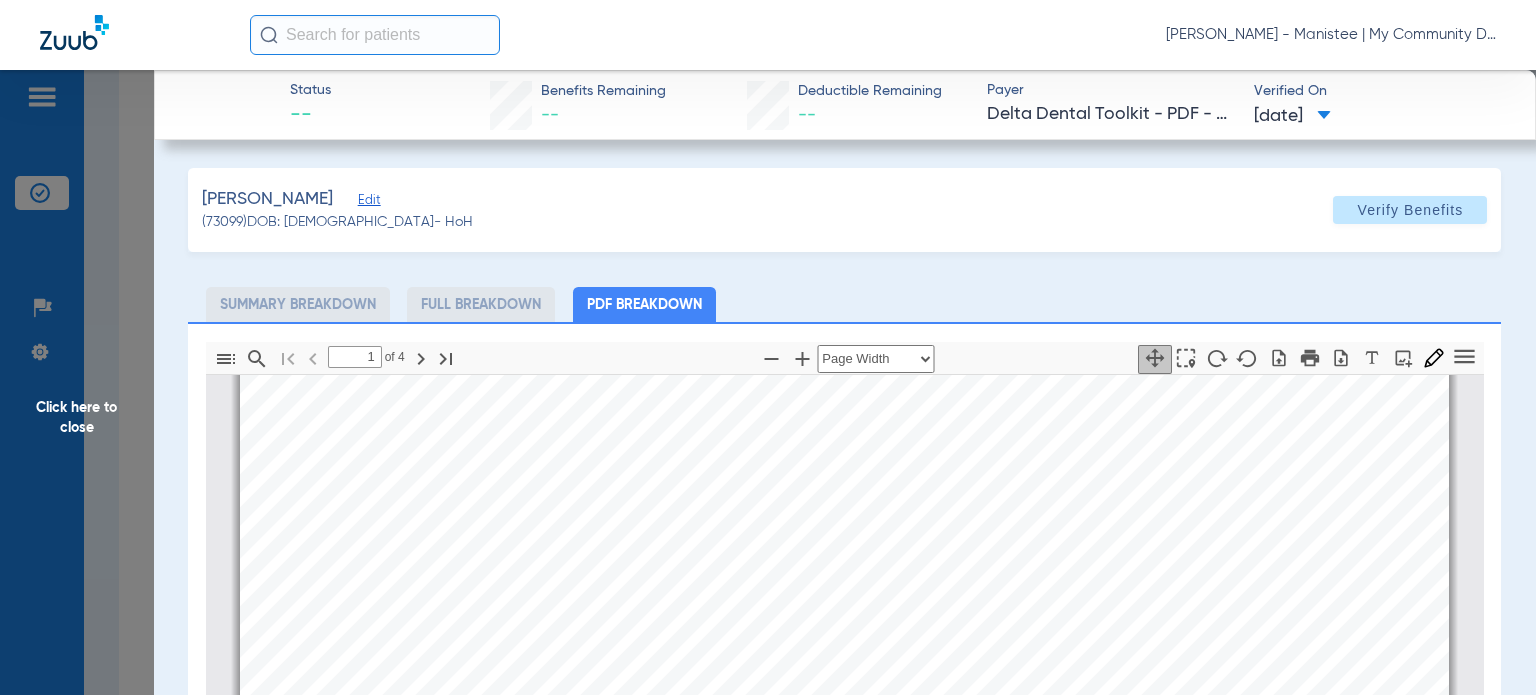 click on "Click here to close" 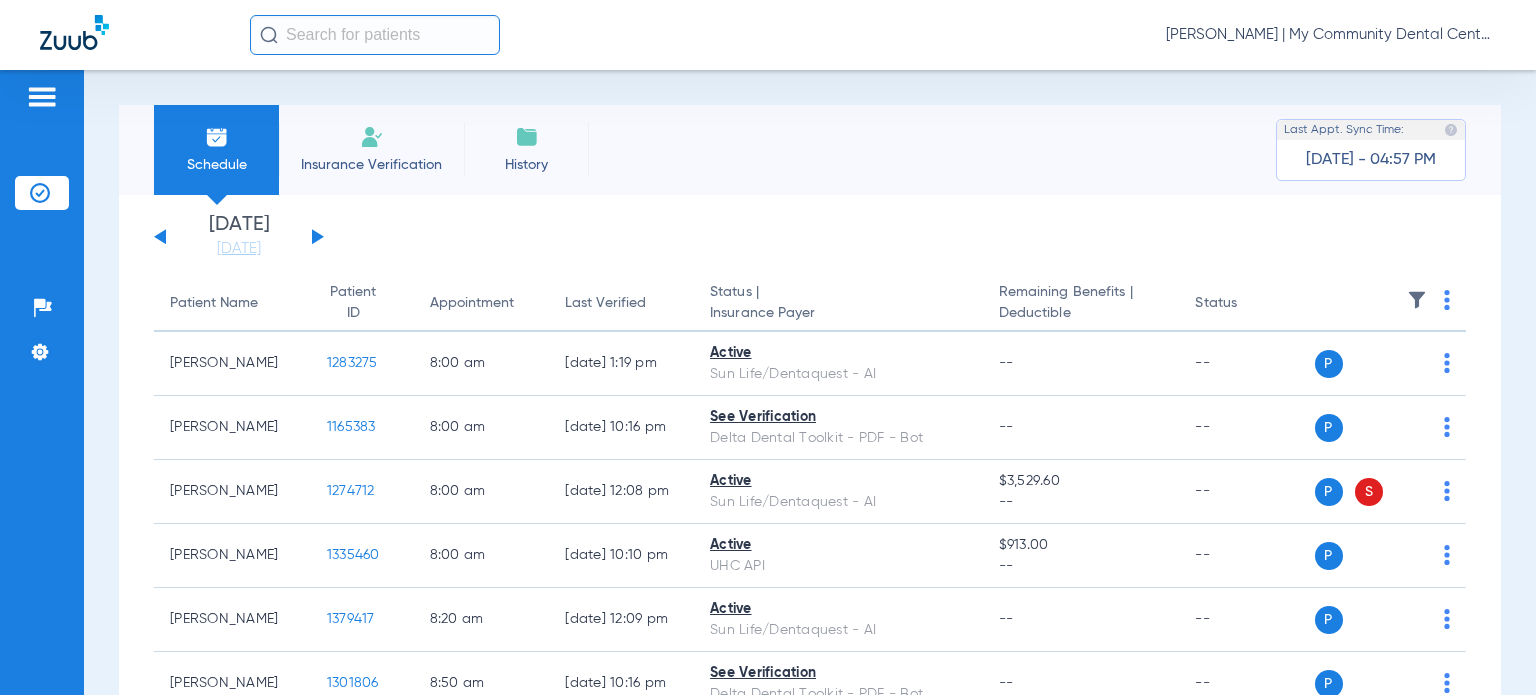 scroll, scrollTop: 0, scrollLeft: 0, axis: both 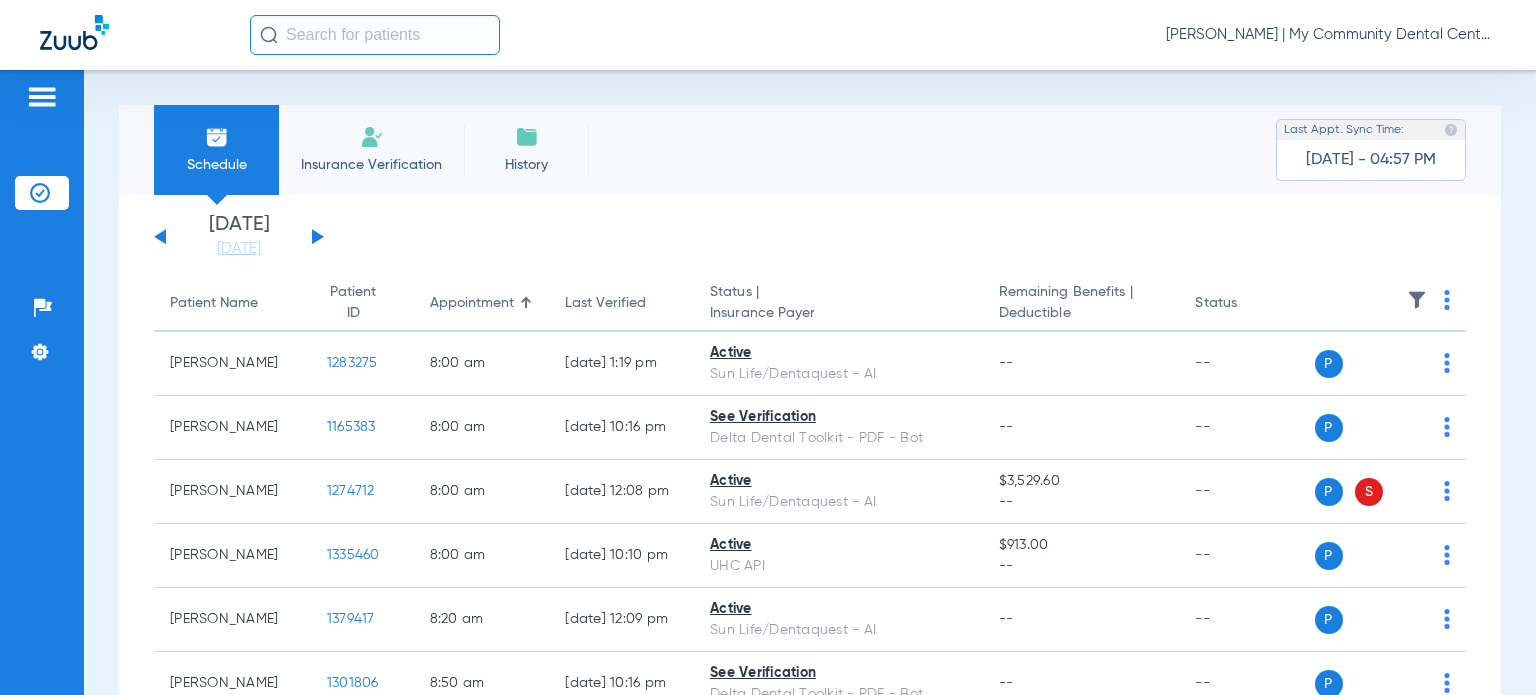 click on "[PERSON_NAME] | My Community Dental Centers" 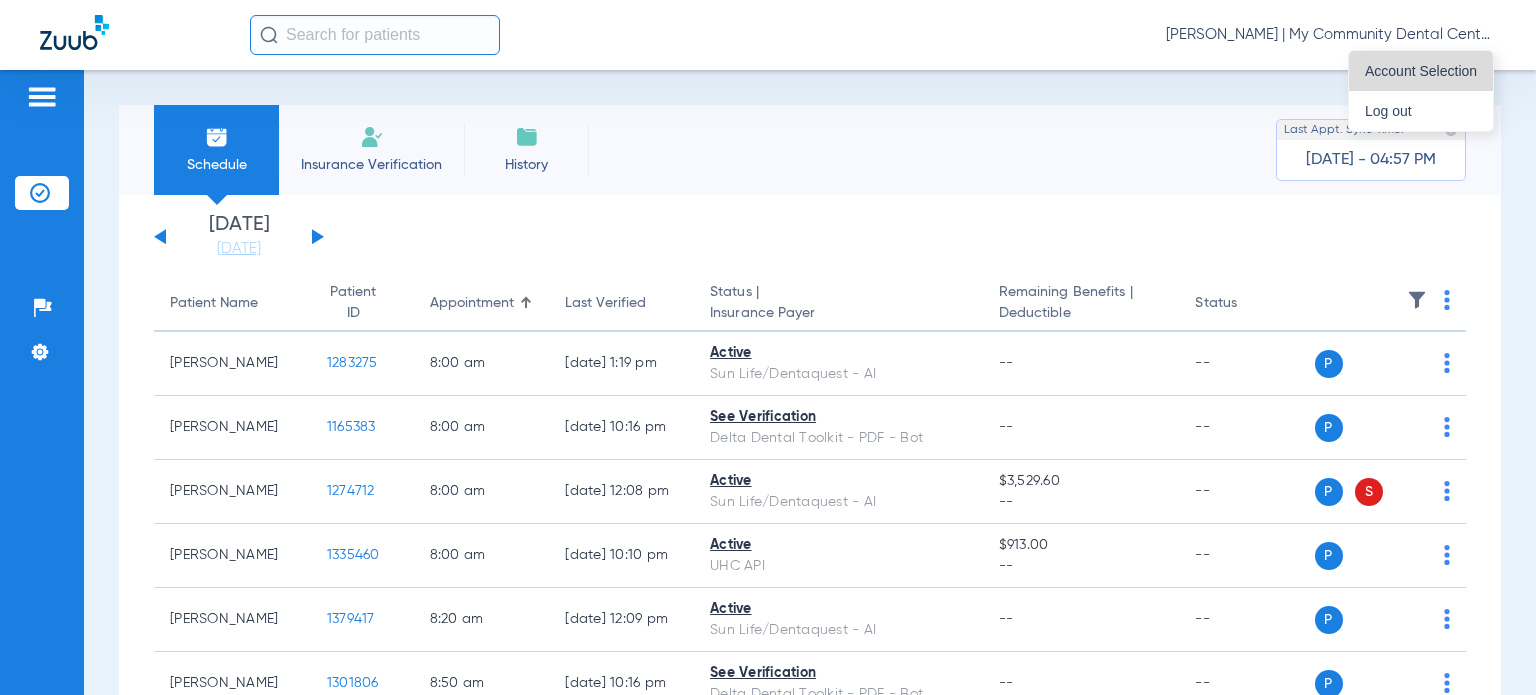 click on "Account Selection" at bounding box center [1421, 71] 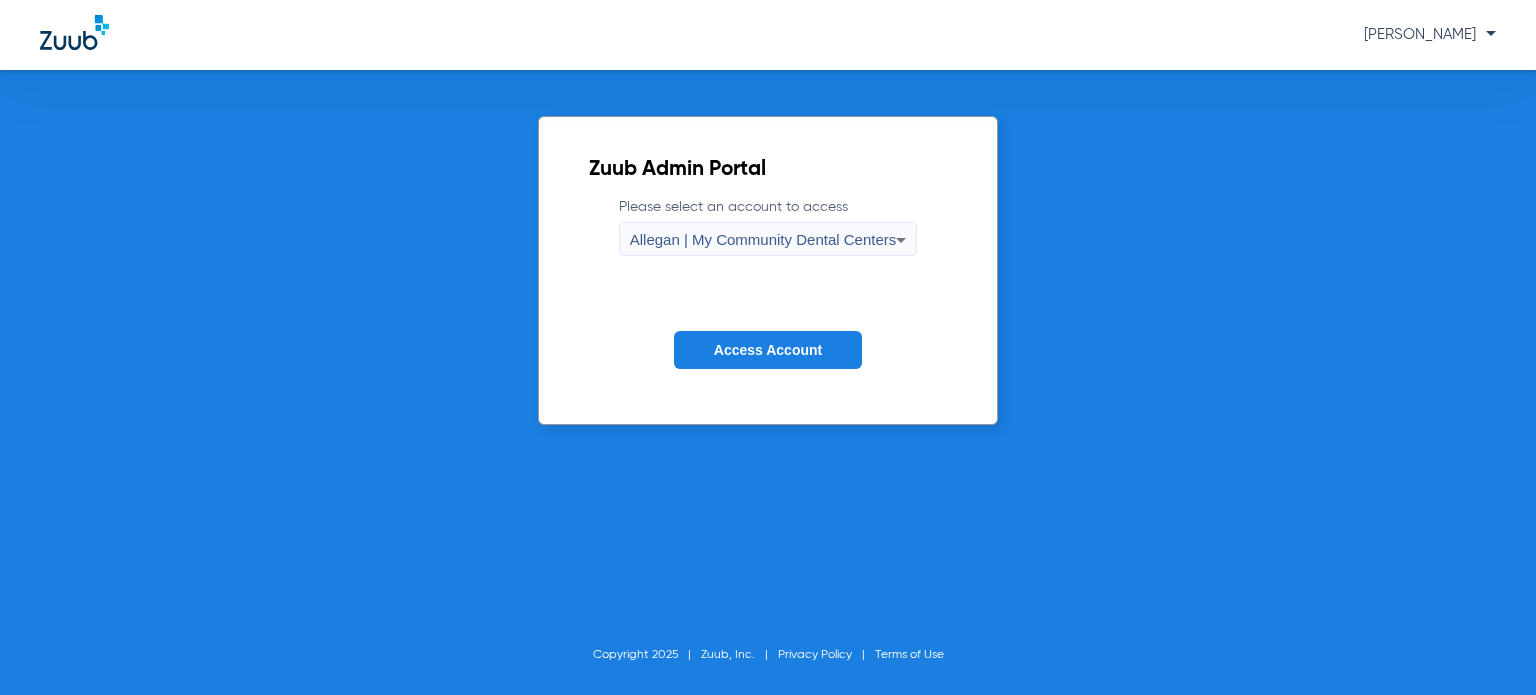 click on "Allegan | My Community Dental Centers" at bounding box center (763, 239) 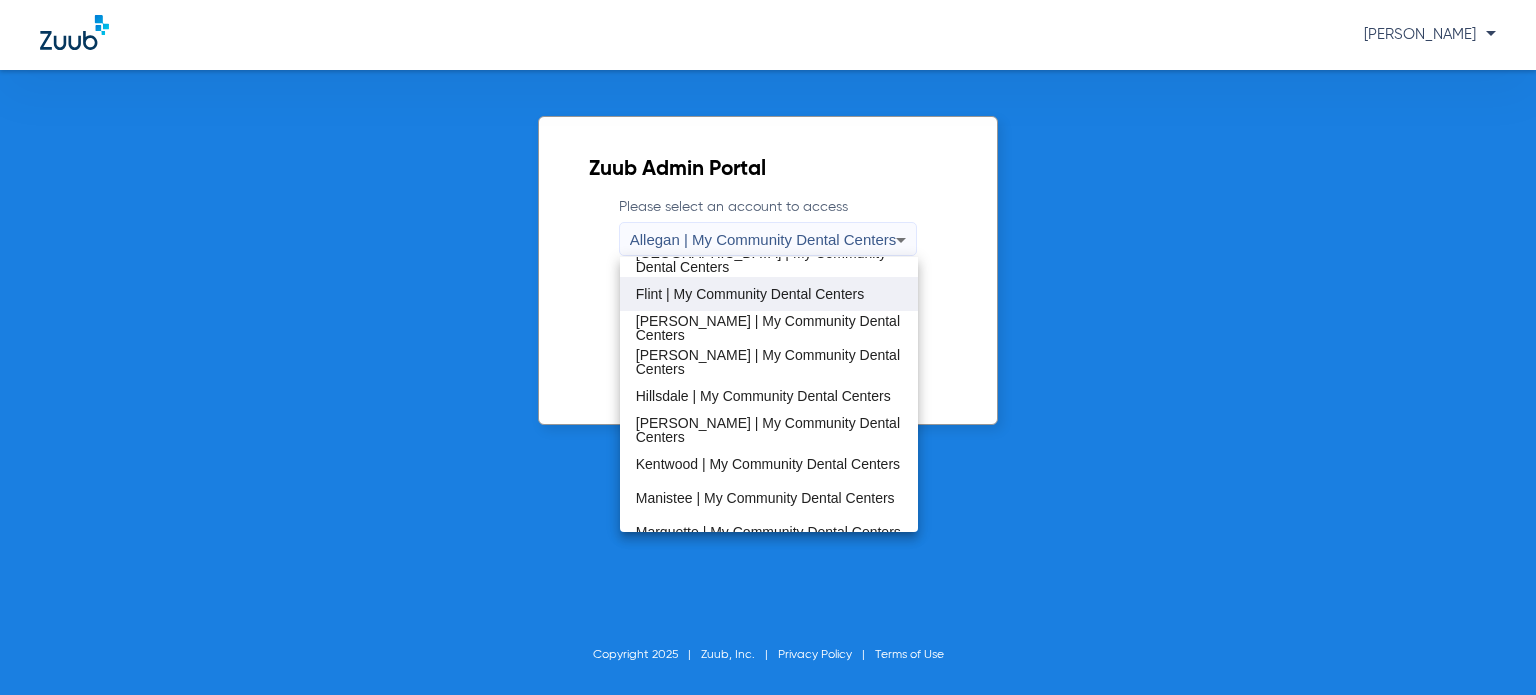 scroll, scrollTop: 400, scrollLeft: 0, axis: vertical 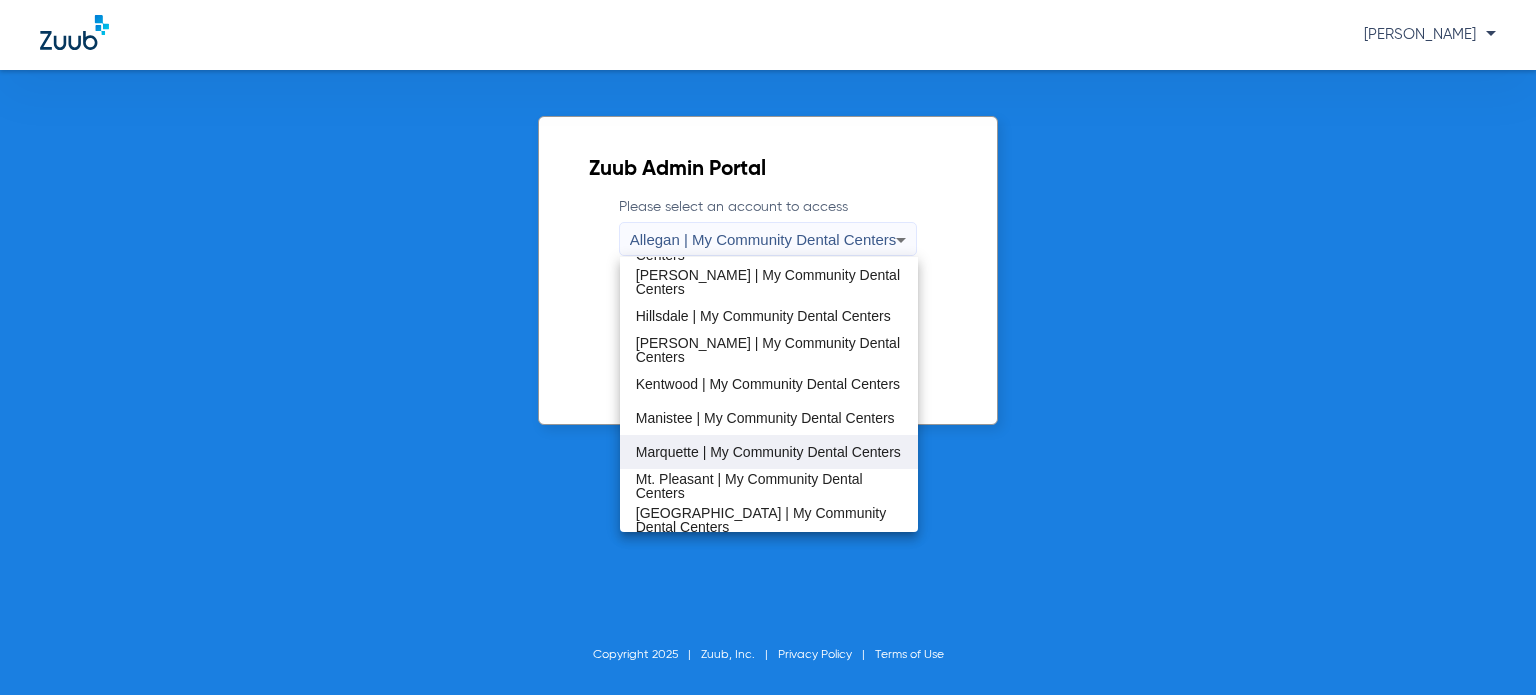 click on "Marquette | My Community Dental Centers" at bounding box center (768, 452) 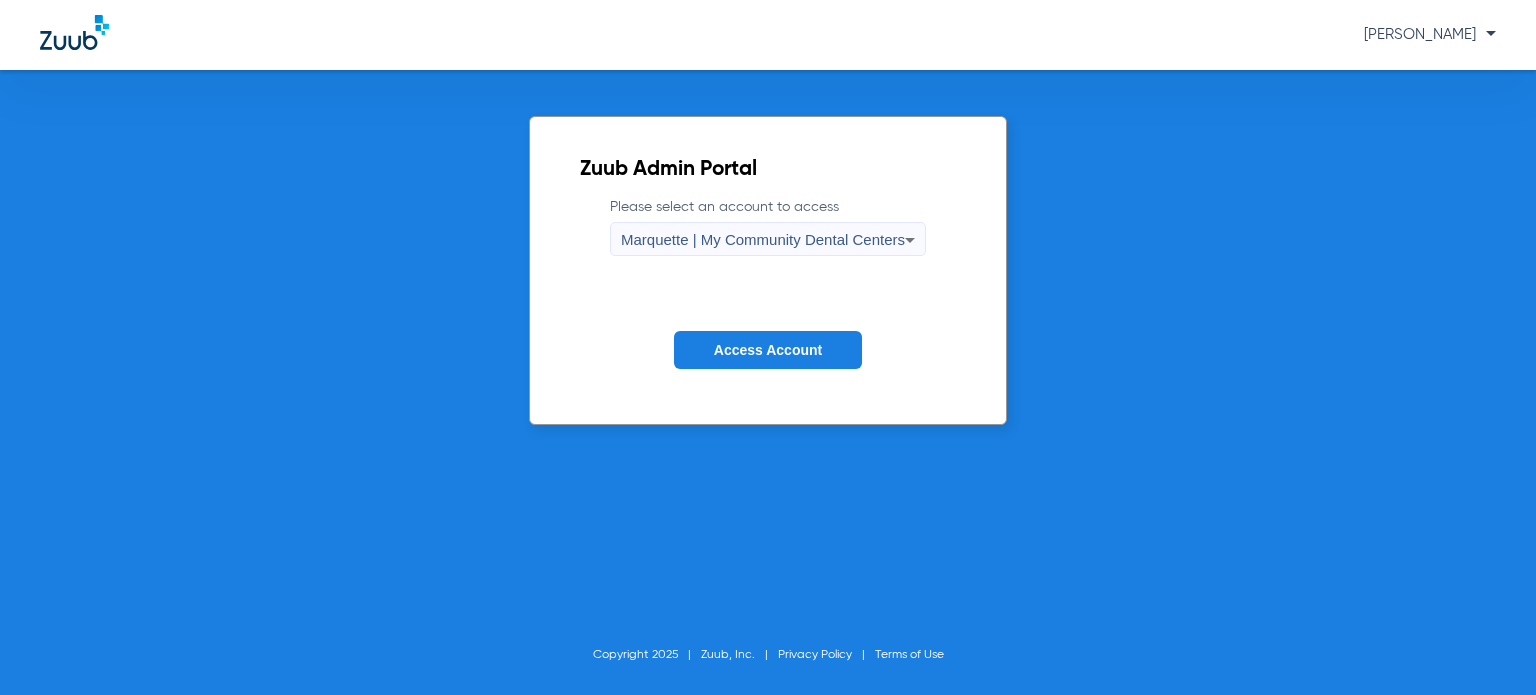 click on "Access Account" 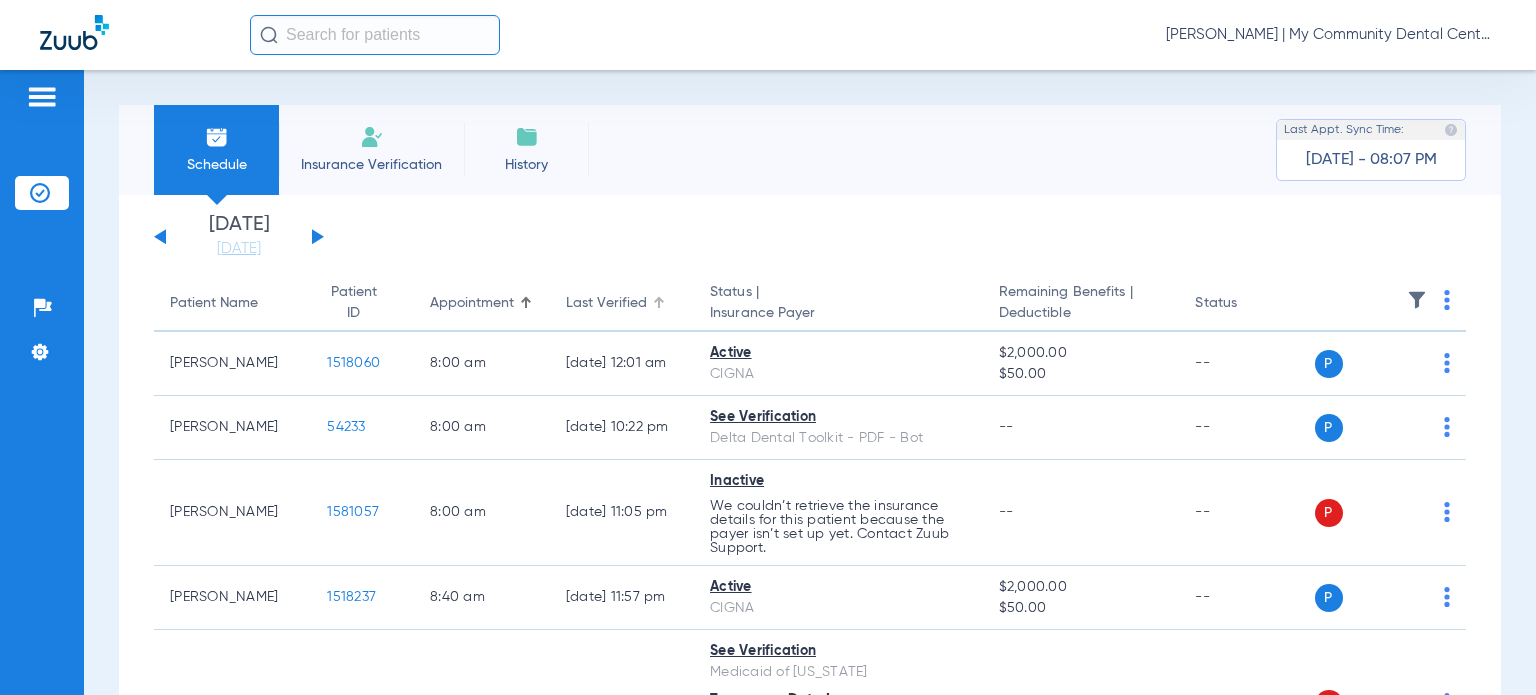 click on "Last Verified" 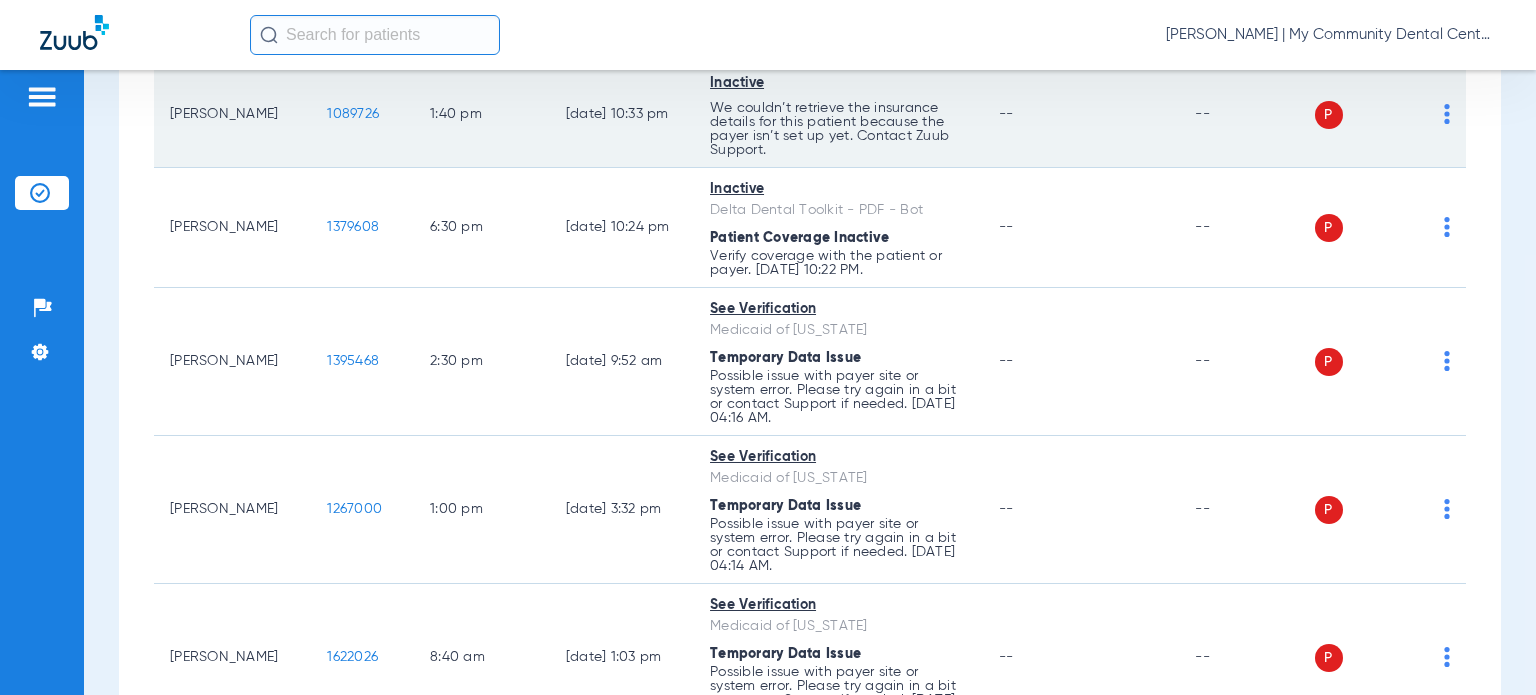 scroll, scrollTop: 200, scrollLeft: 0, axis: vertical 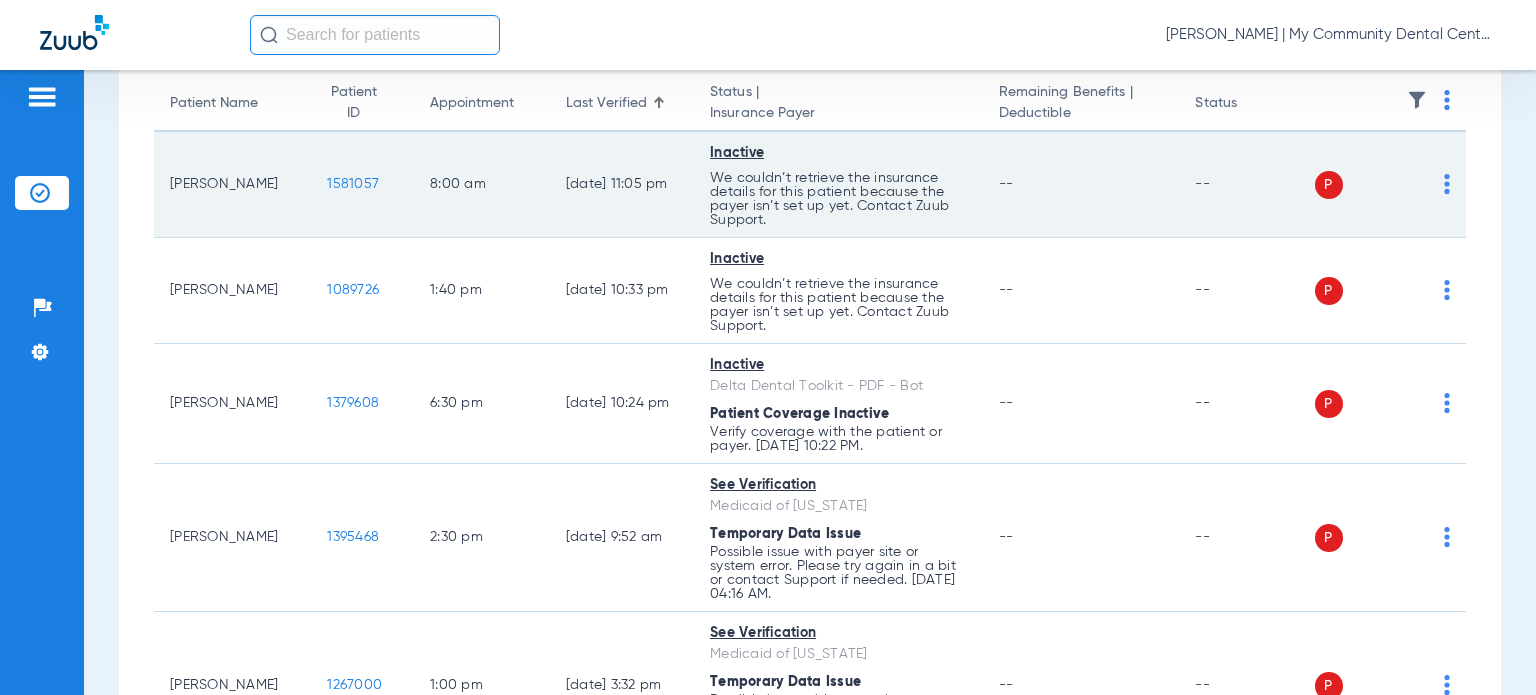 click 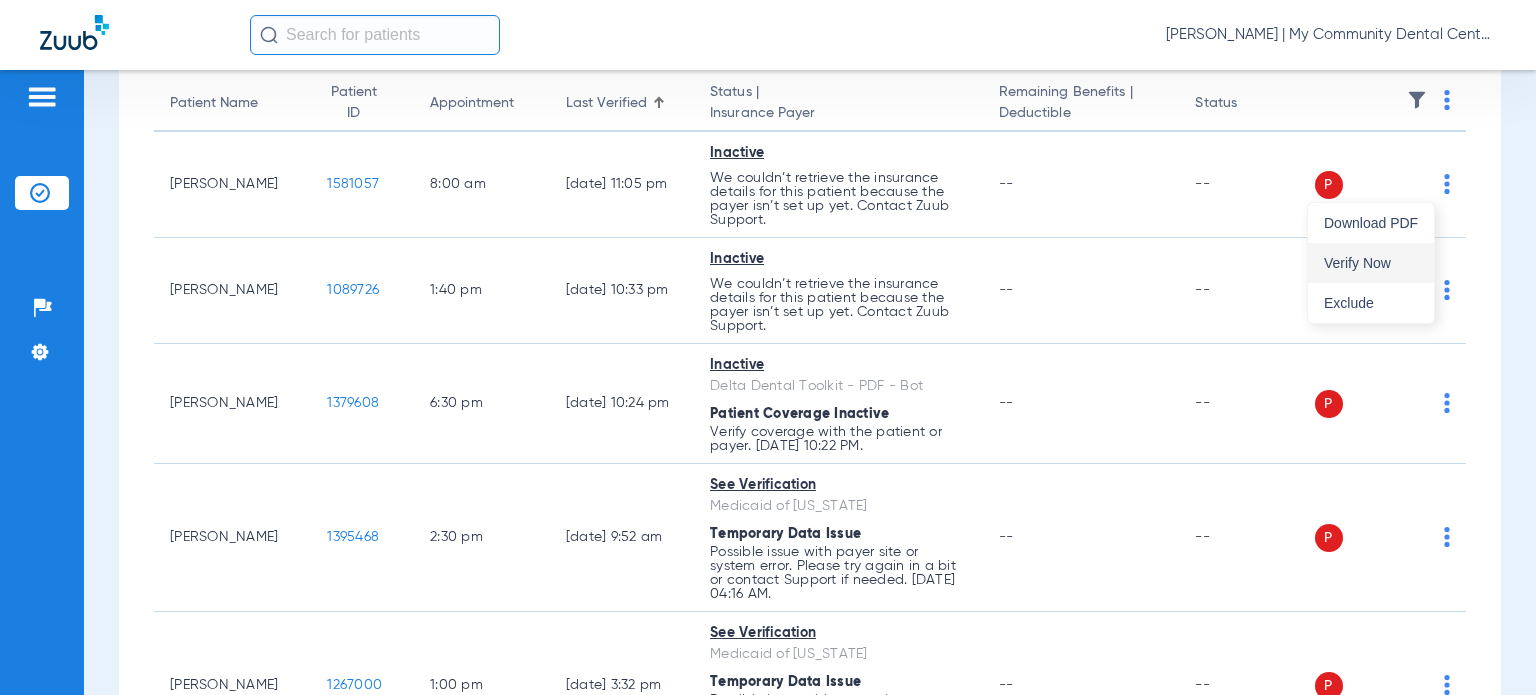 click on "Verify Now" at bounding box center [1371, 263] 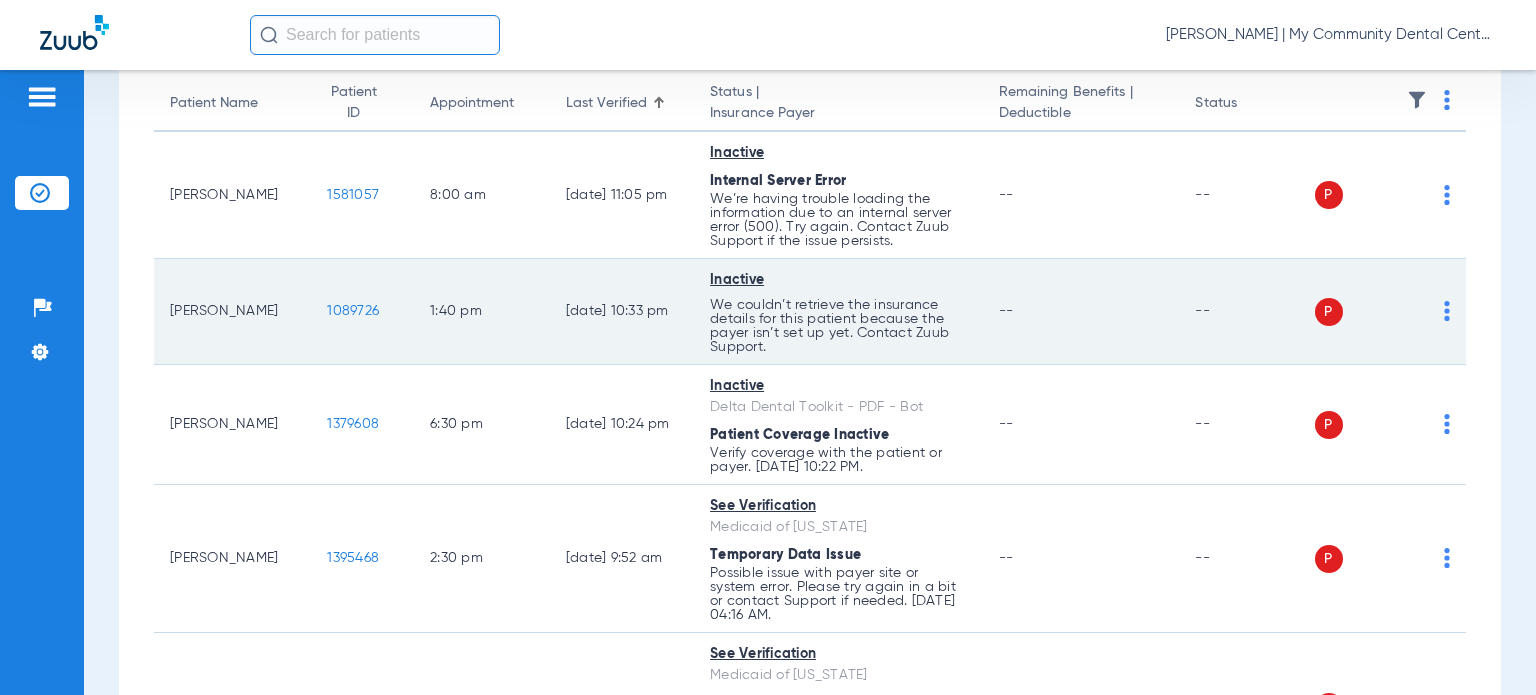 click 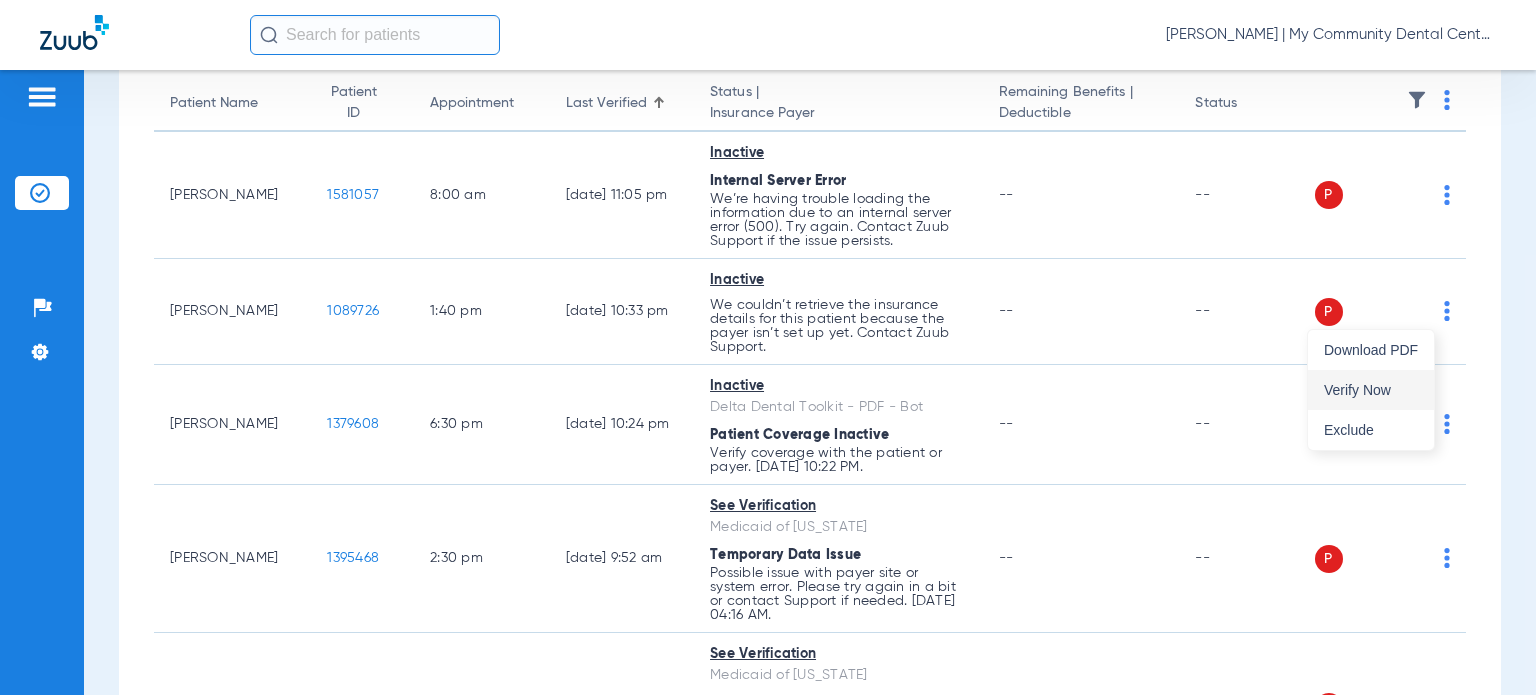 click on "Verify Now" at bounding box center [1371, 390] 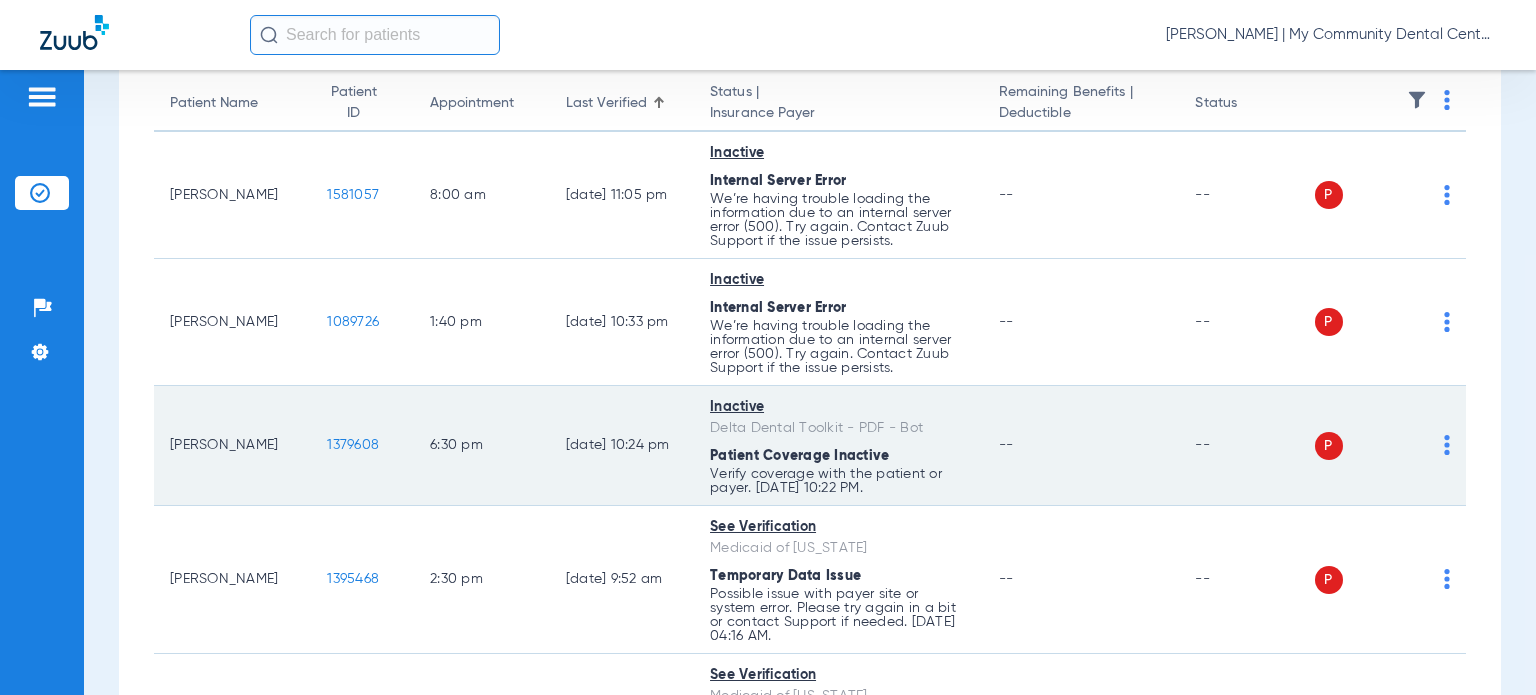 click 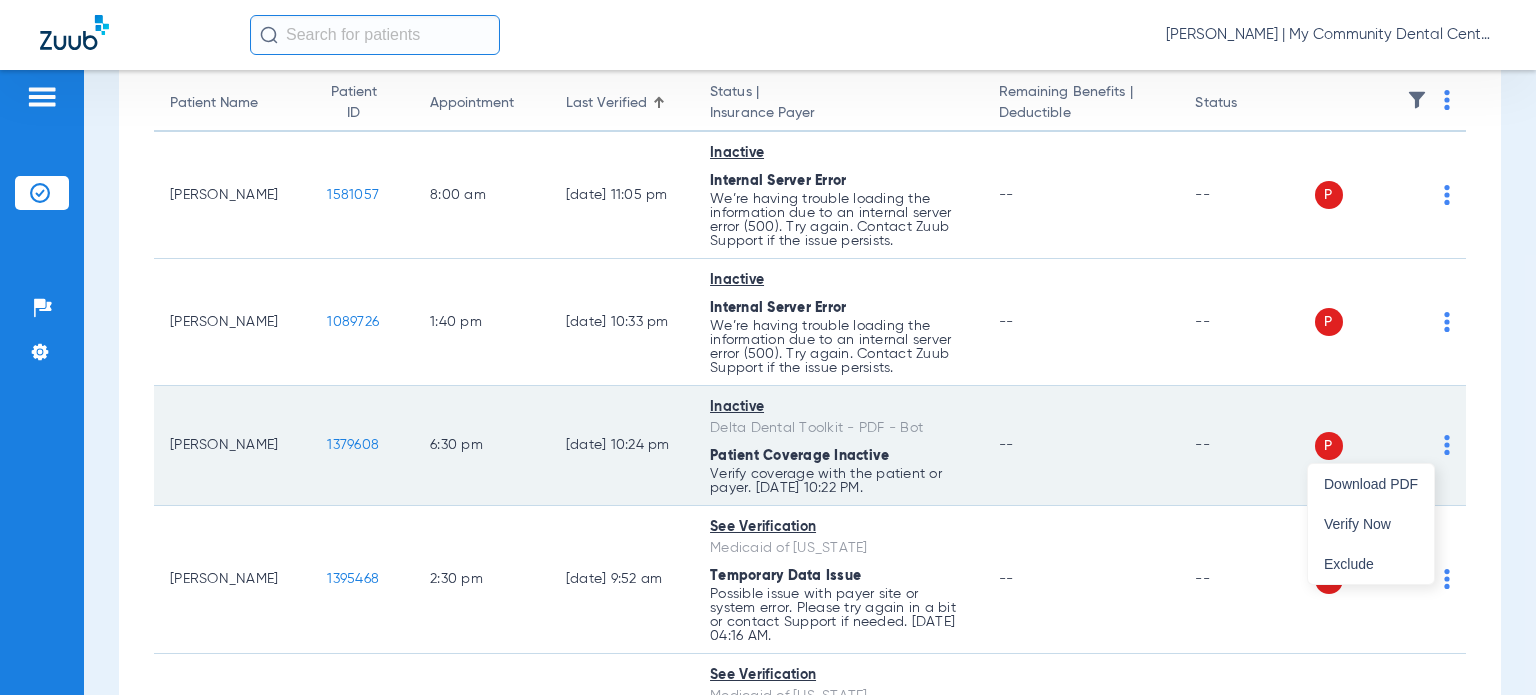 click on "Verify Now" at bounding box center (1371, 524) 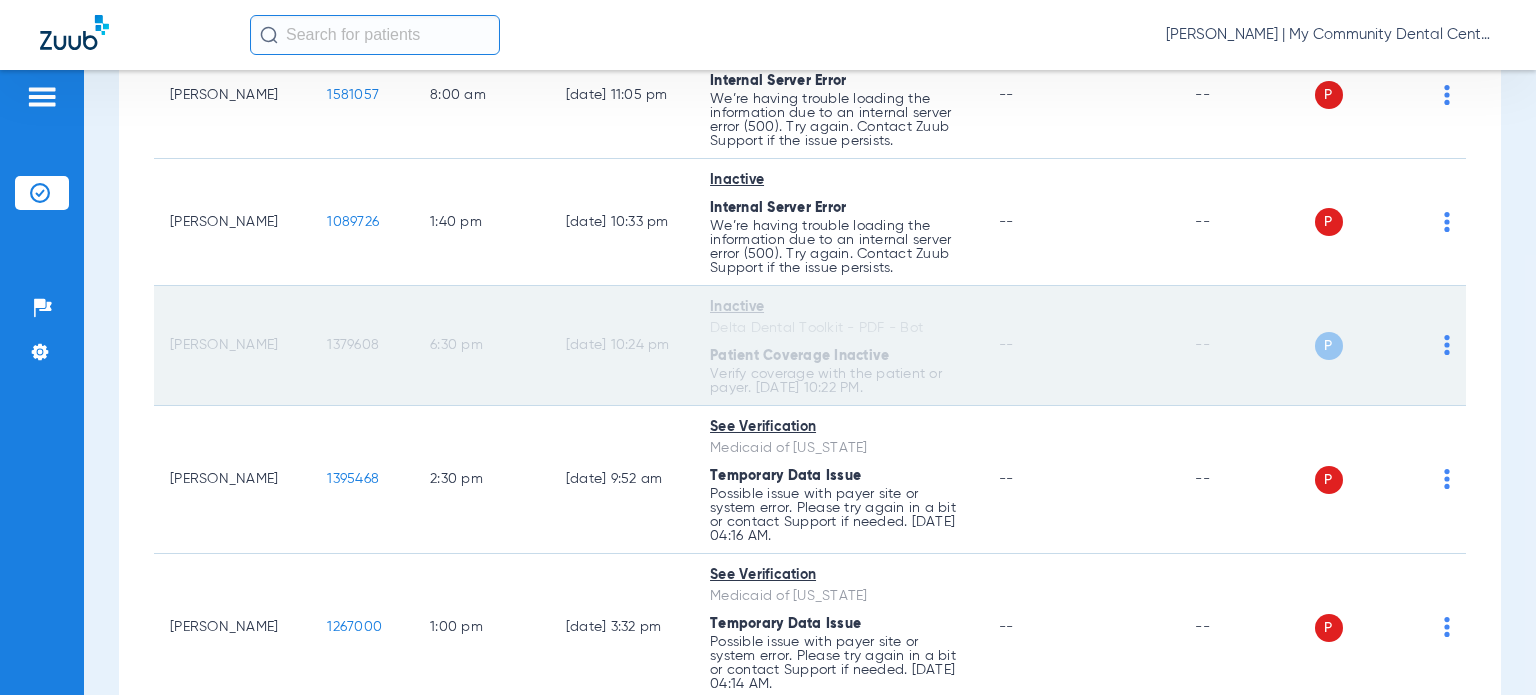 scroll, scrollTop: 400, scrollLeft: 0, axis: vertical 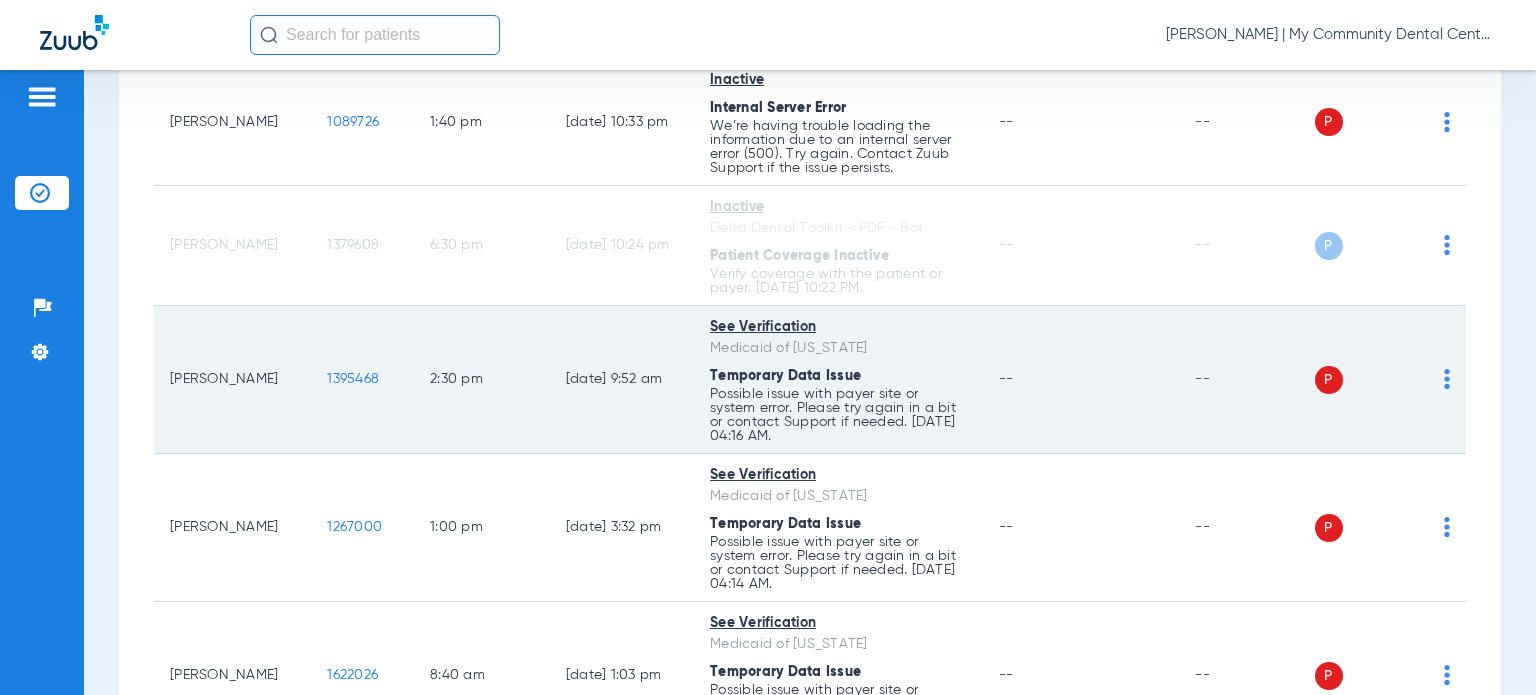 click 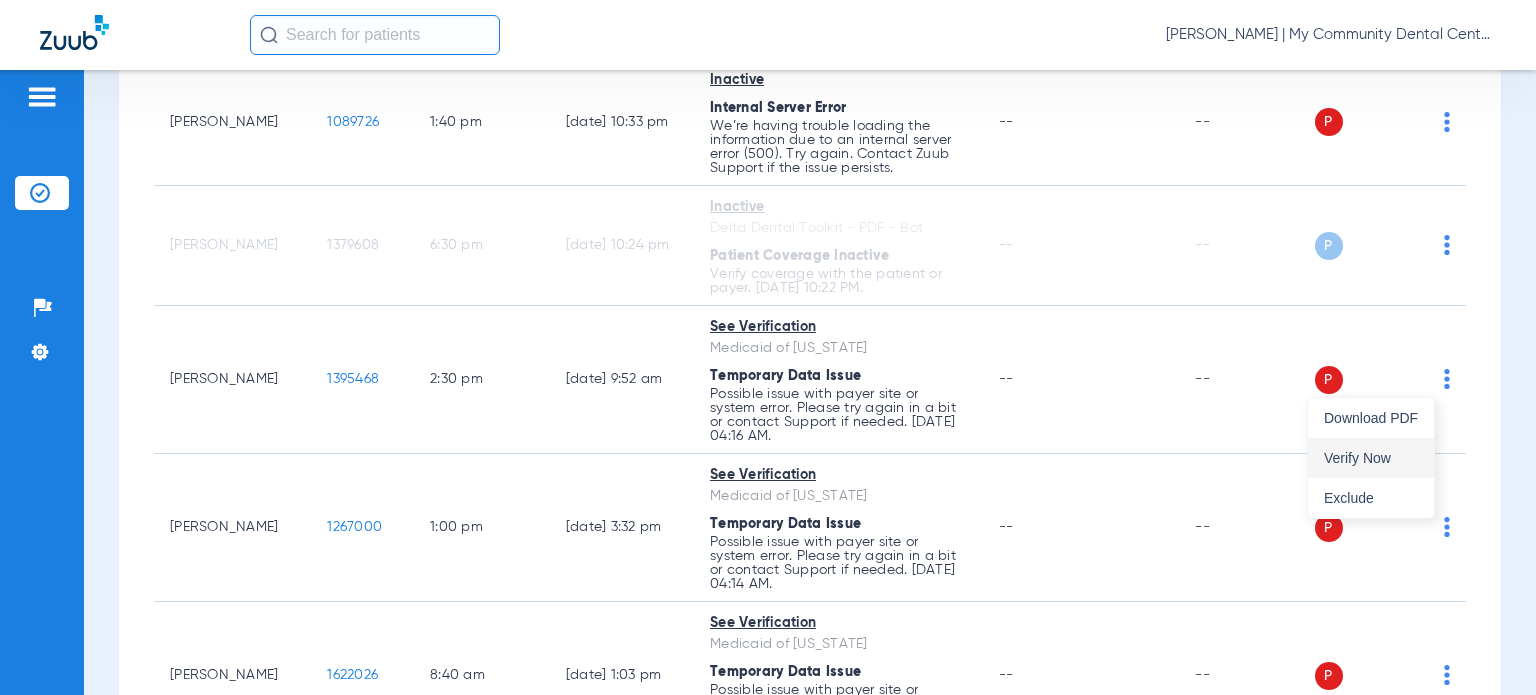 click on "Verify Now" at bounding box center [1371, 458] 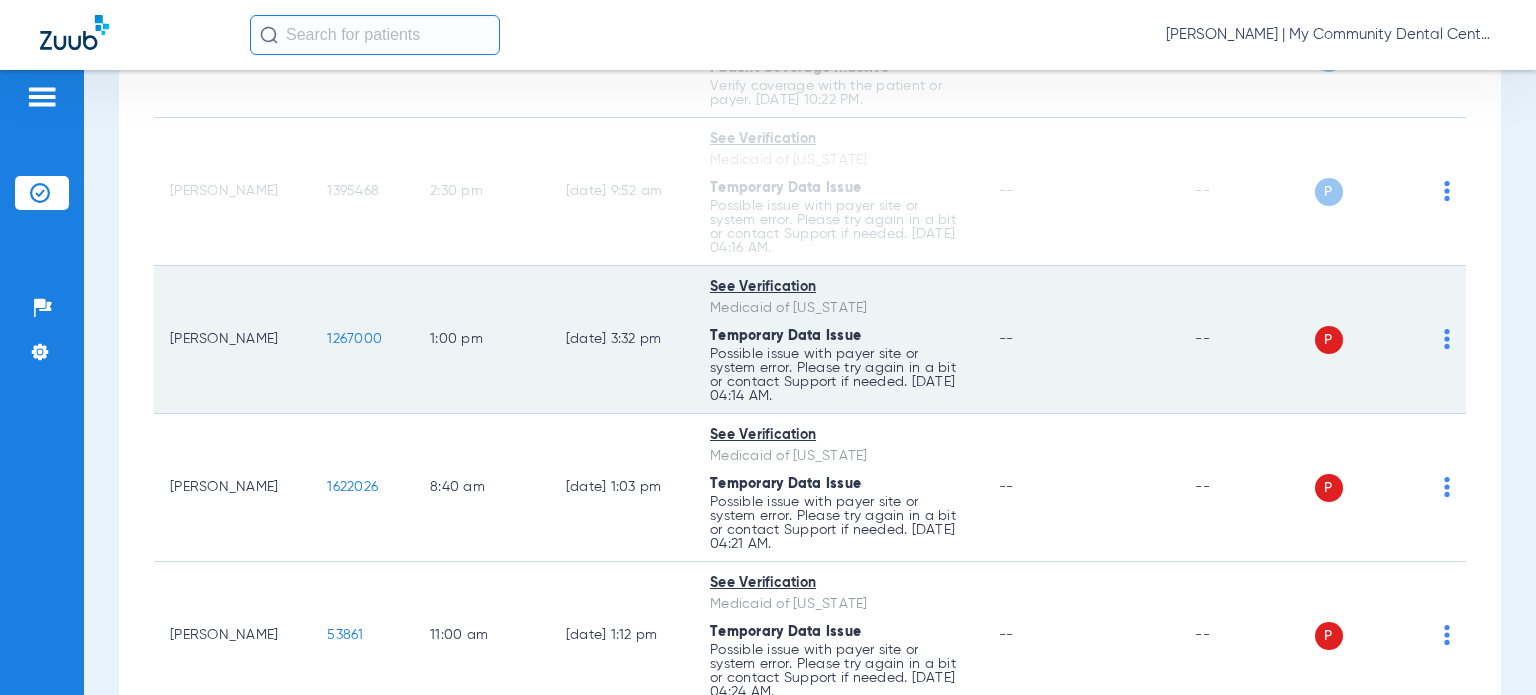 scroll, scrollTop: 600, scrollLeft: 0, axis: vertical 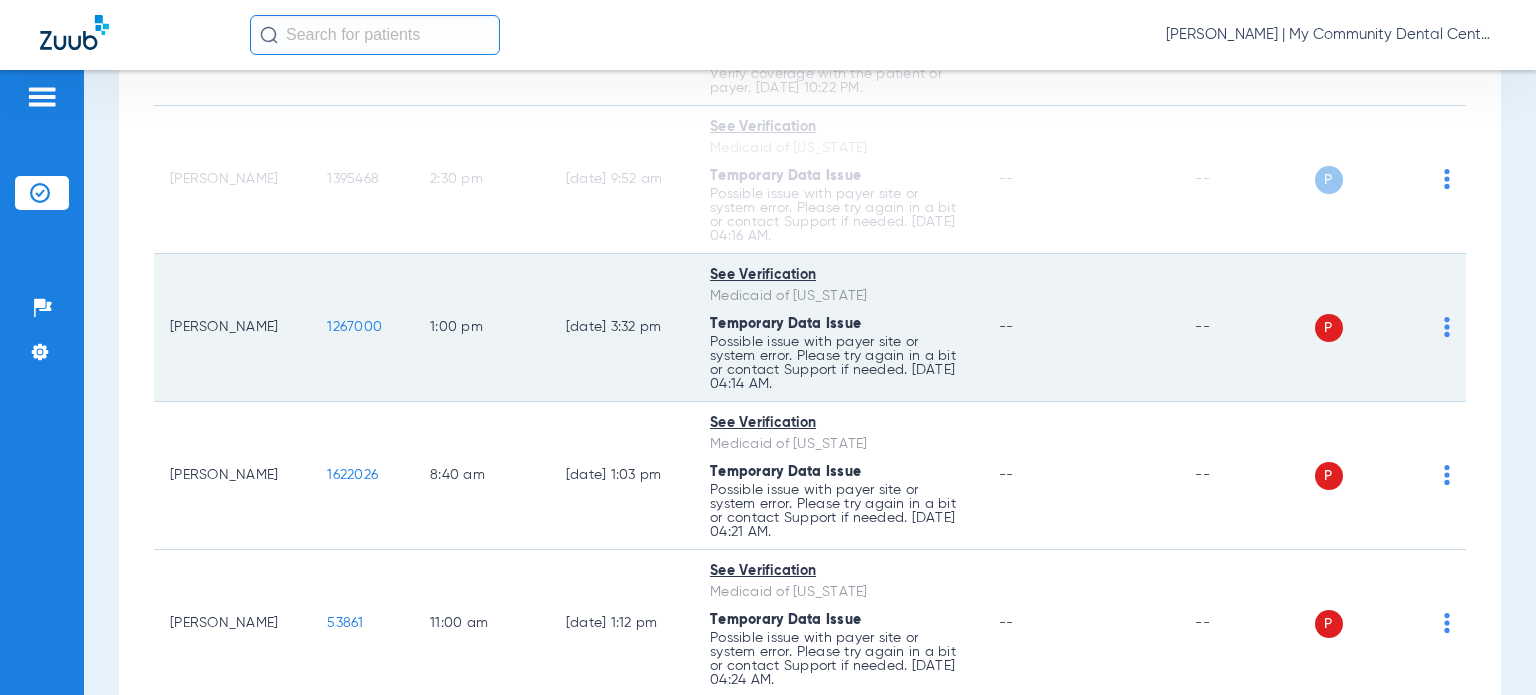 click on "P S" 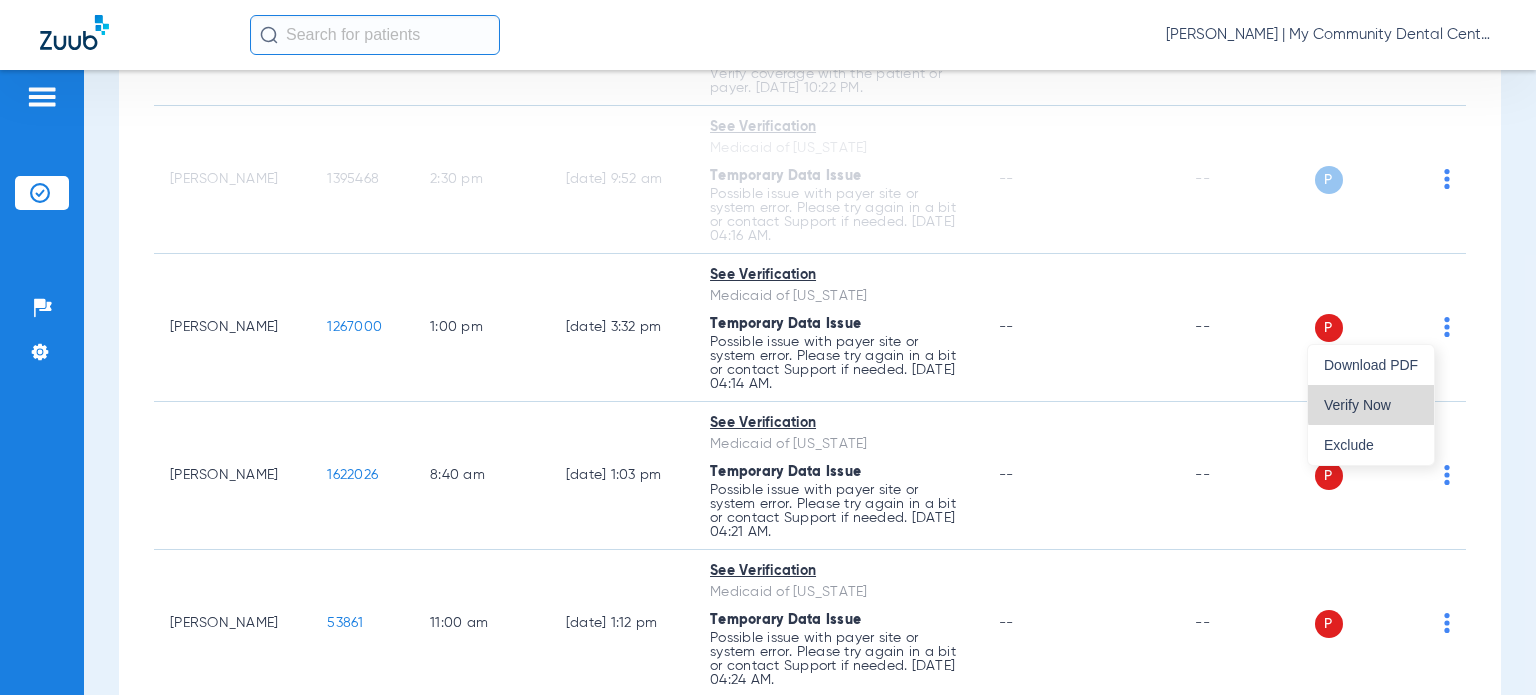 click on "Verify Now" at bounding box center [1371, 405] 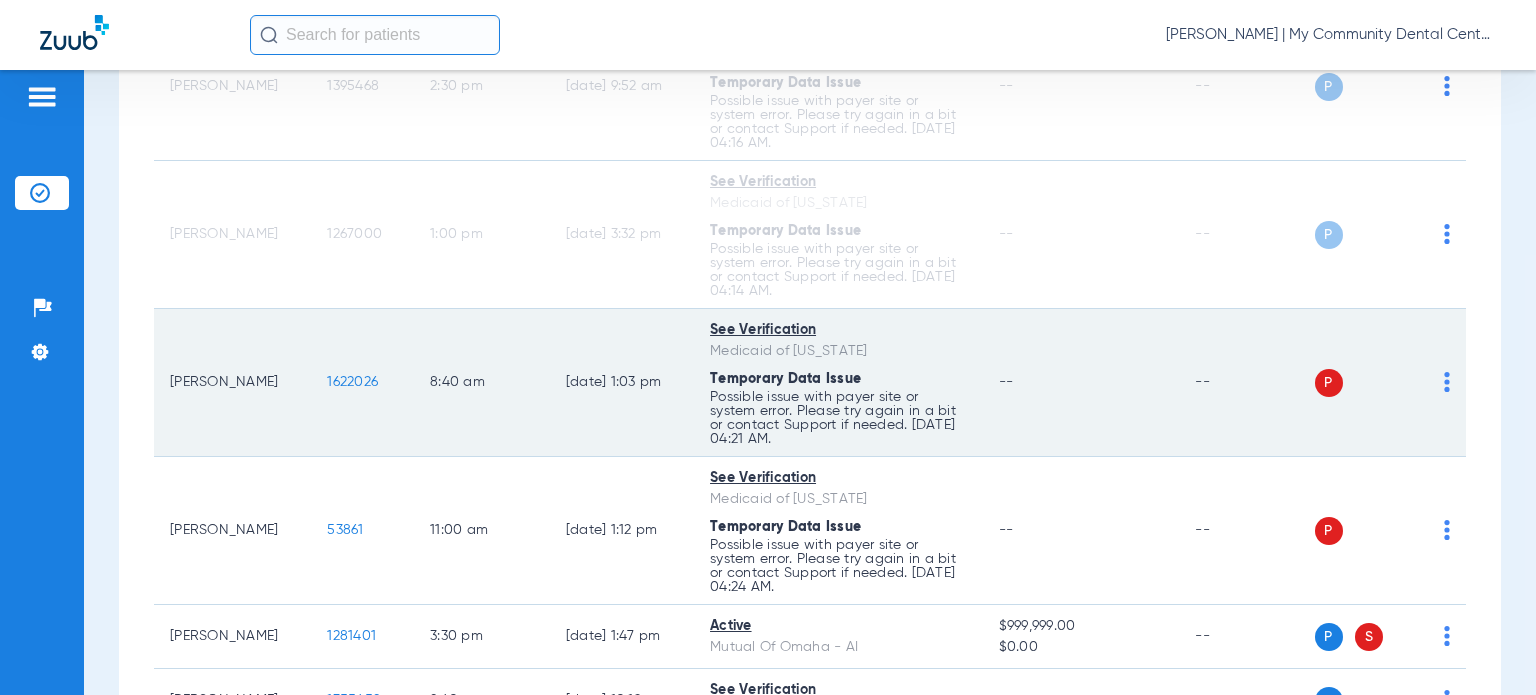 scroll, scrollTop: 800, scrollLeft: 0, axis: vertical 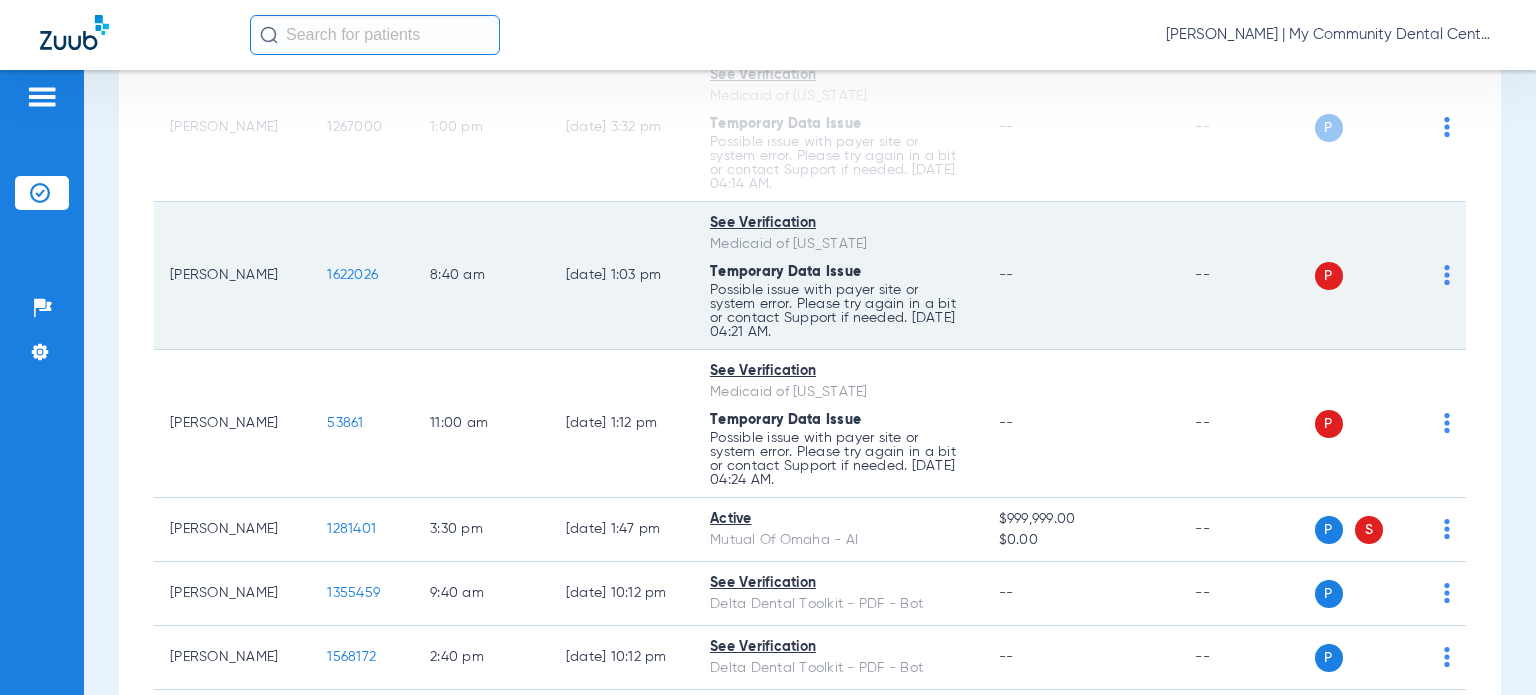 click 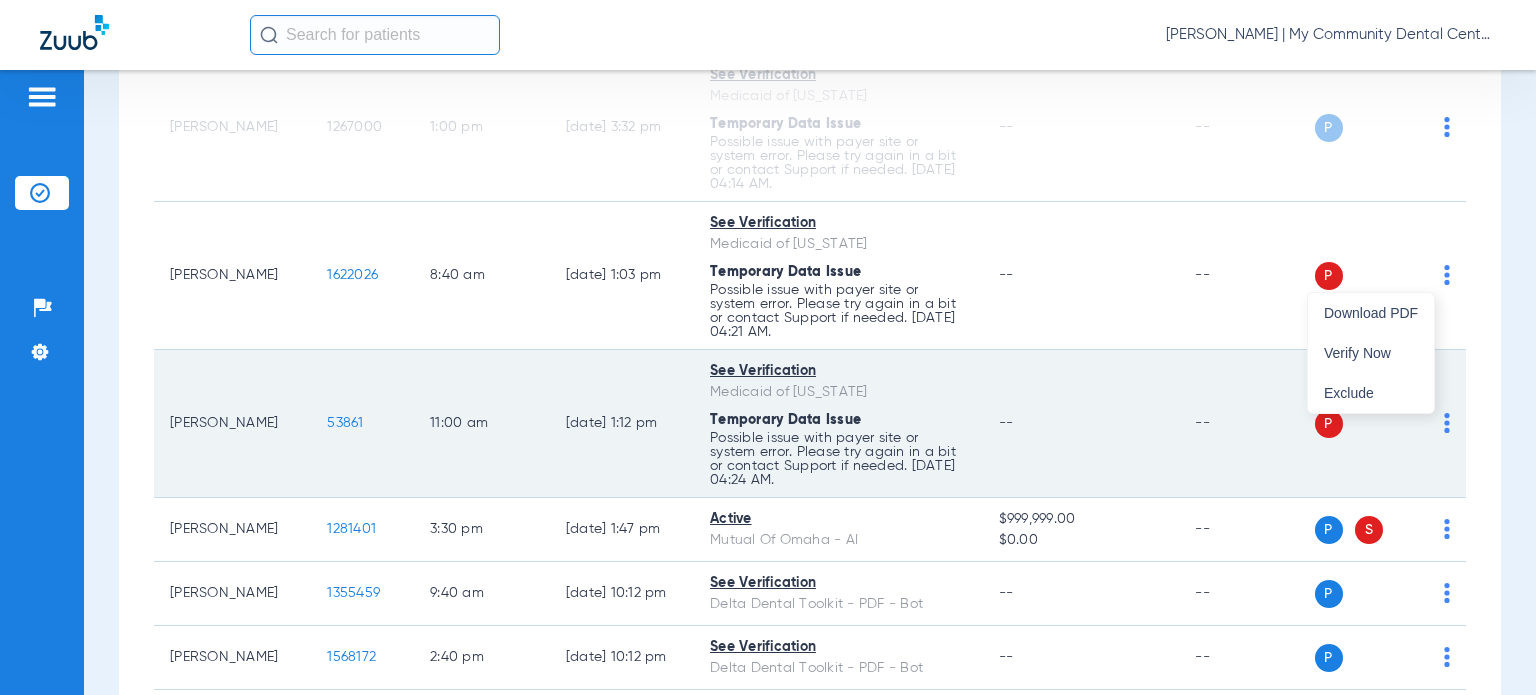 click on "Verify Now" at bounding box center [1371, 353] 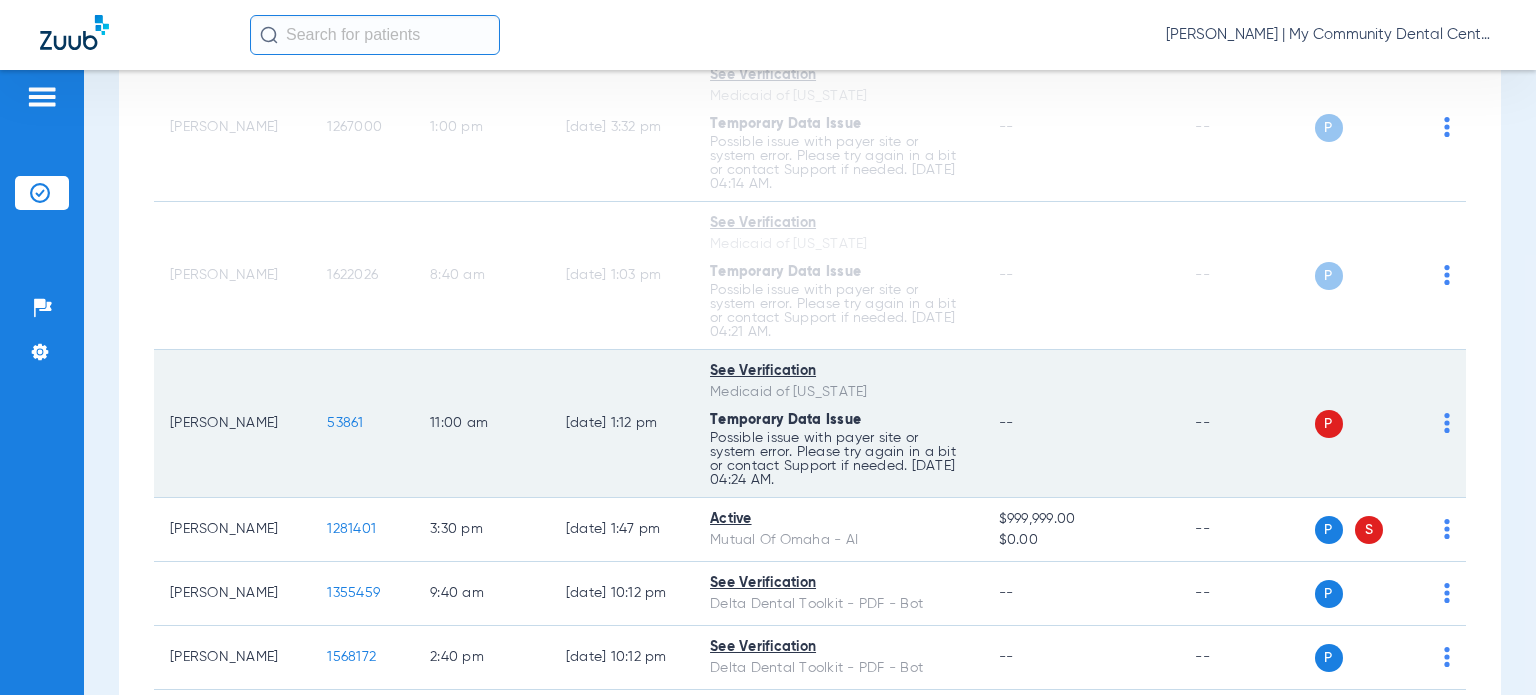 click on "P S" 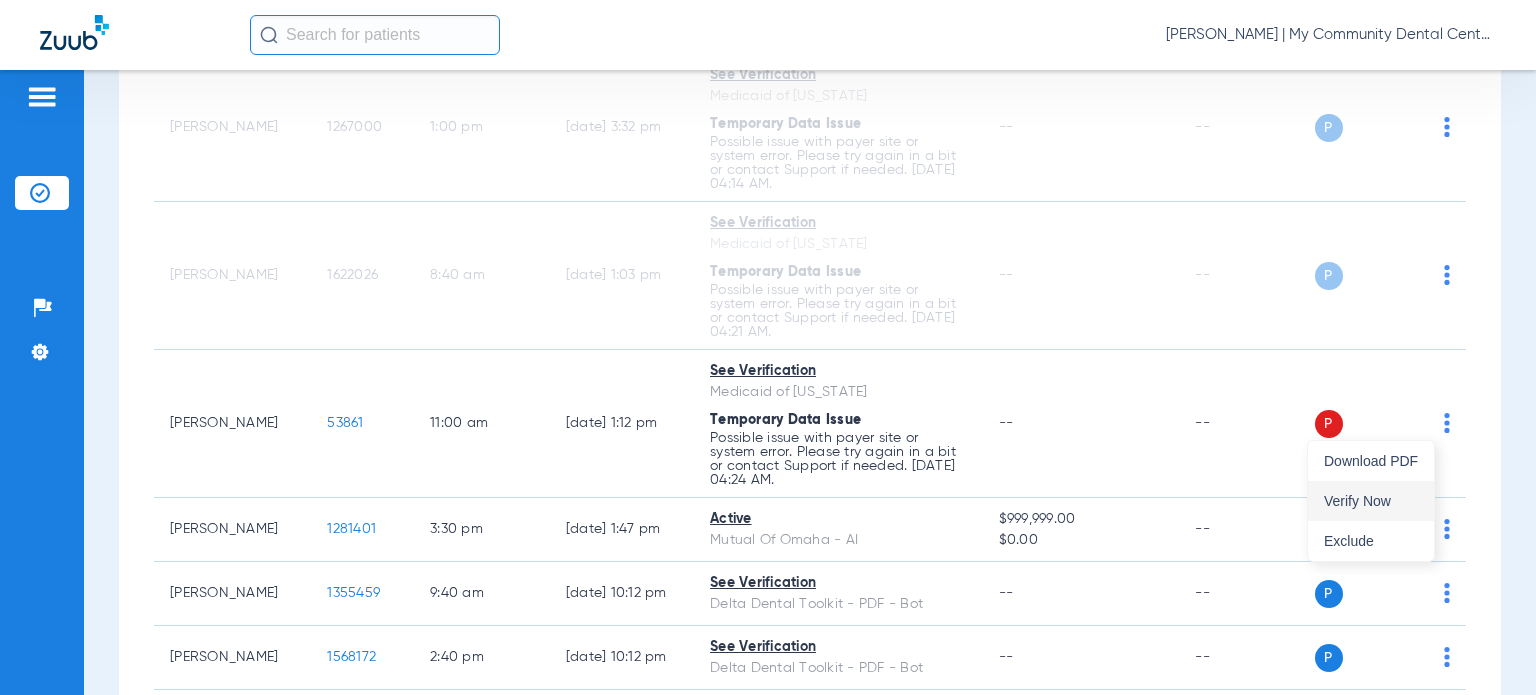 click on "Verify Now" at bounding box center [1371, 501] 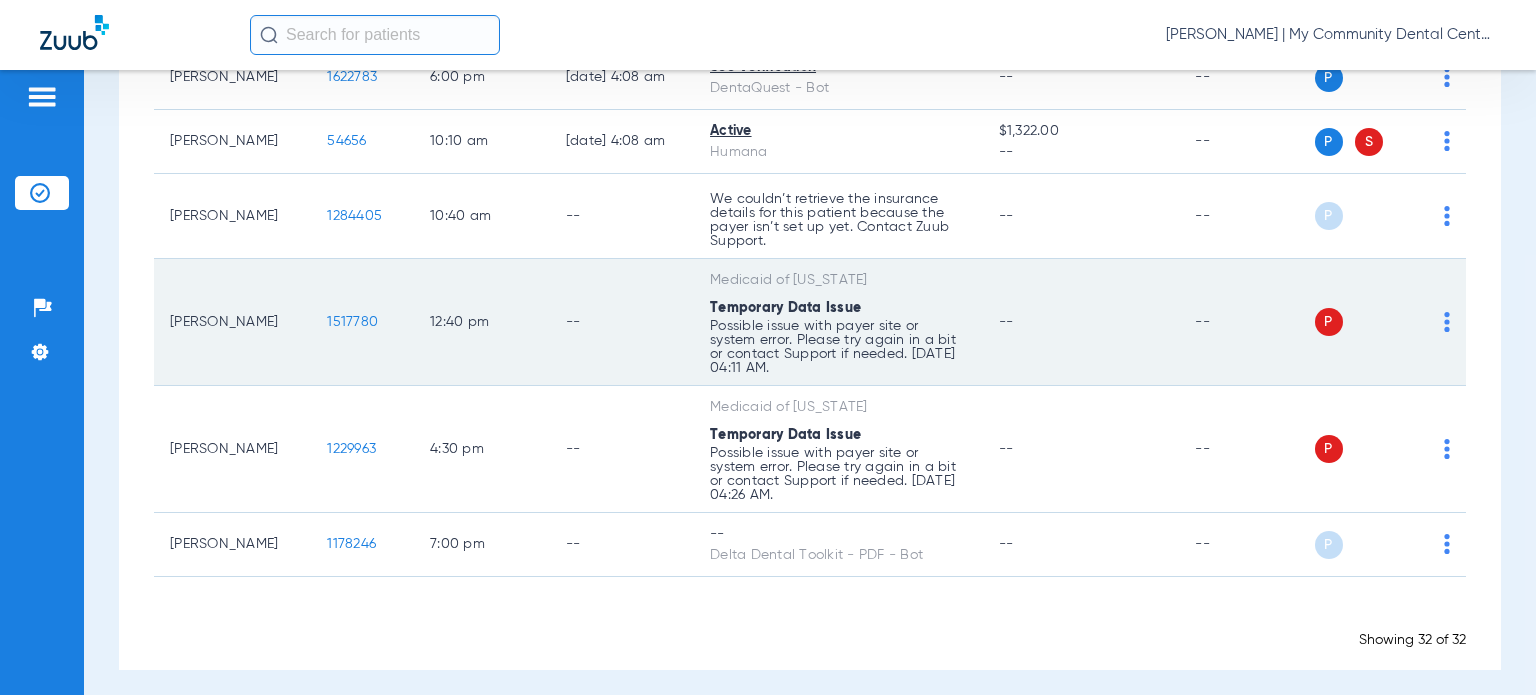 scroll, scrollTop: 2470, scrollLeft: 0, axis: vertical 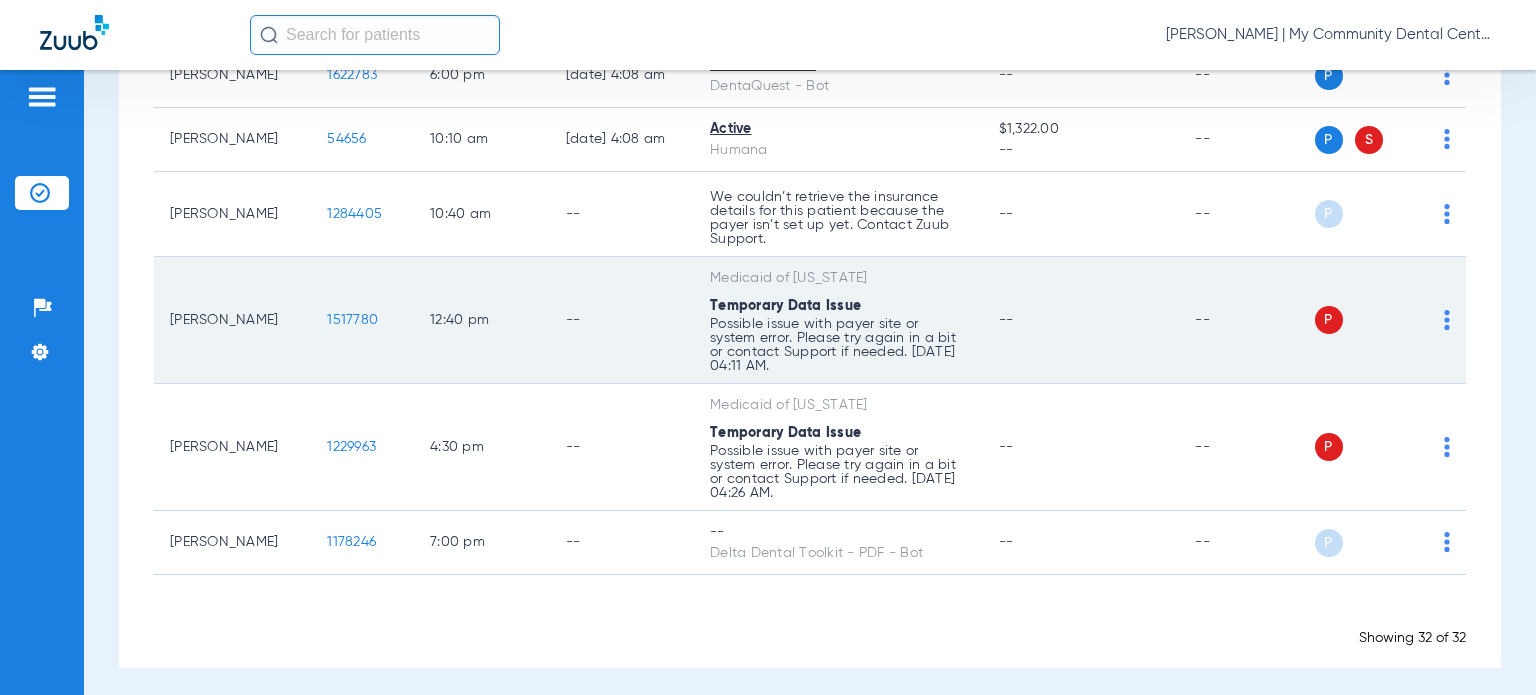 click 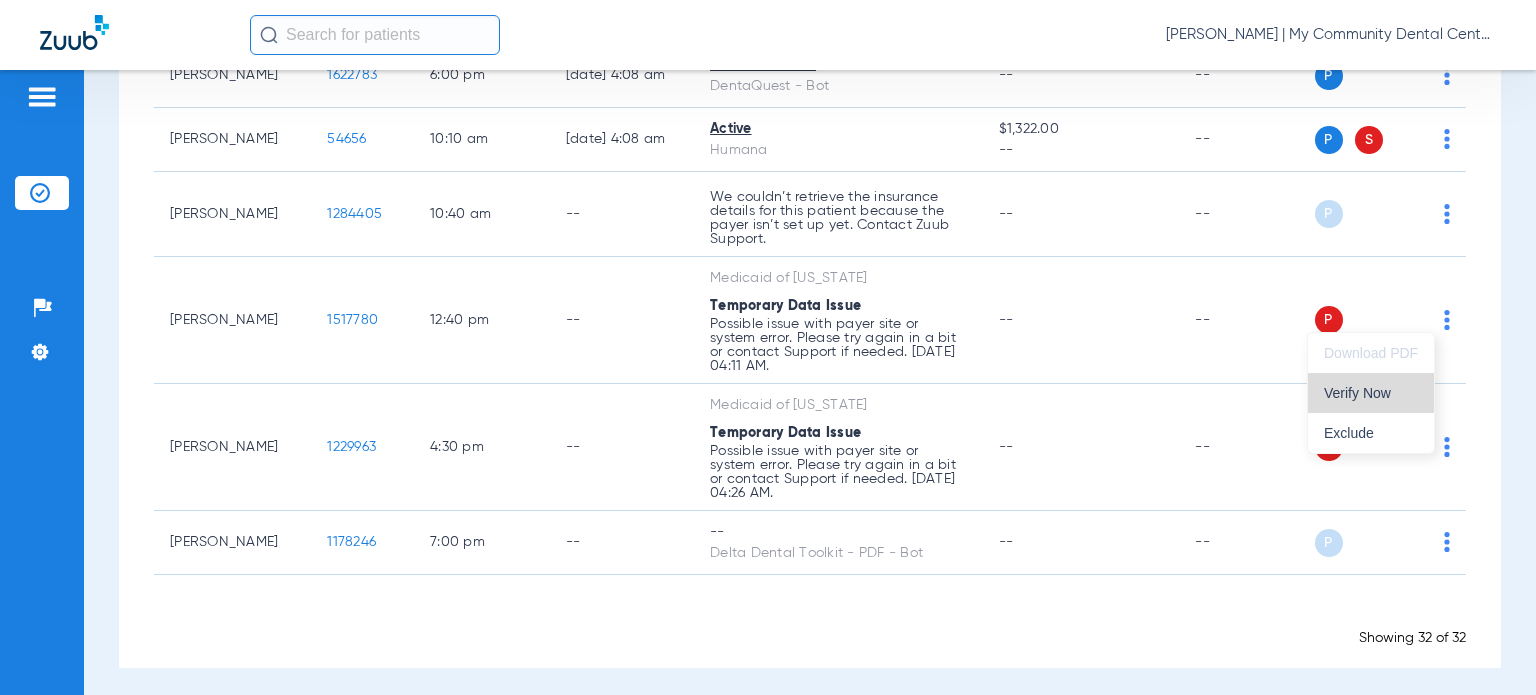 click on "Verify Now" at bounding box center (1371, 393) 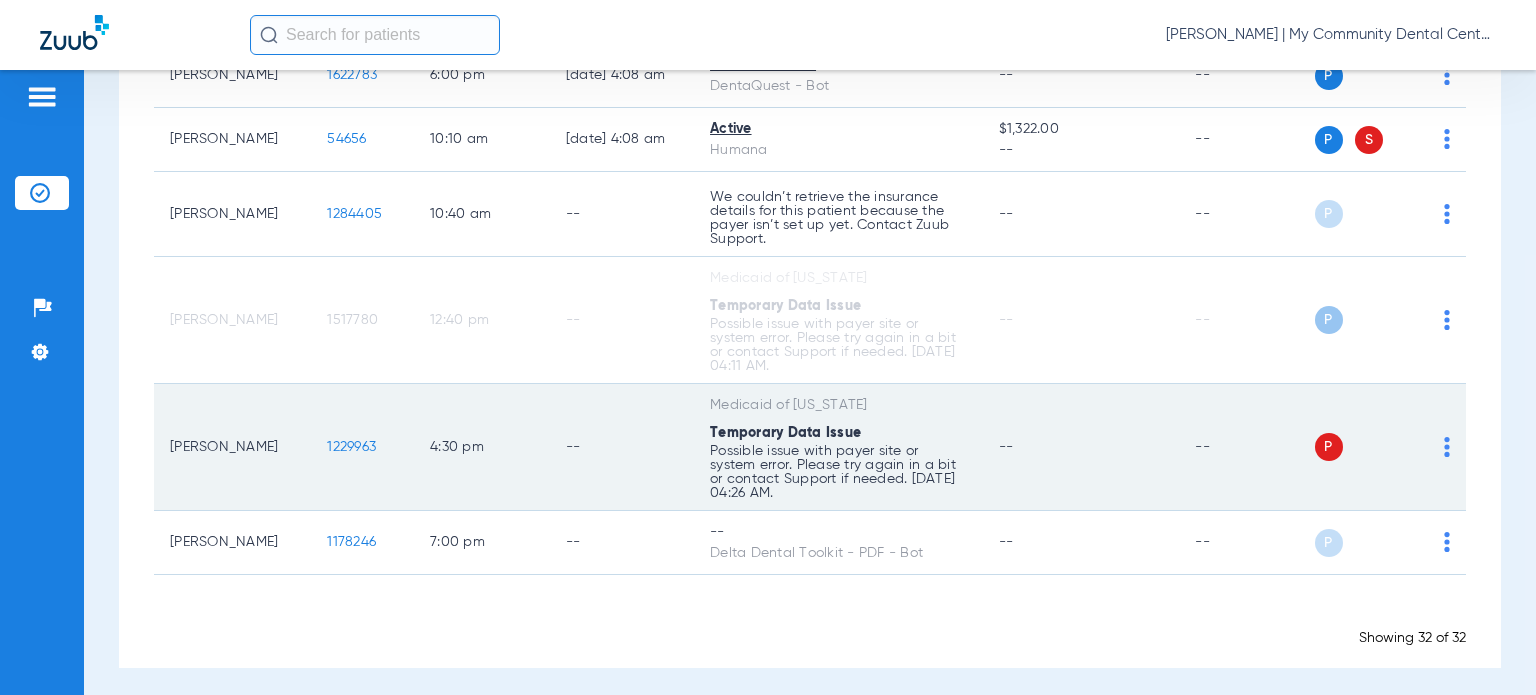 click 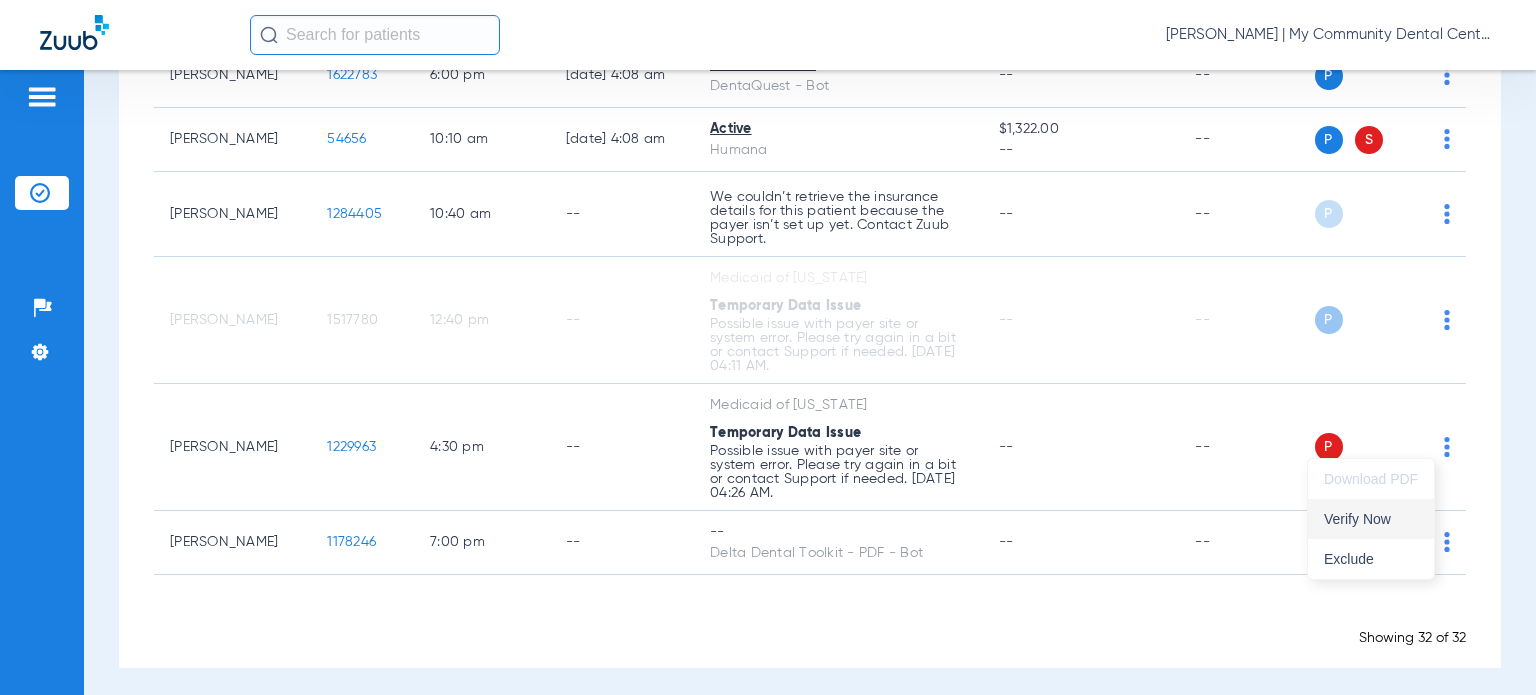 click on "Verify Now" at bounding box center (1371, 519) 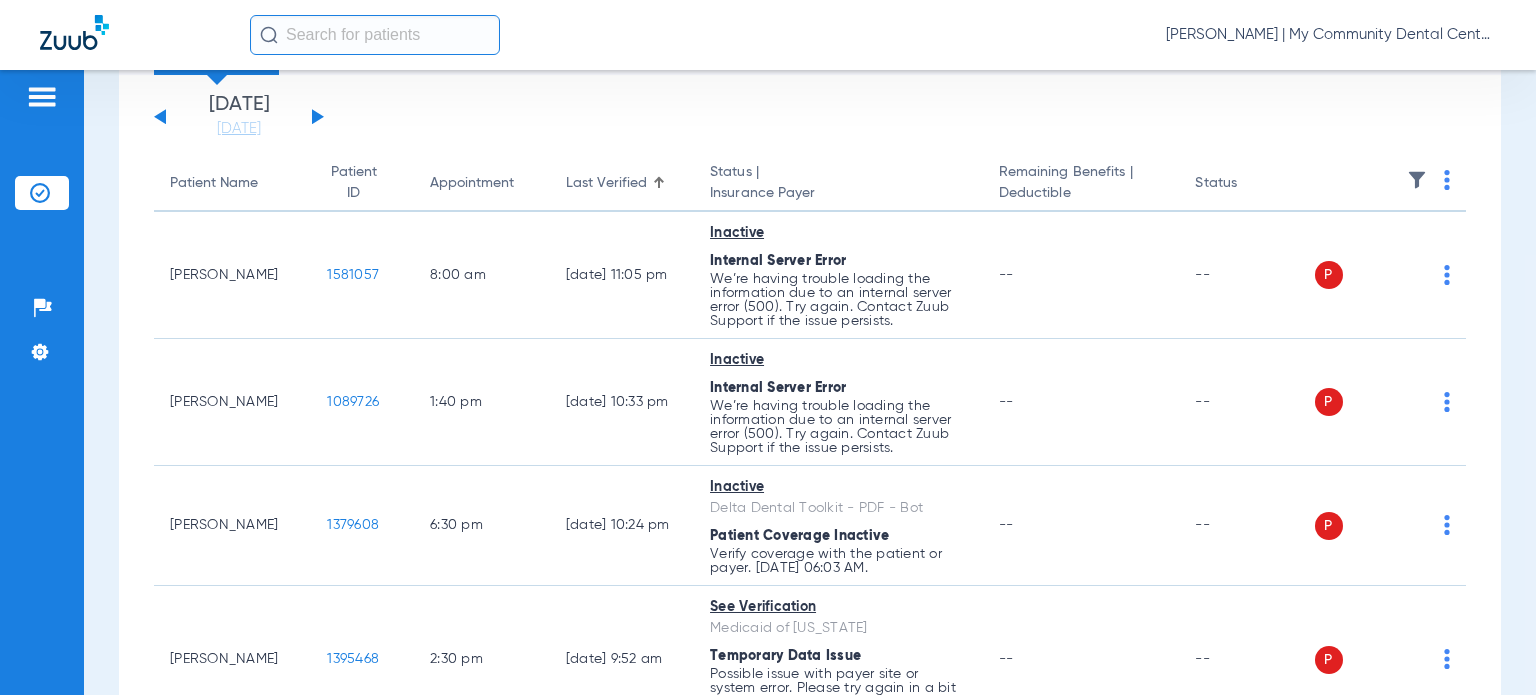 scroll, scrollTop: 0, scrollLeft: 0, axis: both 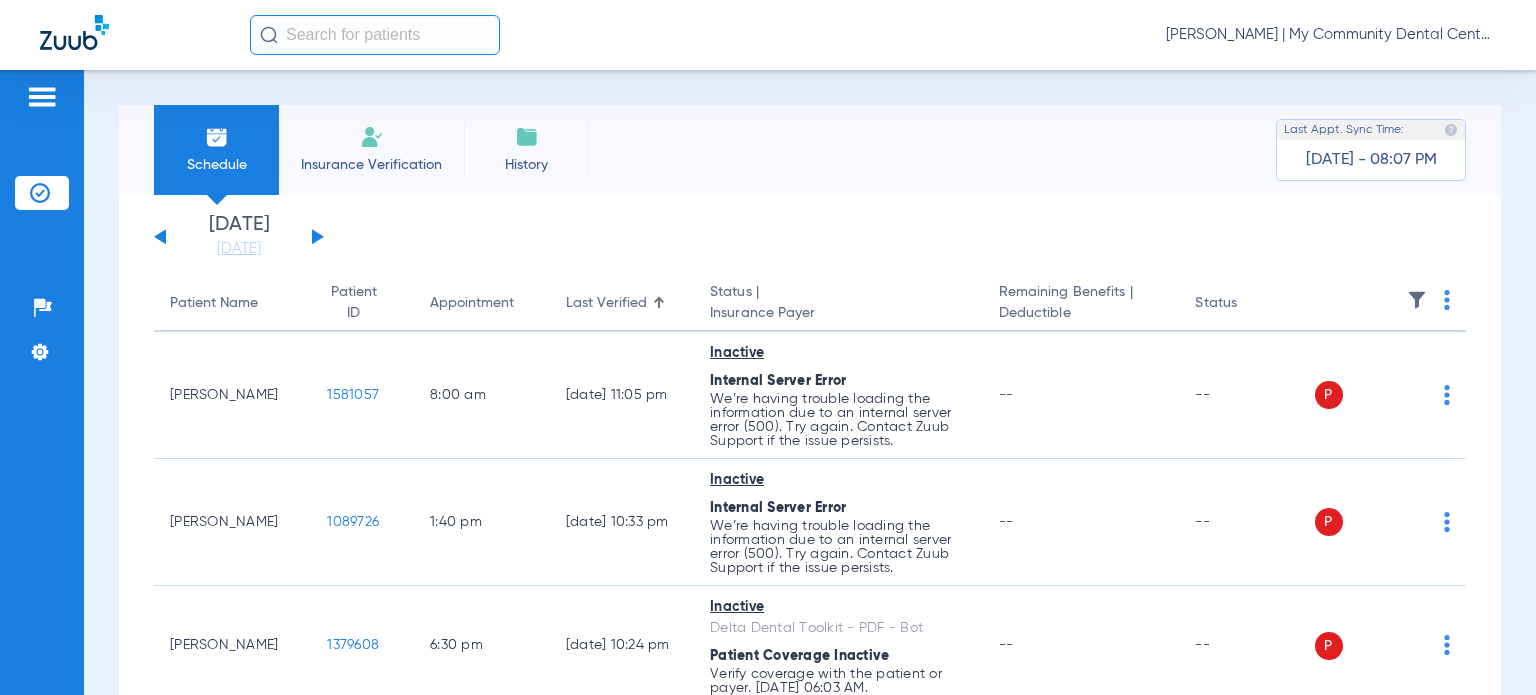 click on "Last Verified" 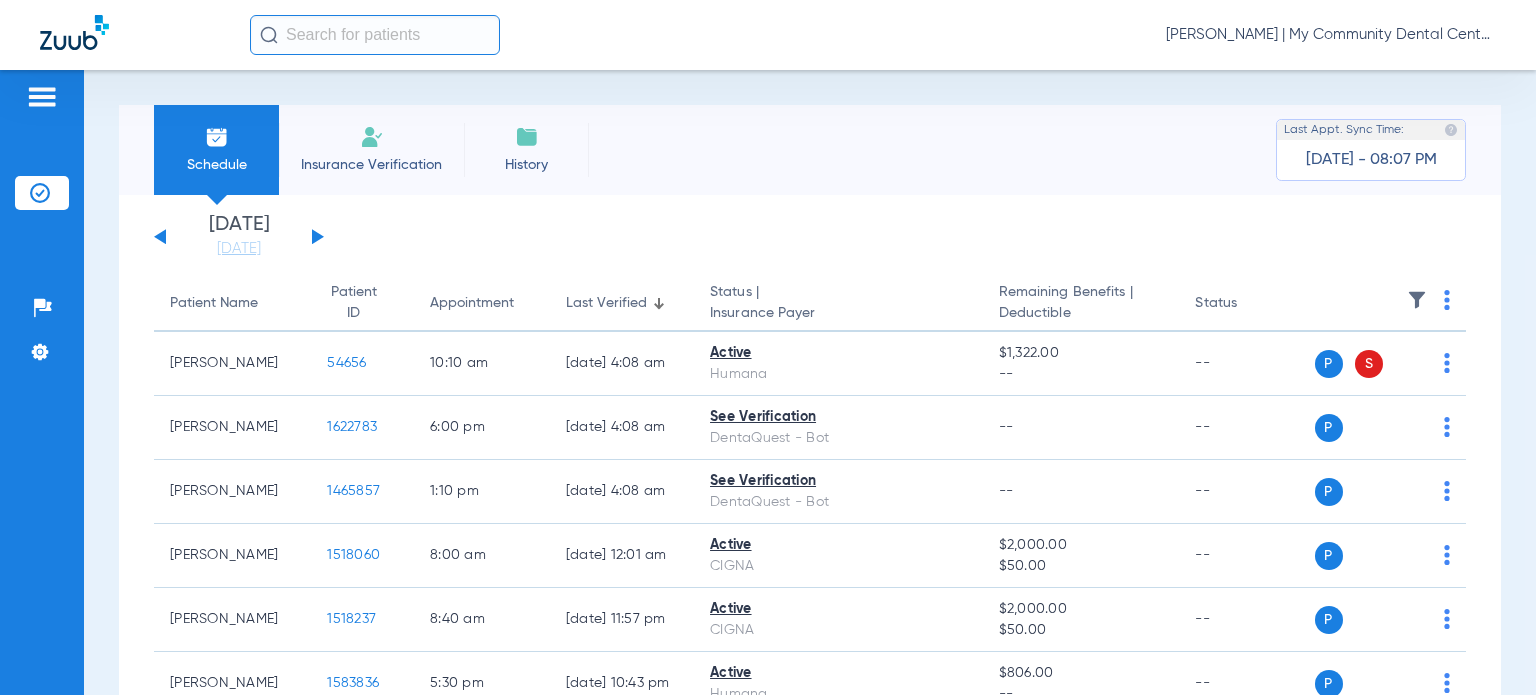 click on "Last Verified" 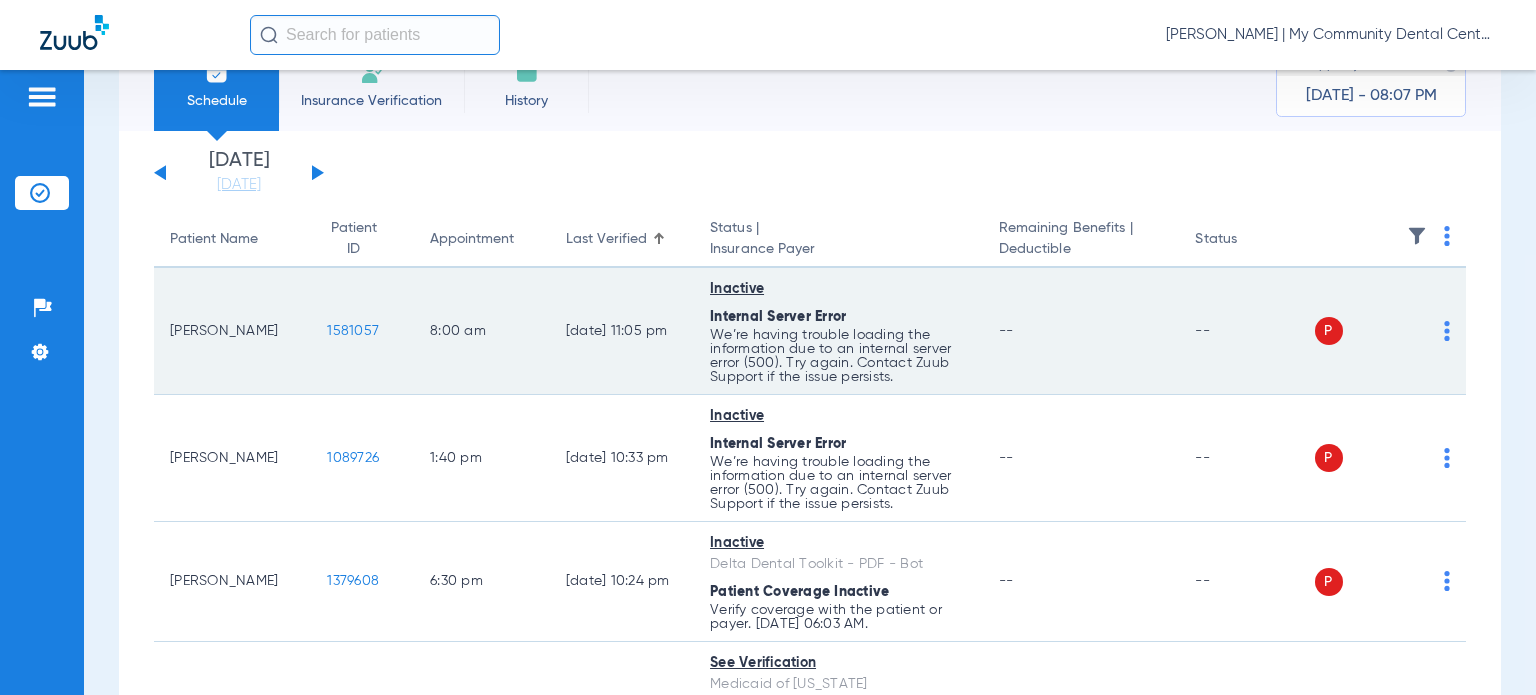 scroll, scrollTop: 100, scrollLeft: 0, axis: vertical 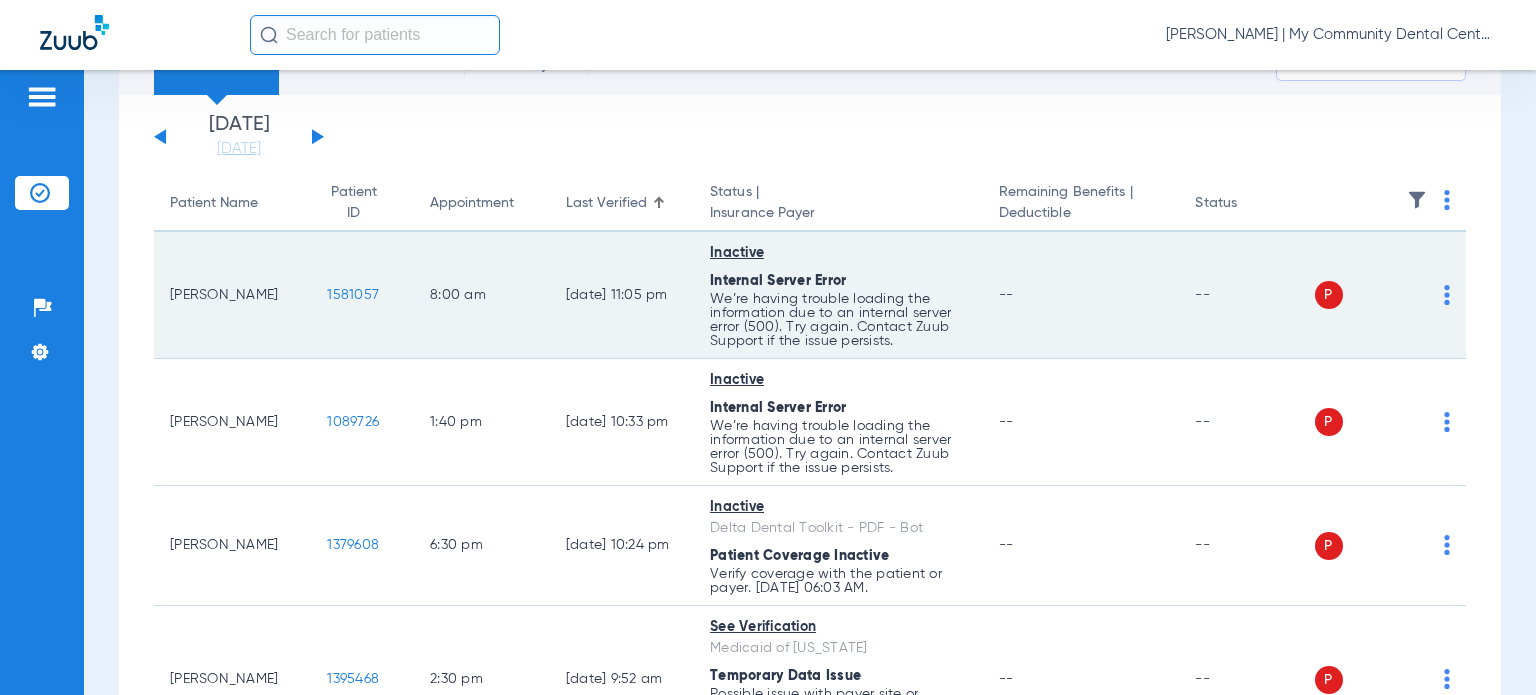 drag, startPoint x: 251, startPoint y: 292, endPoint x: 172, endPoint y: 288, distance: 79.101204 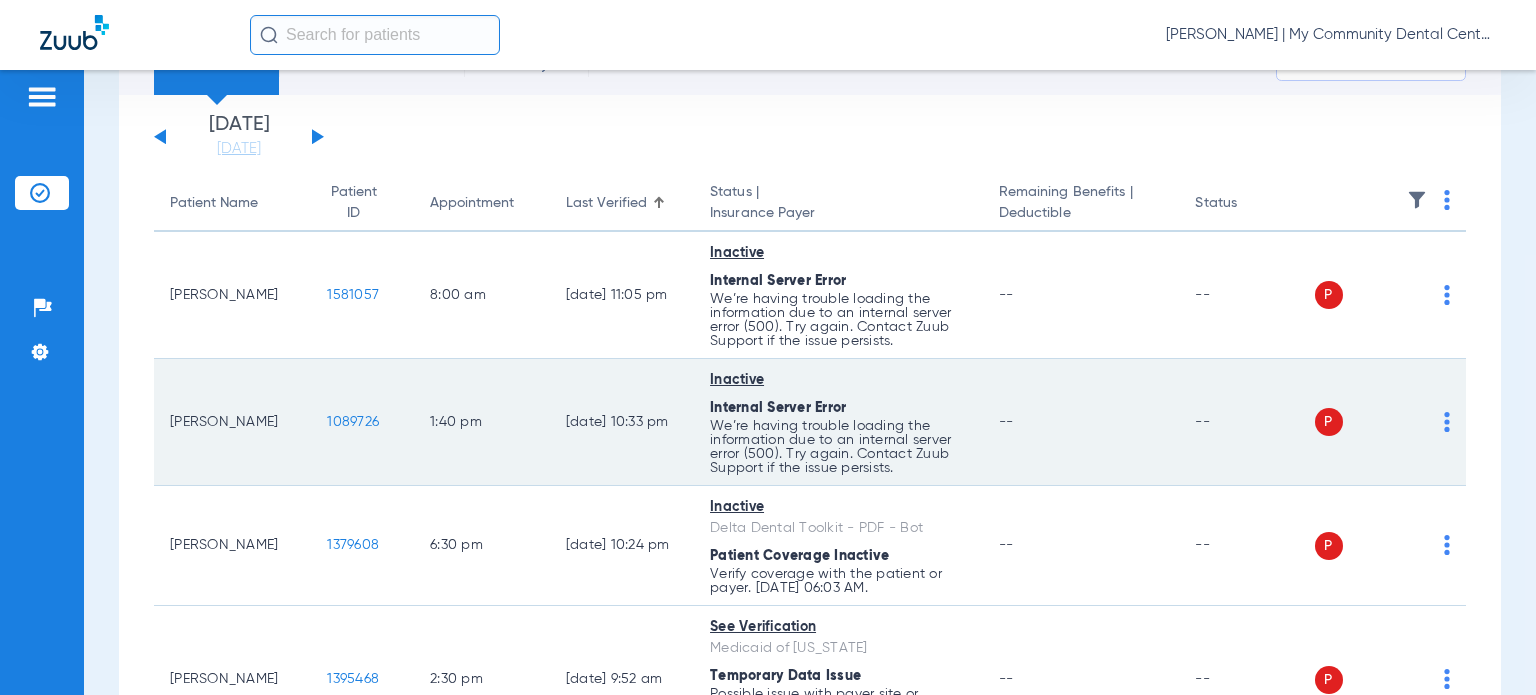 scroll, scrollTop: 200, scrollLeft: 0, axis: vertical 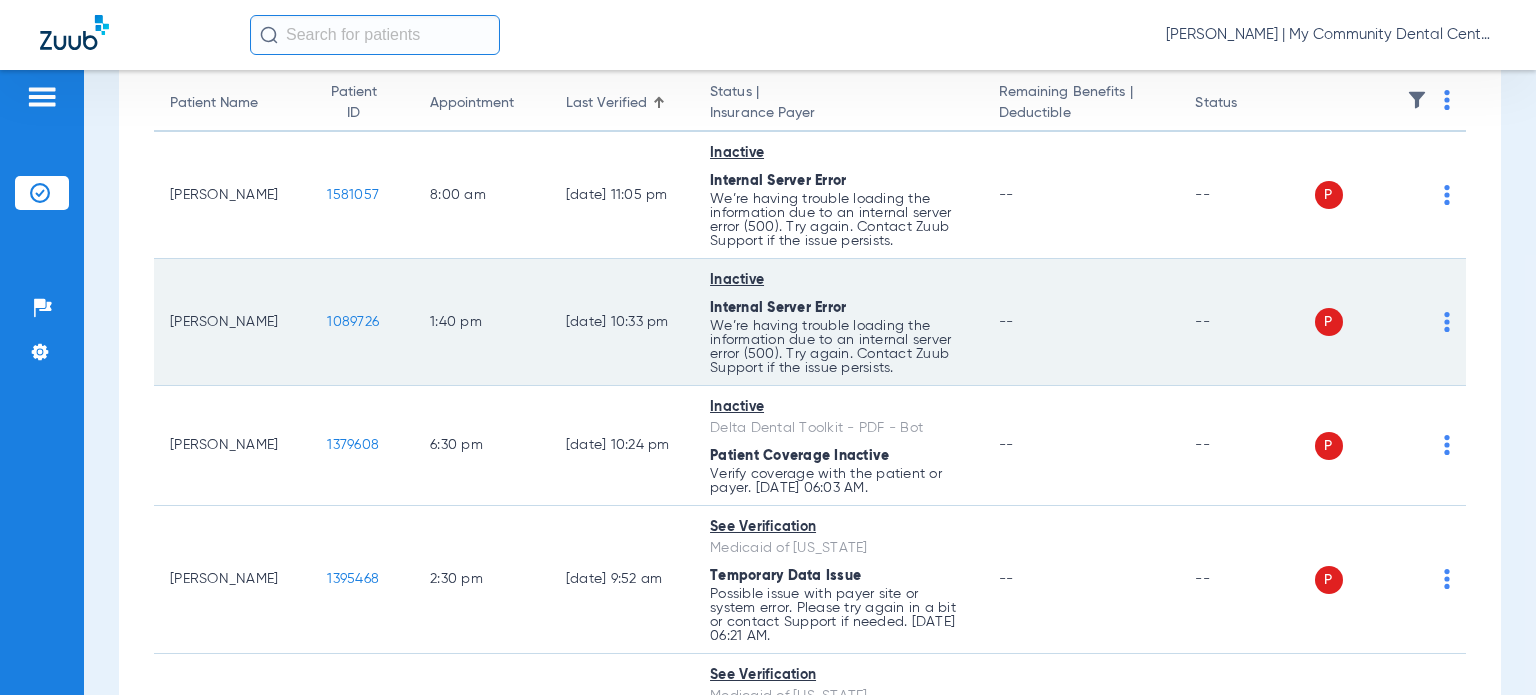 drag, startPoint x: 232, startPoint y: 329, endPoint x: 169, endPoint y: 309, distance: 66.09841 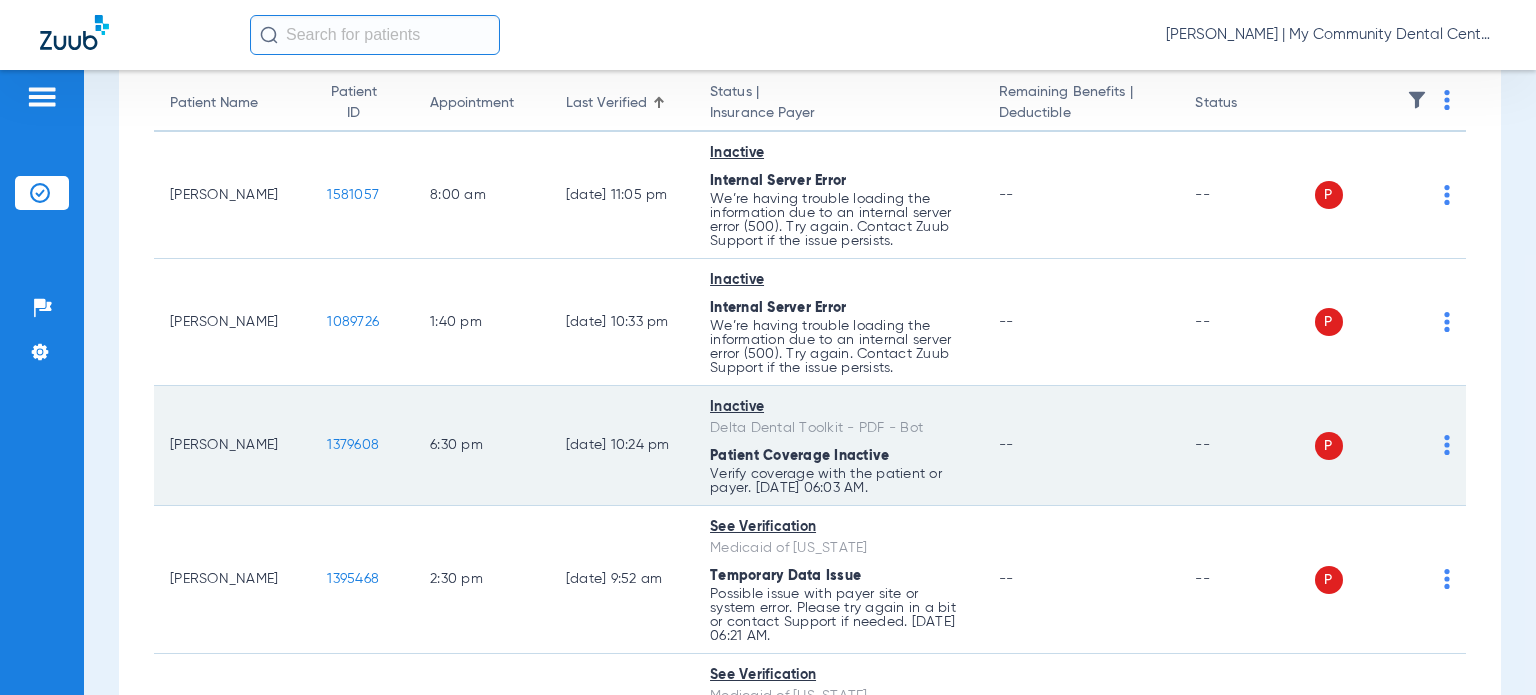 copy on "Danielle Wiertella" 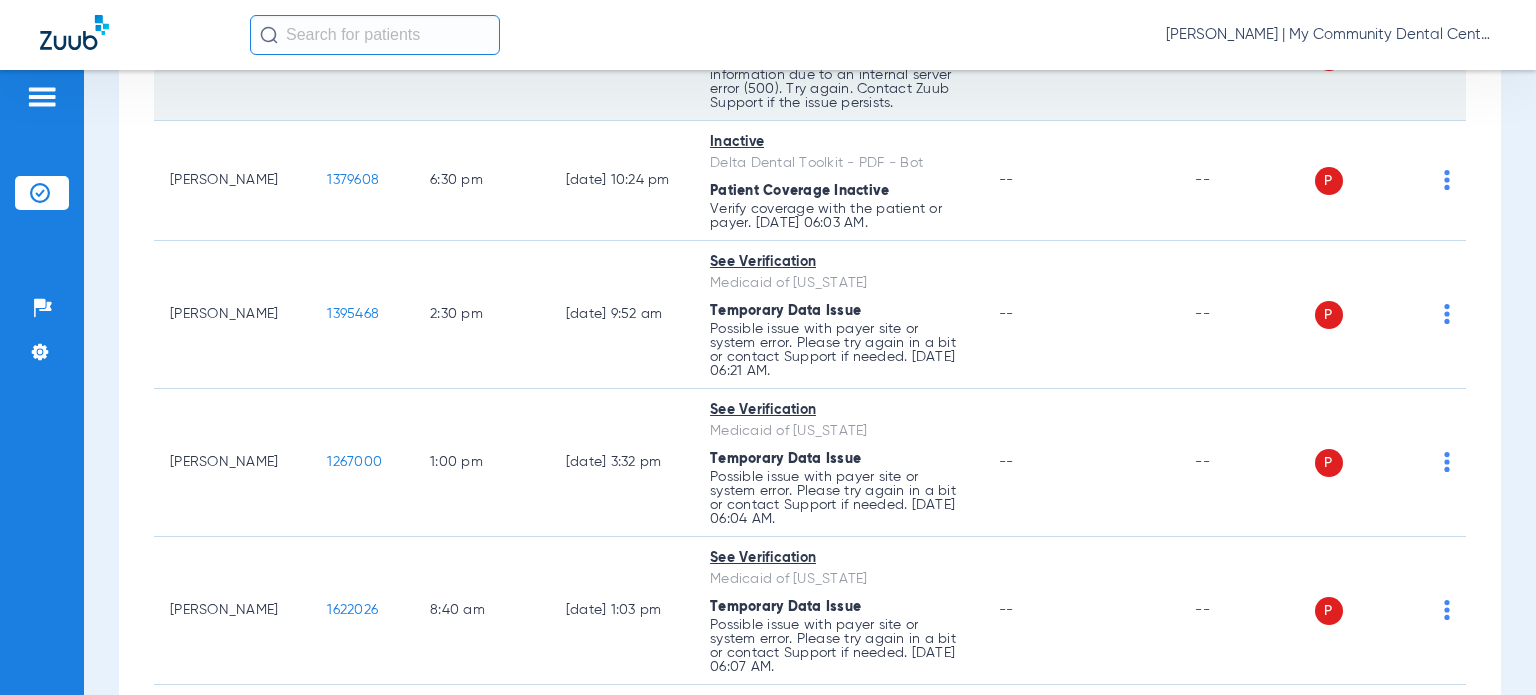 scroll, scrollTop: 500, scrollLeft: 0, axis: vertical 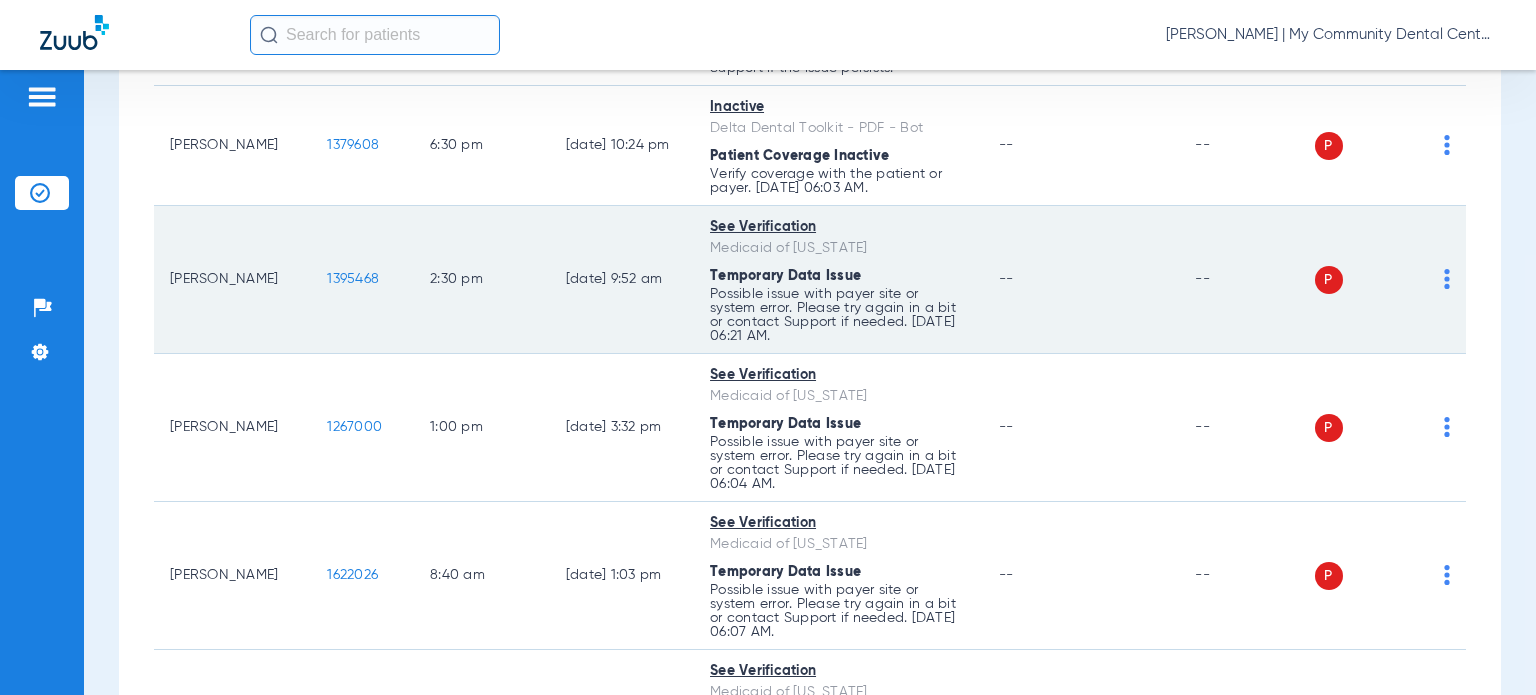 drag, startPoint x: 248, startPoint y: 289, endPoint x: 169, endPoint y: 271, distance: 81.02469 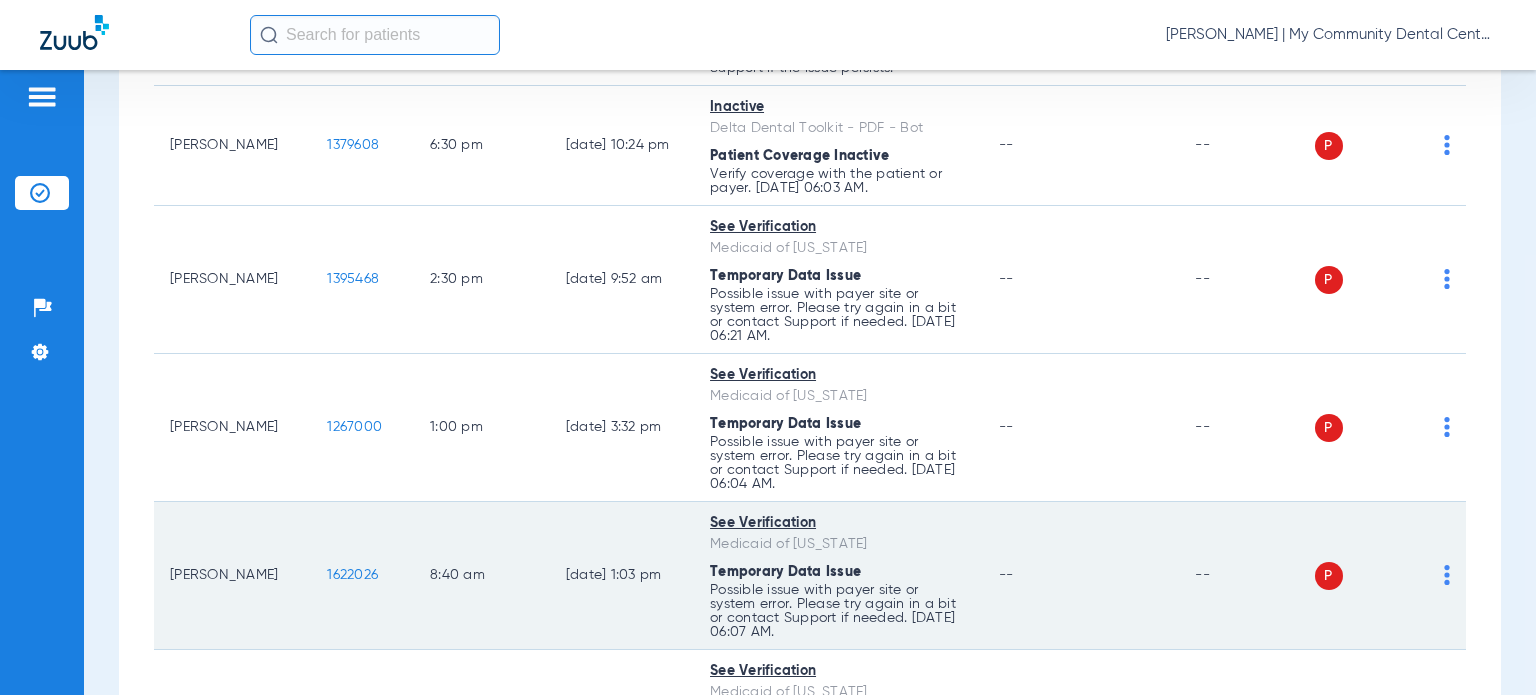 copy on "Tanya Hanninen" 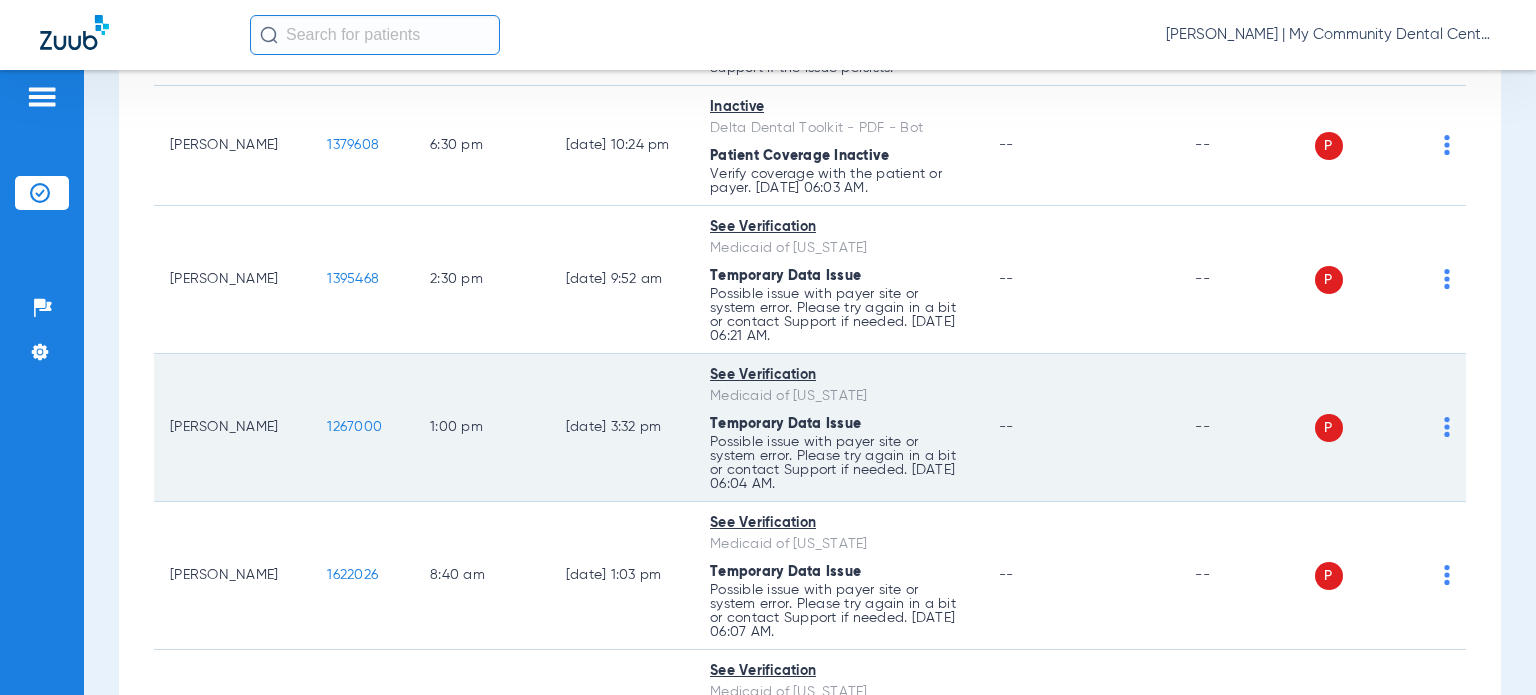 drag, startPoint x: 252, startPoint y: 428, endPoint x: 172, endPoint y: 426, distance: 80.024994 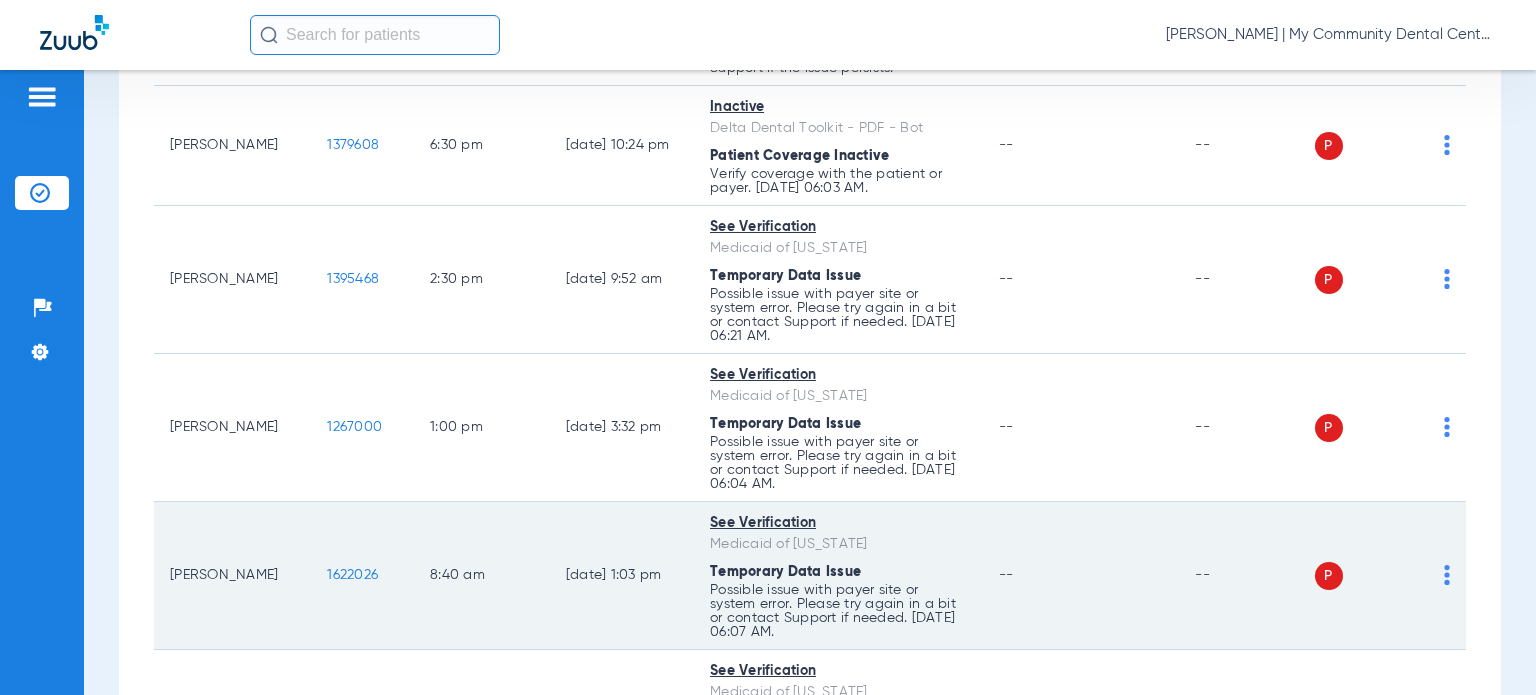 copy on "Linda Wiese" 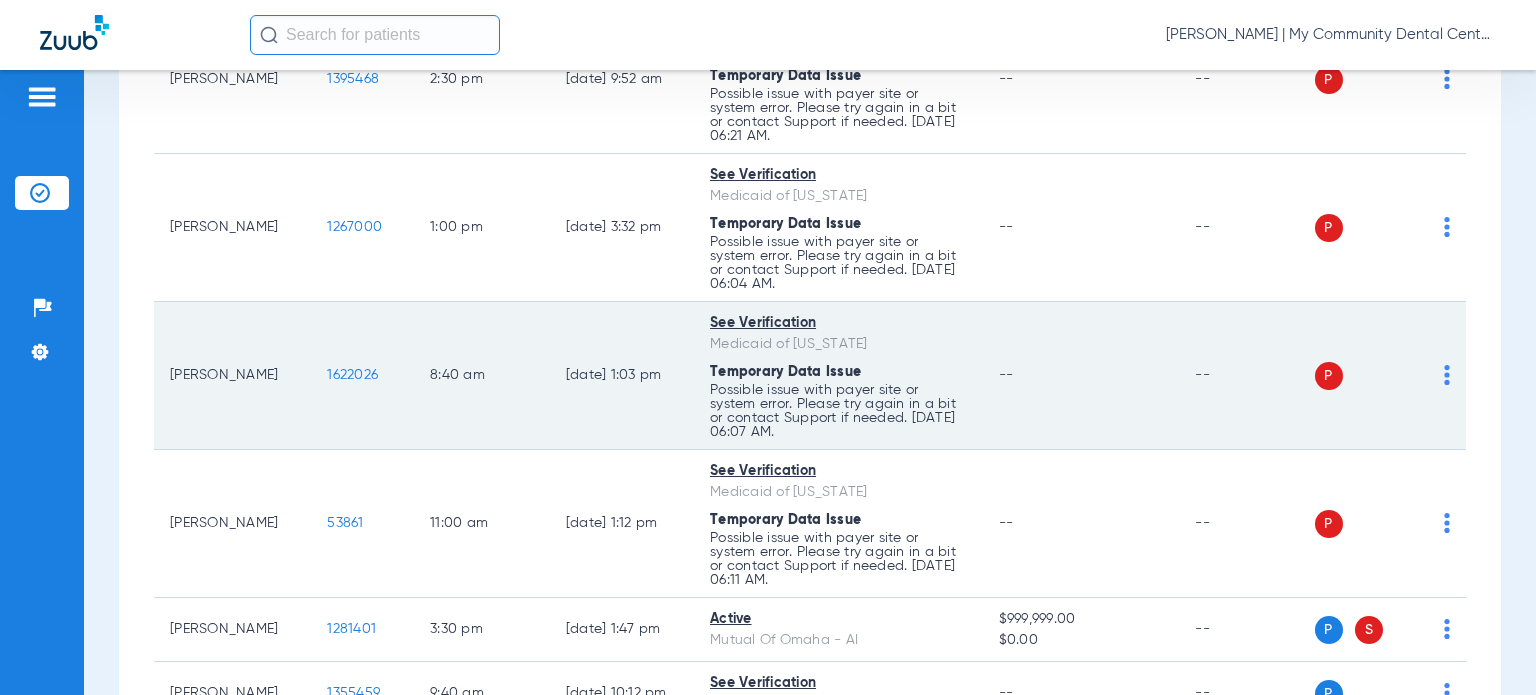 scroll, scrollTop: 800, scrollLeft: 0, axis: vertical 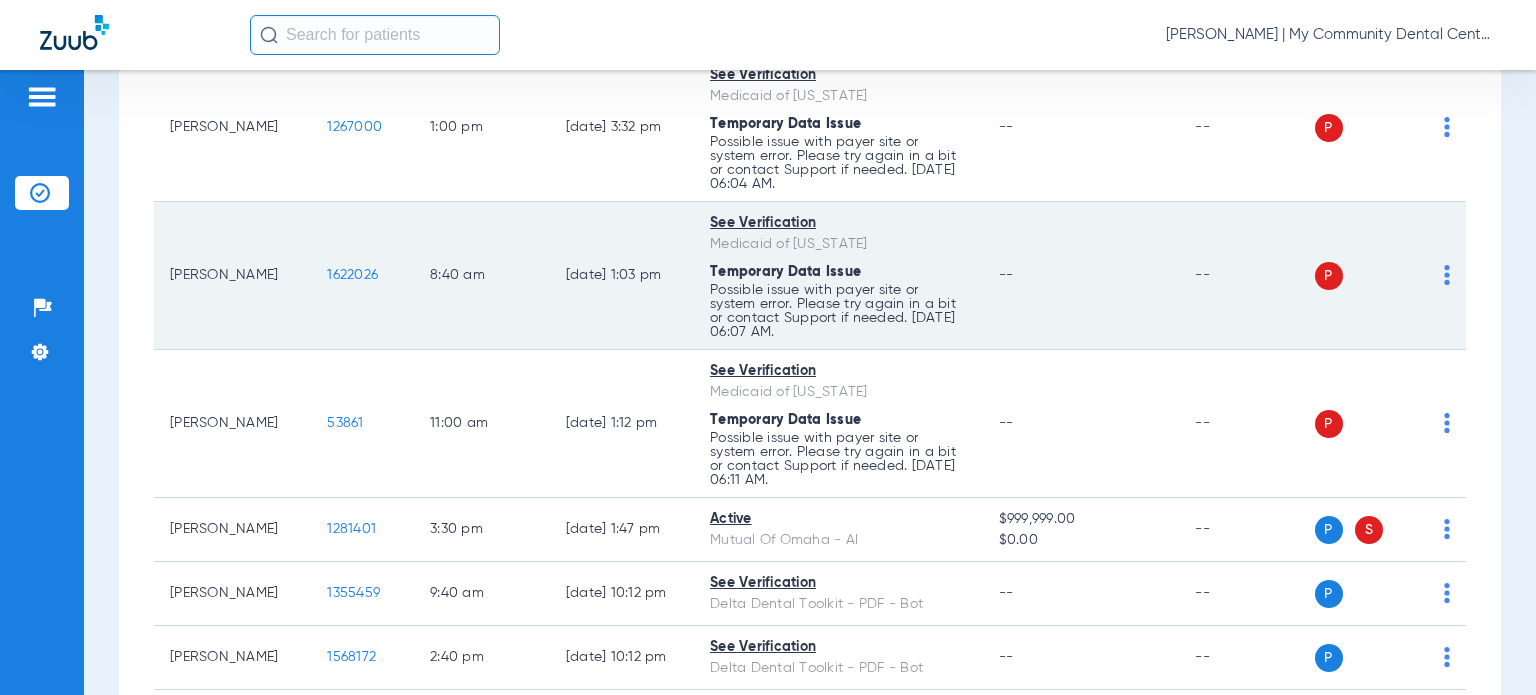 drag, startPoint x: 256, startPoint y: 277, endPoint x: 170, endPoint y: 276, distance: 86.00581 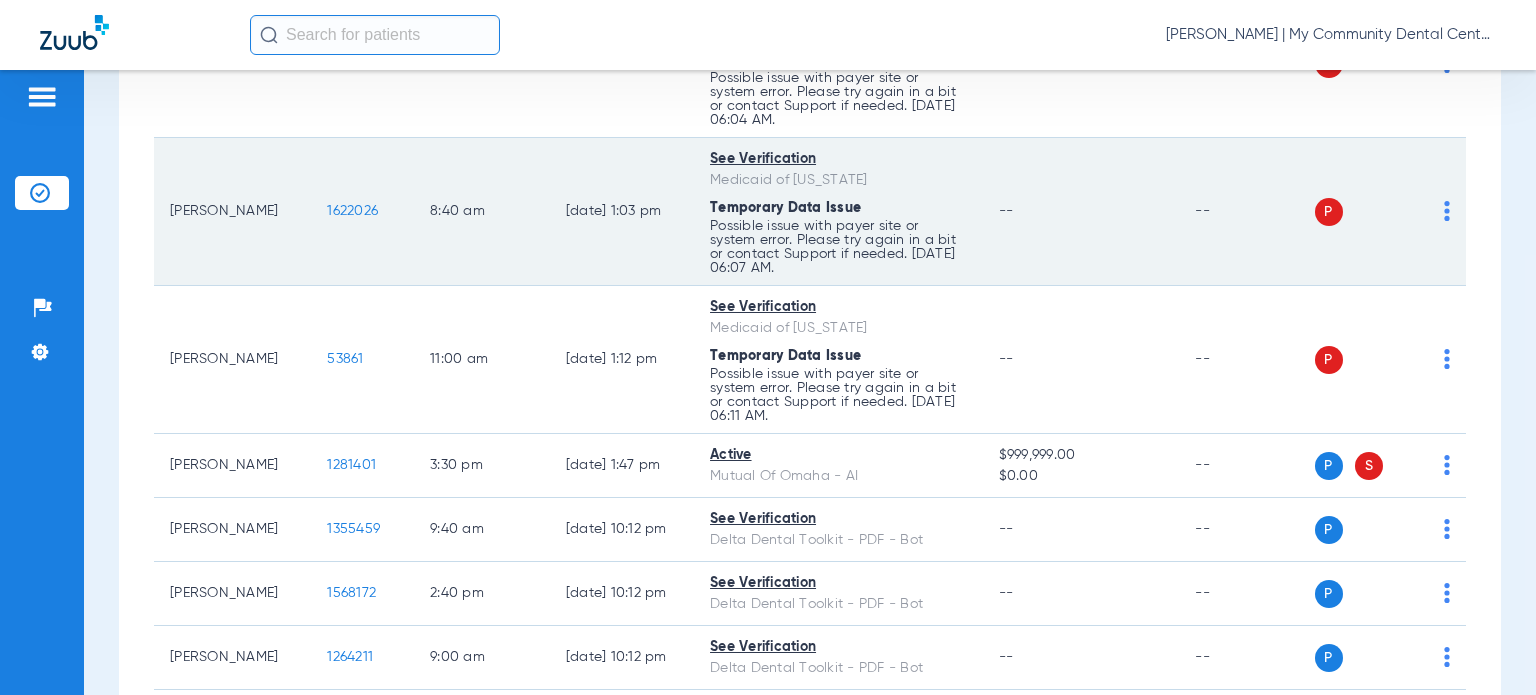 scroll, scrollTop: 900, scrollLeft: 0, axis: vertical 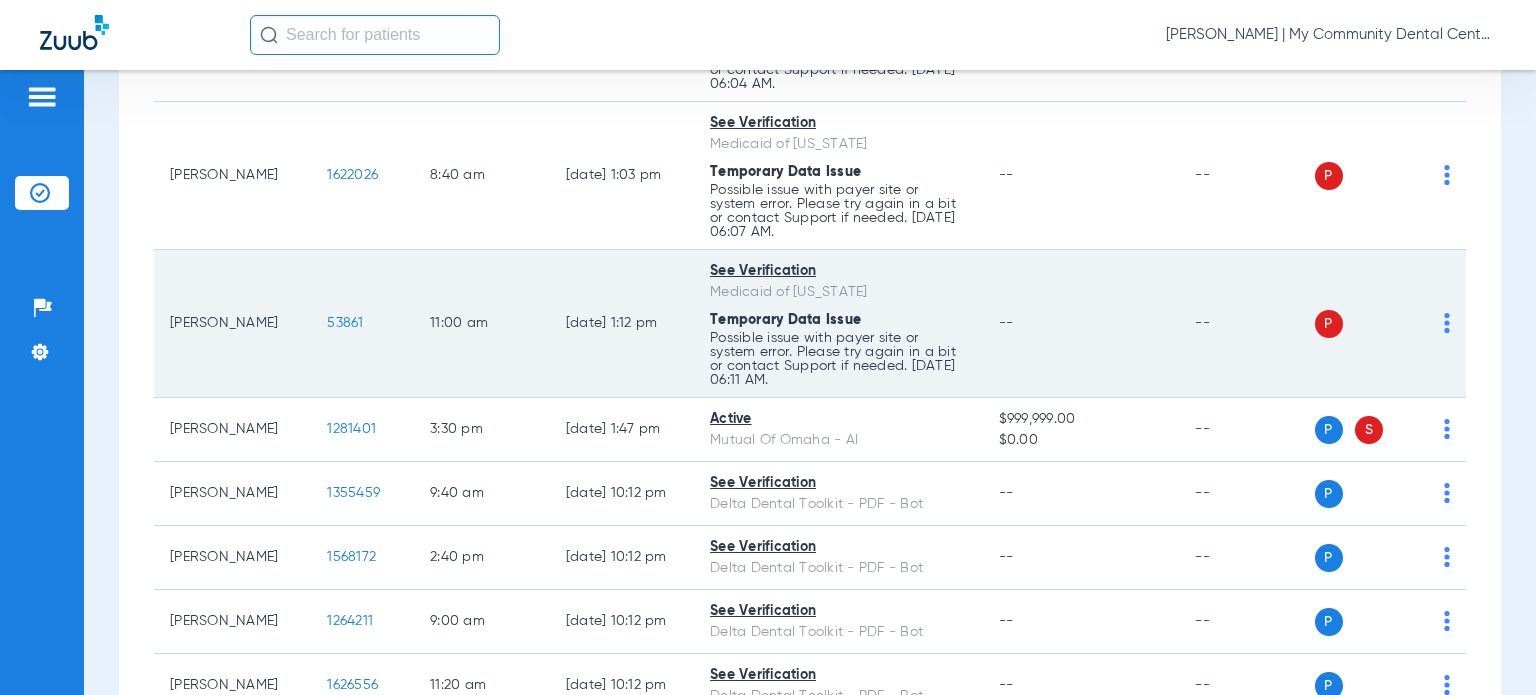 drag, startPoint x: 264, startPoint y: 316, endPoint x: 168, endPoint y: 318, distance: 96.02083 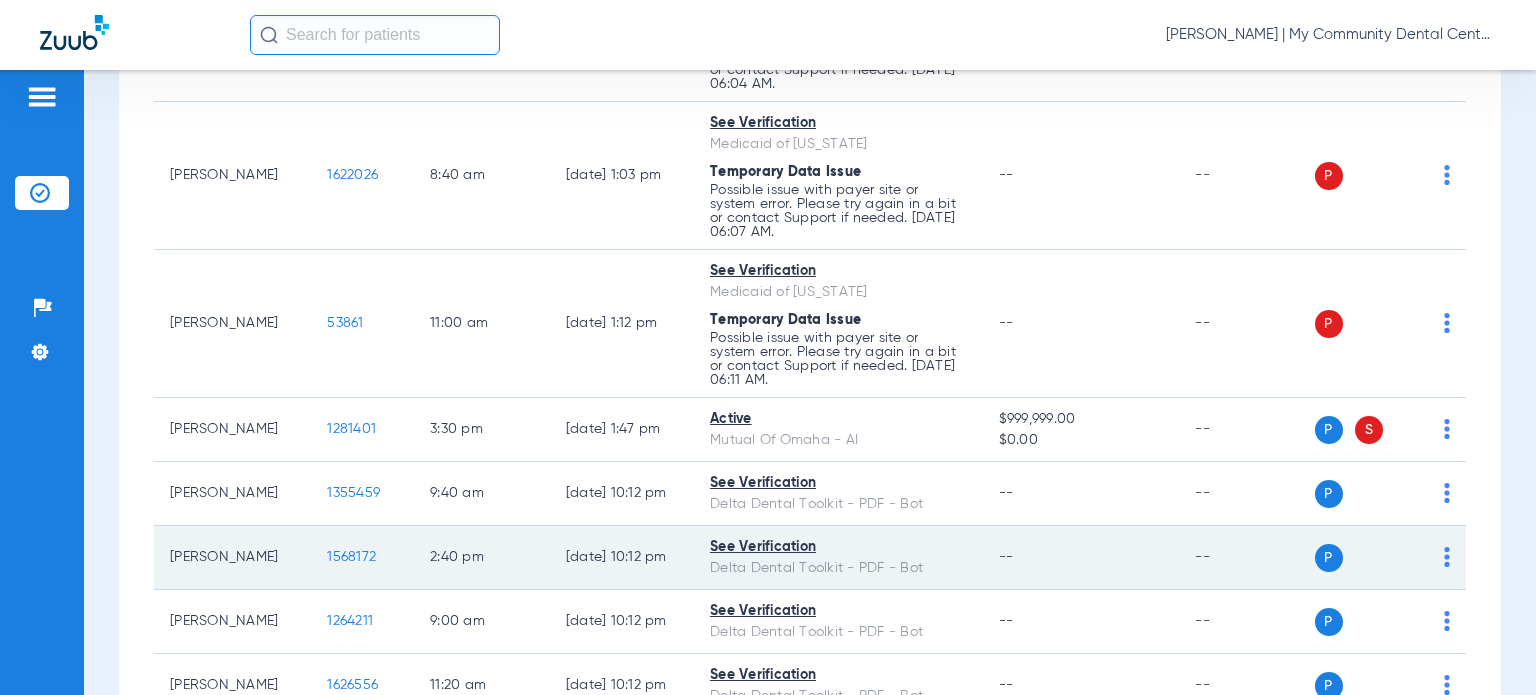 copy on "Joseph Welch" 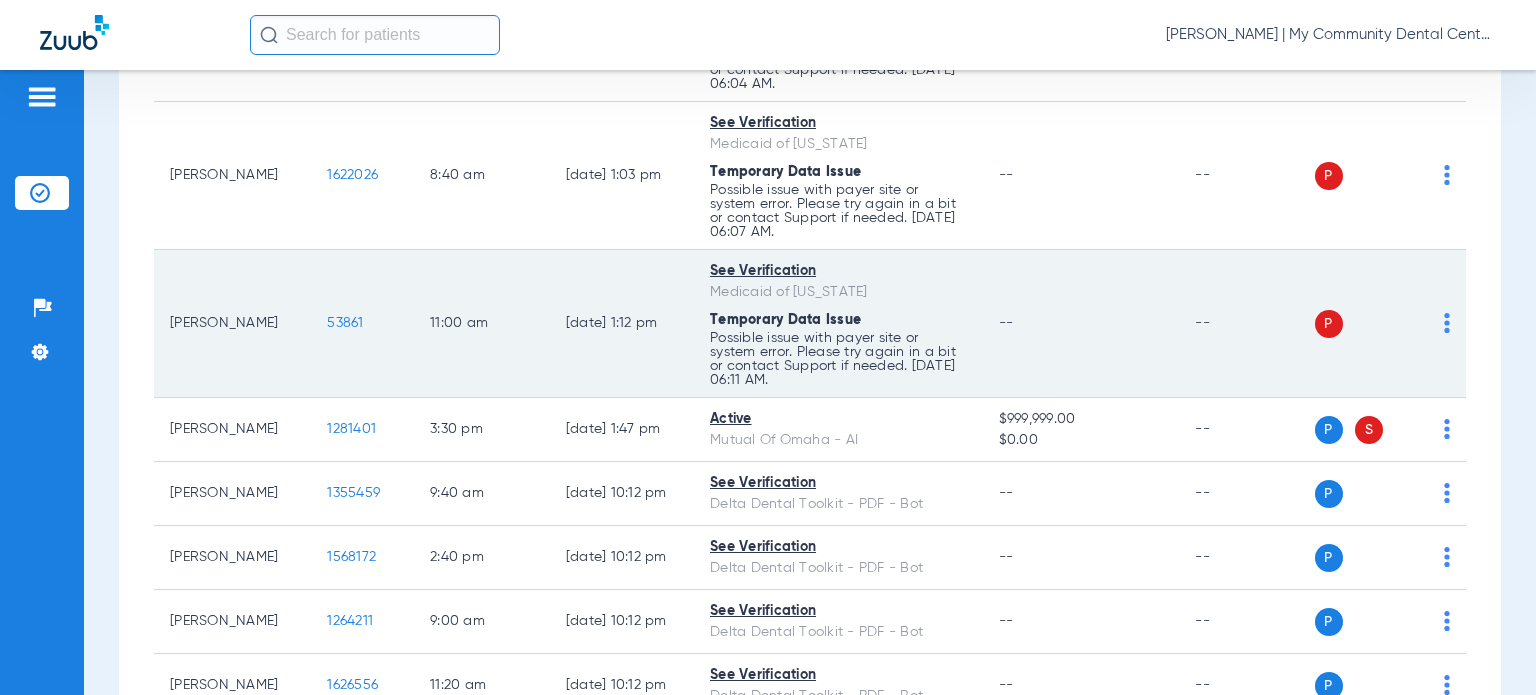 copy on "Joseph Welch" 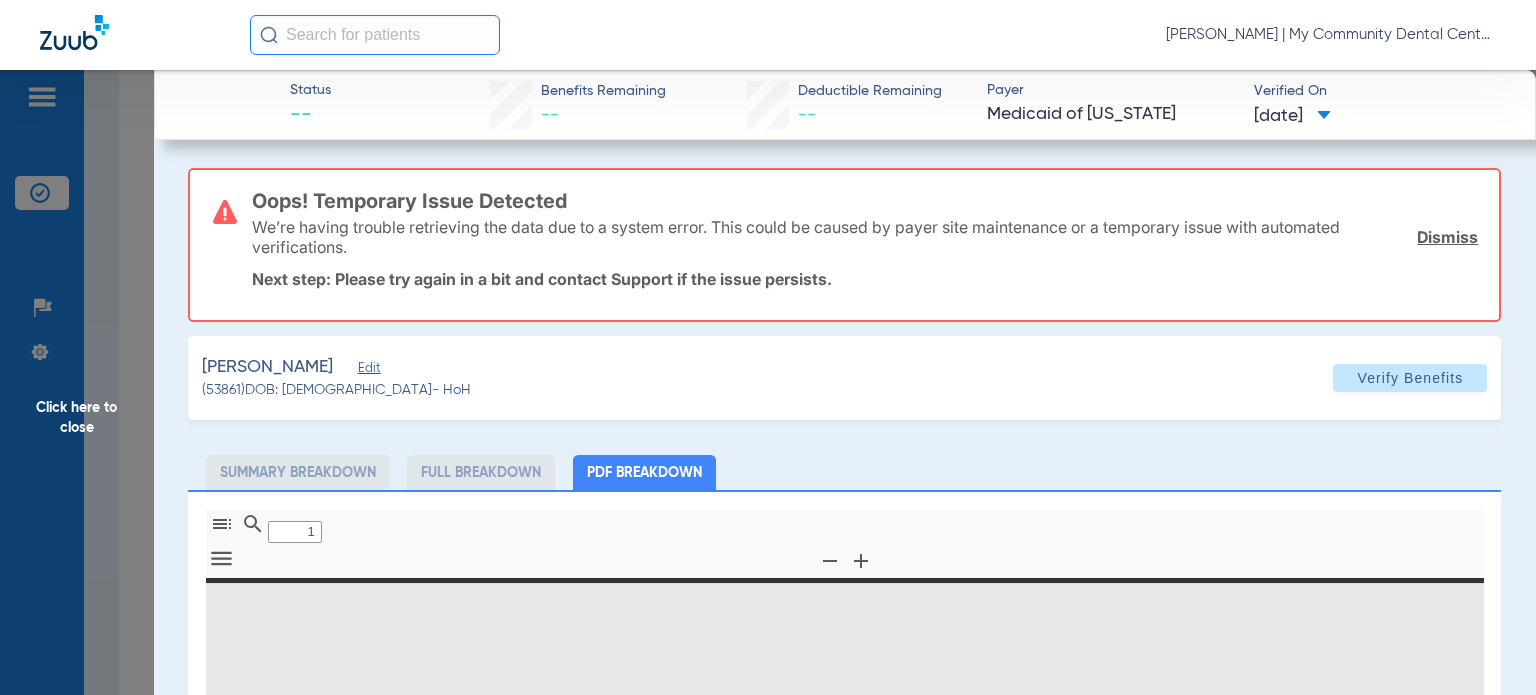 click on "Click here to close" 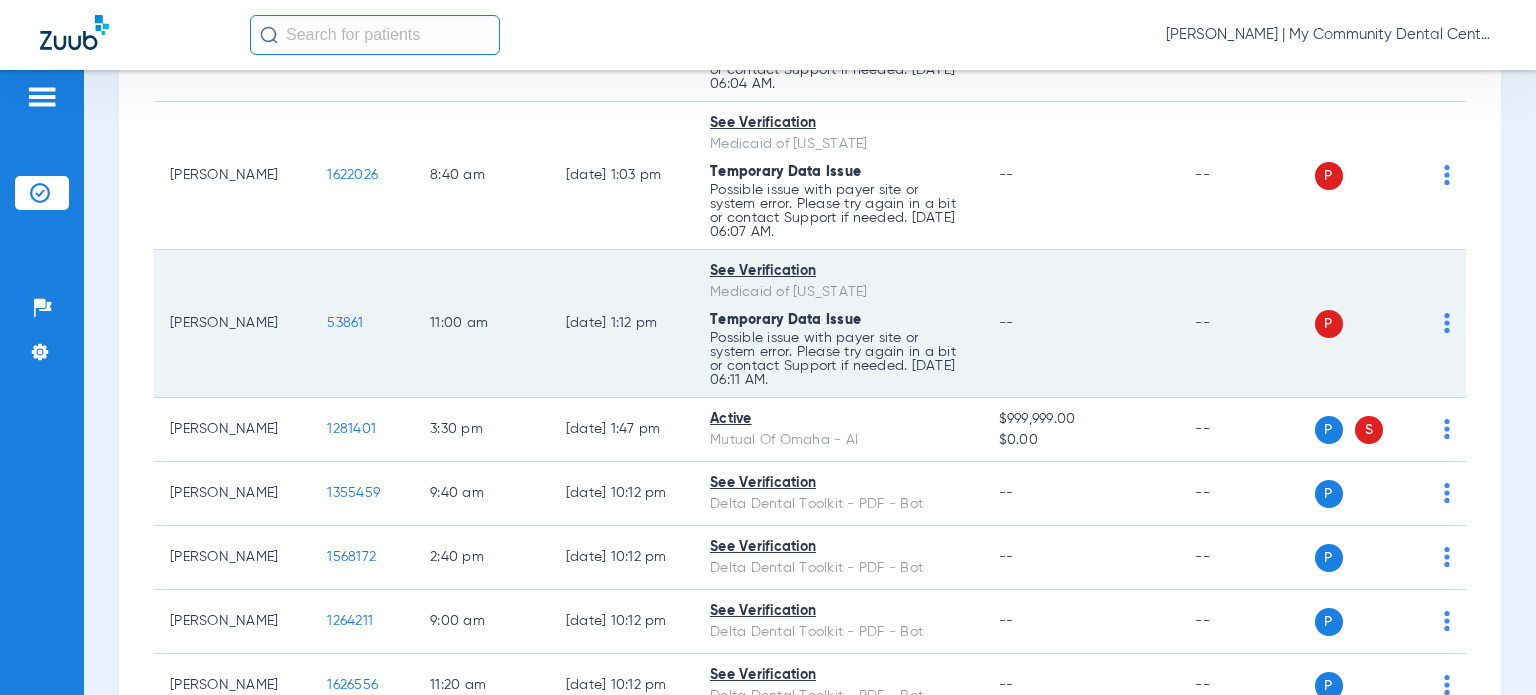 click on "--" 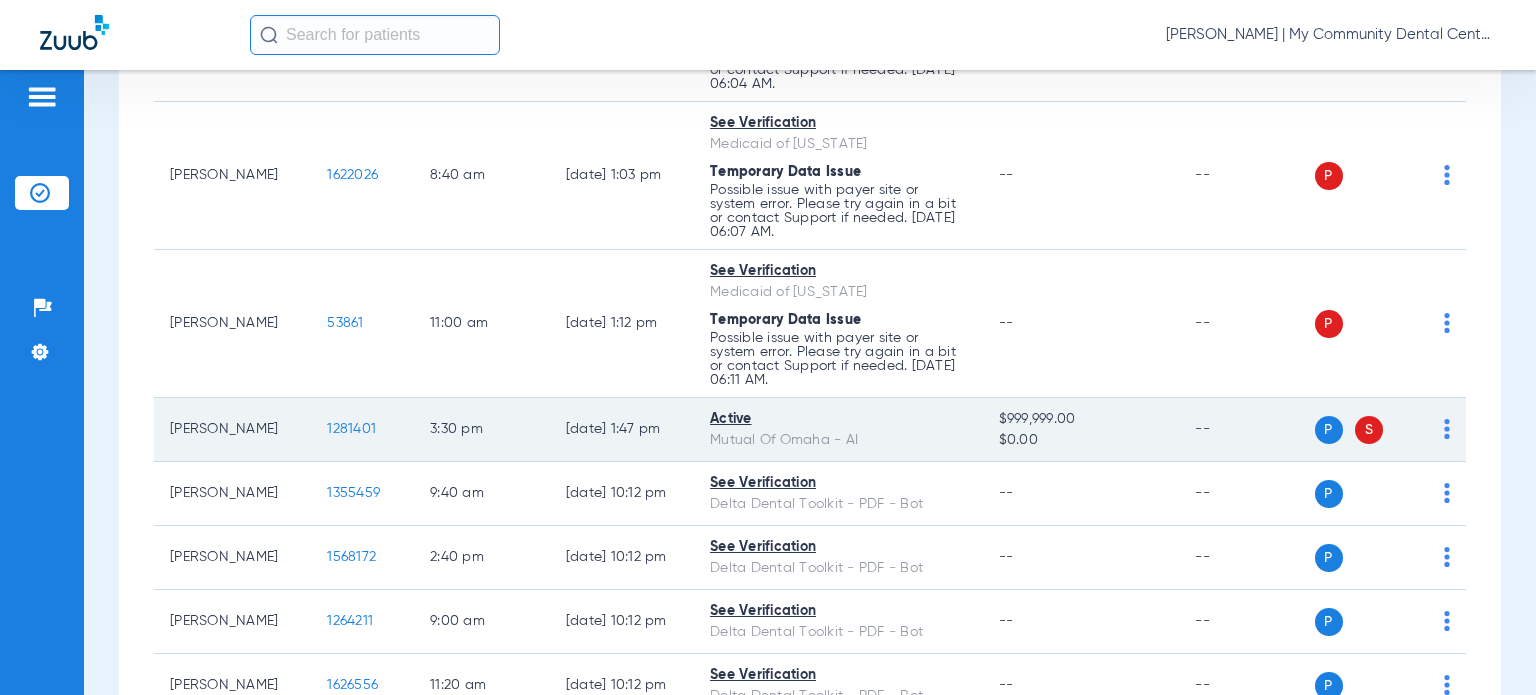 drag, startPoint x: 232, startPoint y: 434, endPoint x: 167, endPoint y: 412, distance: 68.622154 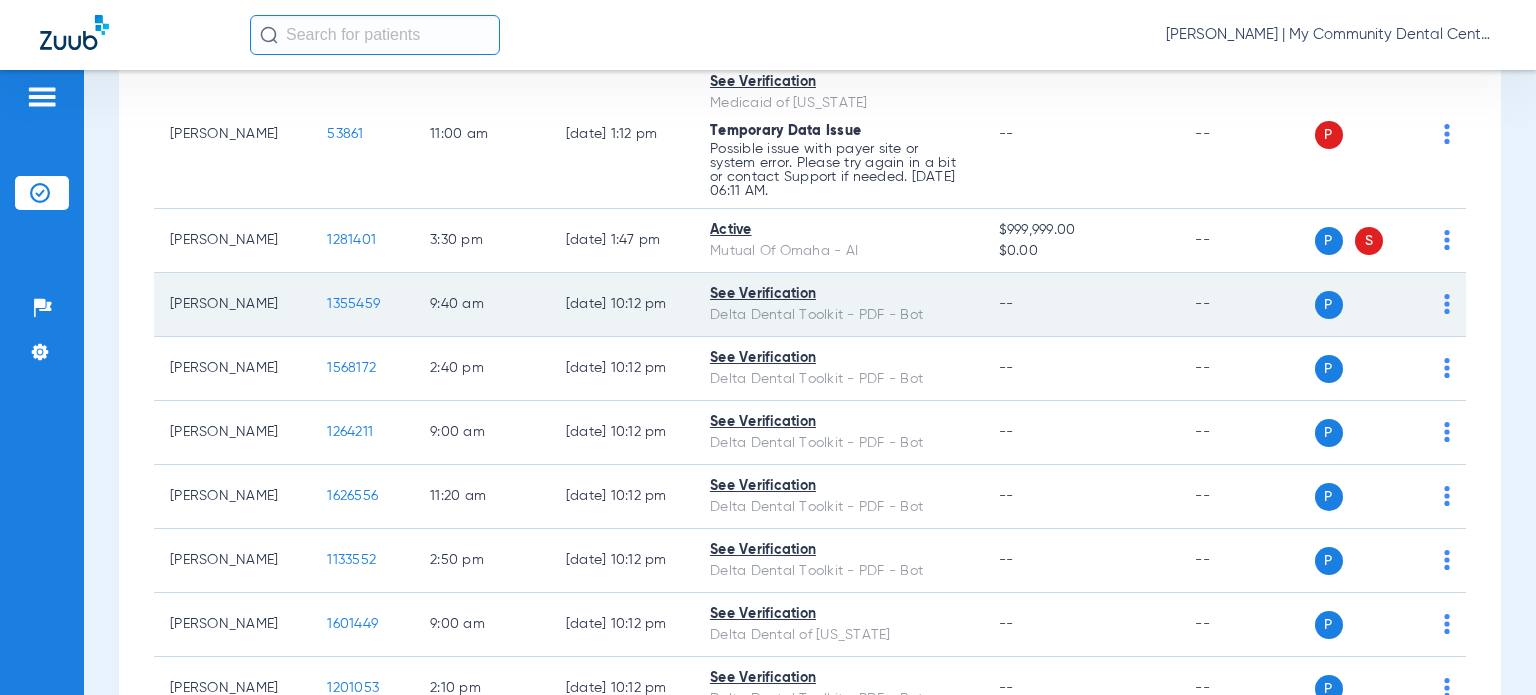 scroll, scrollTop: 1100, scrollLeft: 0, axis: vertical 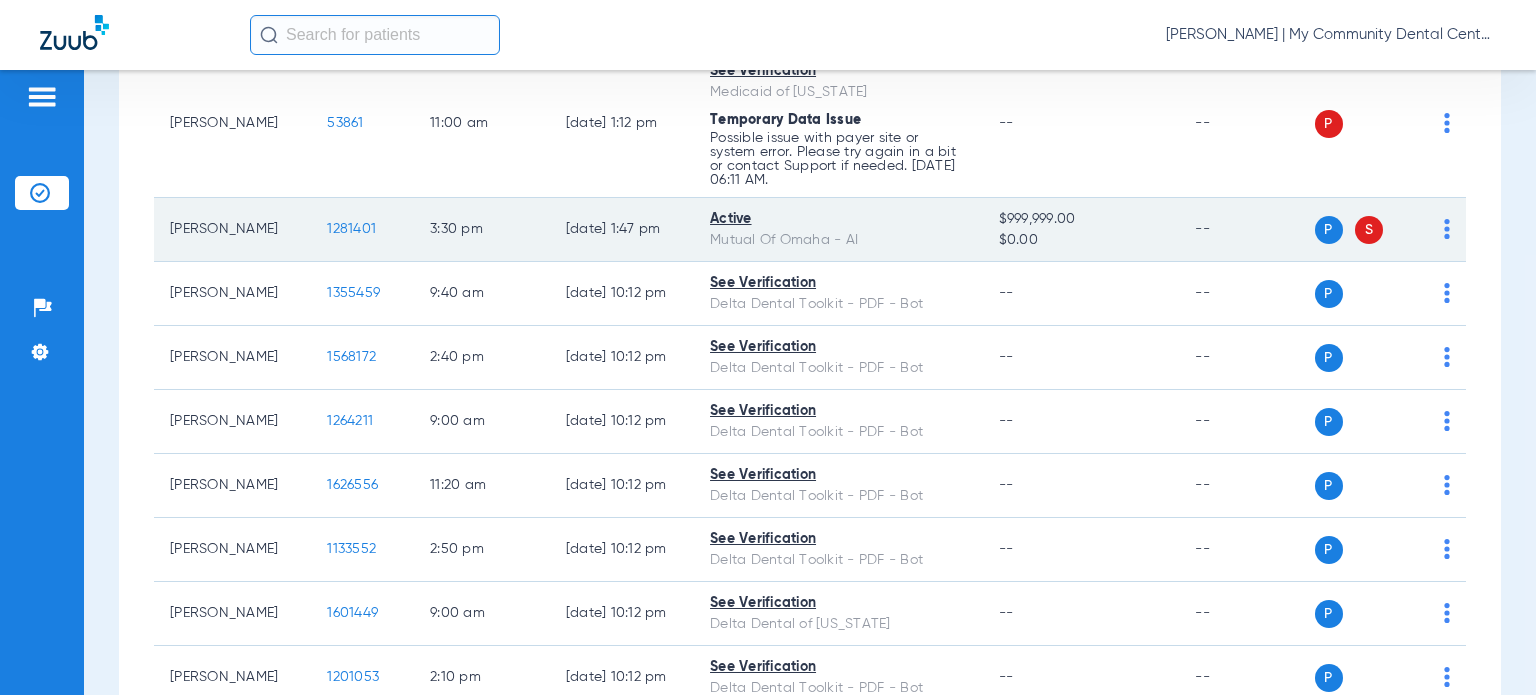 click on "1281401" 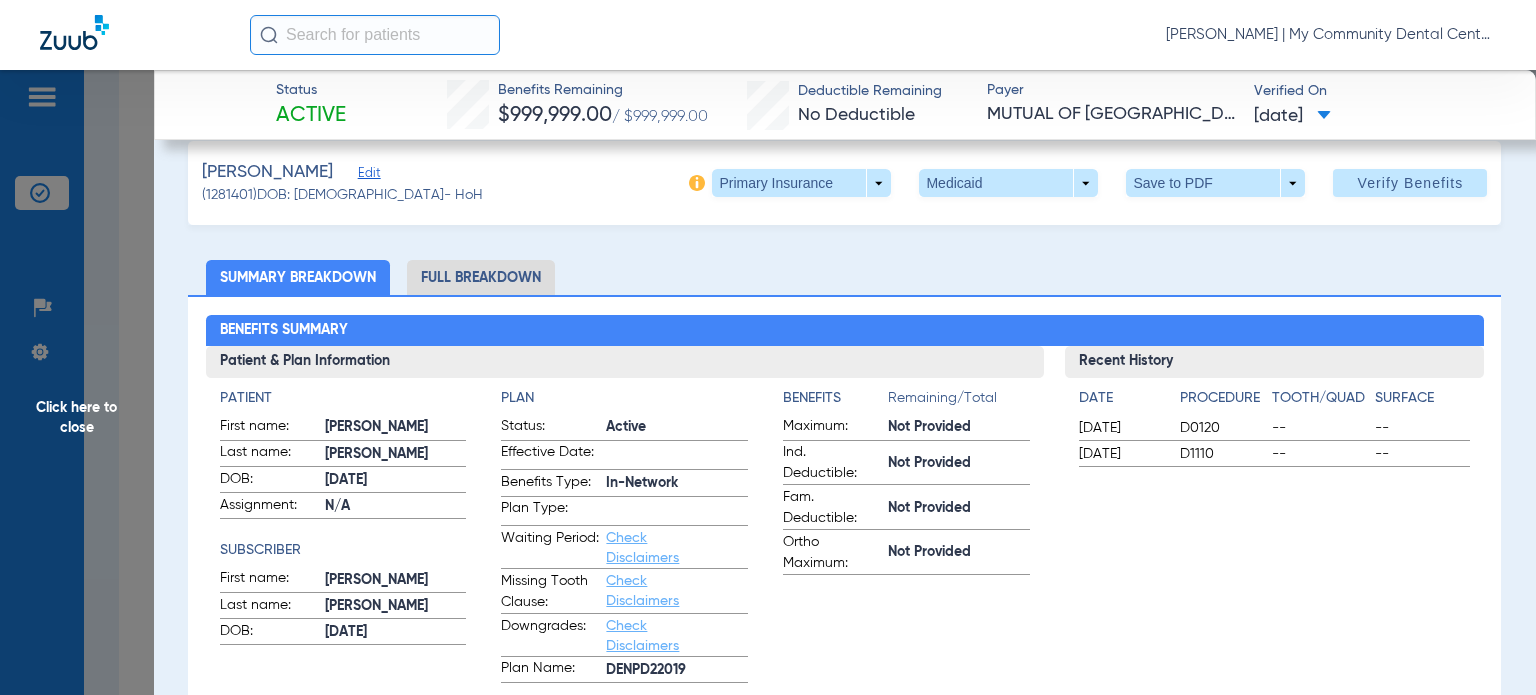scroll, scrollTop: 0, scrollLeft: 0, axis: both 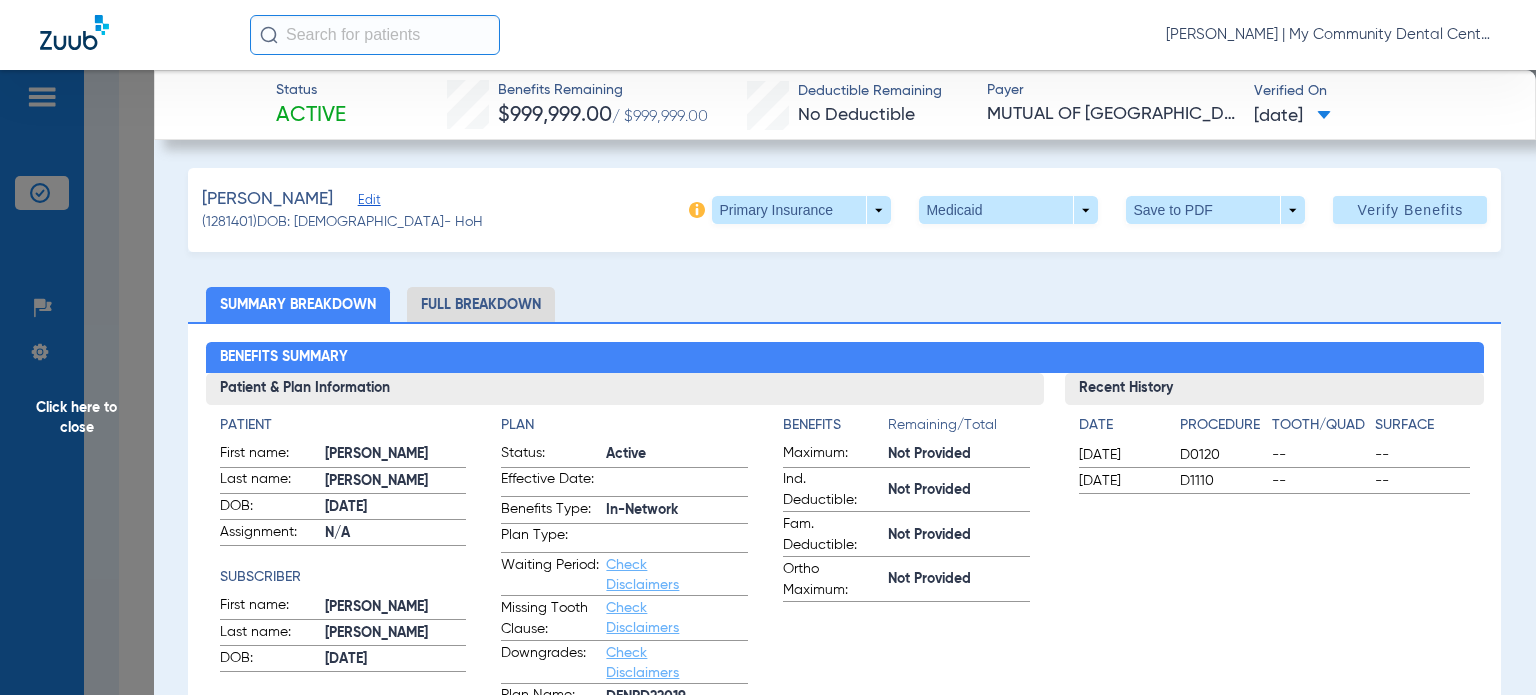 click on "Full Breakdown" 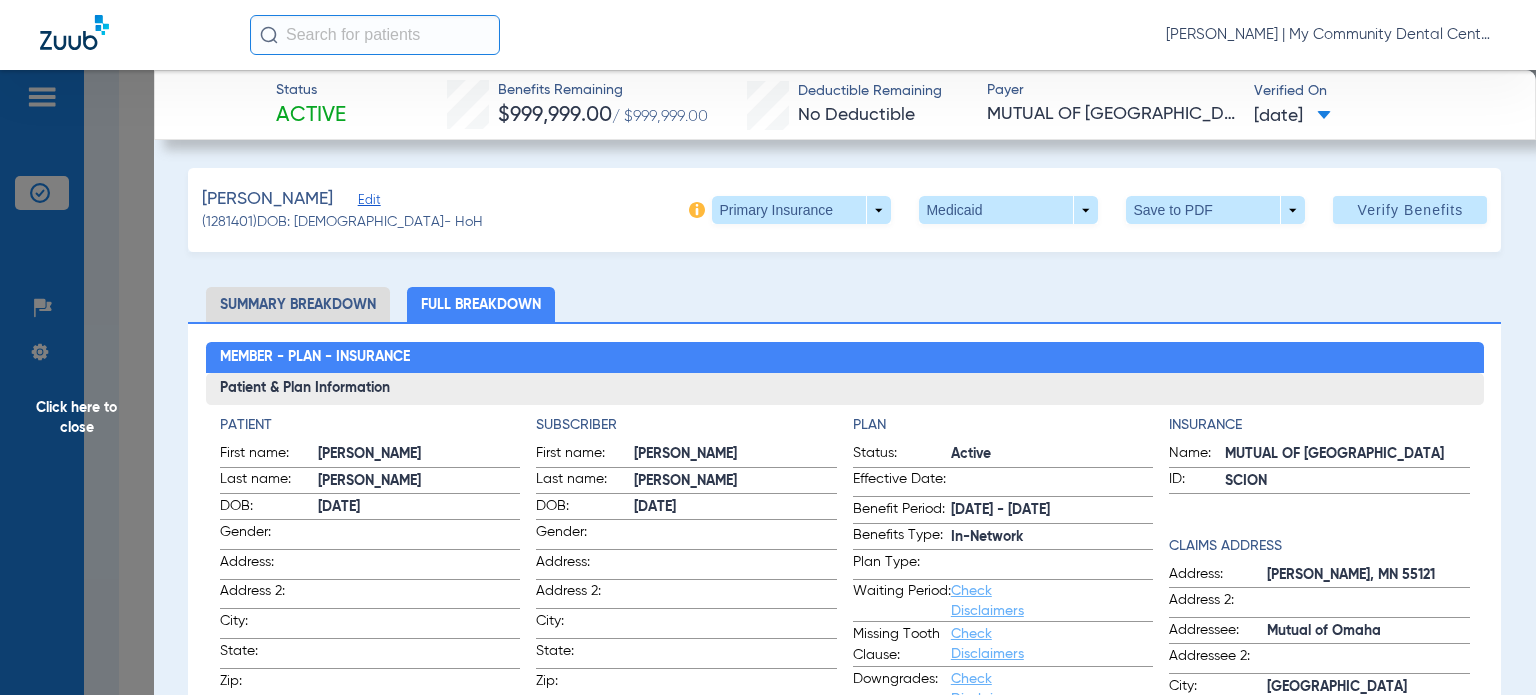 click on "Summary Breakdown   Full Breakdown" 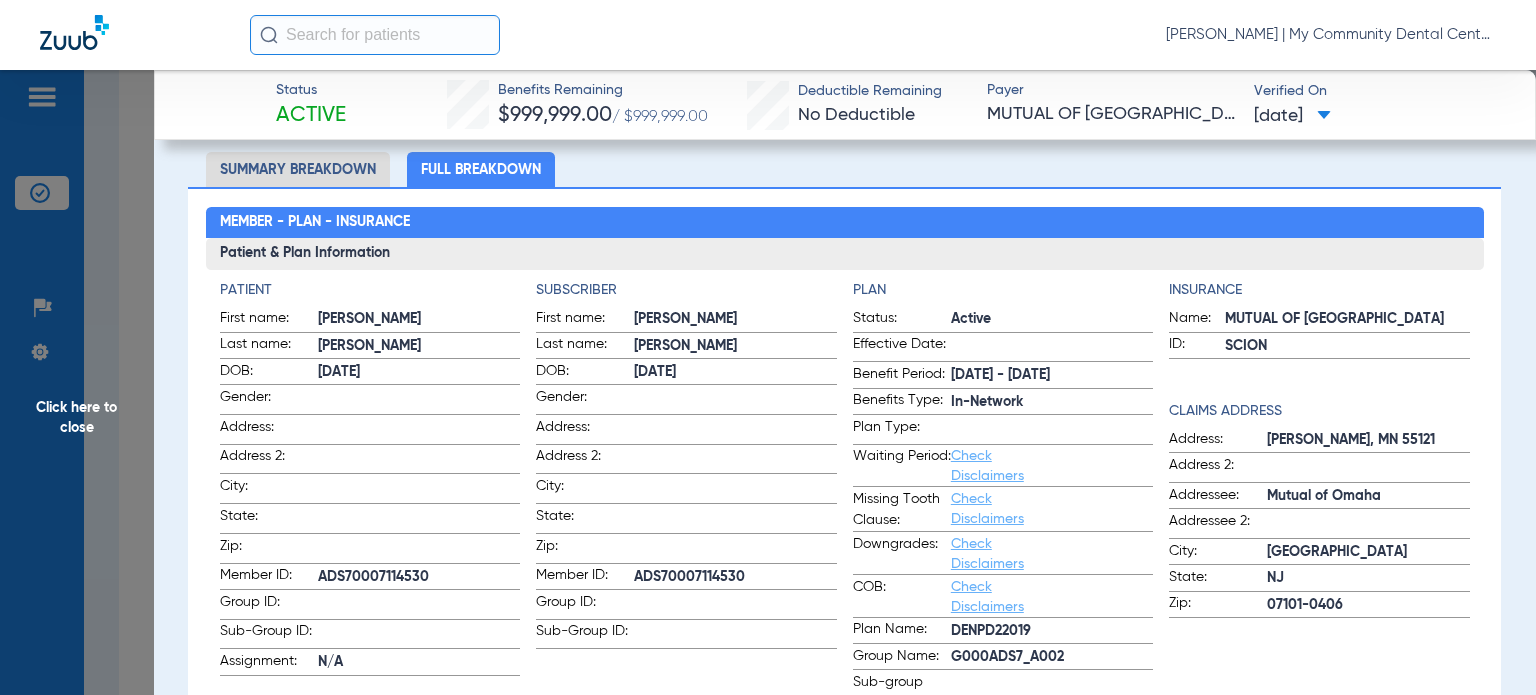 scroll, scrollTop: 100, scrollLeft: 0, axis: vertical 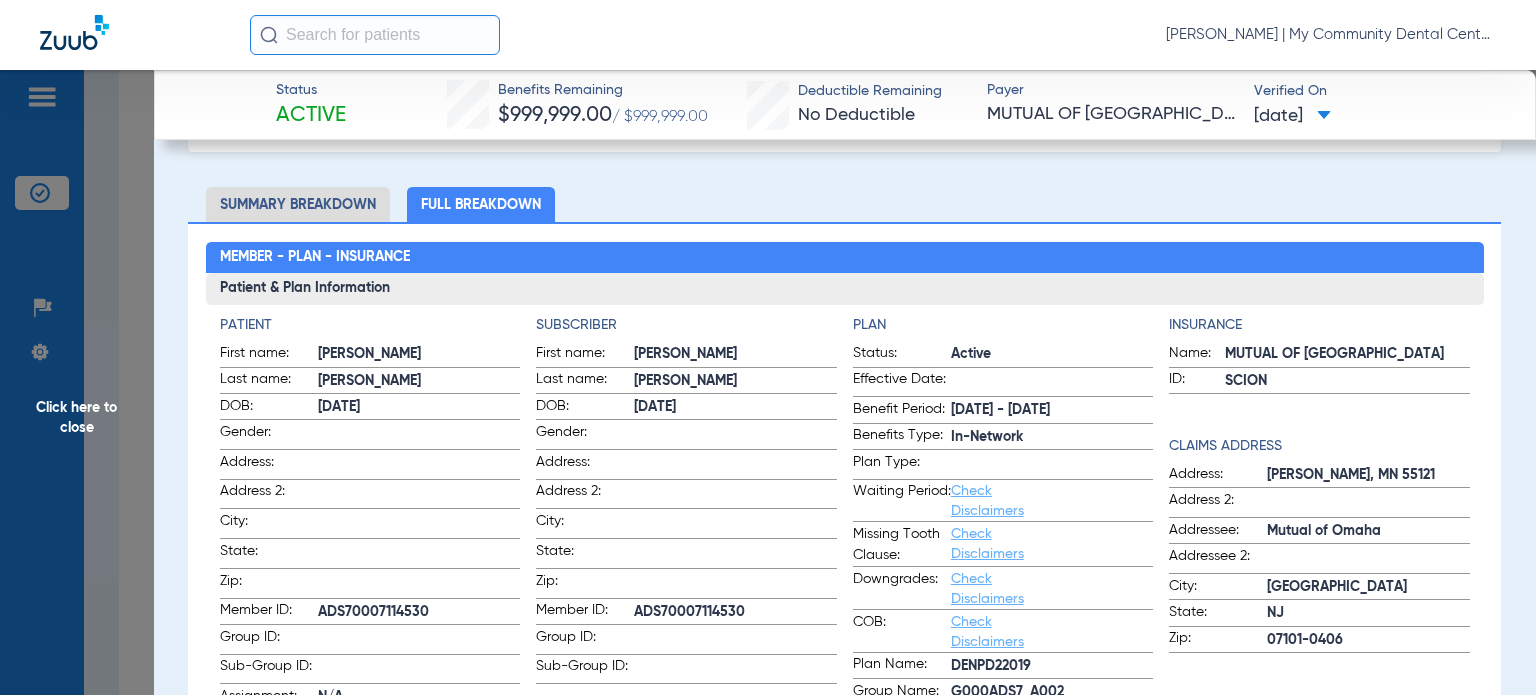 click on "Click here to close" 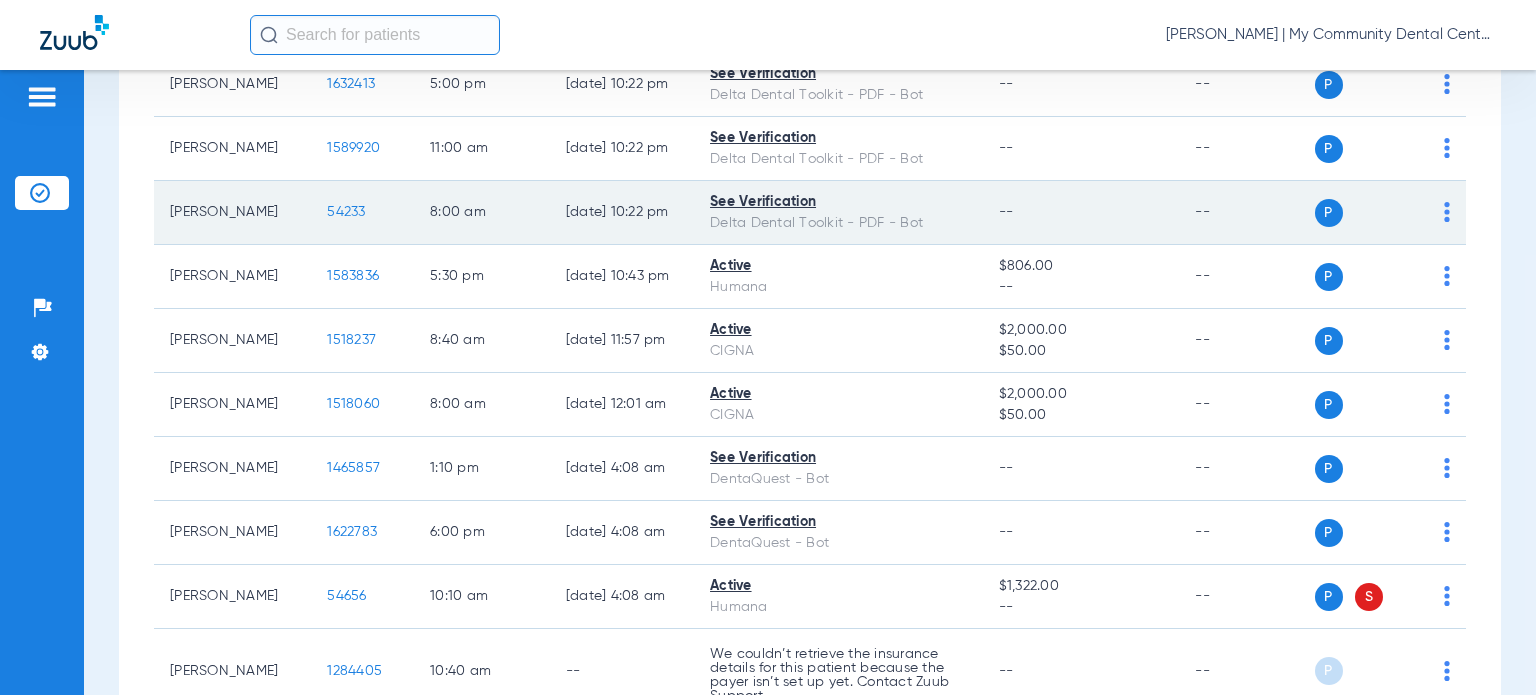 scroll, scrollTop: 2100, scrollLeft: 0, axis: vertical 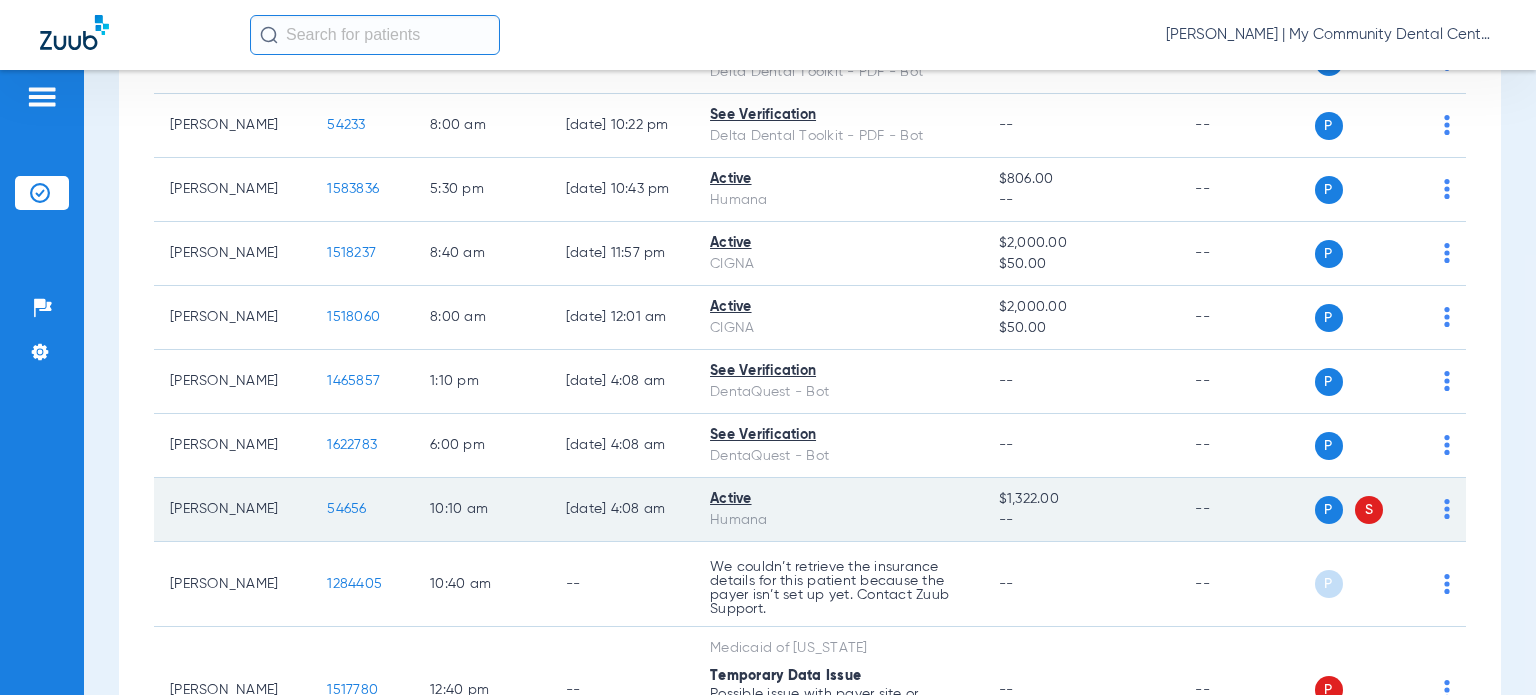 drag, startPoint x: 218, startPoint y: 515, endPoint x: 159, endPoint y: 500, distance: 60.876926 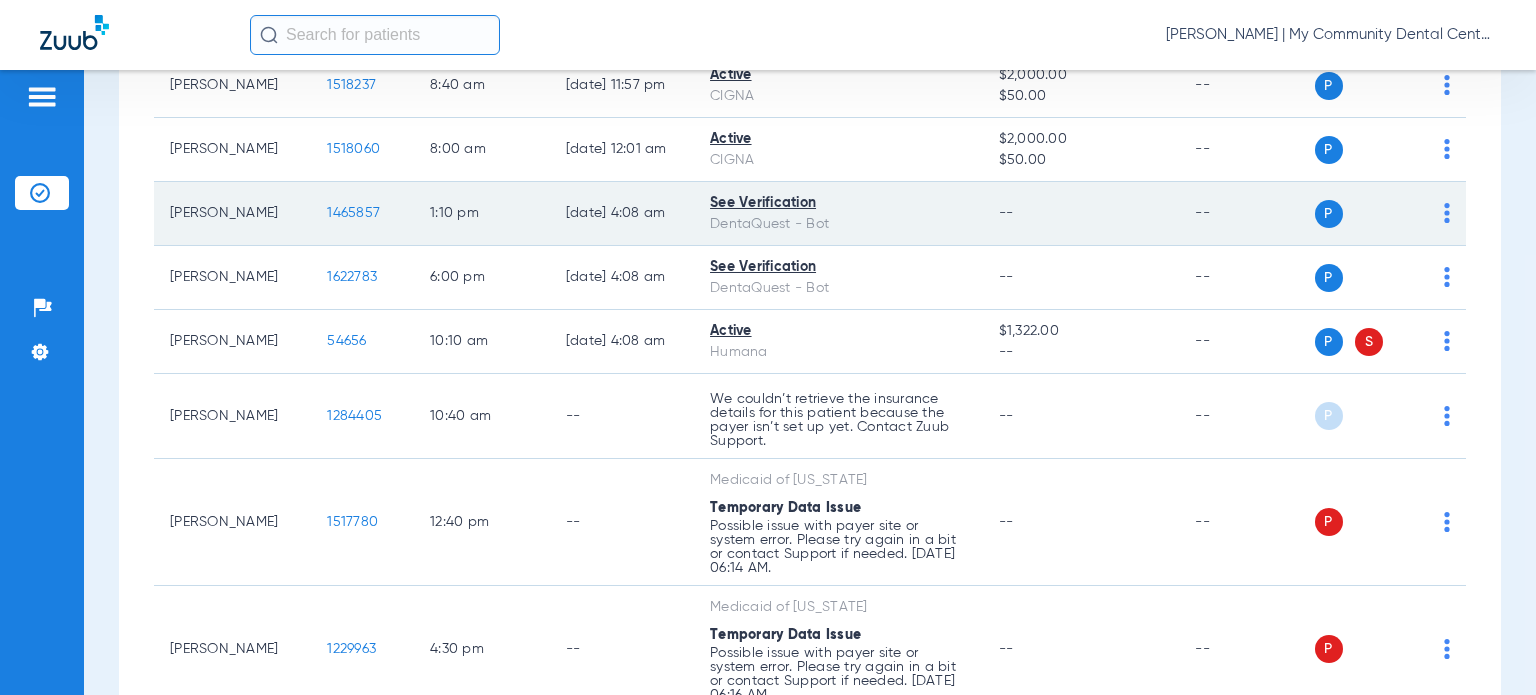 scroll, scrollTop: 2300, scrollLeft: 0, axis: vertical 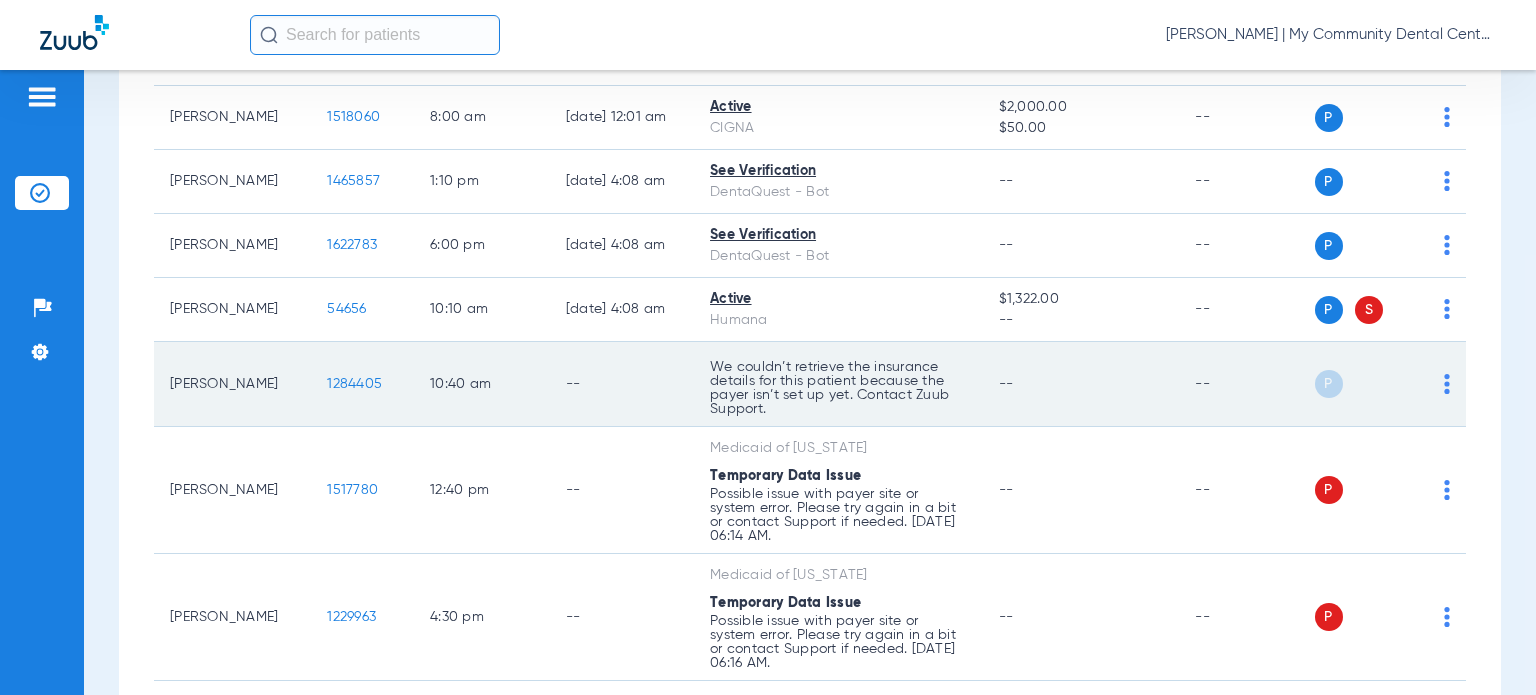 drag, startPoint x: 260, startPoint y: 387, endPoint x: 168, endPoint y: 363, distance: 95.07891 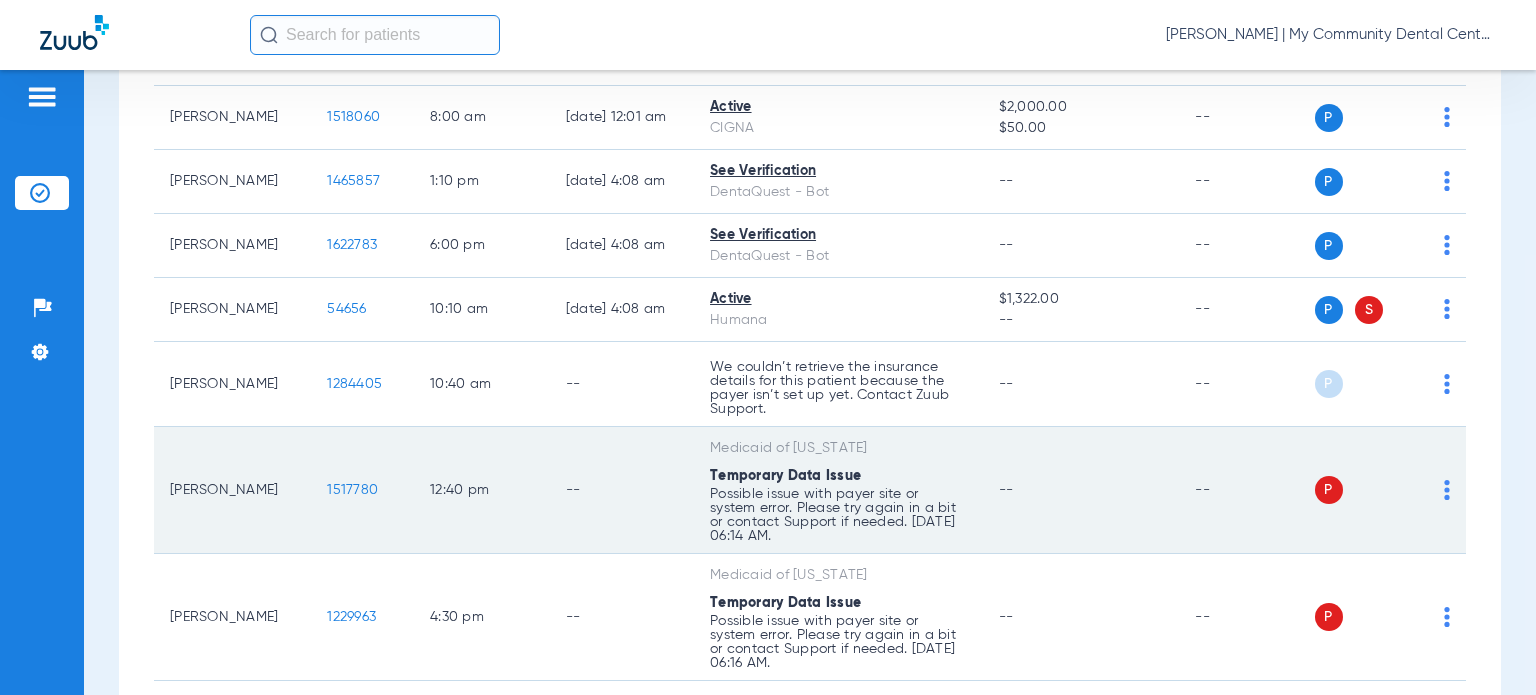 drag, startPoint x: 230, startPoint y: 497, endPoint x: 161, endPoint y: 471, distance: 73.736015 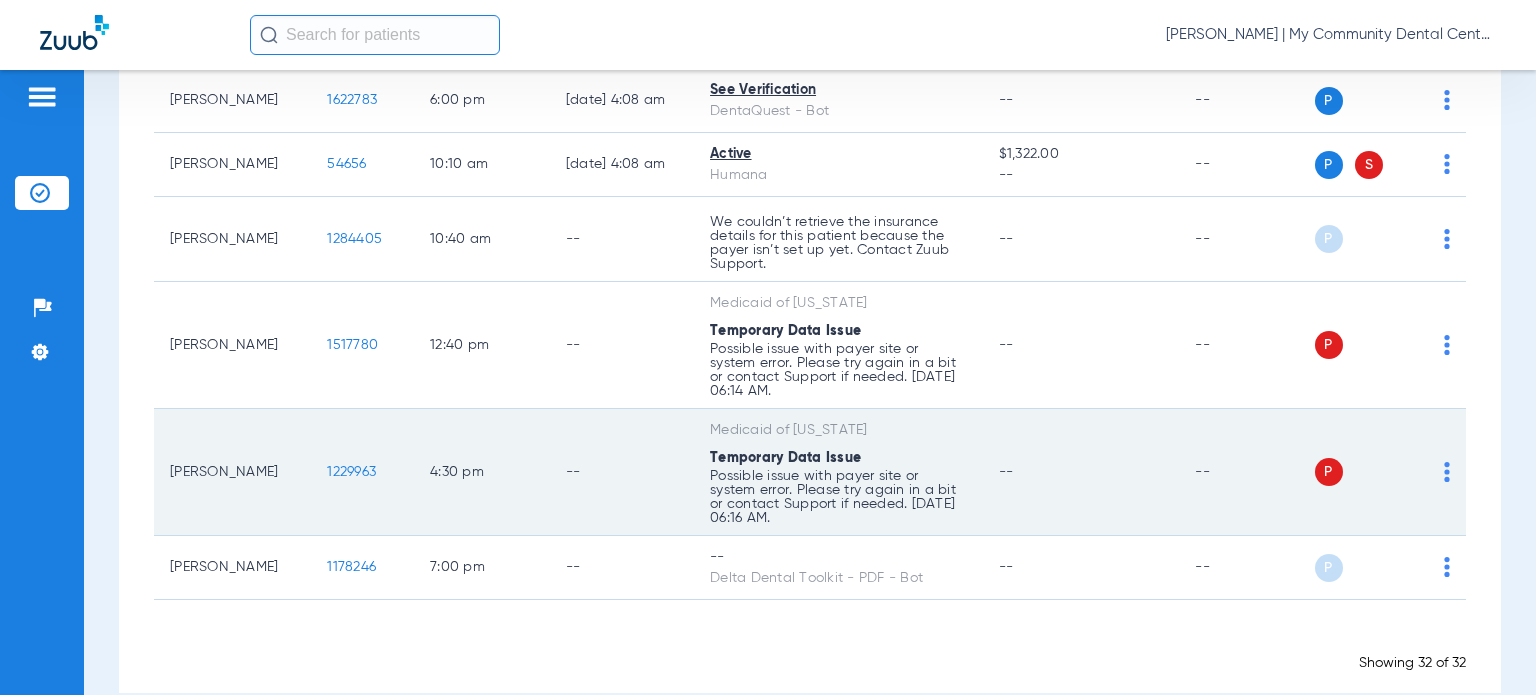 scroll, scrollTop: 2470, scrollLeft: 0, axis: vertical 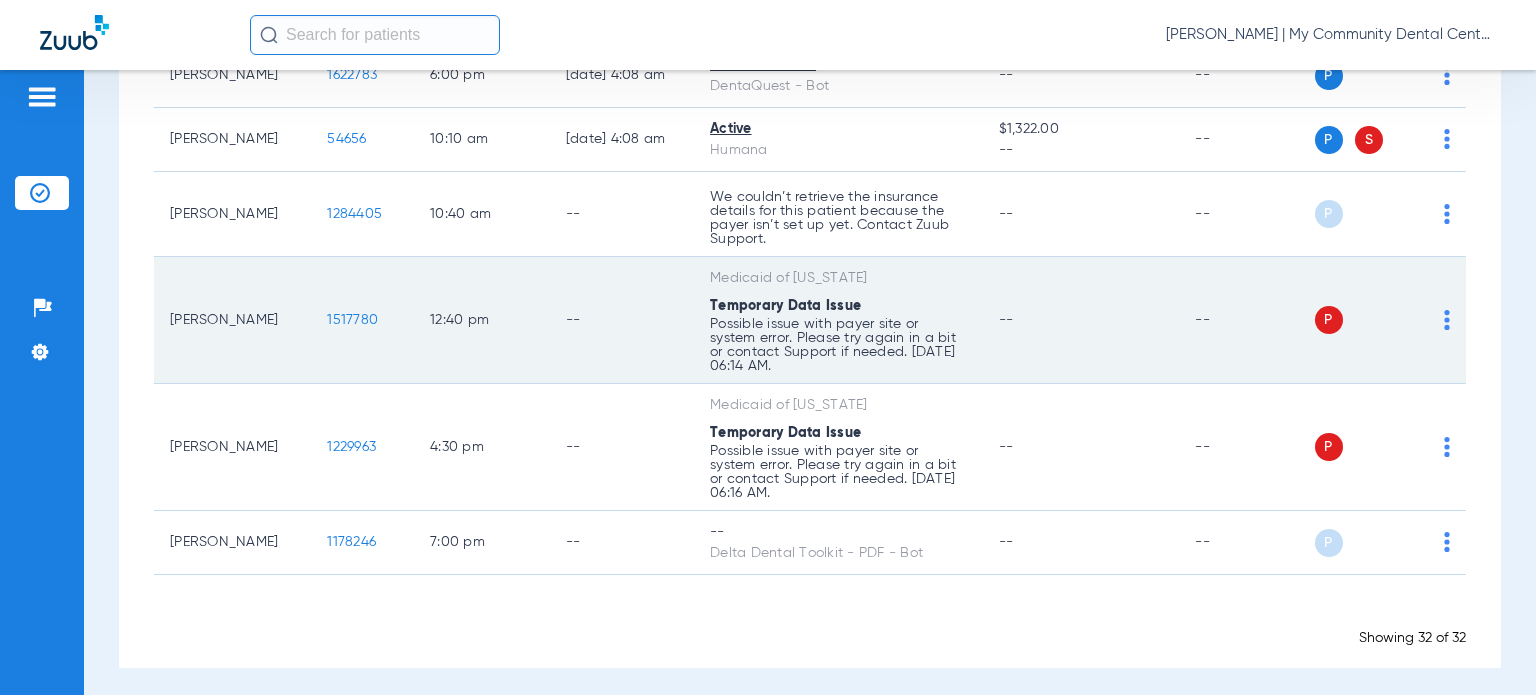 click on "1517780" 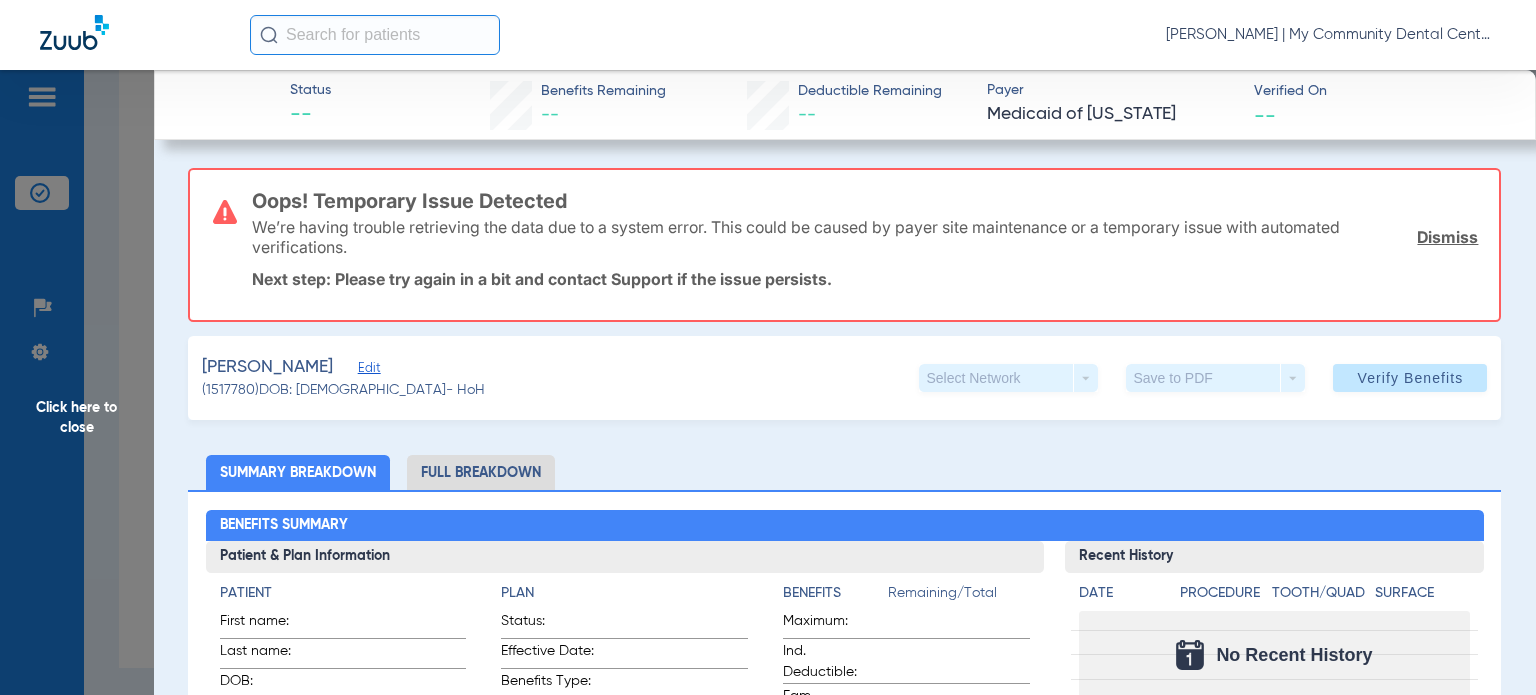 click on "Click here to close" 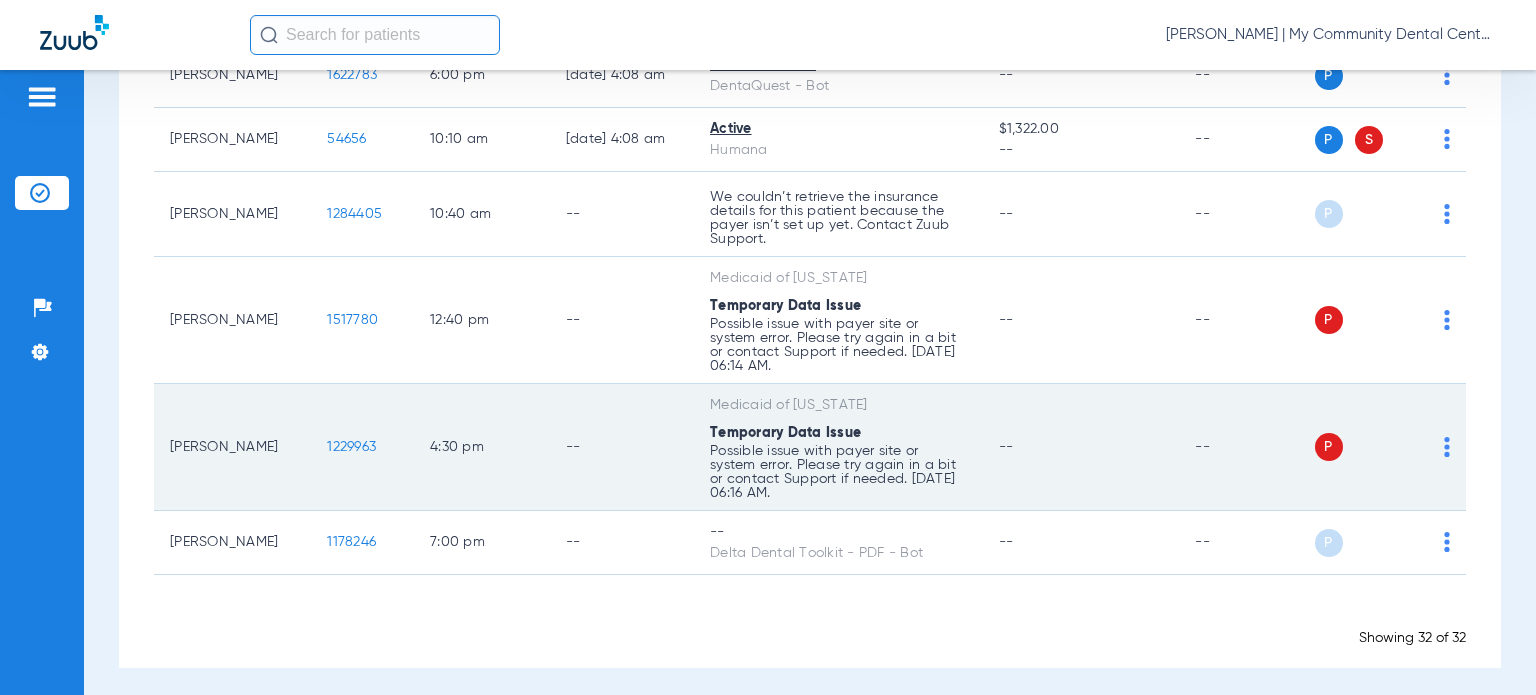 drag, startPoint x: 234, startPoint y: 450, endPoint x: 173, endPoint y: 429, distance: 64.513565 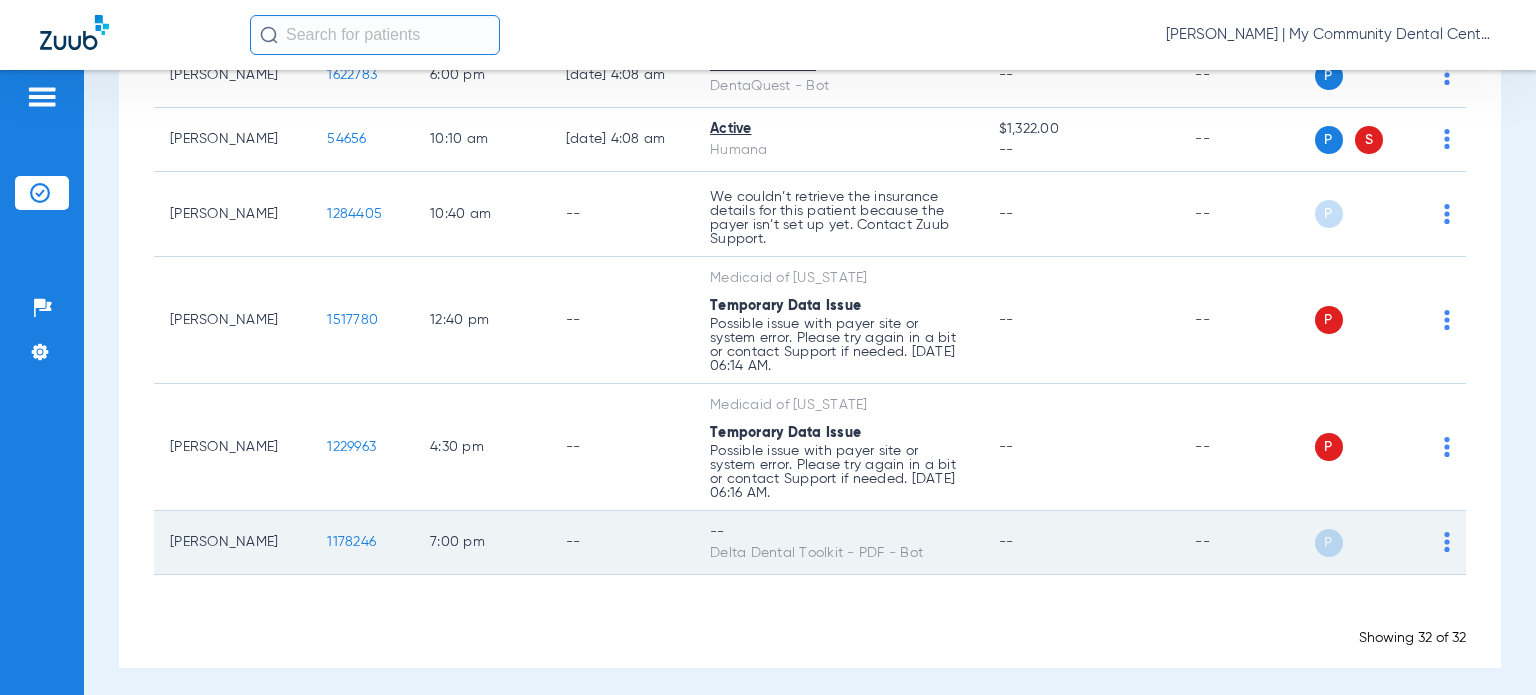 drag, startPoint x: 266, startPoint y: 534, endPoint x: 170, endPoint y: 535, distance: 96.00521 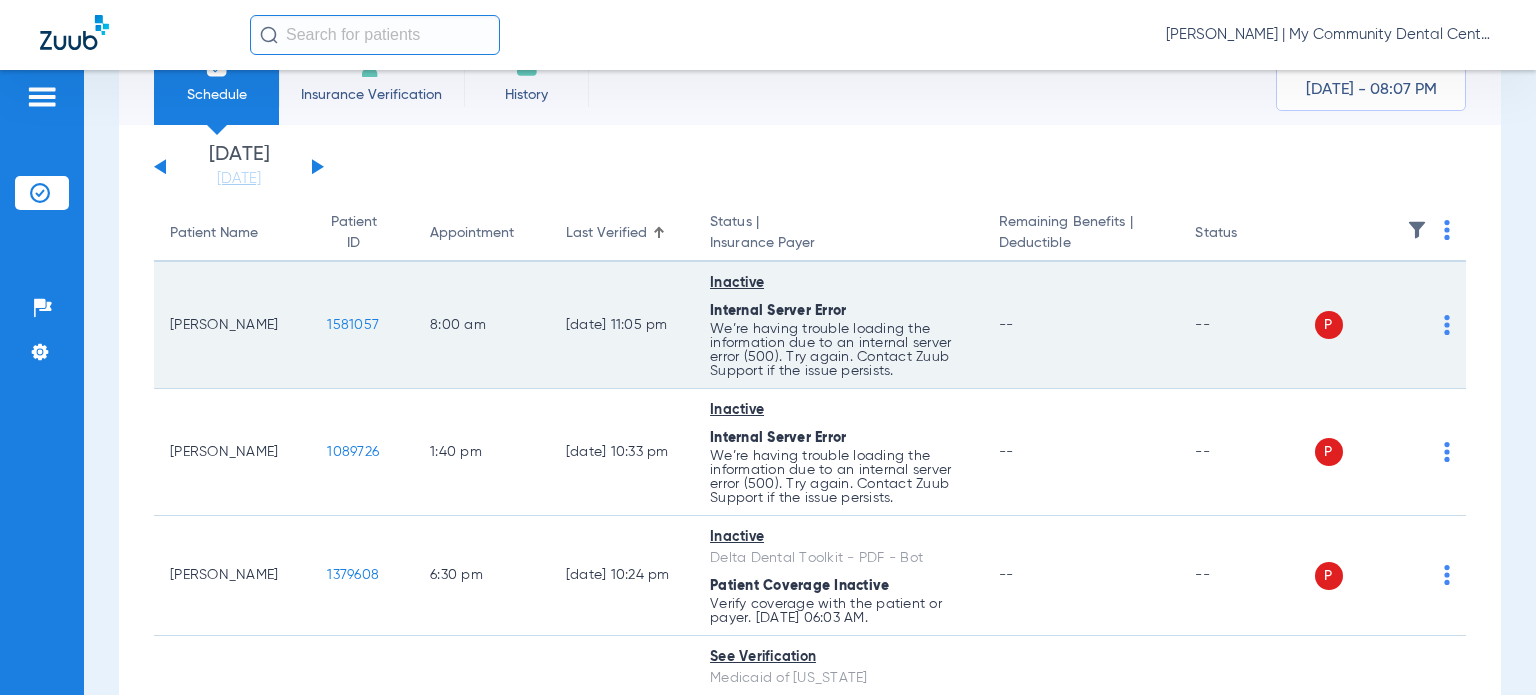 scroll, scrollTop: 0, scrollLeft: 0, axis: both 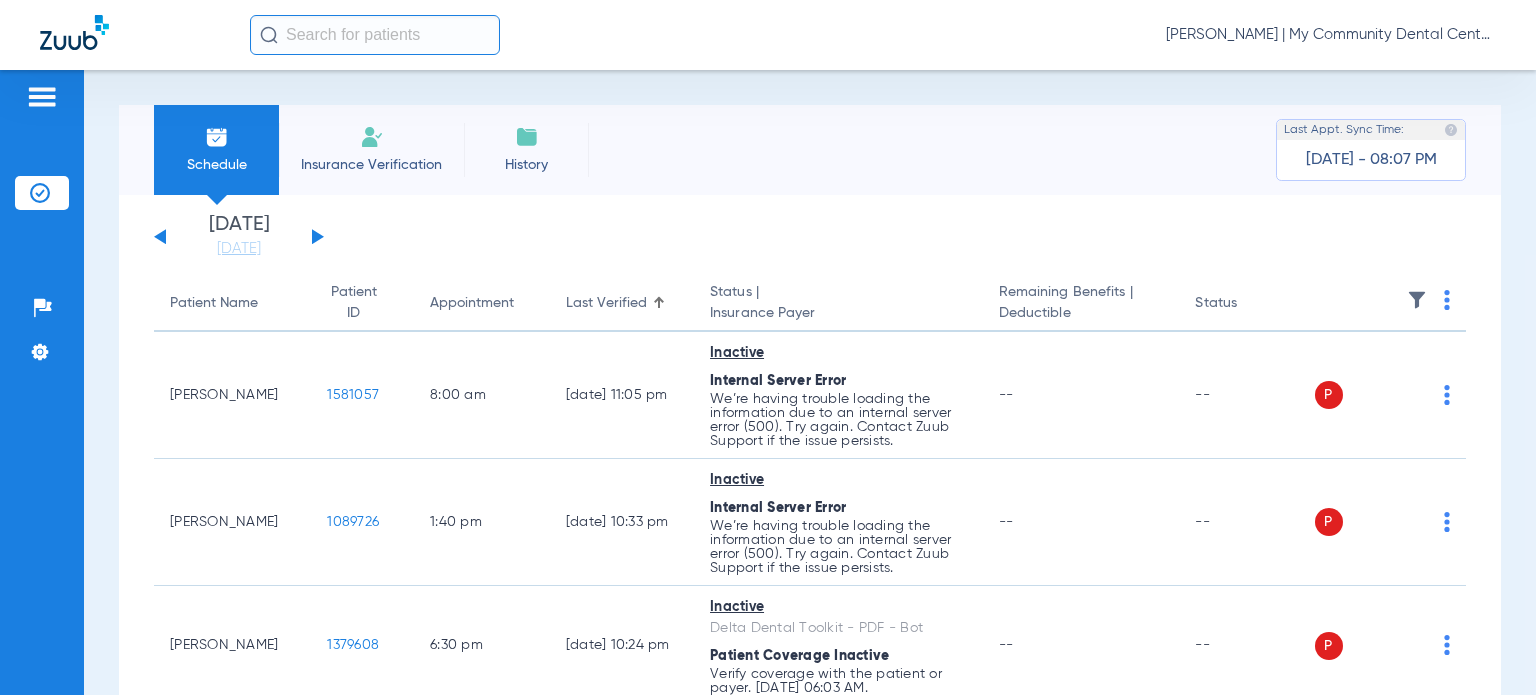 click on "Patient Name" 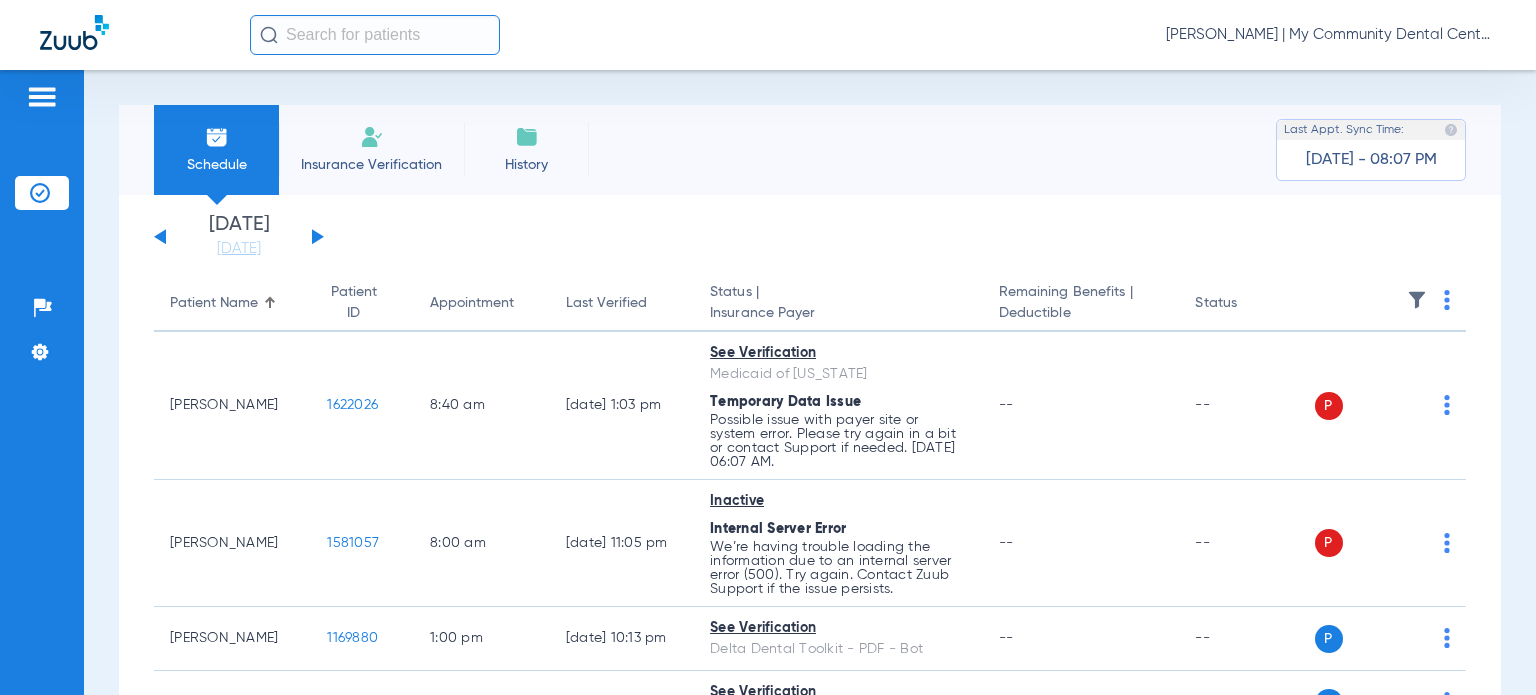 click on "Schedule Insurance Verification History  Last Appt. Sync Time:   Yesterday - 08:07 PM" 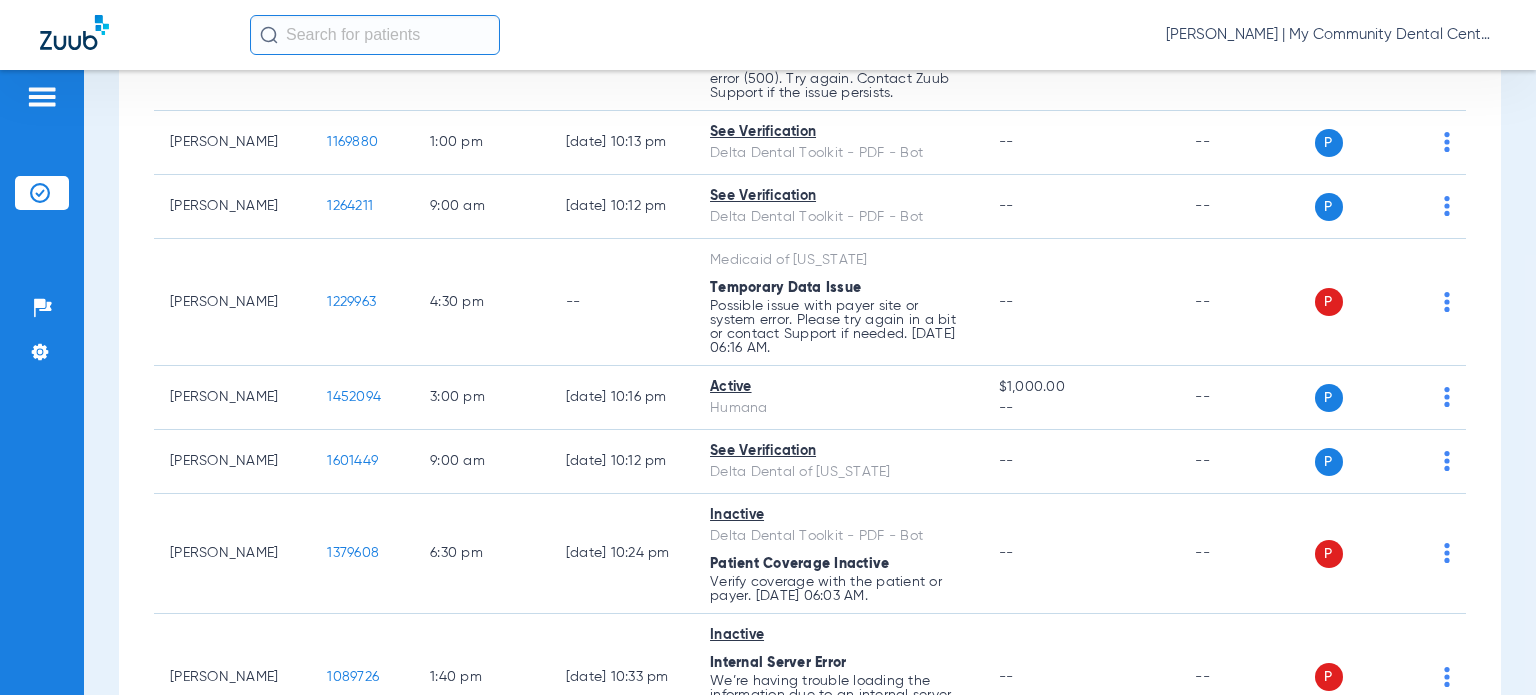 scroll, scrollTop: 500, scrollLeft: 0, axis: vertical 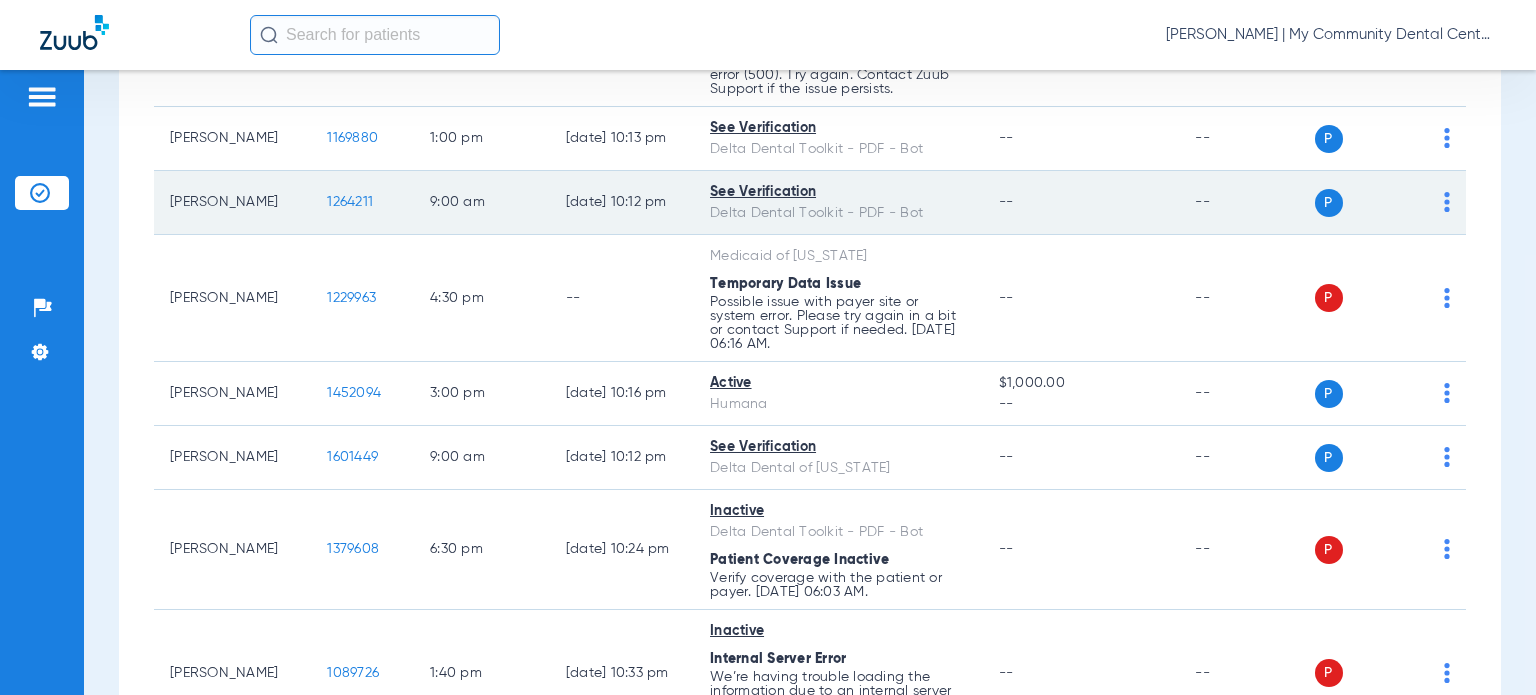 click on "1264211" 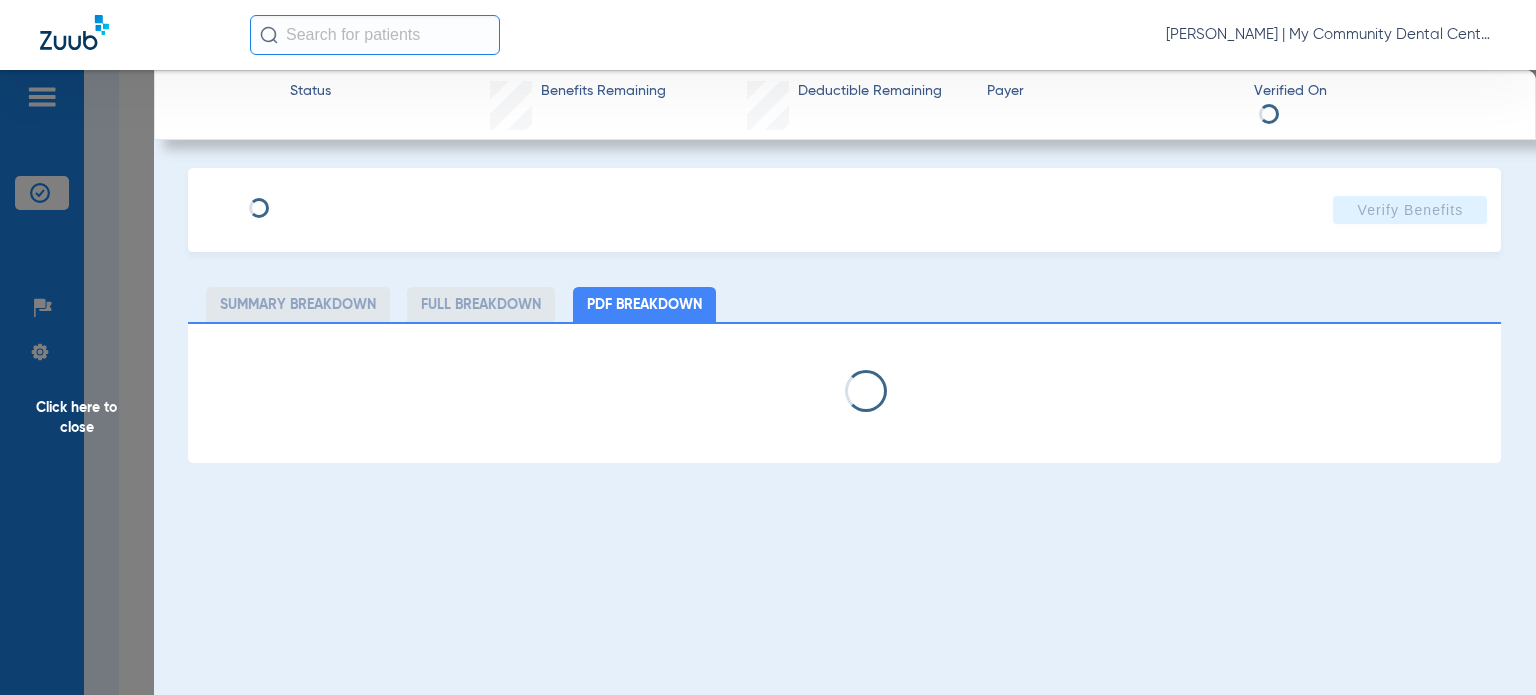 select on "page-width" 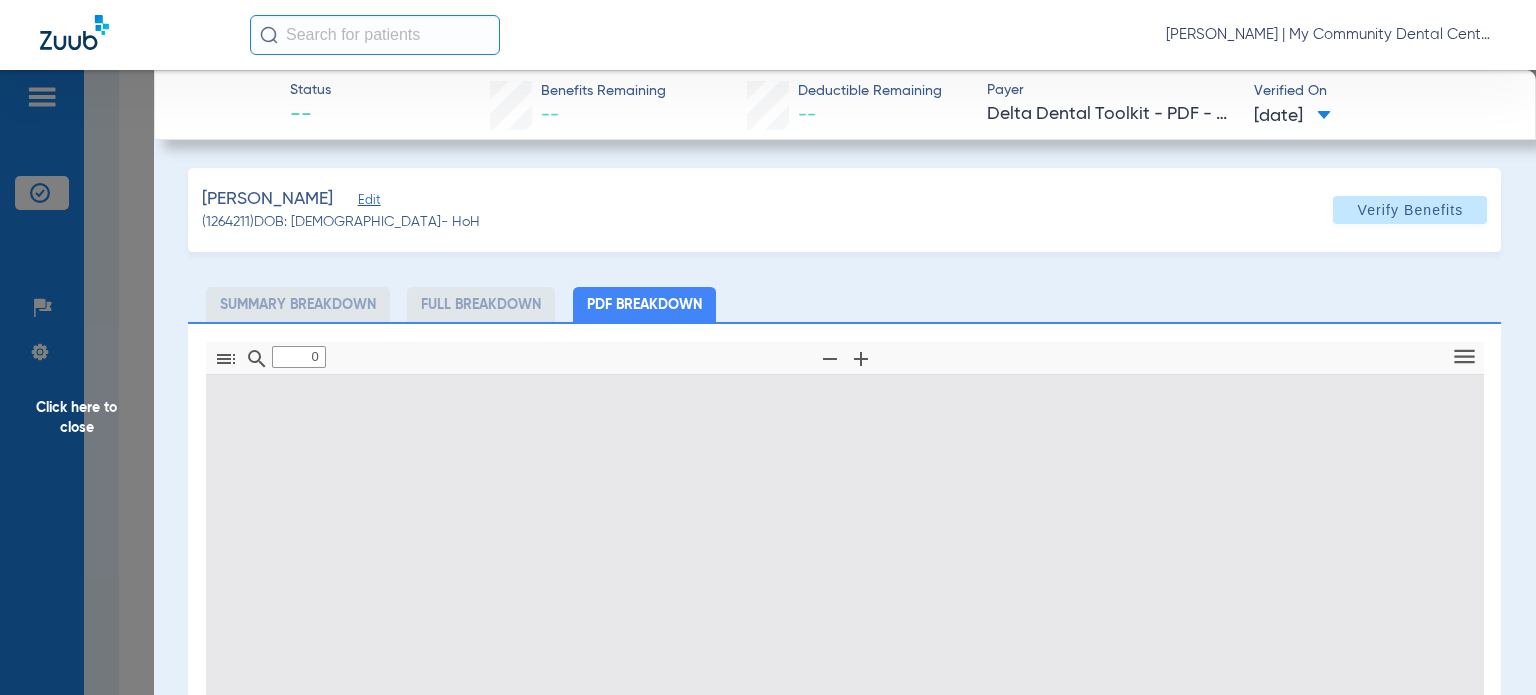 type on "1" 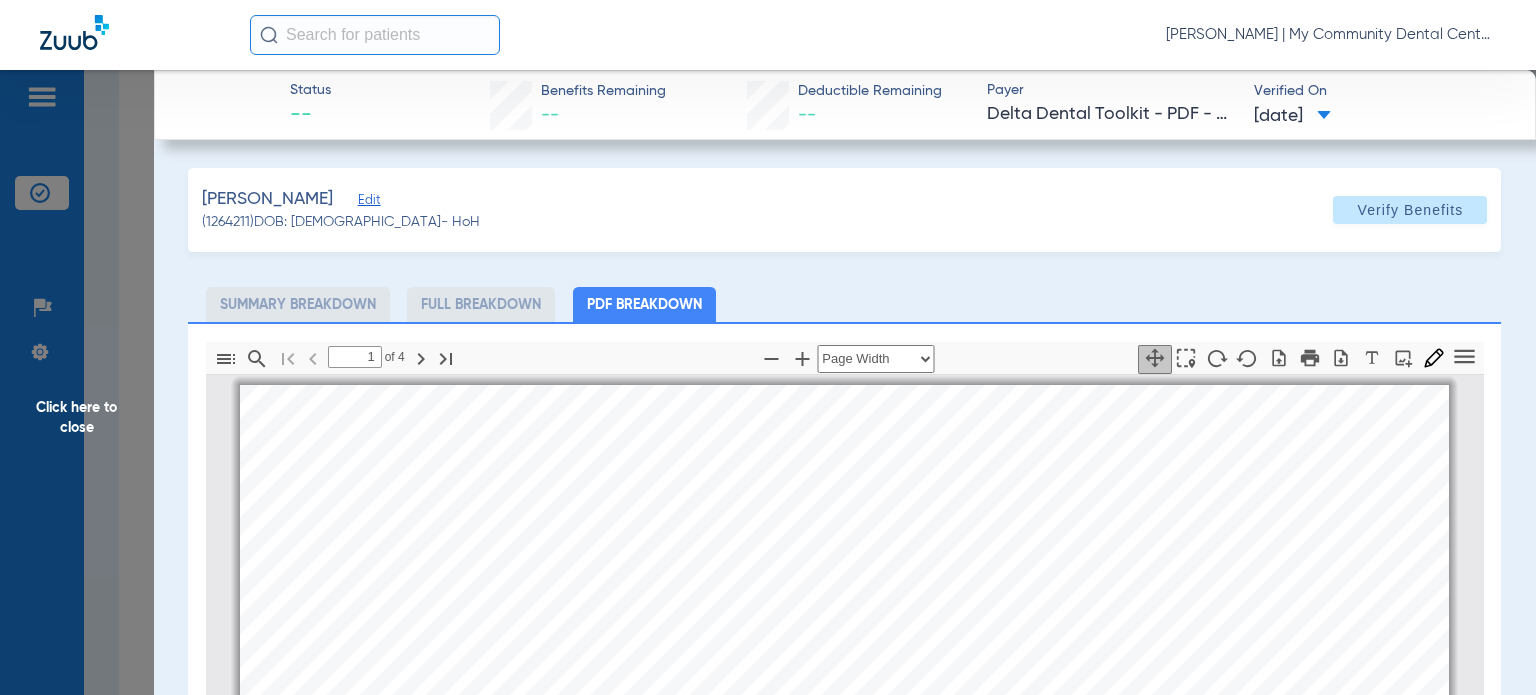 scroll, scrollTop: 10, scrollLeft: 0, axis: vertical 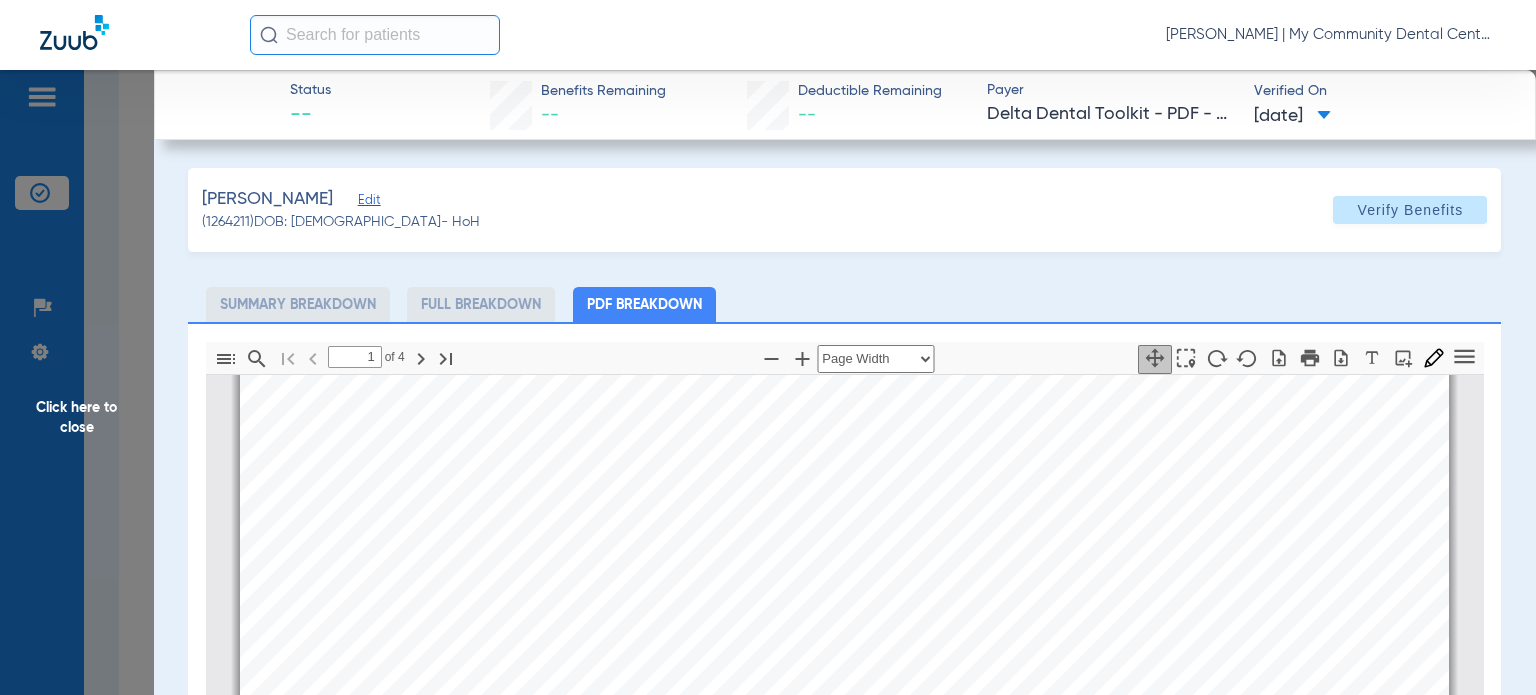click on "Click here to close" 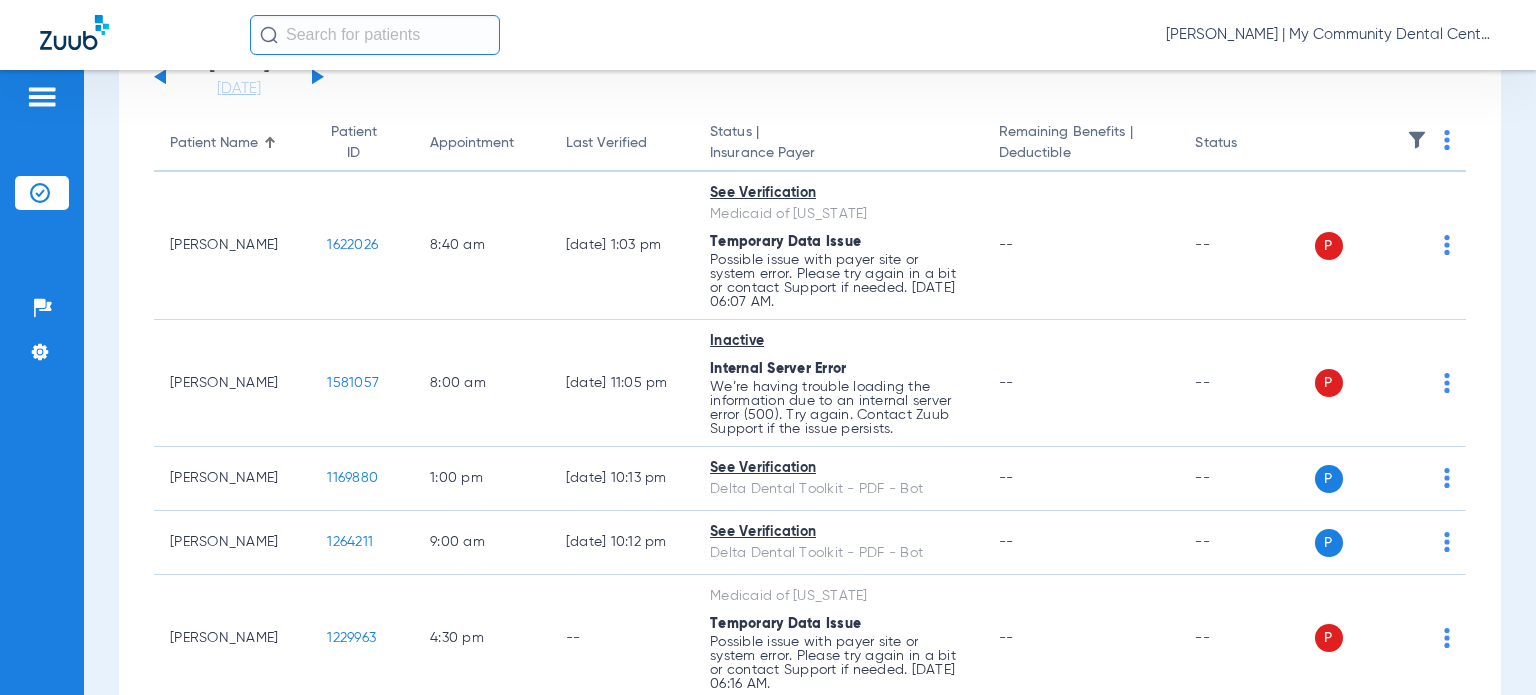 scroll, scrollTop: 200, scrollLeft: 0, axis: vertical 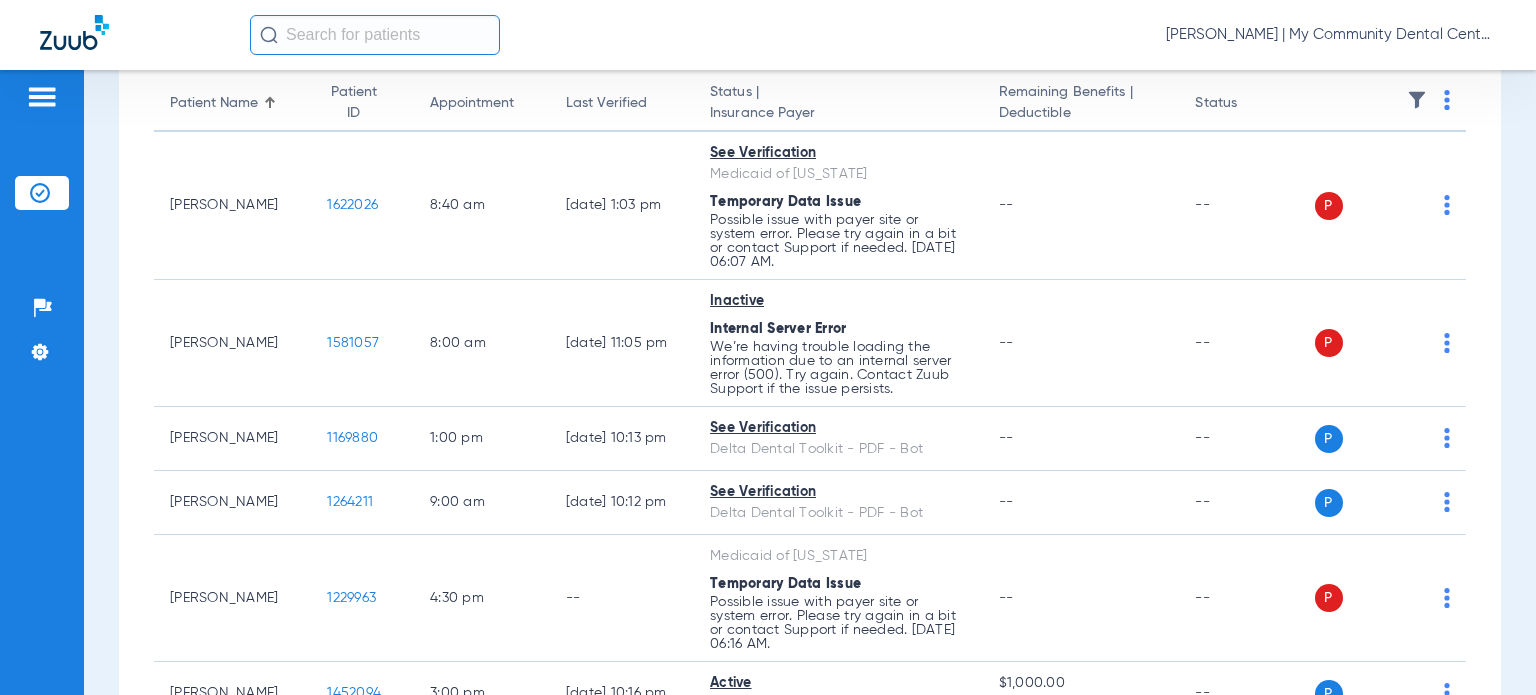 click on "[PERSON_NAME] | My Community Dental Centers" 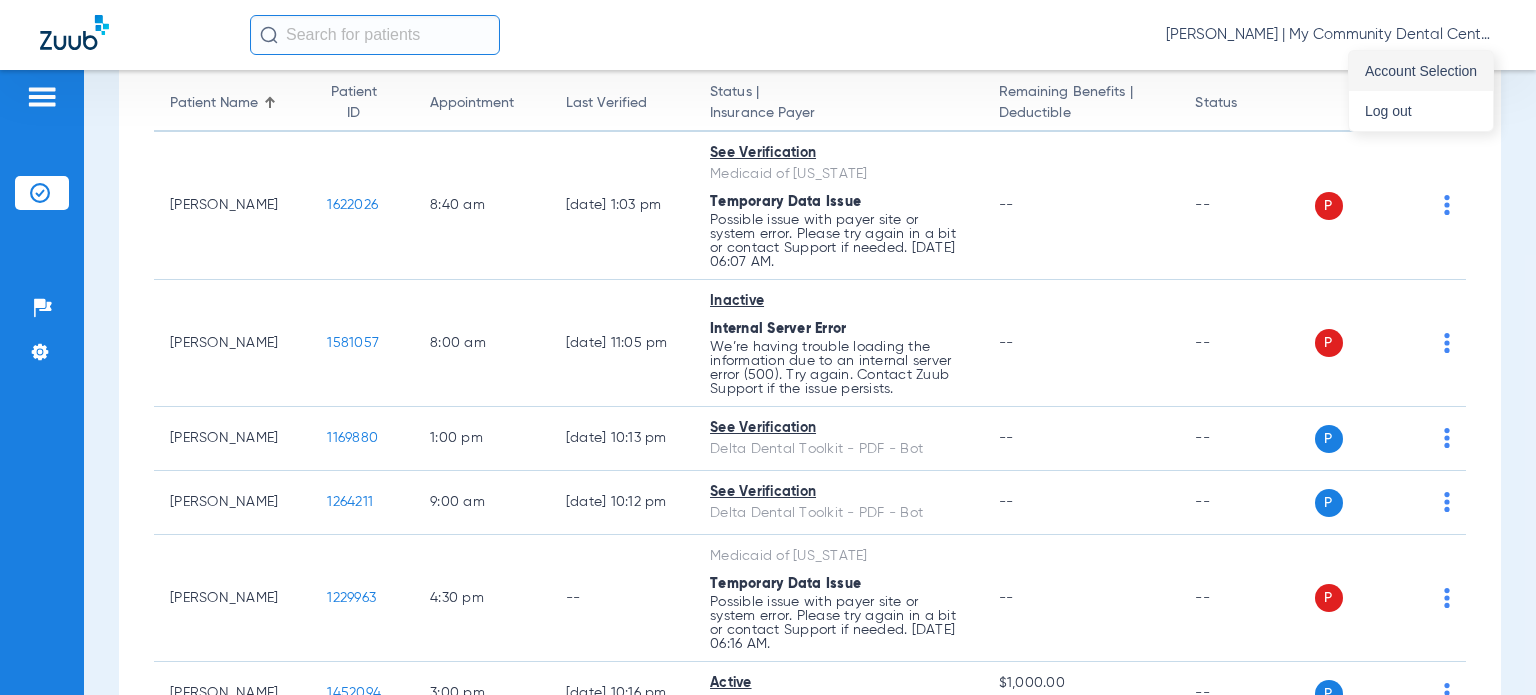 click on "Account Selection" at bounding box center [1421, 71] 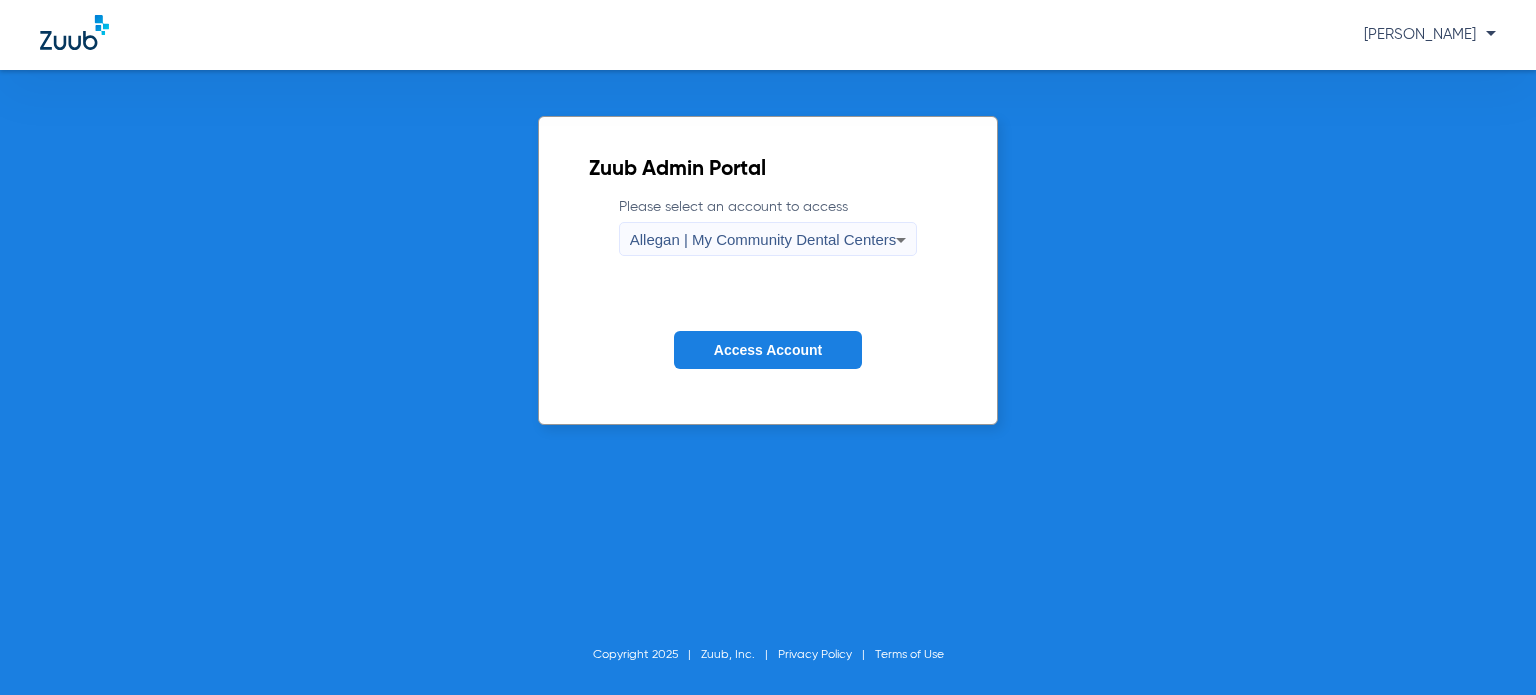 click on "Allegan | My Community Dental Centers" at bounding box center [763, 239] 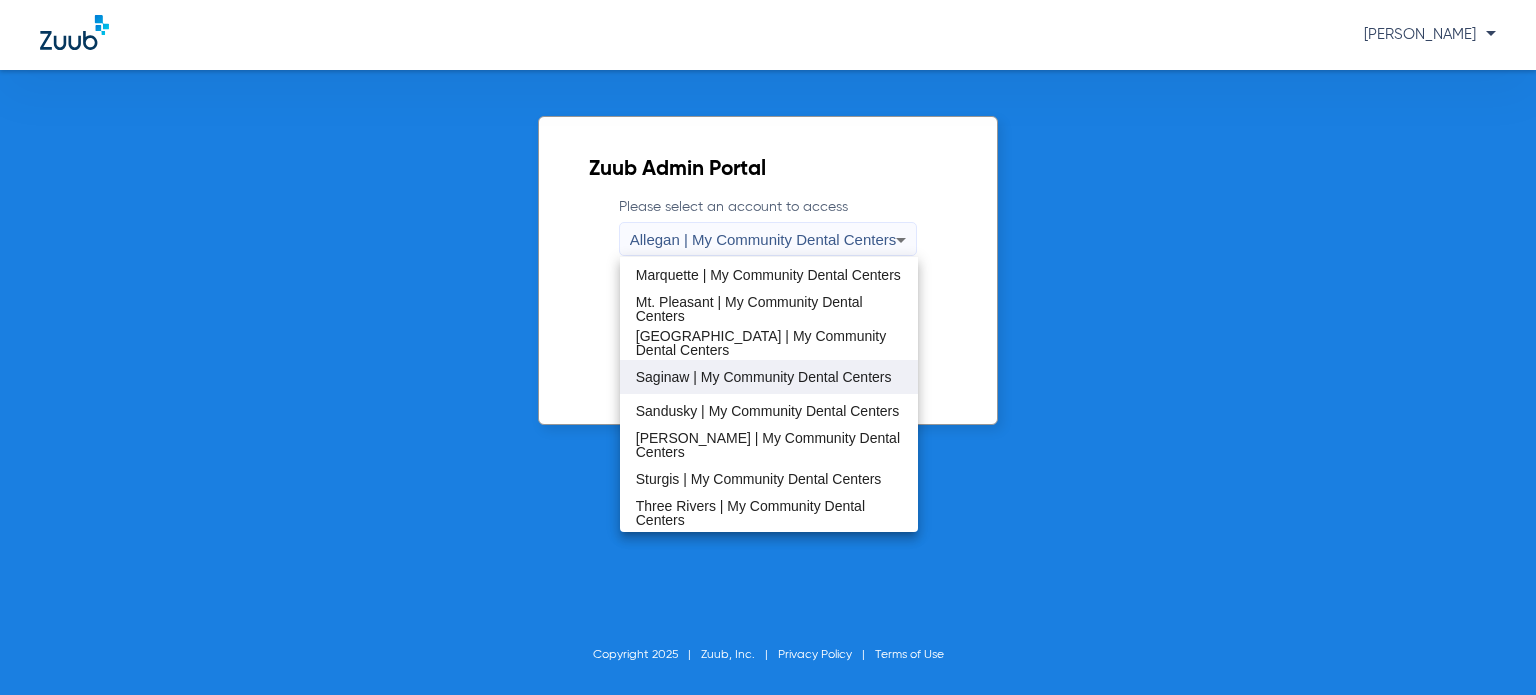scroll, scrollTop: 600, scrollLeft: 0, axis: vertical 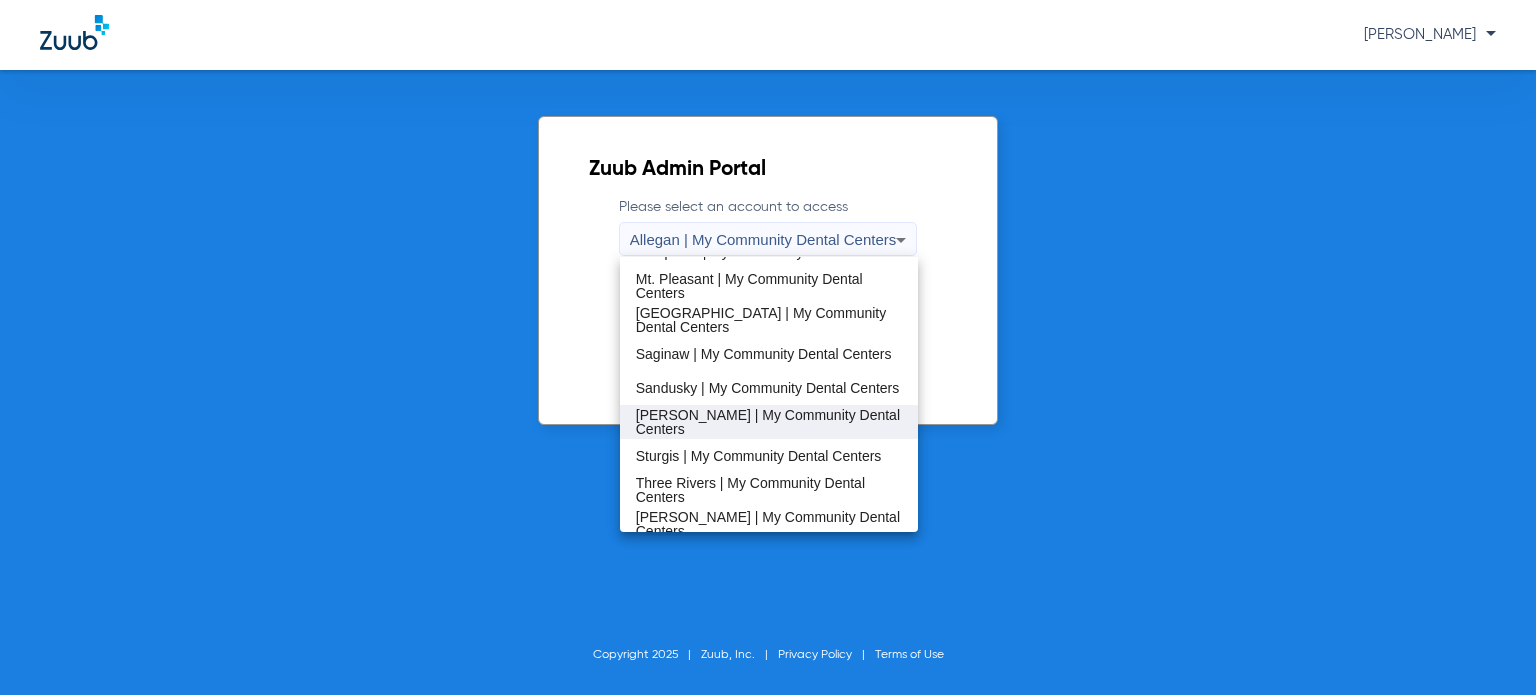 click on "[PERSON_NAME] | My Community Dental Centers" at bounding box center [769, 422] 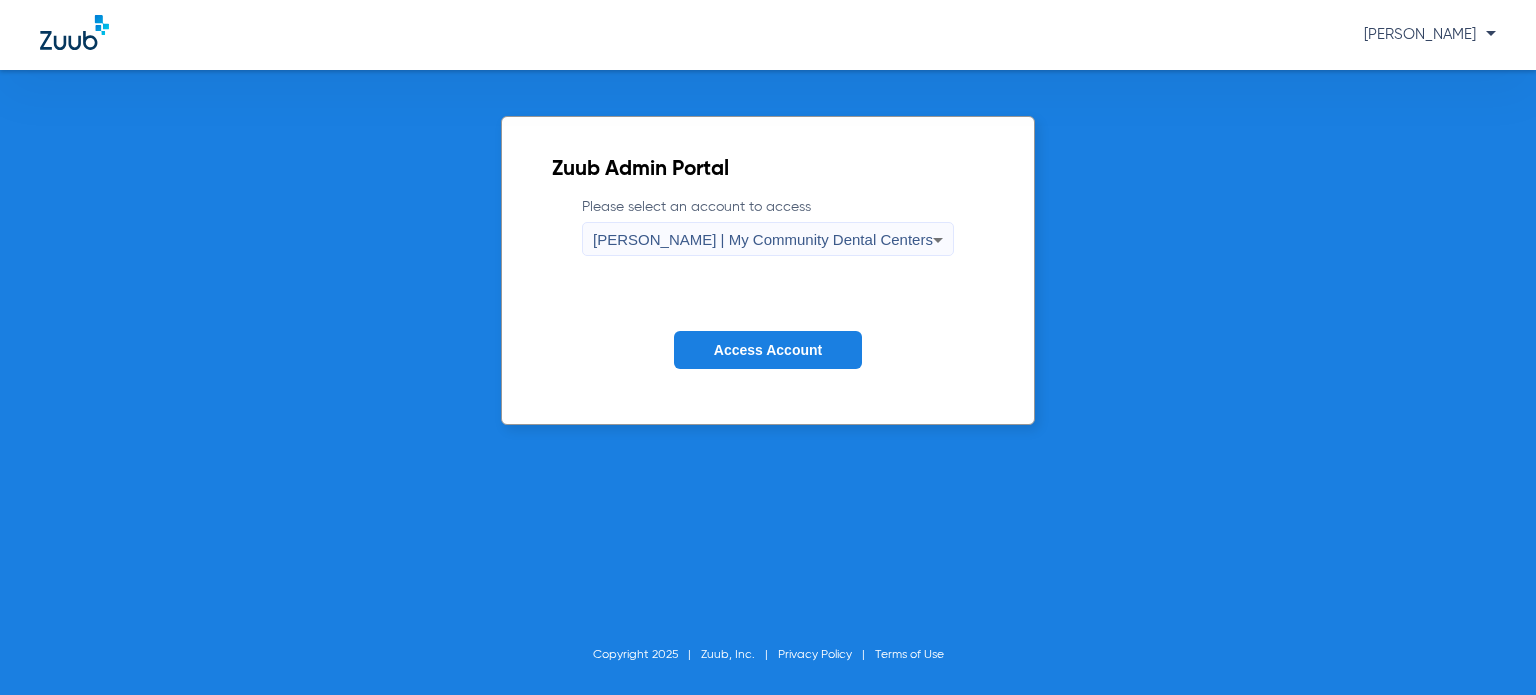 click on "Access Account" 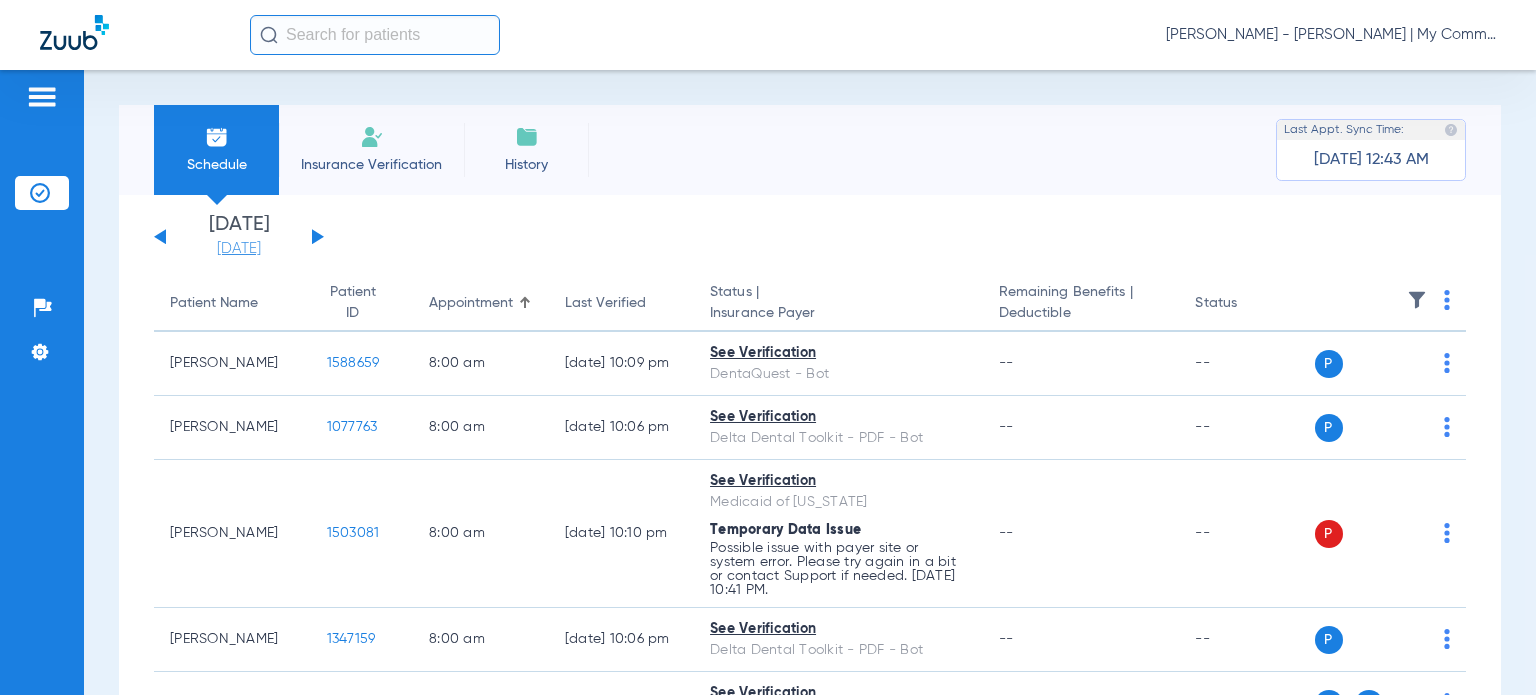 click on "[DATE]" 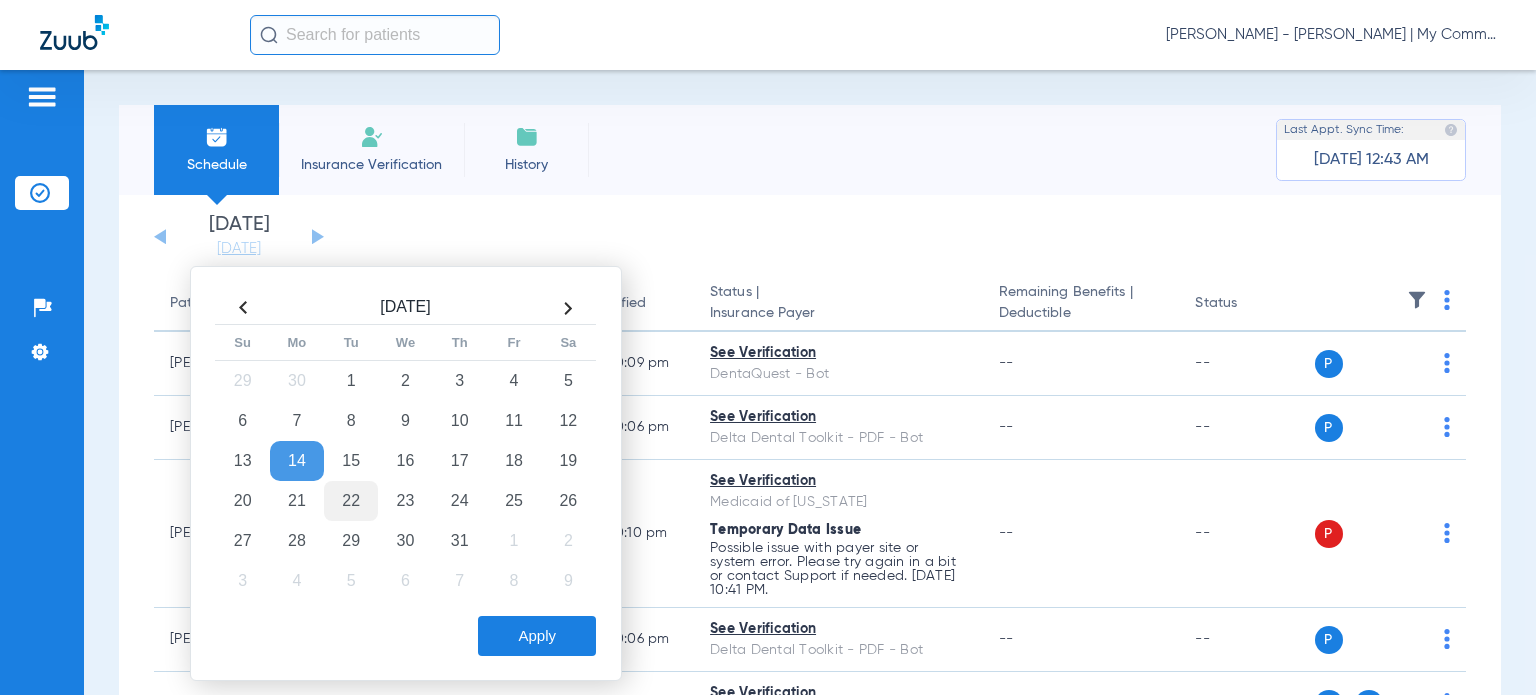 click on "22" 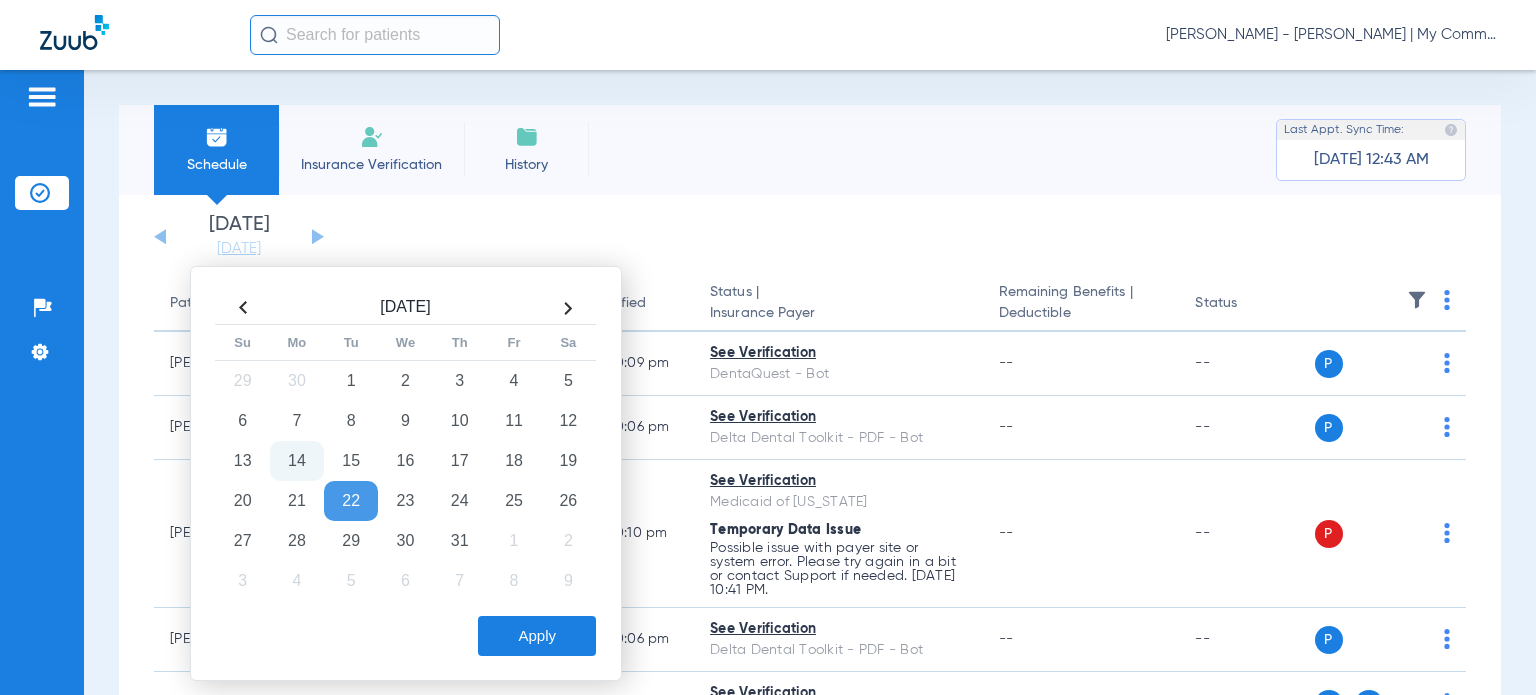 click on "Apply" 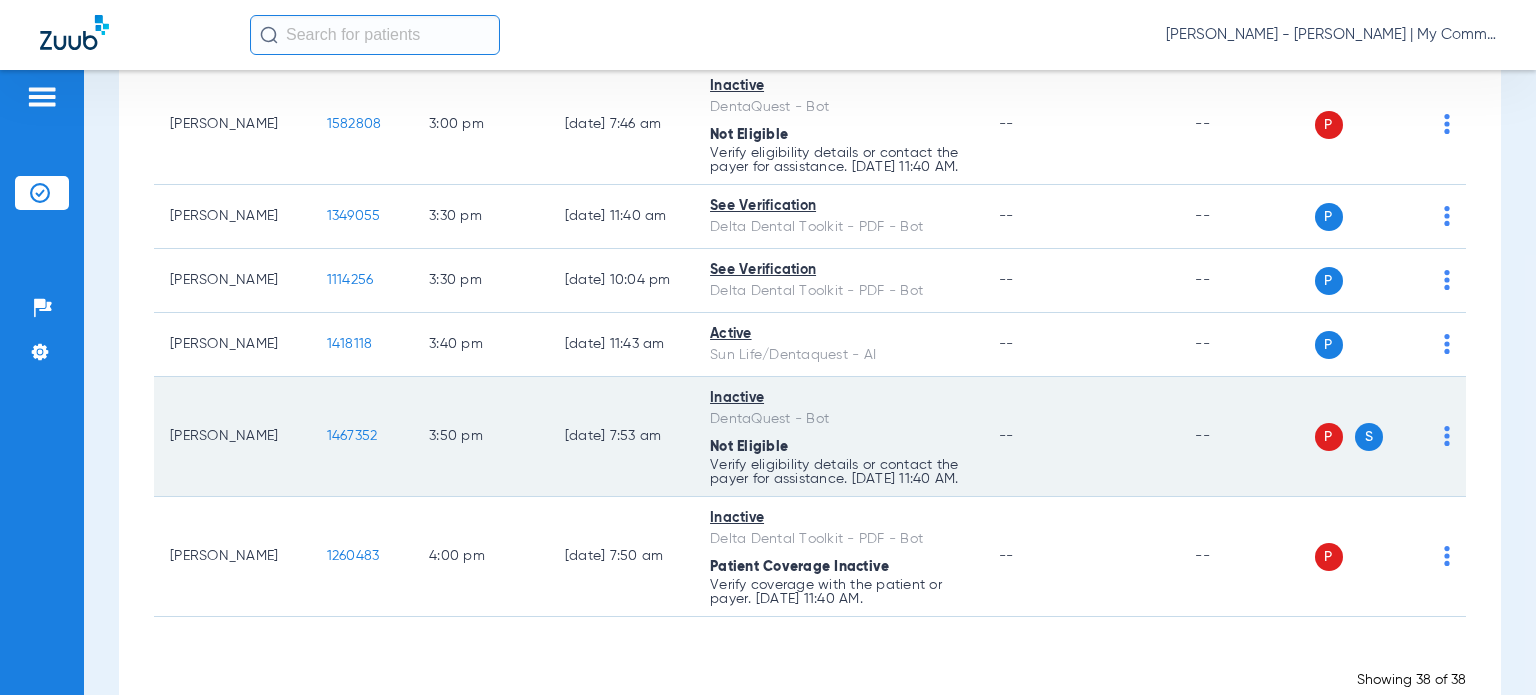 scroll, scrollTop: 2769, scrollLeft: 0, axis: vertical 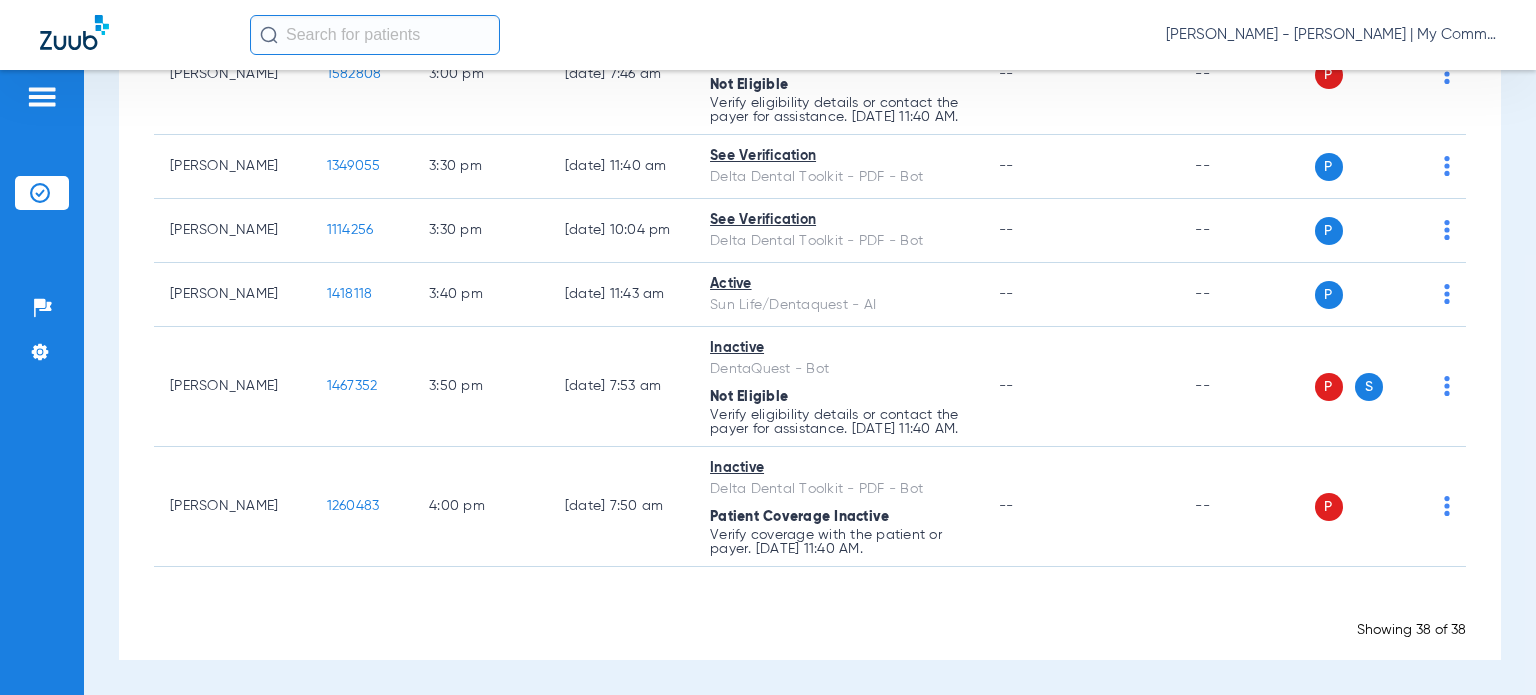 click on "Schedule Insurance Verification History  Last Appt. Sync Time:   07/12/25 - 12:43 AM   Saturday   05-10-2025   Sunday   05-11-2025   Monday   05-12-2025   Tuesday   05-13-2025   Wednesday   05-14-2025   Thursday   05-15-2025   Friday   05-16-2025   Saturday   05-17-2025   Sunday   05-18-2025   Monday   05-19-2025   Tuesday   05-20-2025   Wednesday   05-21-2025   Thursday   05-22-2025   Friday   05-23-2025   Saturday   05-24-2025   Sunday   05-25-2025   Monday   05-26-2025   Tuesday   05-27-2025   Wednesday   05-28-2025   Thursday   05-29-2025   Friday   05-30-2025   Saturday   05-31-2025   Sunday   06-01-2025   Monday   06-02-2025   Tuesday   06-03-2025   Wednesday   06-04-2025   Thursday   06-05-2025   Friday   06-06-2025   Saturday   06-07-2025   Sunday   06-08-2025   Monday   06-09-2025   Tuesday   06-10-2025   Wednesday   06-11-2025   Thursday   06-12-2025   Friday   06-13-2025   Saturday   06-14-2025   Sunday   06-15-2025   Monday   06-16-2025   Tuesday   06-17-2025   Wednesday   06-18-2025   Thursday  1" at bounding box center (810, 382) 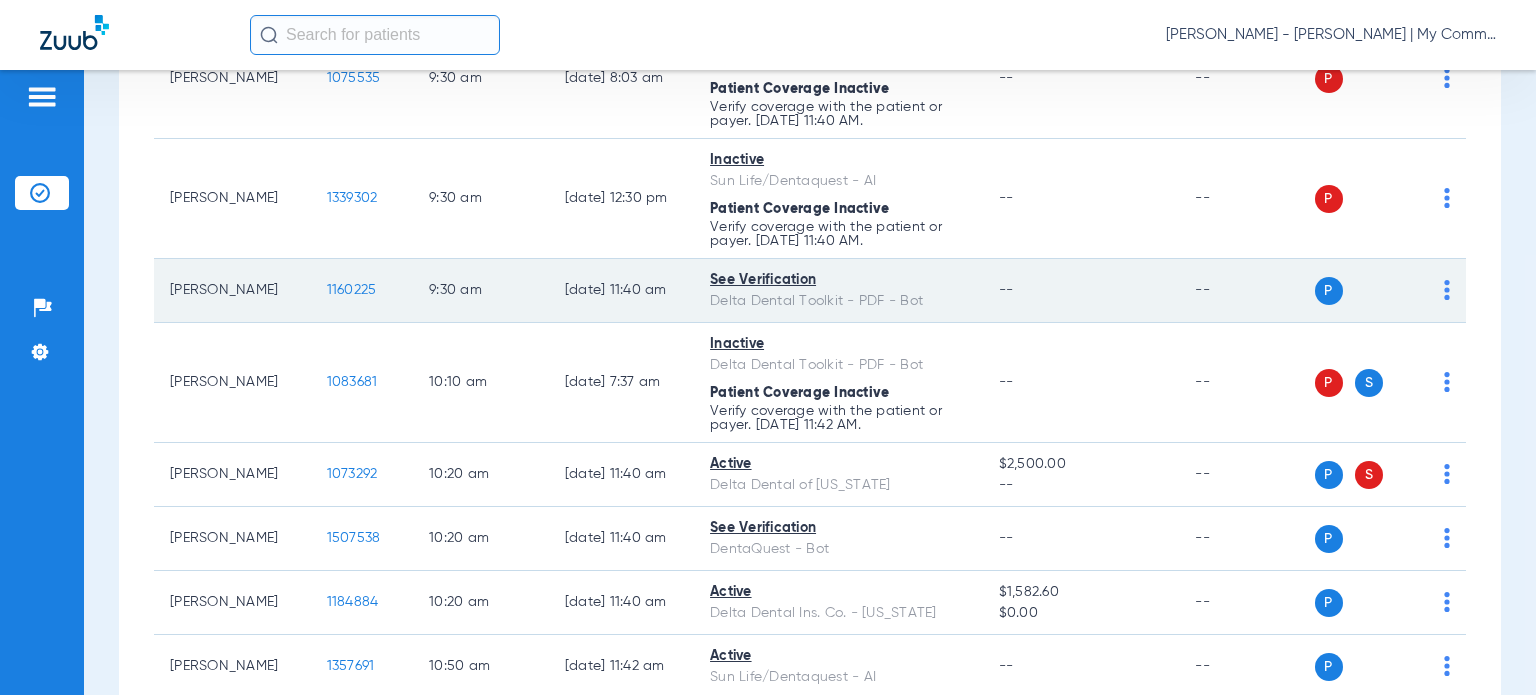 scroll, scrollTop: 0, scrollLeft: 0, axis: both 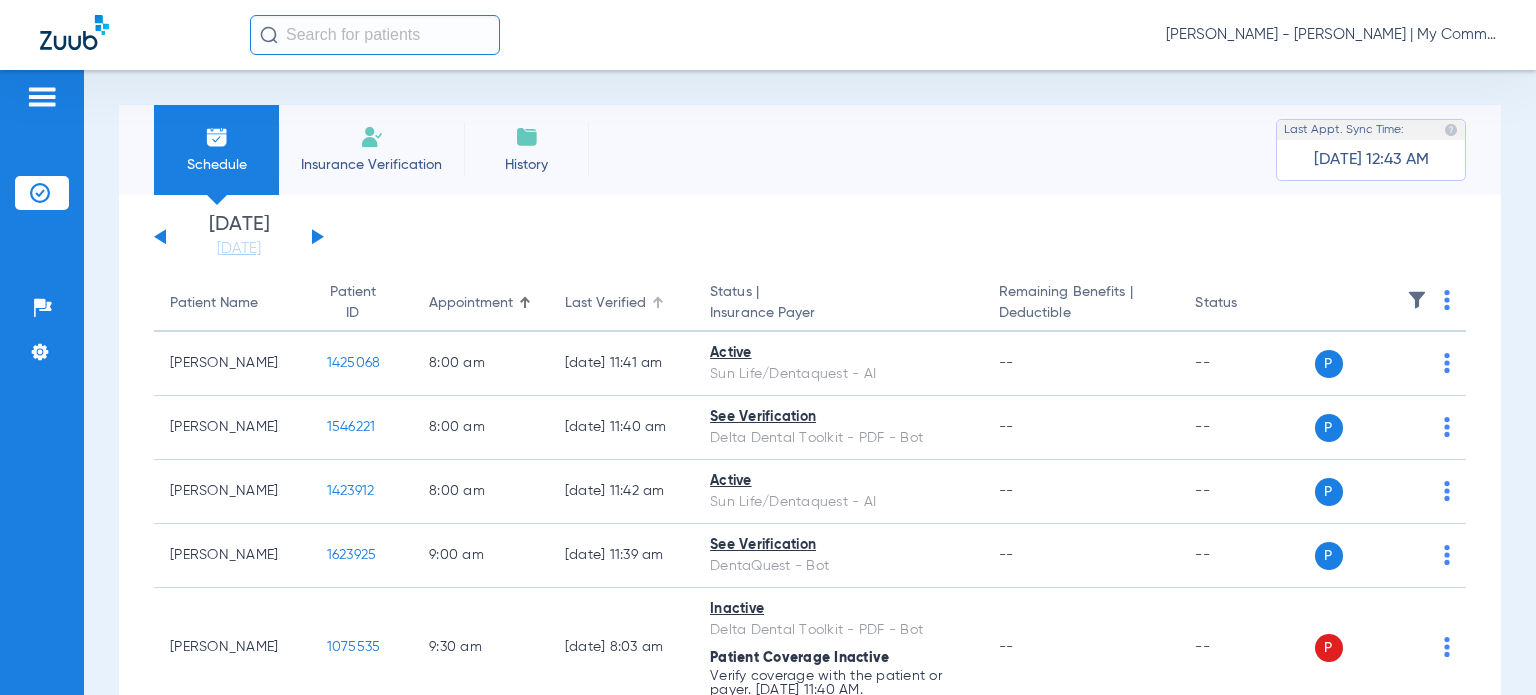 click on "Last Verified" 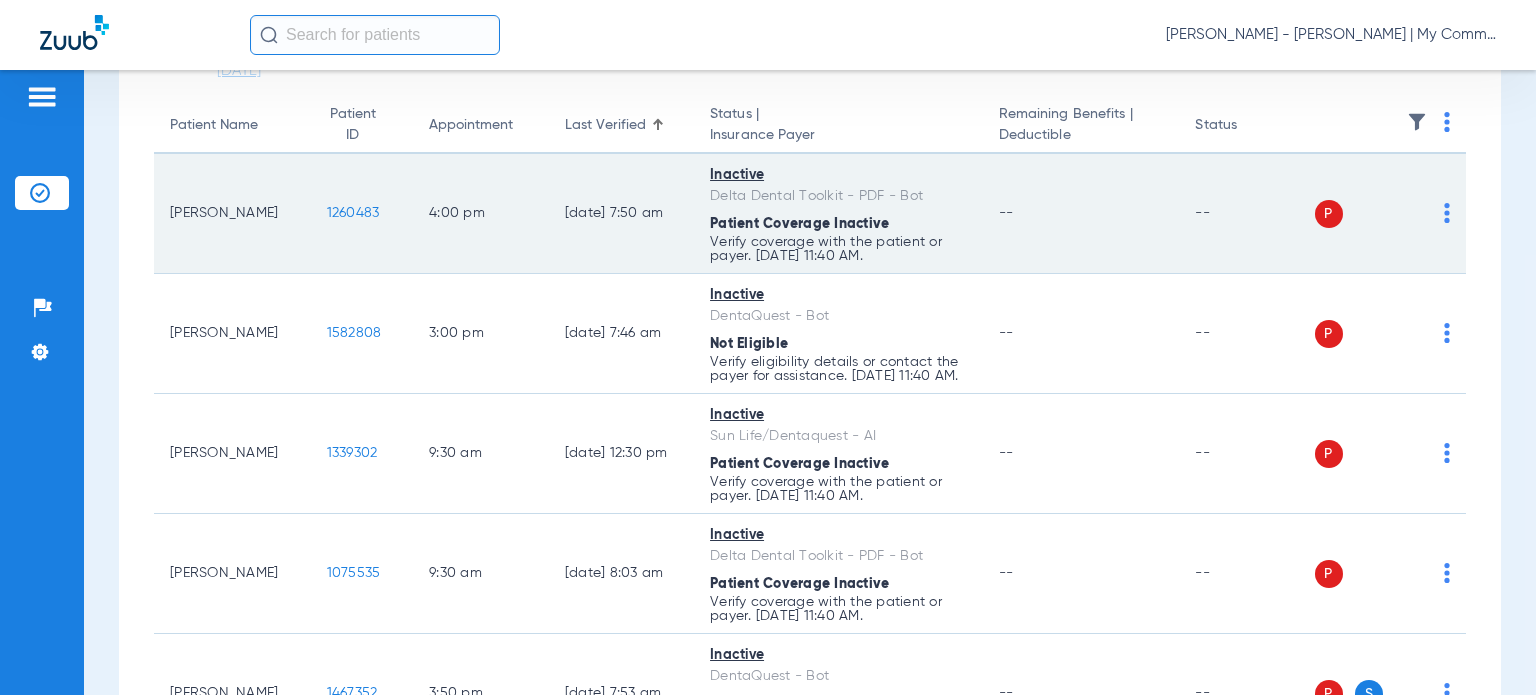 scroll, scrollTop: 0, scrollLeft: 0, axis: both 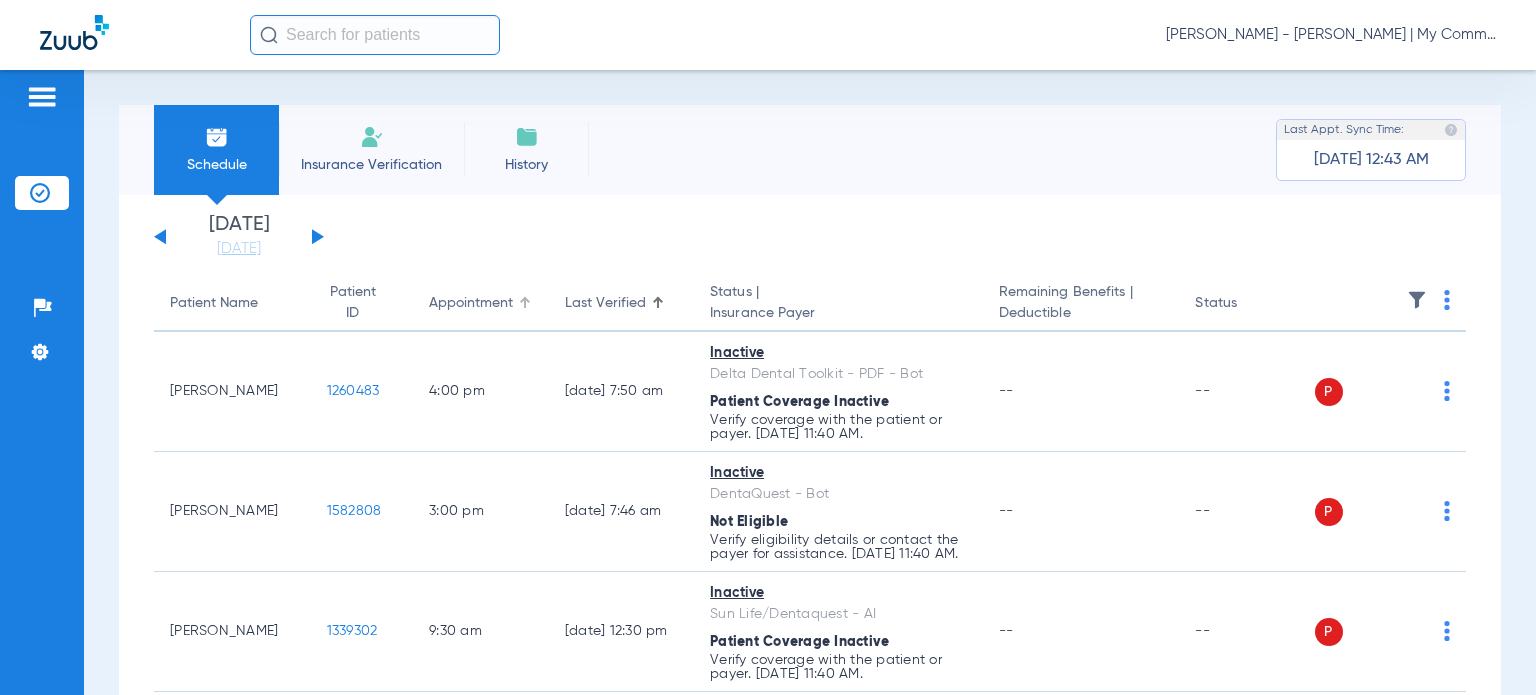 click on "Appointment" 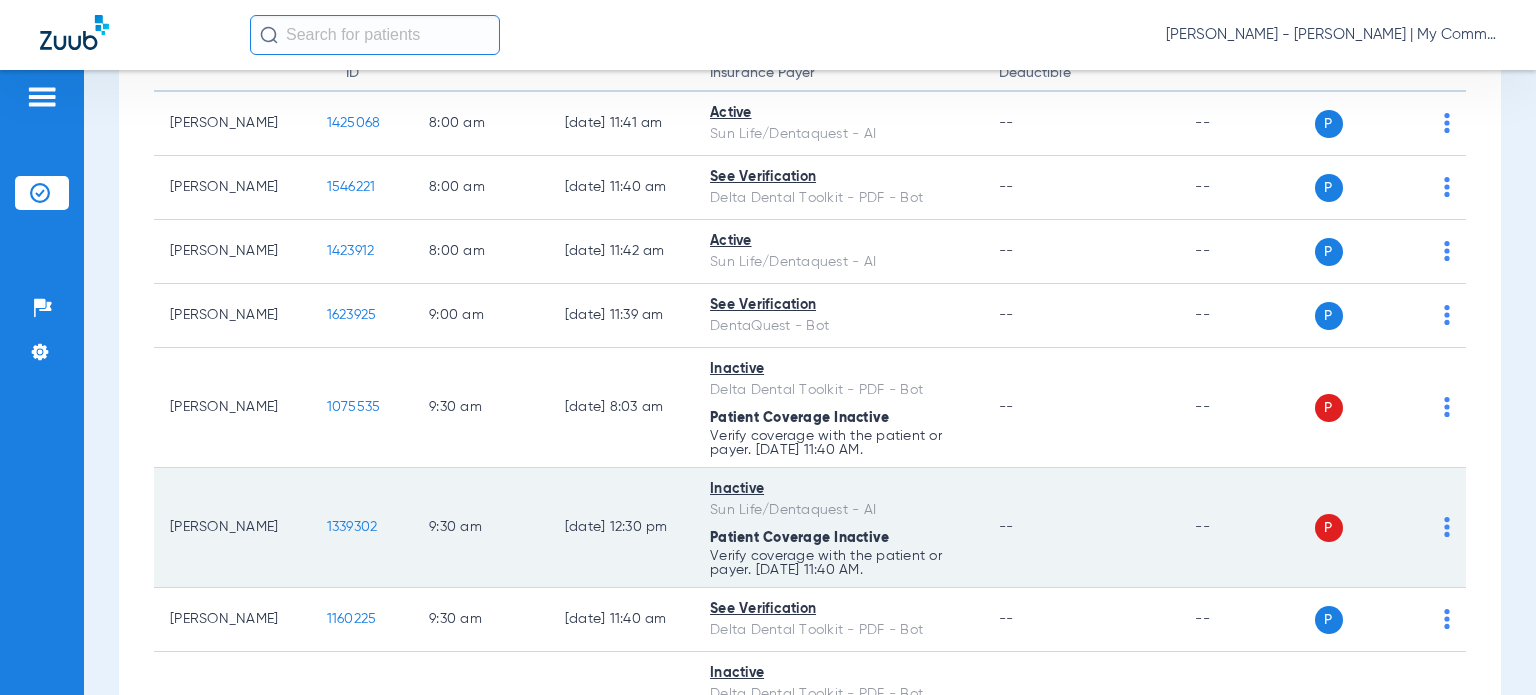 scroll, scrollTop: 0, scrollLeft: 0, axis: both 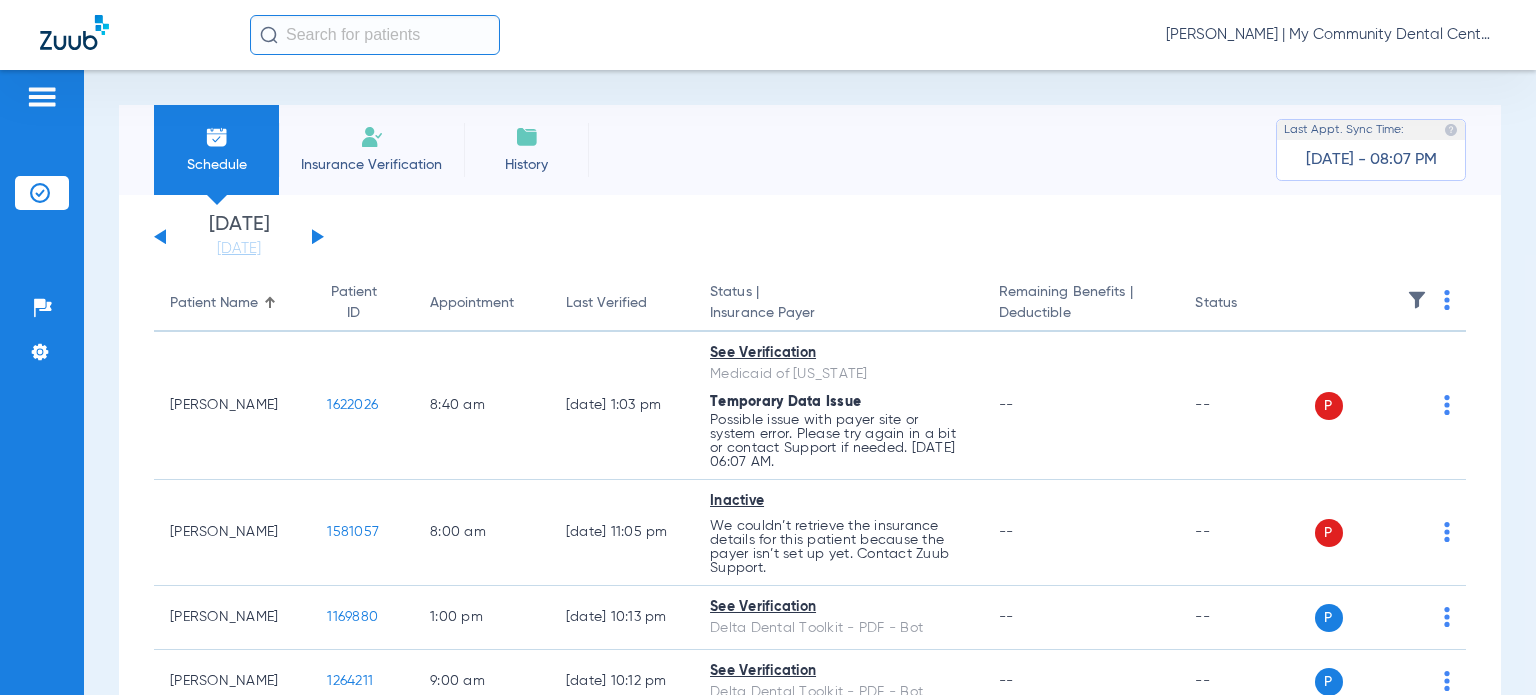 click on "[PERSON_NAME] | My Community Dental Centers" 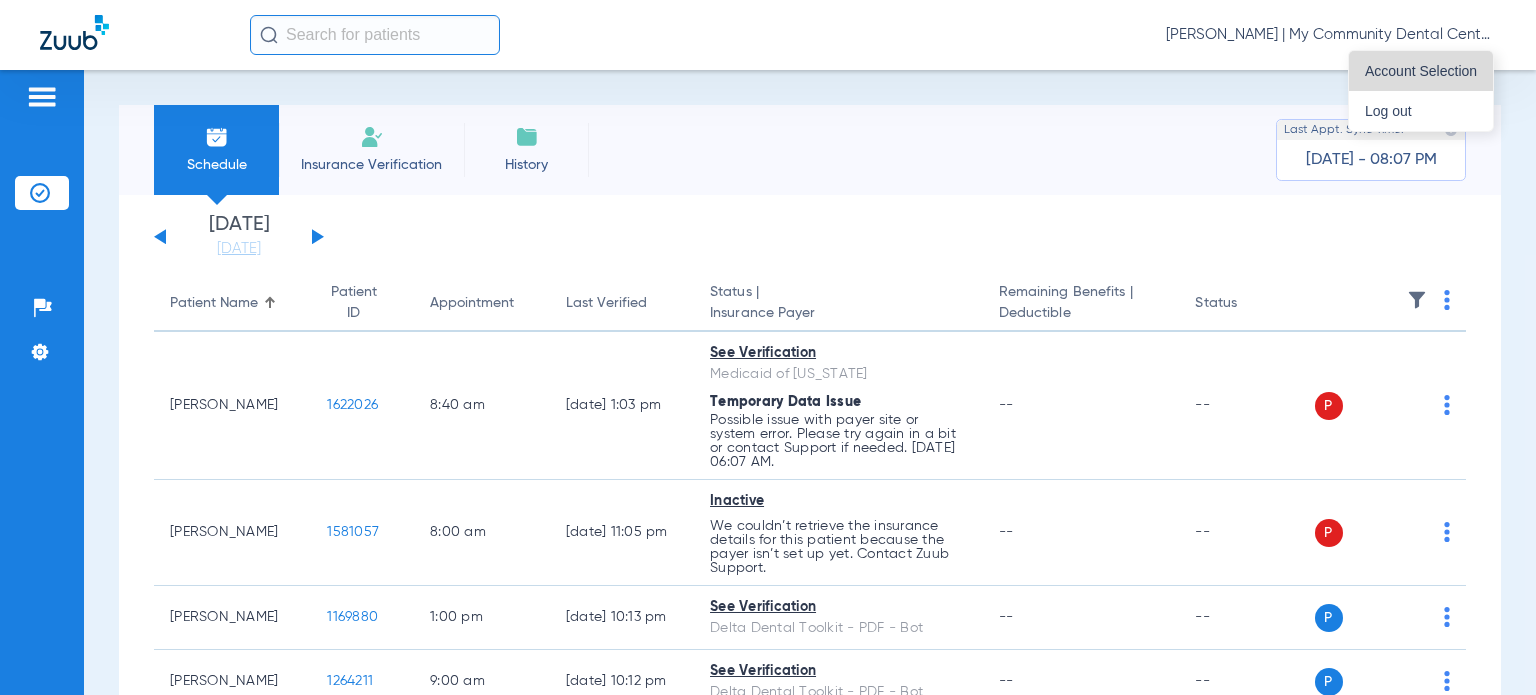 click on "Account Selection" at bounding box center (1421, 71) 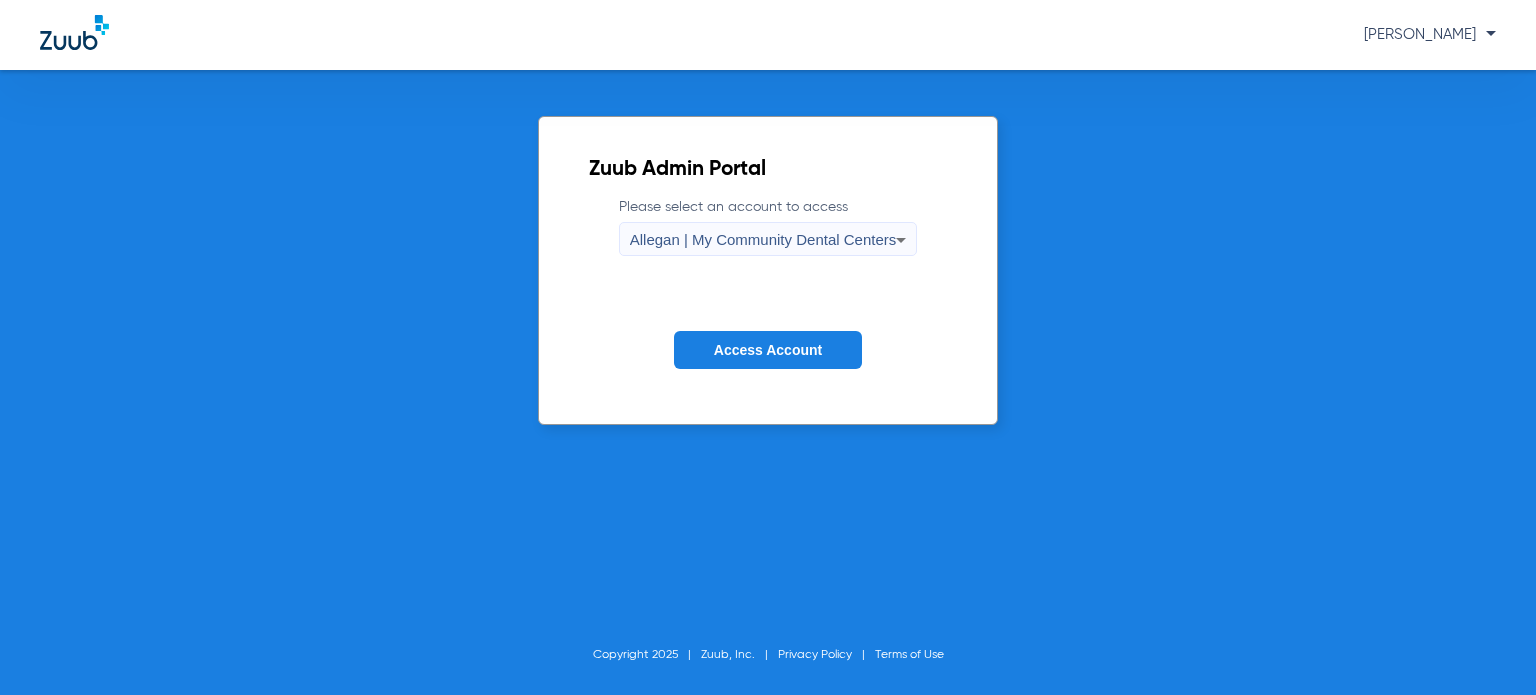 click on "Allegan | My Community Dental Centers" at bounding box center [763, 240] 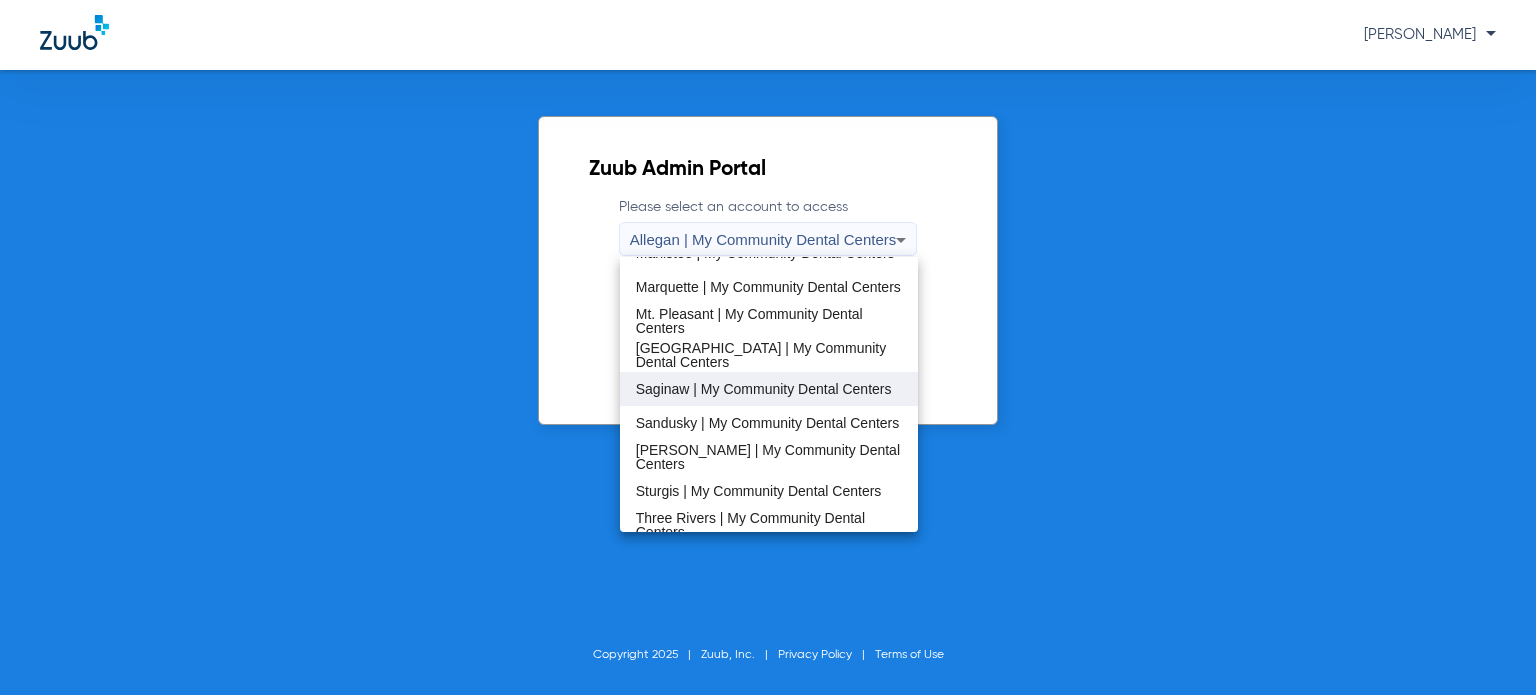 scroll, scrollTop: 600, scrollLeft: 0, axis: vertical 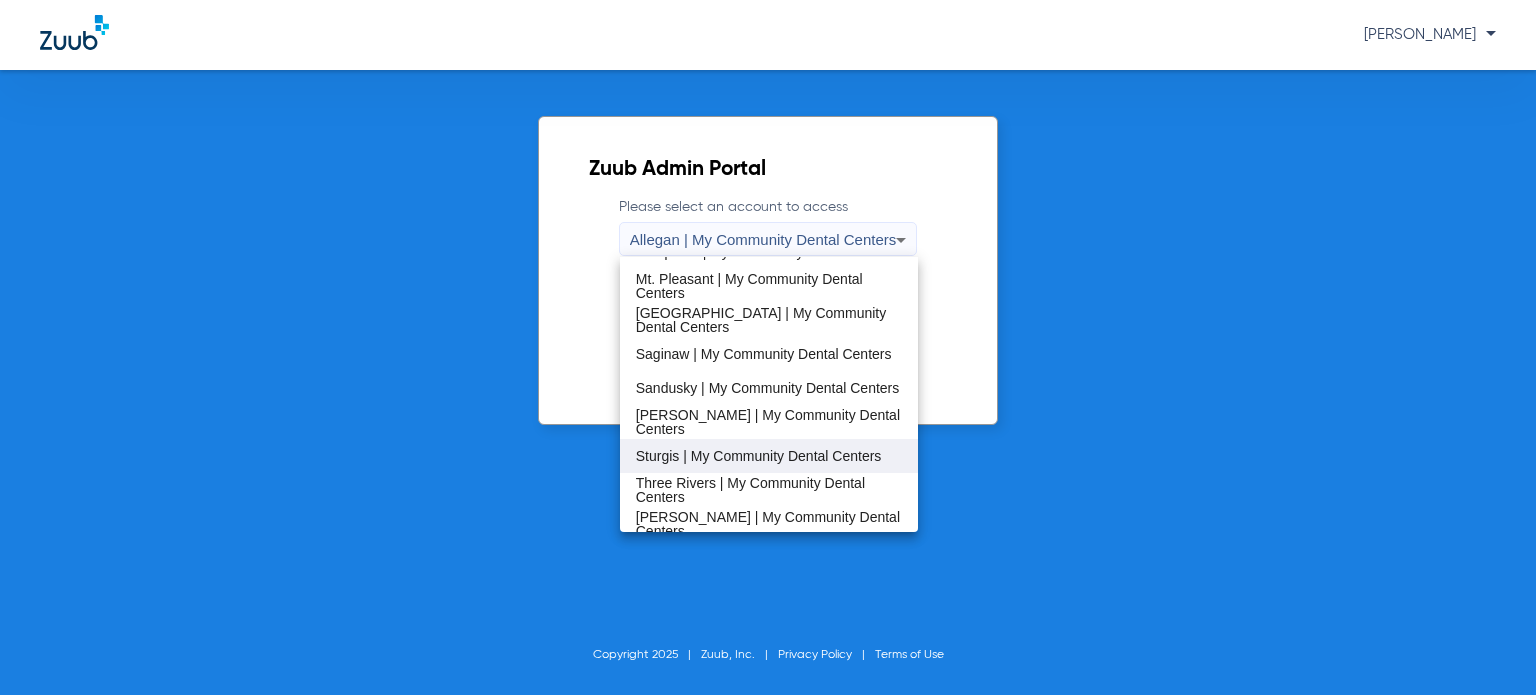 click on "Sturgis | My Community Dental Centers" at bounding box center (759, 456) 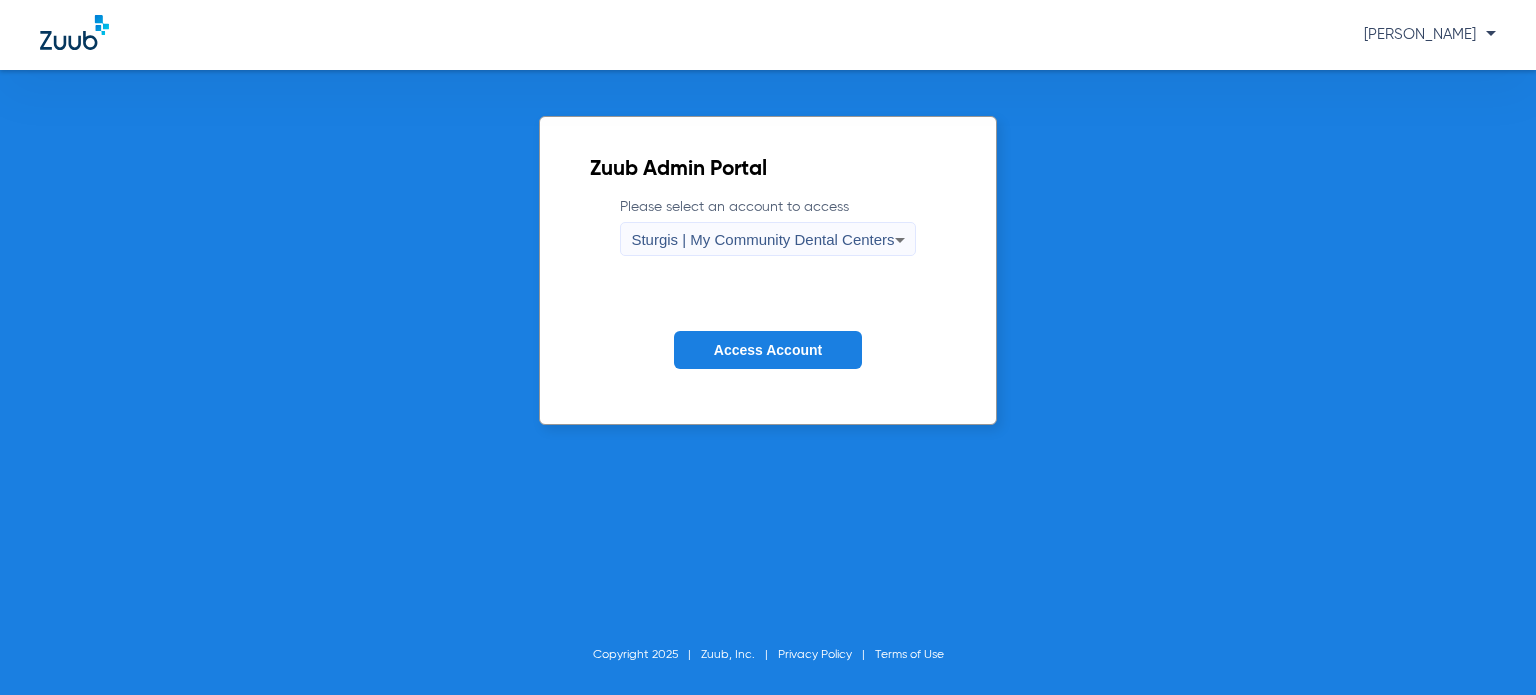 click on "Access Account" 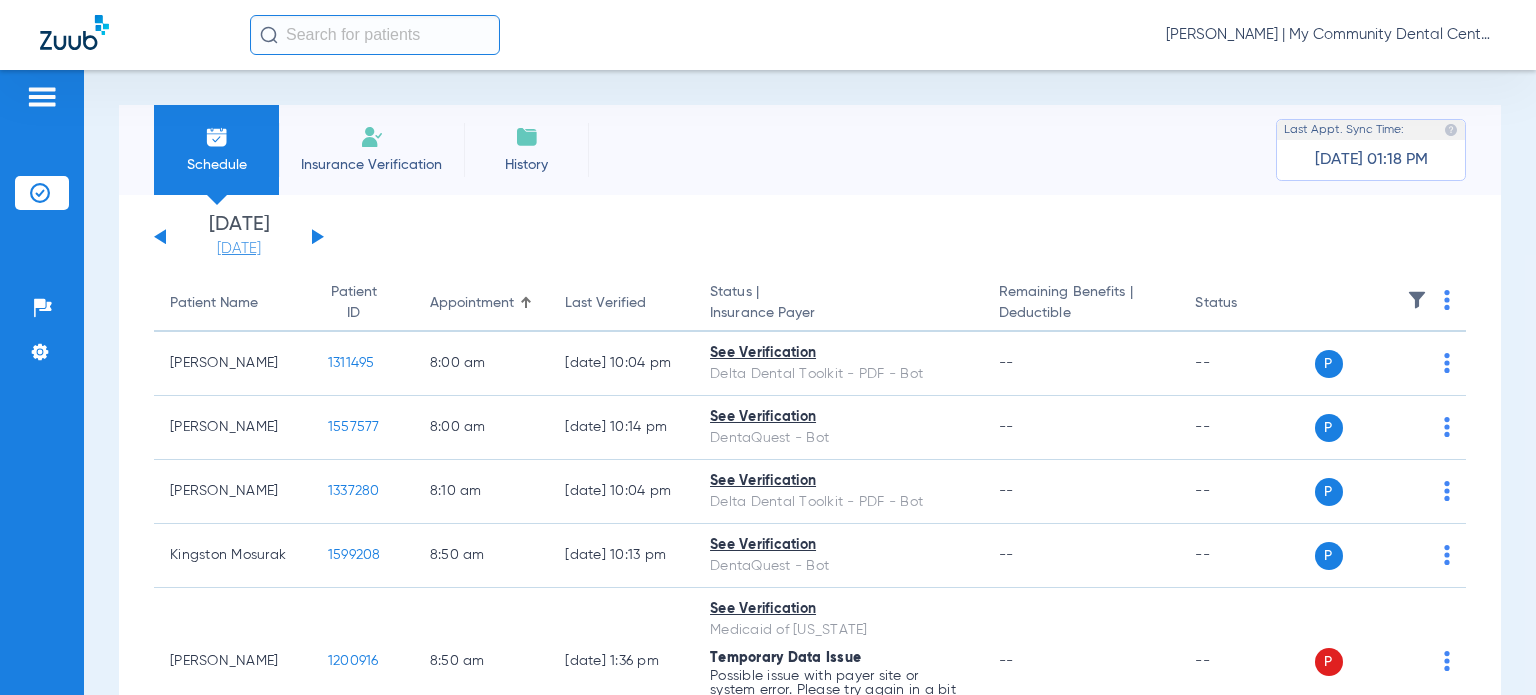click on "[DATE]" 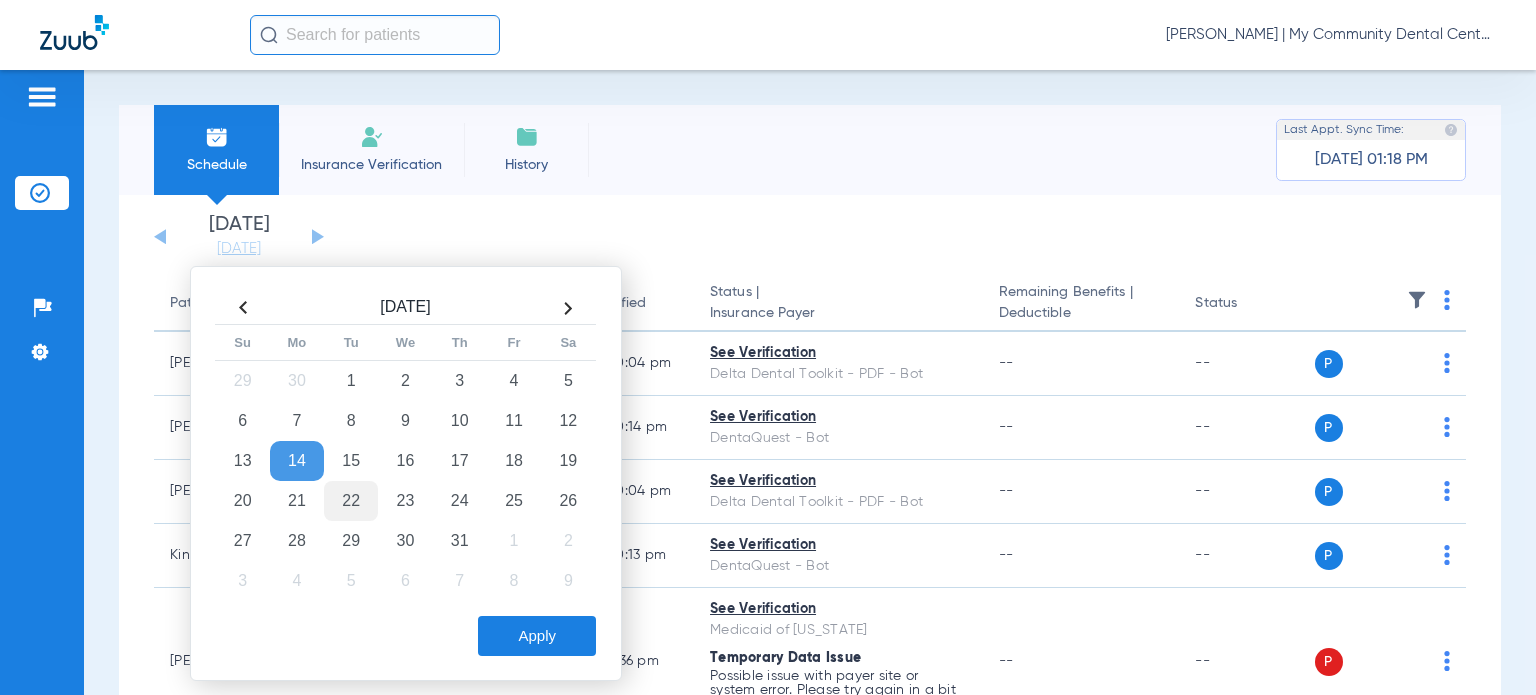 click on "22" 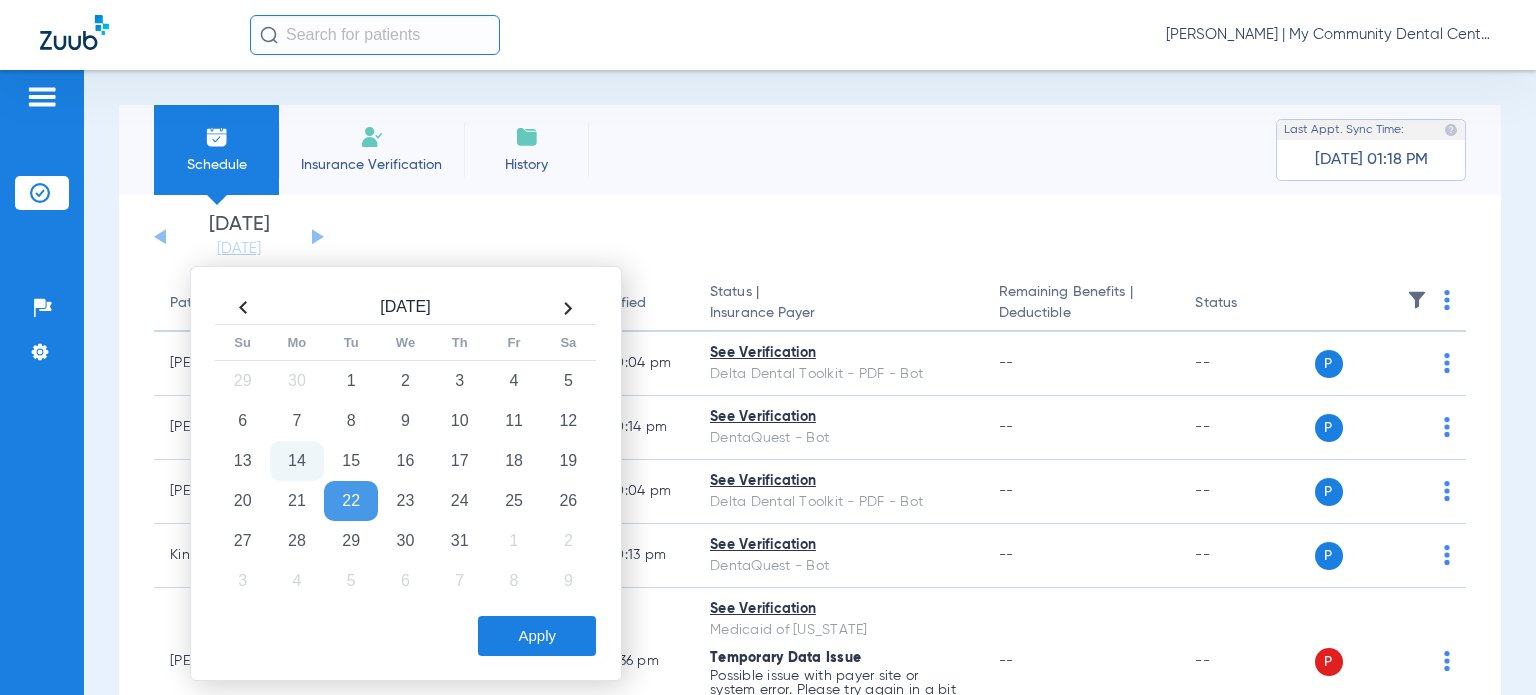 click on "Apply" 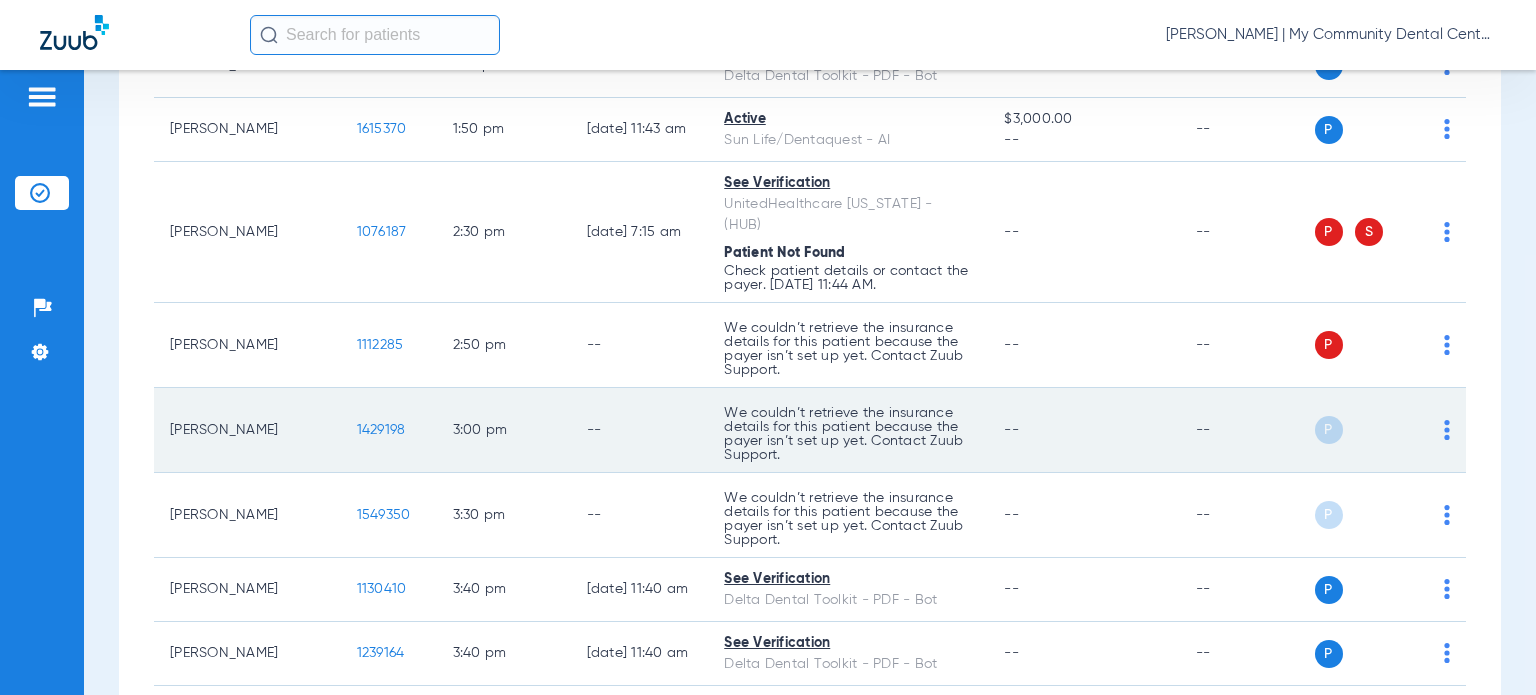 scroll, scrollTop: 2028, scrollLeft: 0, axis: vertical 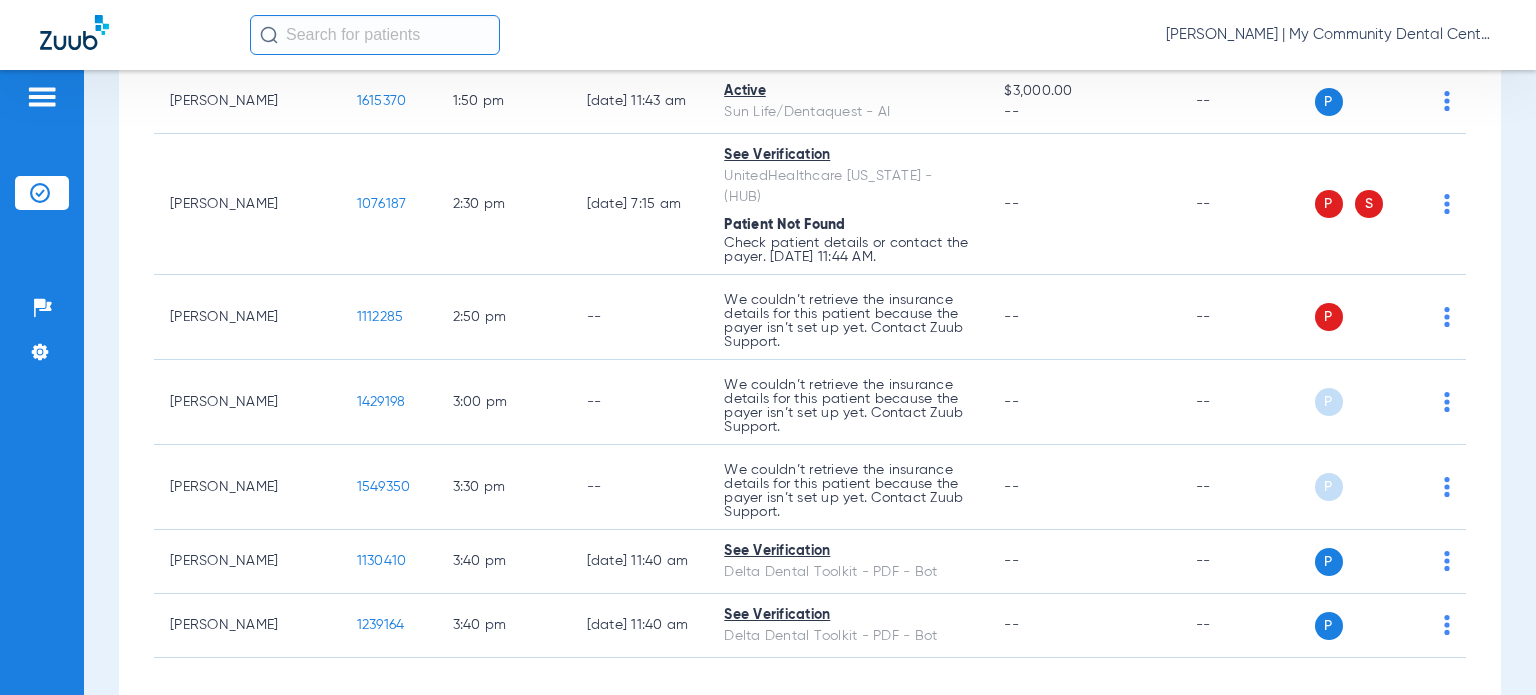 click on "Schedule Insurance Verification History  Last Appt. Sync Time:   07/11/25 - 01:18 PM   Saturday   05-10-2025   Sunday   05-11-2025   Monday   05-12-2025   Tuesday   05-13-2025   Wednesday   05-14-2025   Thursday   05-15-2025   Friday   05-16-2025   Saturday   05-17-2025   Sunday   05-18-2025   Monday   05-19-2025   Tuesday   05-20-2025   Wednesday   05-21-2025   Thursday   05-22-2025   Friday   05-23-2025   Saturday   05-24-2025   Sunday   05-25-2025   Monday   05-26-2025   Tuesday   05-27-2025   Wednesday   05-28-2025   Thursday   05-29-2025   Friday   05-30-2025   Saturday   05-31-2025   Sunday   06-01-2025   Monday   06-02-2025   Tuesday   06-03-2025   Wednesday   06-04-2025   Thursday   06-05-2025   Friday   06-06-2025   Saturday   06-07-2025   Sunday   06-08-2025   Monday   06-09-2025   Tuesday   06-10-2025   Wednesday   06-11-2025   Thursday   06-12-2025   Friday   06-13-2025   Saturday   06-14-2025   Sunday   06-15-2025   Monday   06-16-2025   Tuesday   06-17-2025   Wednesday   06-18-2025   Thursday  1" at bounding box center [810, 382] 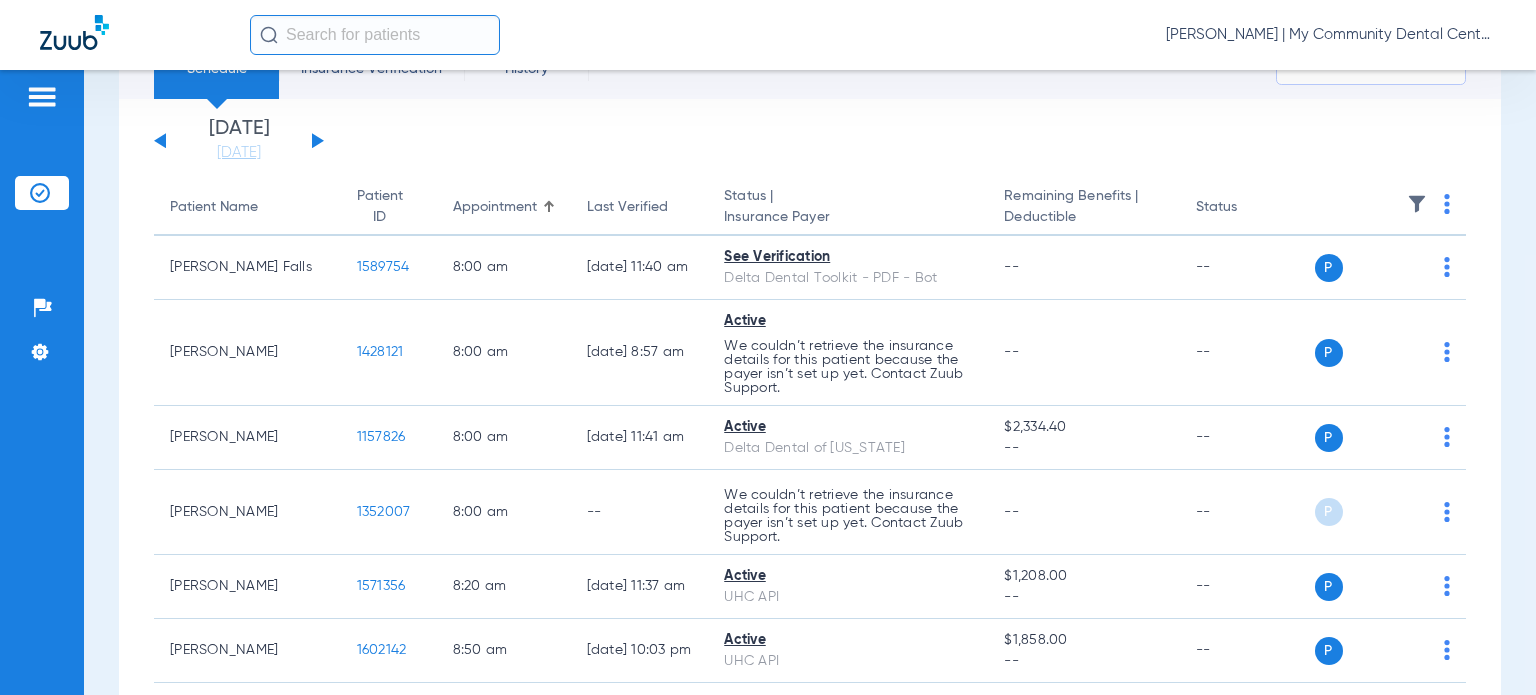 scroll, scrollTop: 0, scrollLeft: 0, axis: both 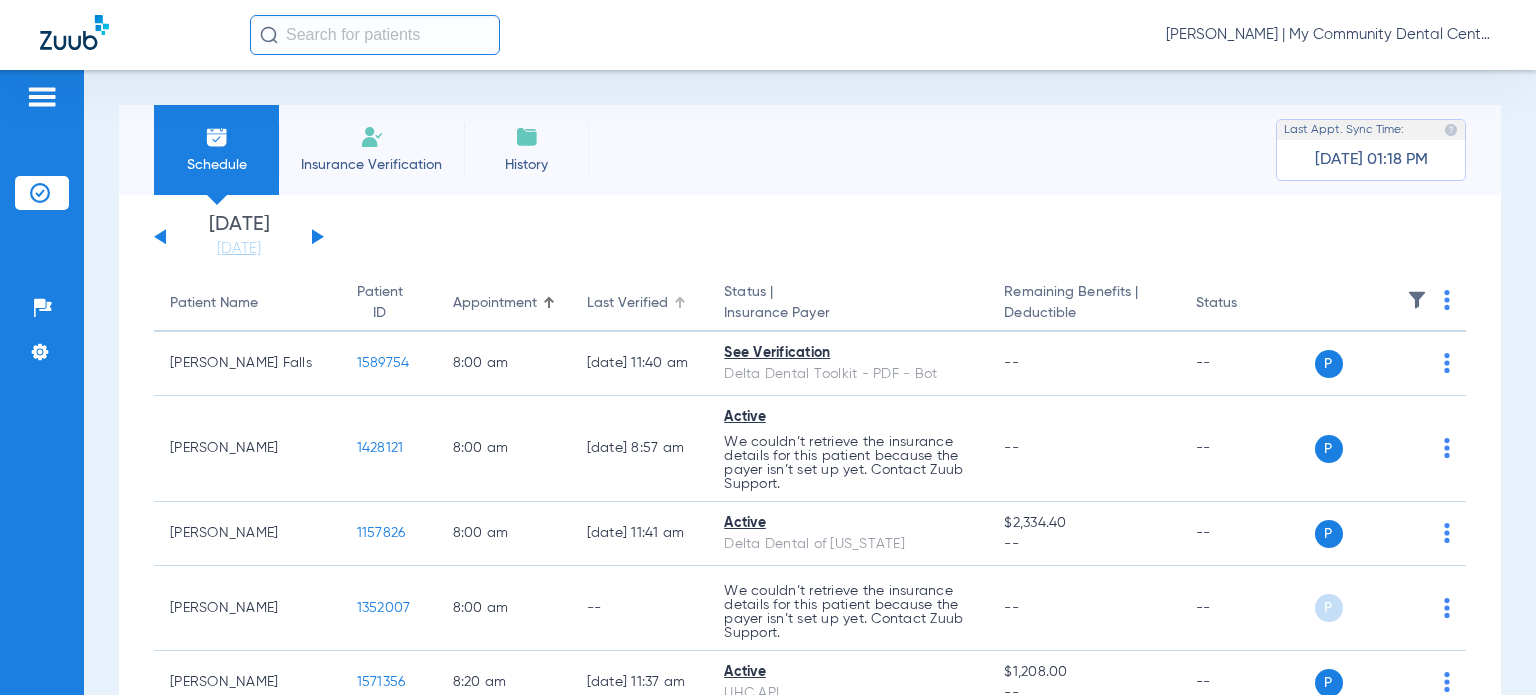 click on "Last Verified" 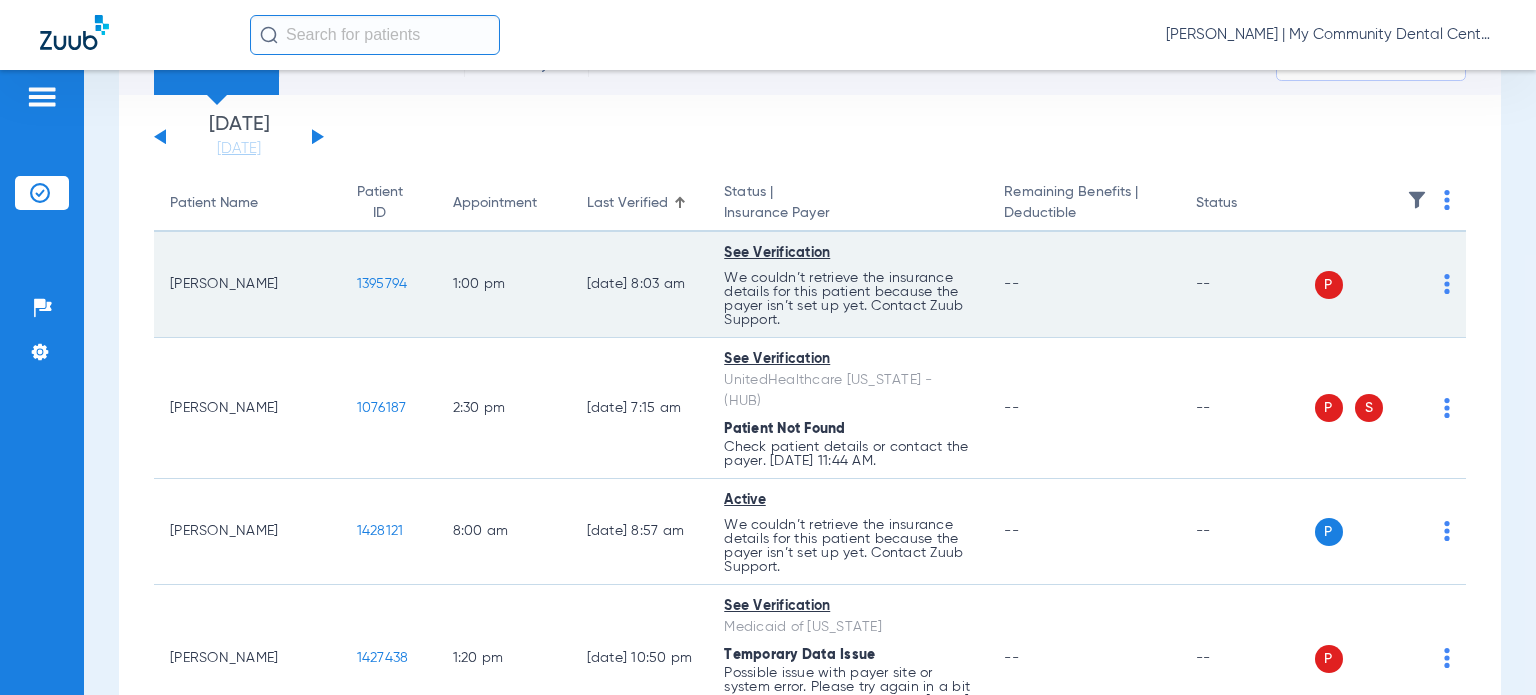 scroll, scrollTop: 200, scrollLeft: 0, axis: vertical 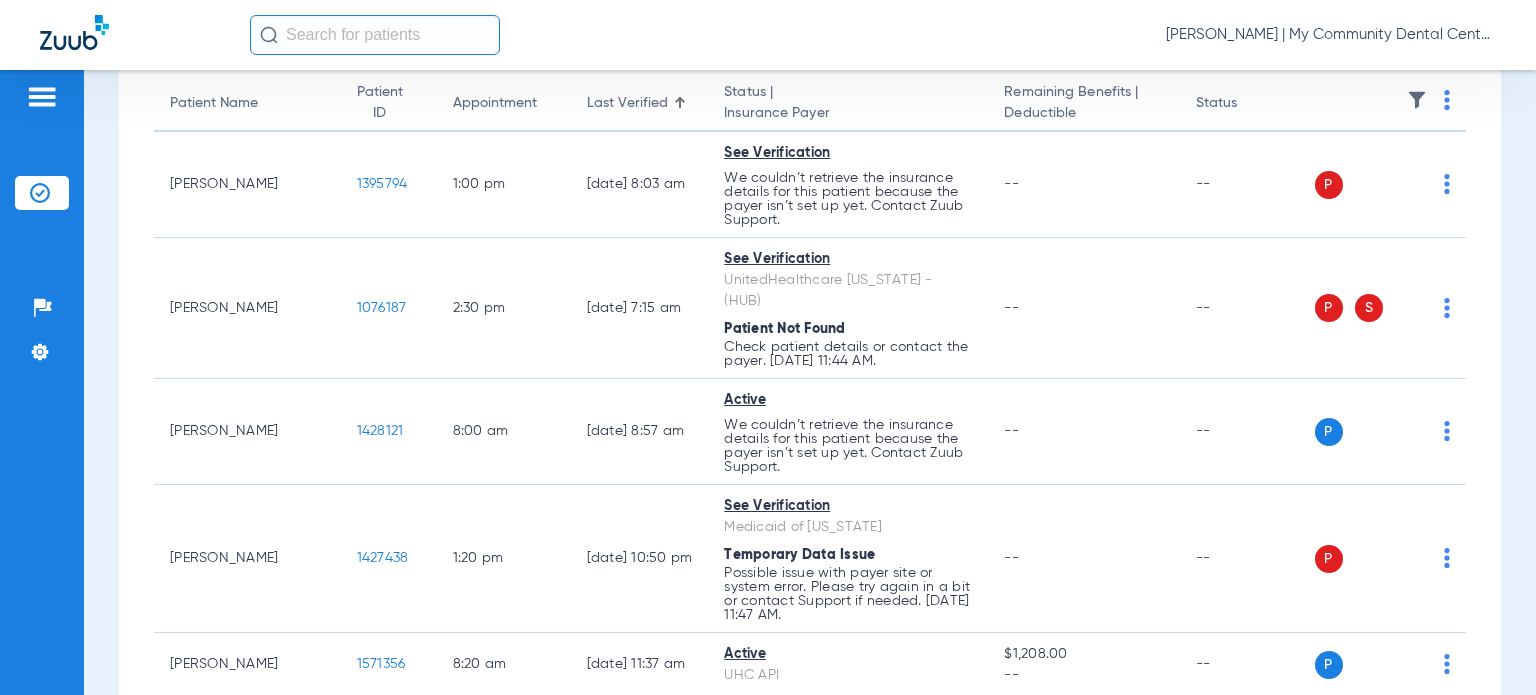 click on "Schedule Insurance Verification History  Last Appt. Sync Time:   07/11/25 - 01:18 PM   Saturday   05-10-2025   Sunday   05-11-2025   Monday   05-12-2025   Tuesday   05-13-2025   Wednesday   05-14-2025   Thursday   05-15-2025   Friday   05-16-2025   Saturday   05-17-2025   Sunday   05-18-2025   Monday   05-19-2025   Tuesday   05-20-2025   Wednesday   05-21-2025   Thursday   05-22-2025   Friday   05-23-2025   Saturday   05-24-2025   Sunday   05-25-2025   Monday   05-26-2025   Tuesday   05-27-2025   Wednesday   05-28-2025   Thursday   05-29-2025   Friday   05-30-2025   Saturday   05-31-2025   Sunday   06-01-2025   Monday   06-02-2025   Tuesday   06-03-2025   Wednesday   06-04-2025   Thursday   06-05-2025   Friday   06-06-2025   Saturday   06-07-2025   Sunday   06-08-2025   Monday   06-09-2025   Tuesday   06-10-2025   Wednesday   06-11-2025   Thursday   06-12-2025   Friday   06-13-2025   Saturday   06-14-2025   Sunday   06-15-2025   Monday   06-16-2025   Tuesday   06-17-2025   Wednesday   06-18-2025   Thursday  1" at bounding box center (810, 382) 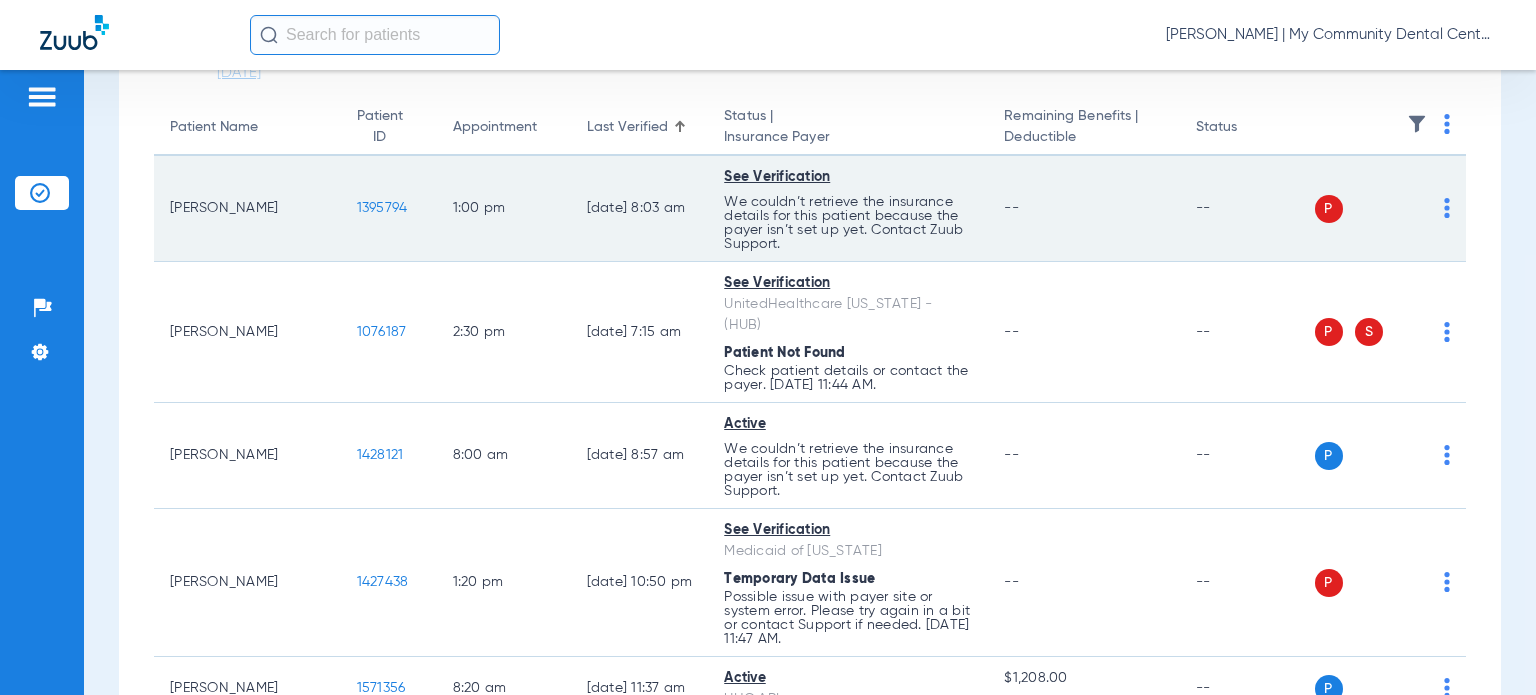 scroll, scrollTop: 0, scrollLeft: 0, axis: both 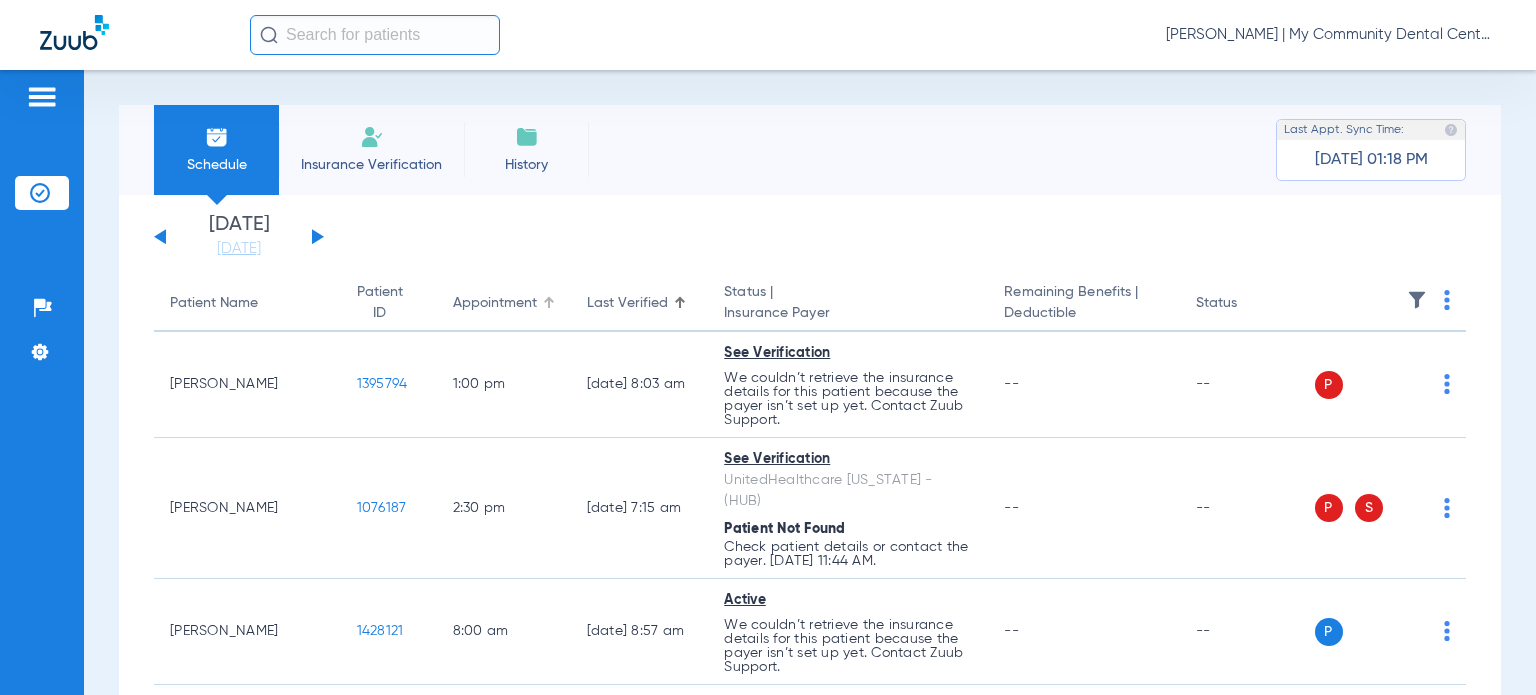 click on "Appointment" 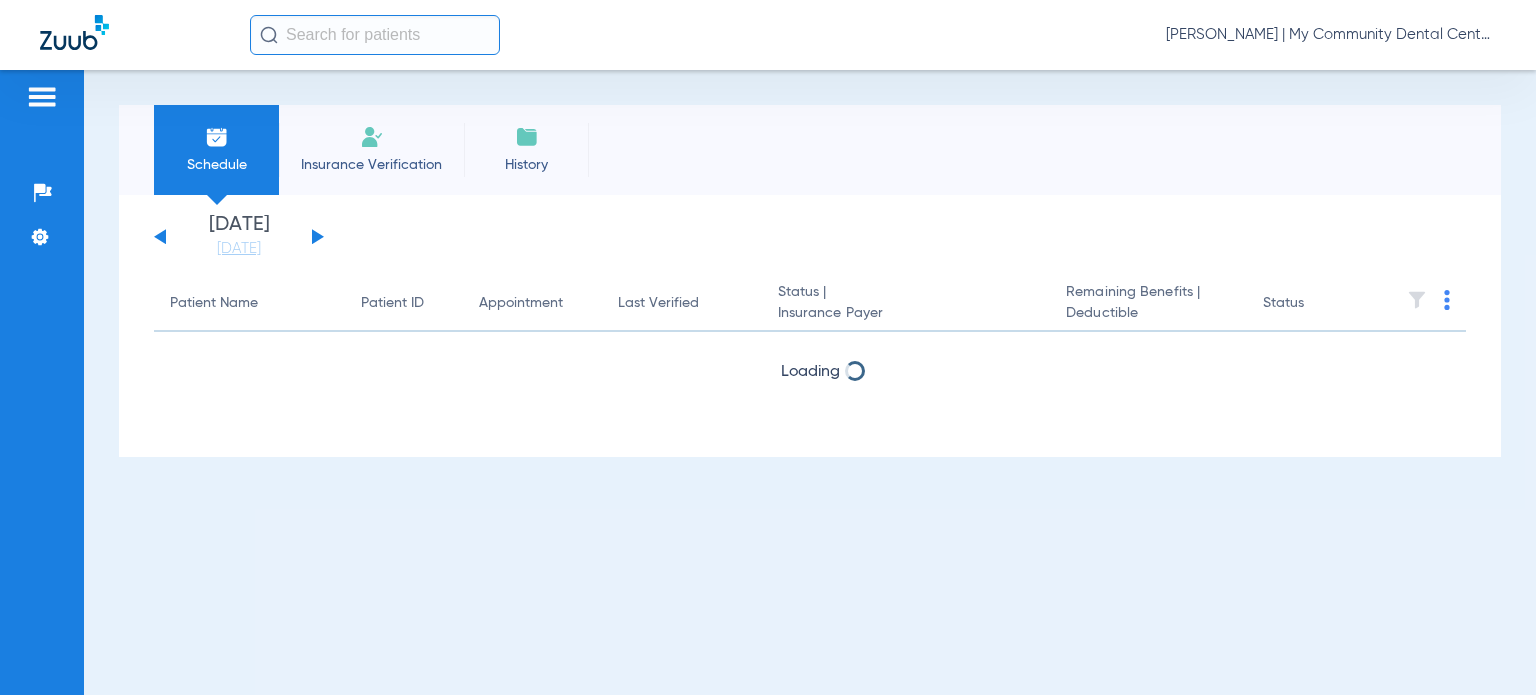 scroll, scrollTop: 0, scrollLeft: 0, axis: both 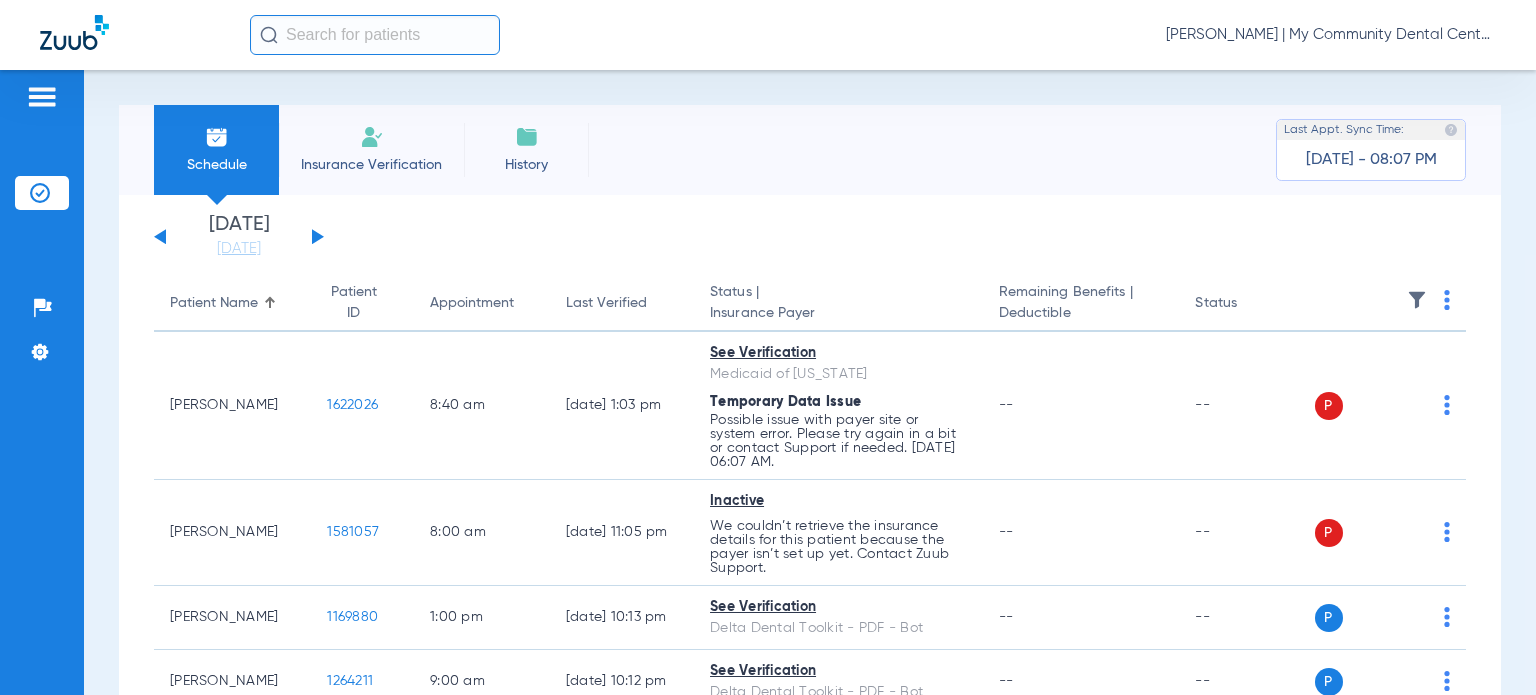 click on "[PERSON_NAME] | My Community Dental Centers" 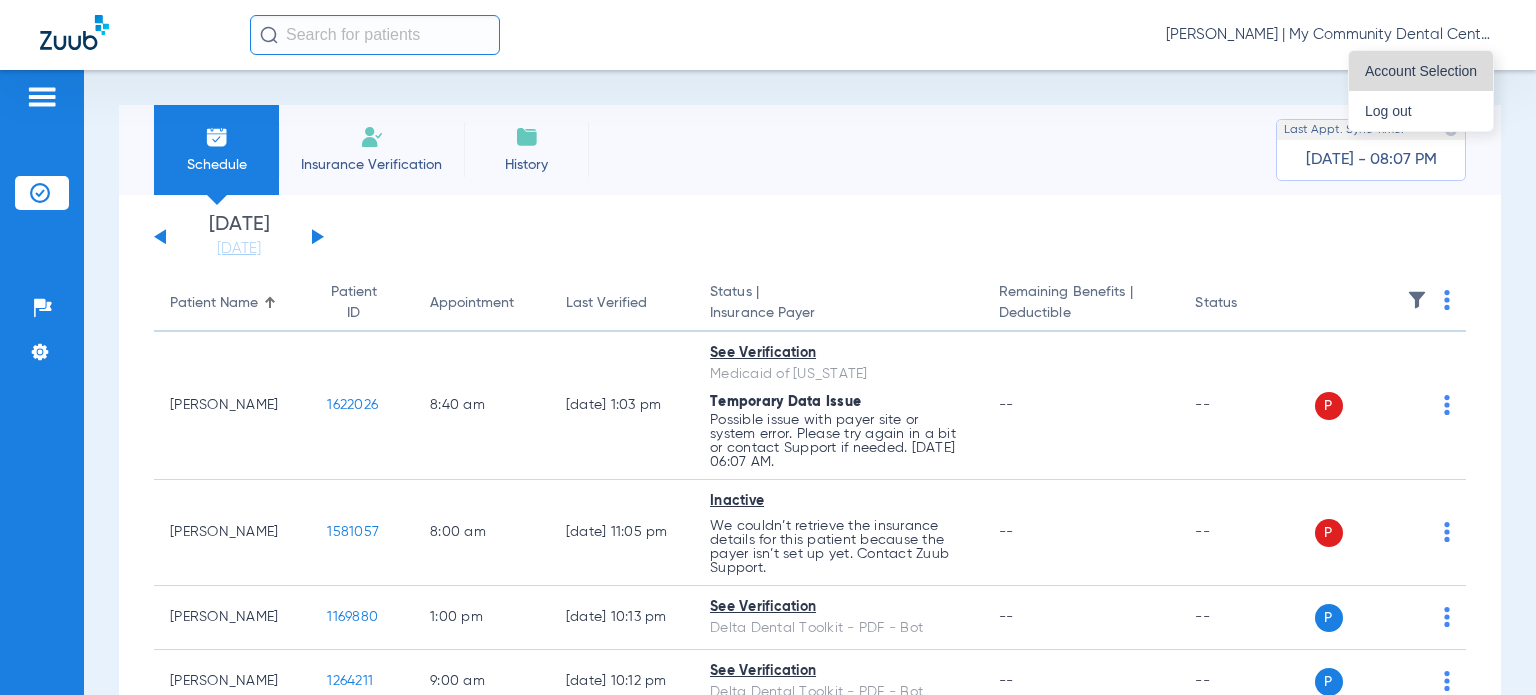 click on "Account Selection" at bounding box center (1421, 71) 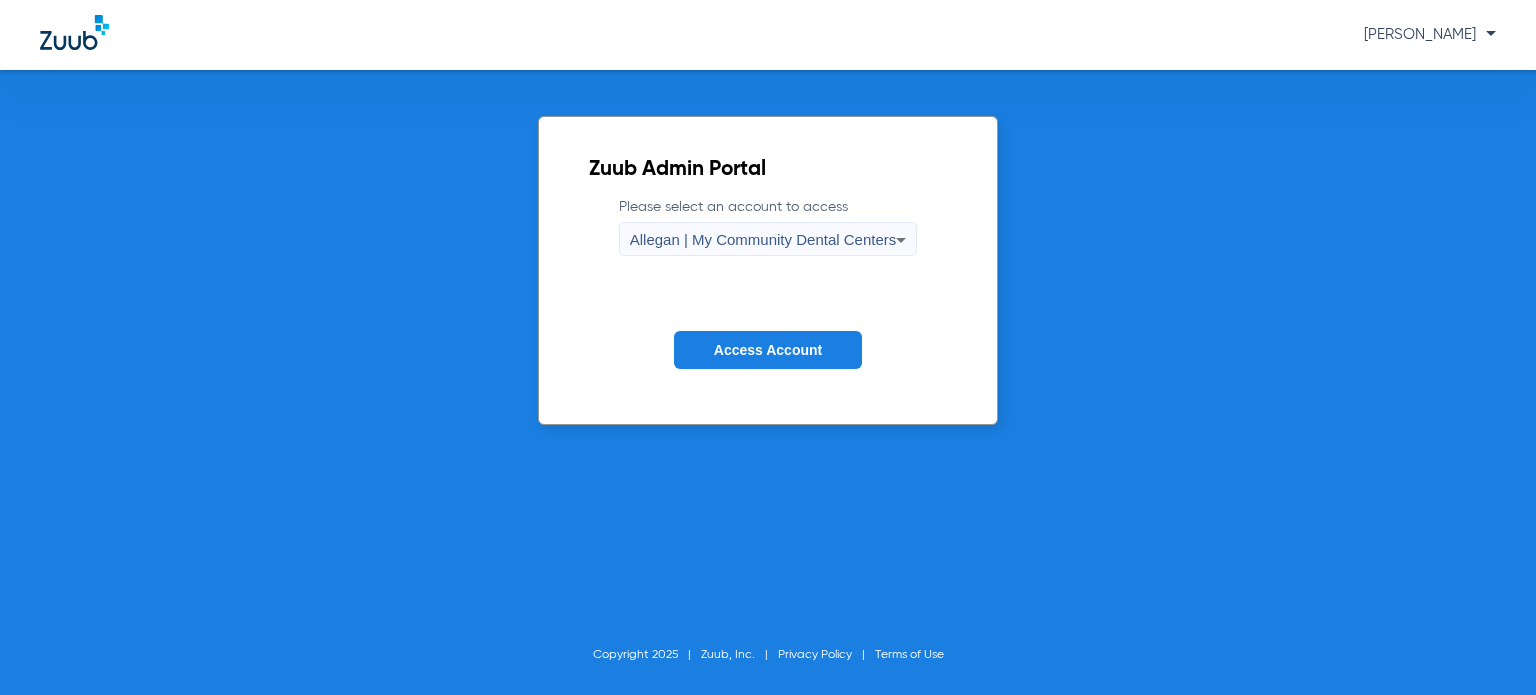 click on "Allegan | My Community Dental Centers" at bounding box center (763, 240) 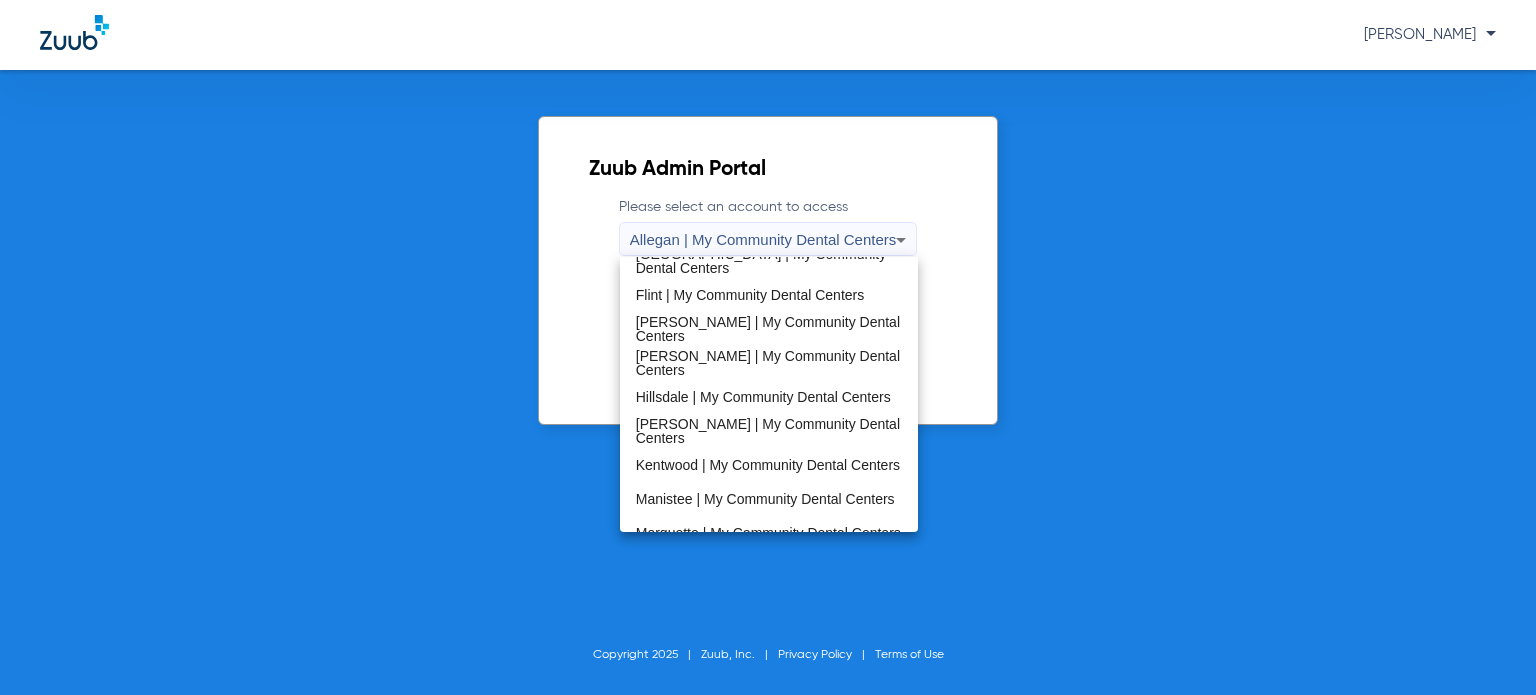 scroll, scrollTop: 643, scrollLeft: 0, axis: vertical 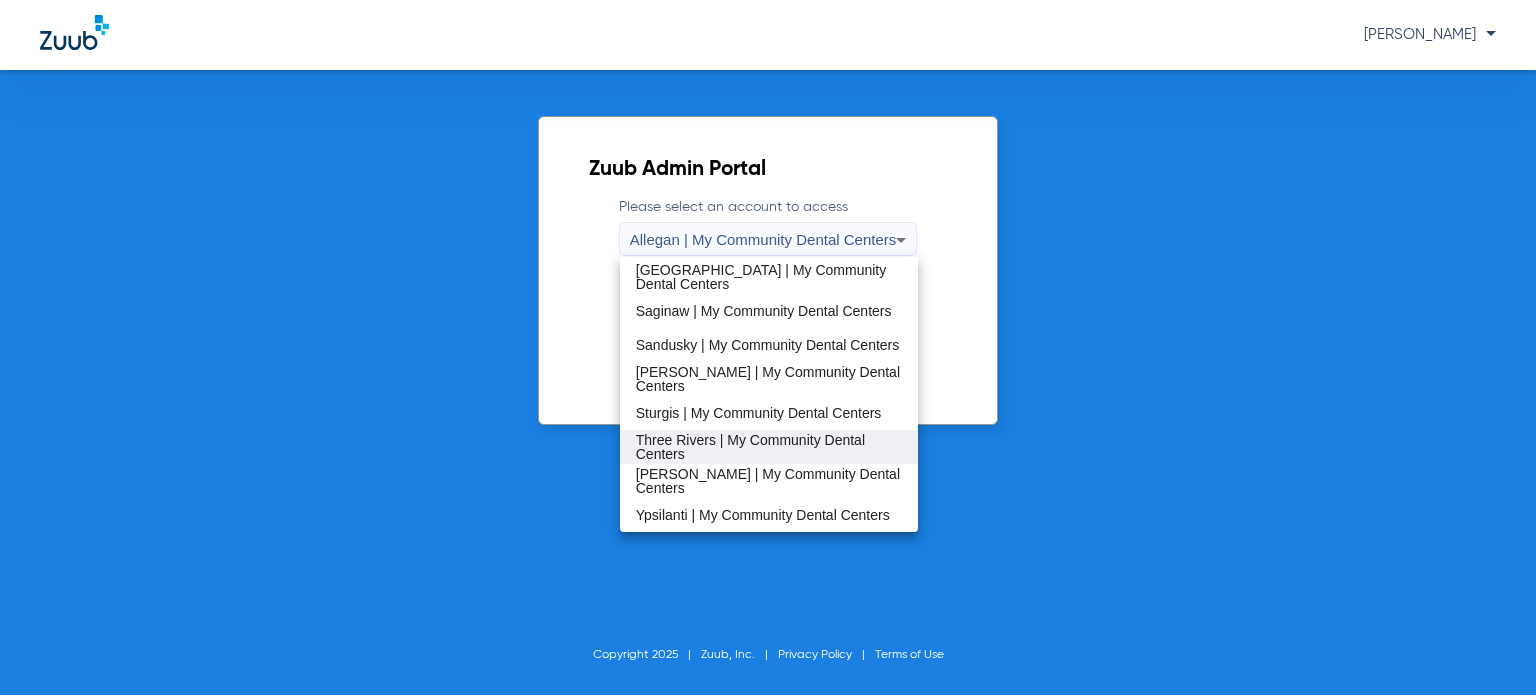 click on "Three Rivers | My Community Dental Centers" at bounding box center (769, 447) 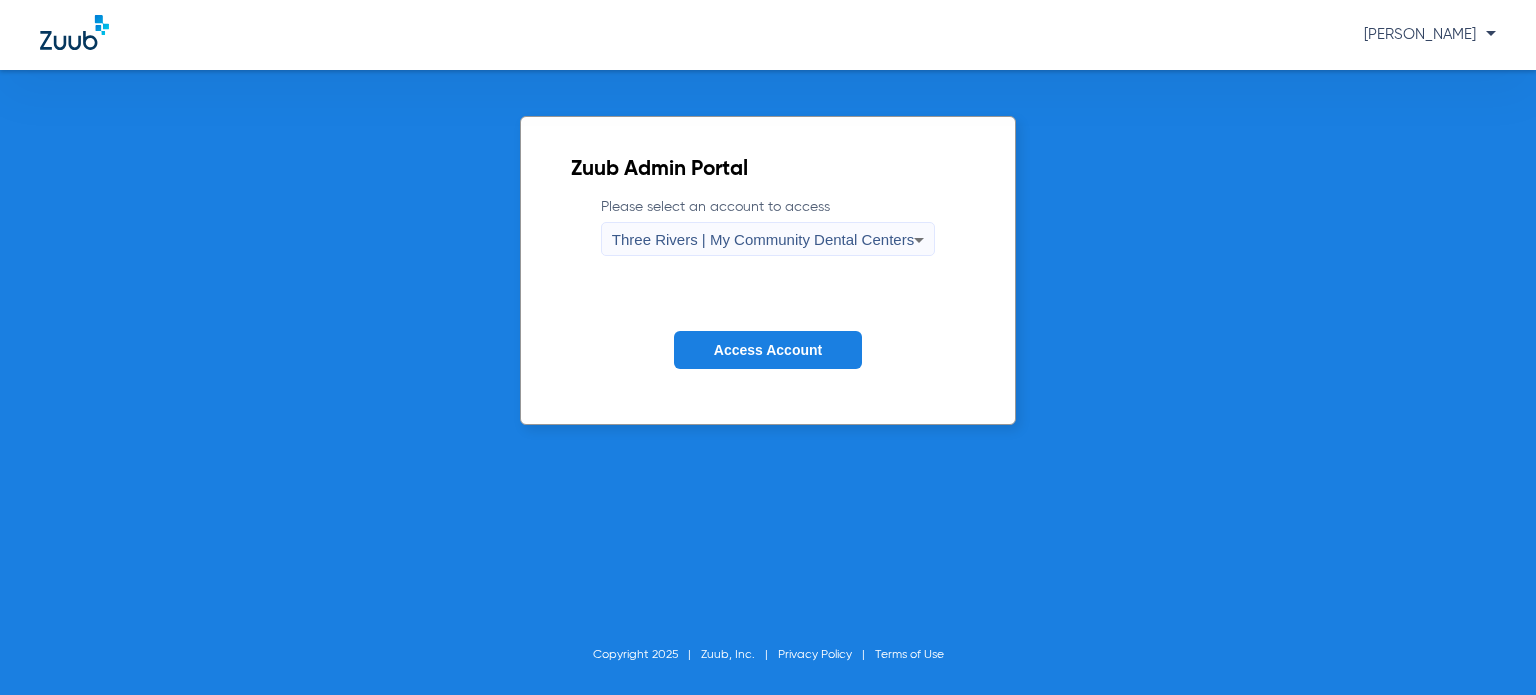 click on "Access Account" 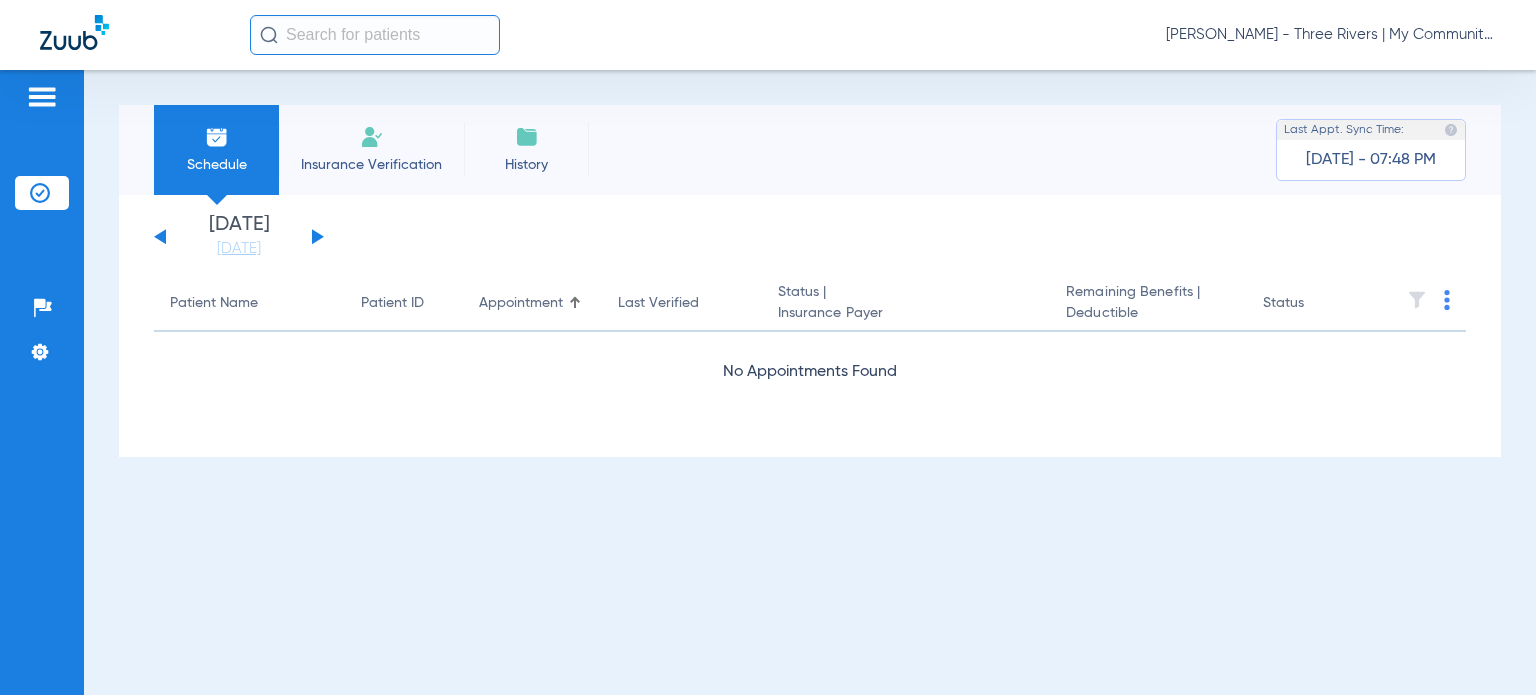 click on "[DATE]   [DATE]   [DATE]   [DATE]   [DATE]   [DATE]   [DATE]   [DATE]   [DATE]   [DATE]   [DATE]   [DATE]   [DATE]   [DATE]   [DATE]   [DATE]   [DATE]   [DATE]   [DATE]   [DATE]   [DATE]   [DATE]   [DATE]   [DATE]   [DATE]   [DATE]   [DATE]   [DATE]   [DATE]   [DATE]   [DATE]   [DATE]   [DATE]   [DATE]   [DATE]   [DATE]   [DATE]   [DATE]   [DATE]   [DATE]   [DATE]   [DATE]   [DATE]   [DATE]  Su Mo" 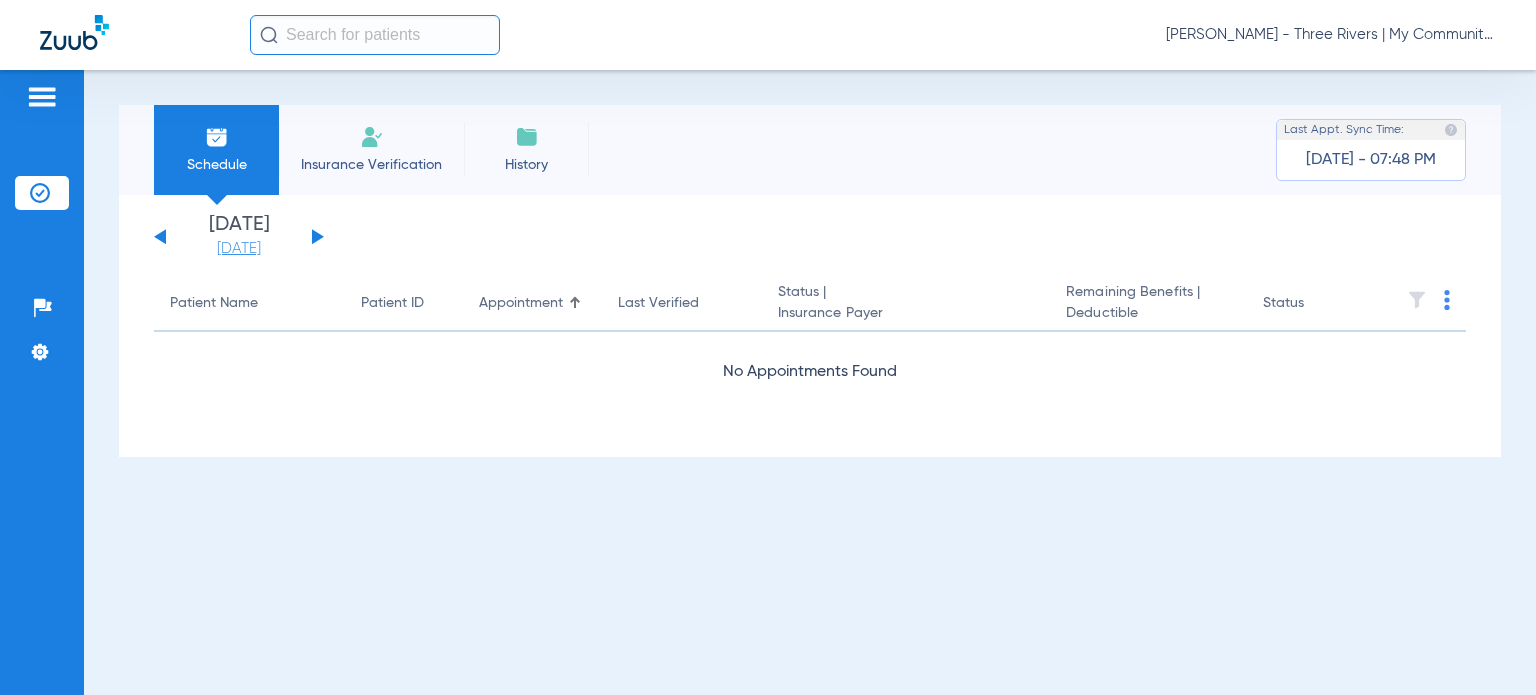 click on "[DATE]" 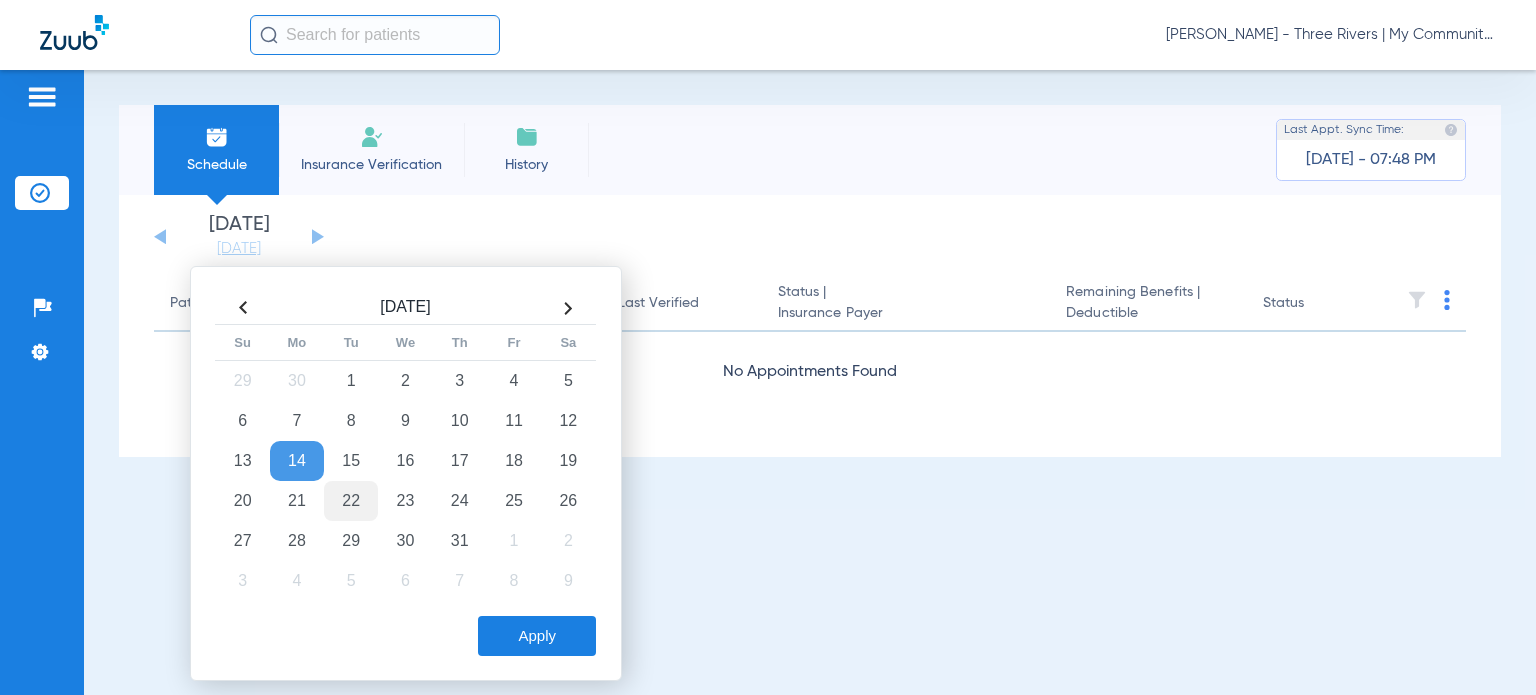 click on "22" 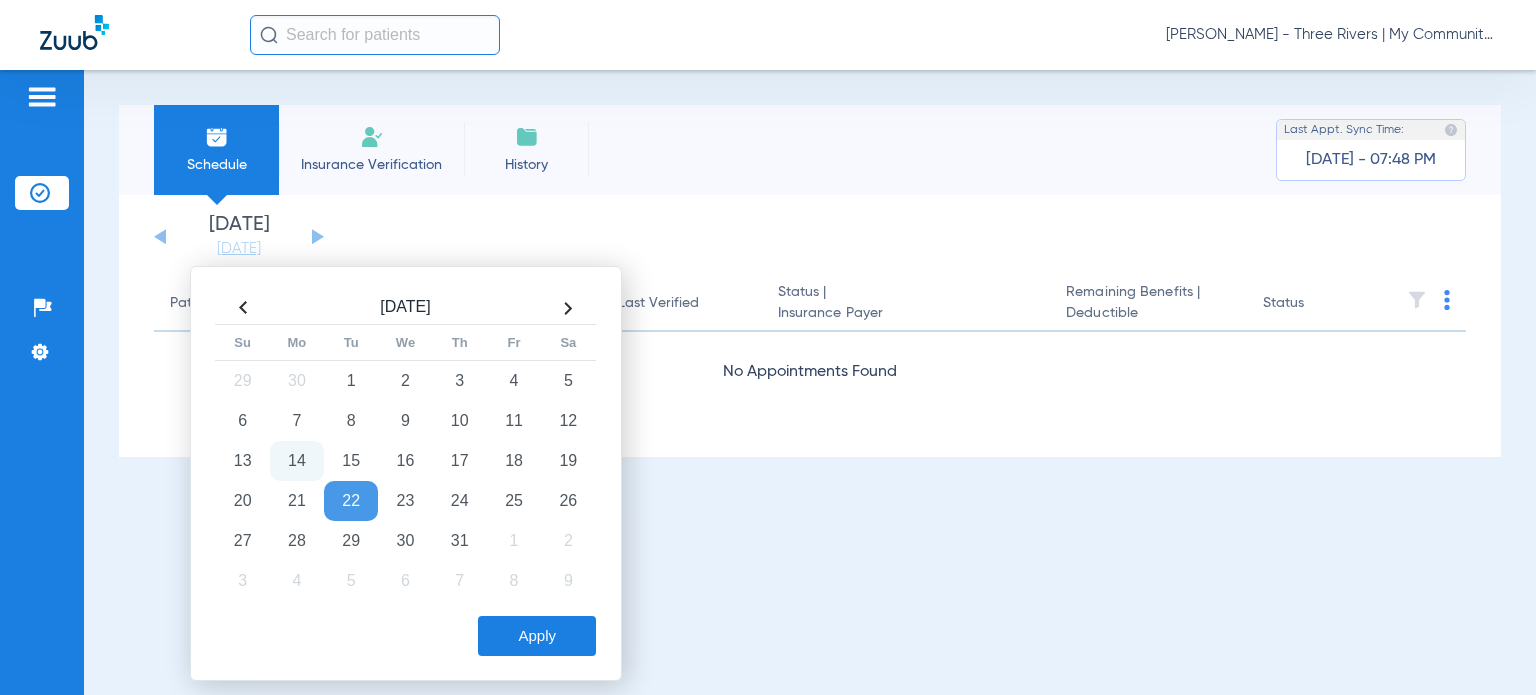 click on "Apply" 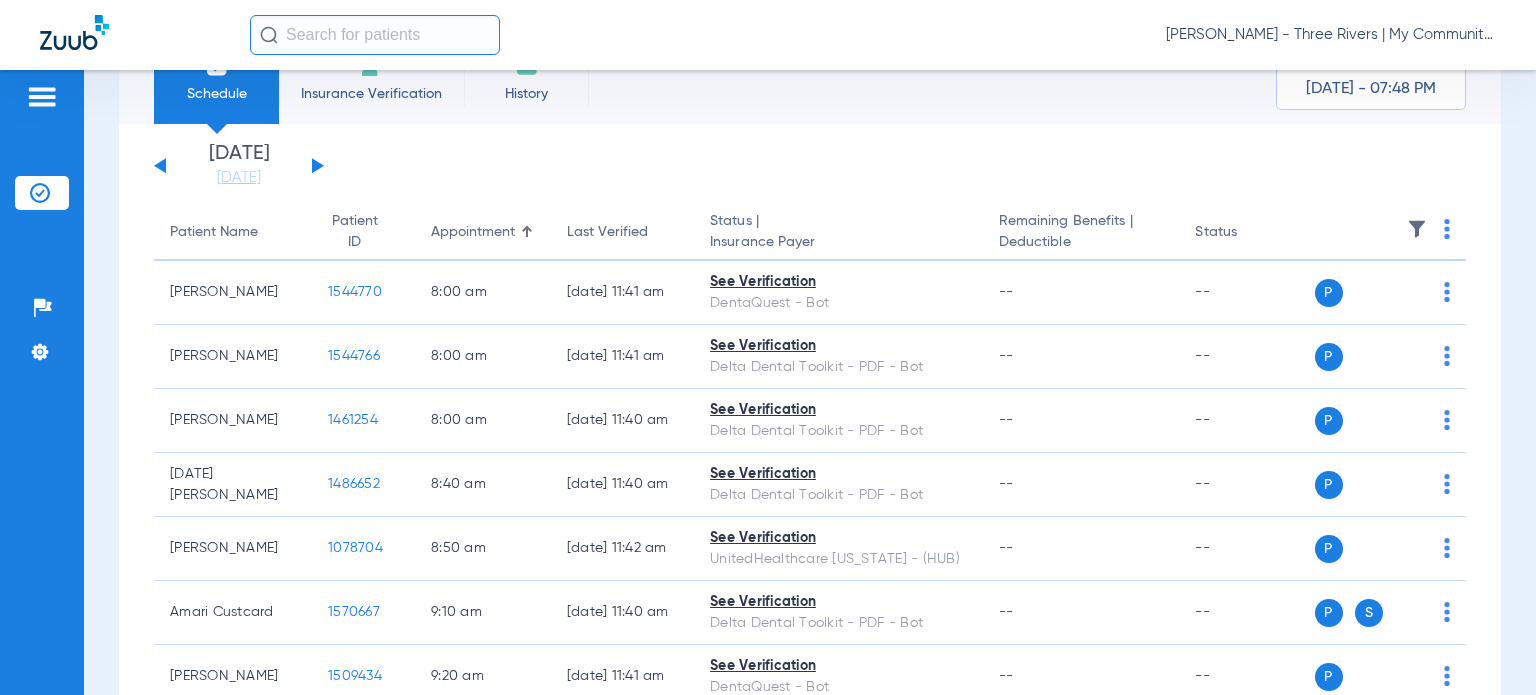 scroll, scrollTop: 0, scrollLeft: 0, axis: both 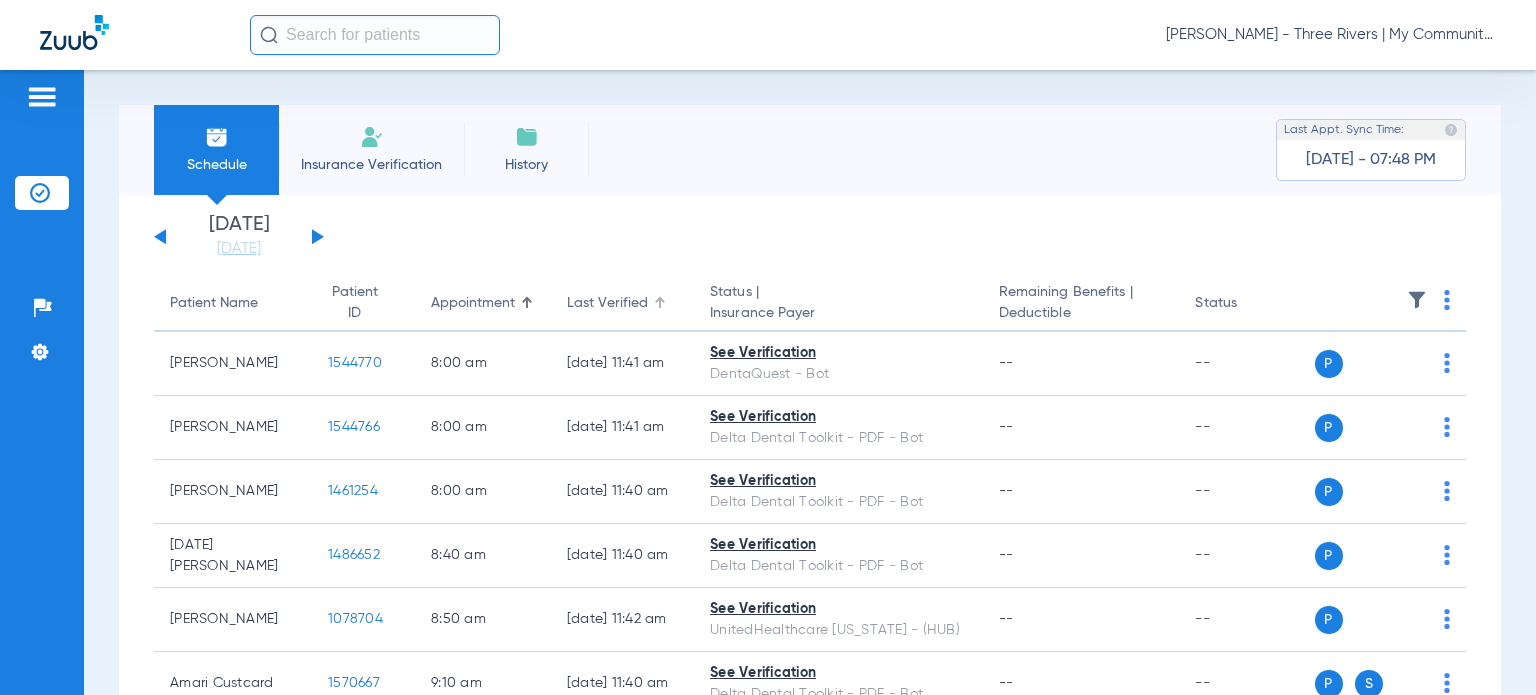 click on "Last Verified" 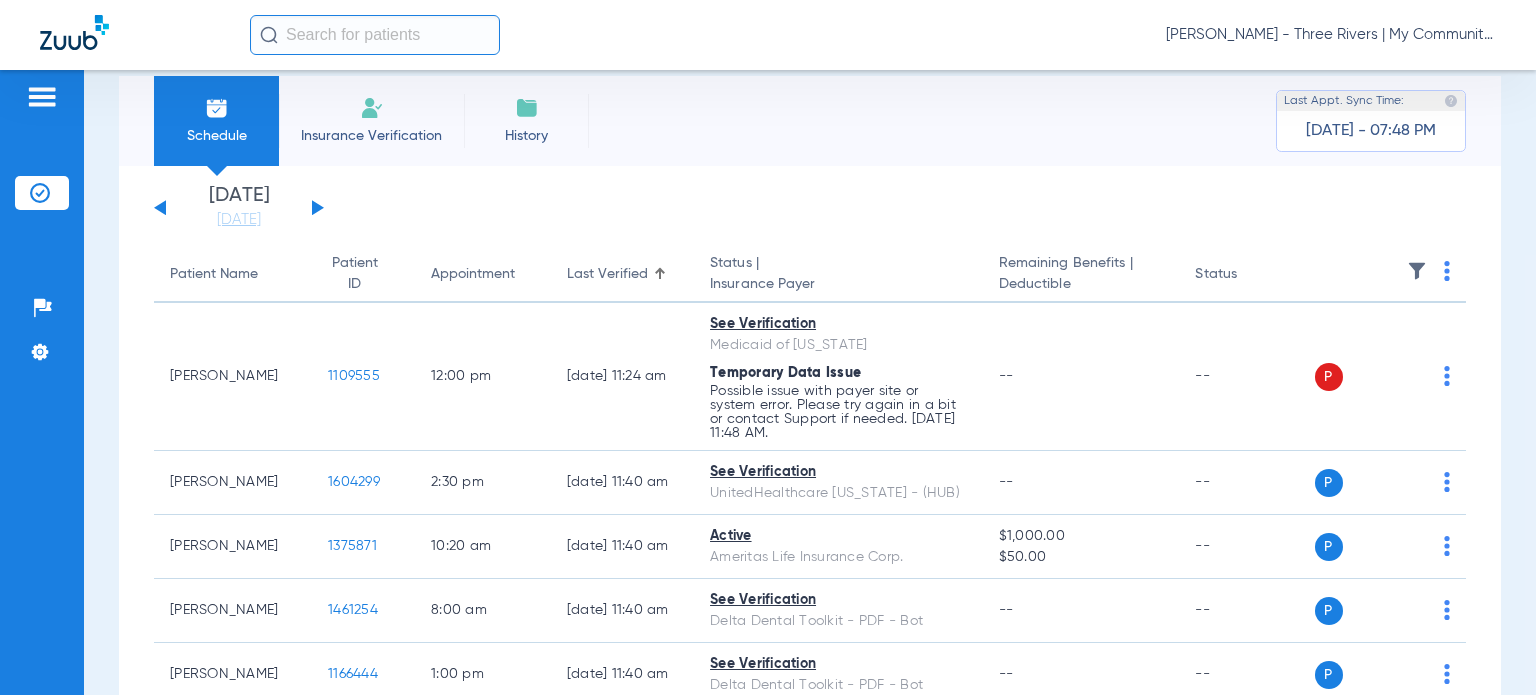 scroll, scrollTop: 0, scrollLeft: 0, axis: both 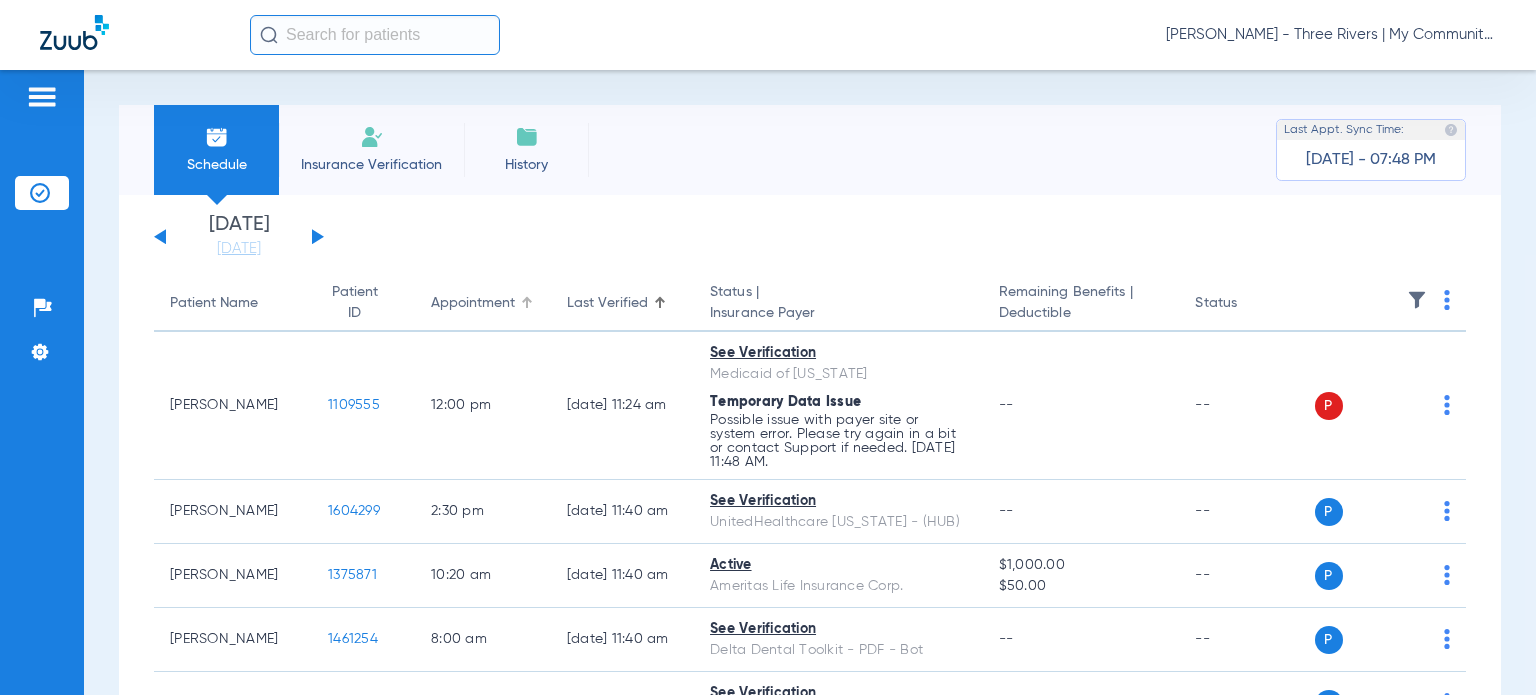 click on "Appointment" 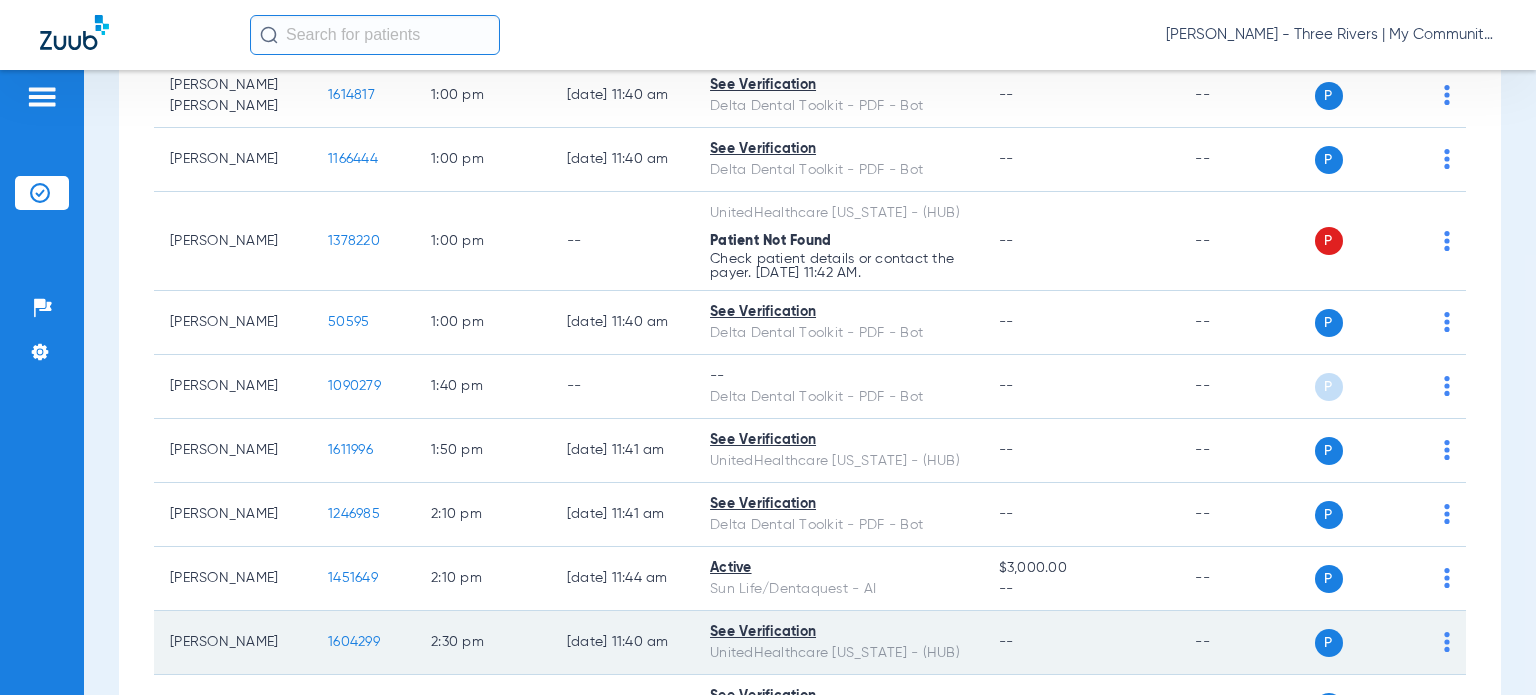 scroll, scrollTop: 1945, scrollLeft: 0, axis: vertical 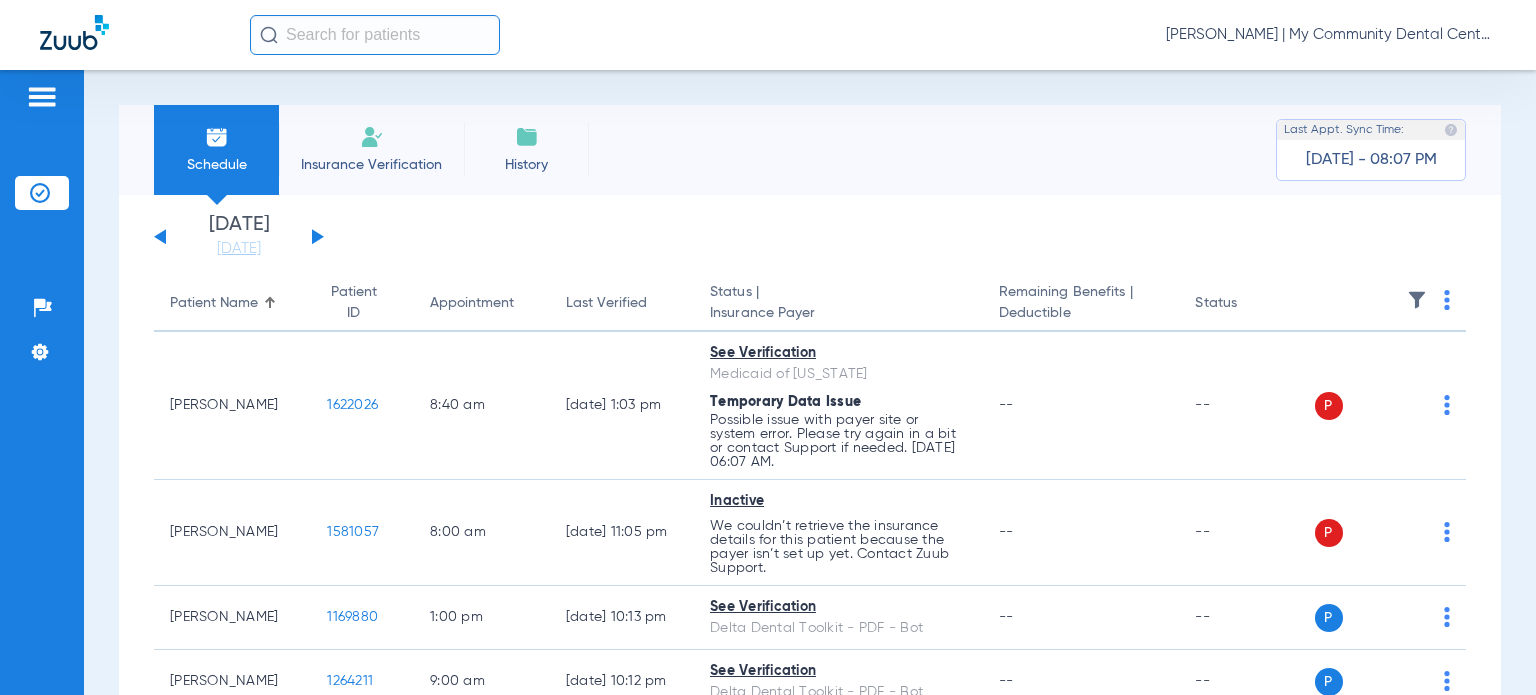 click on "[PERSON_NAME] | My Community Dental Centers" 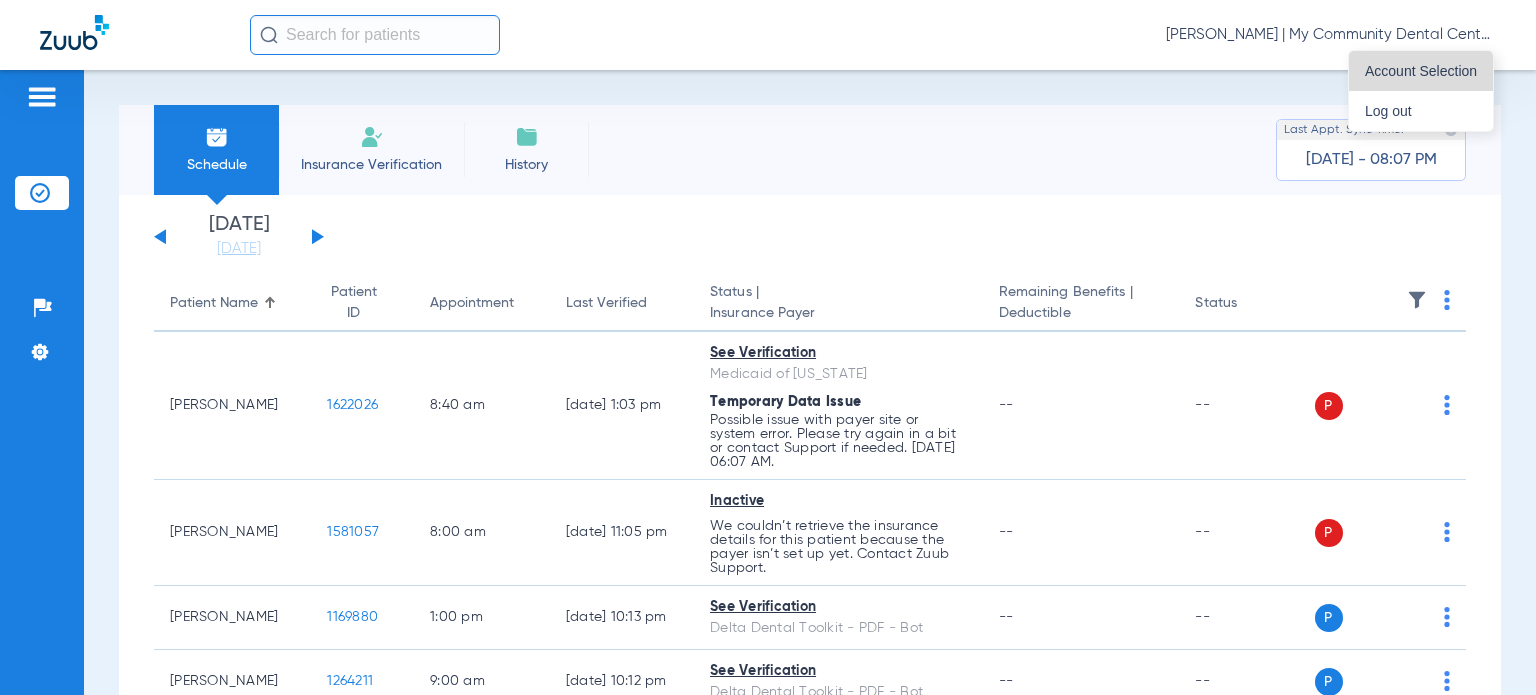 click on "Account Selection" at bounding box center (1421, 71) 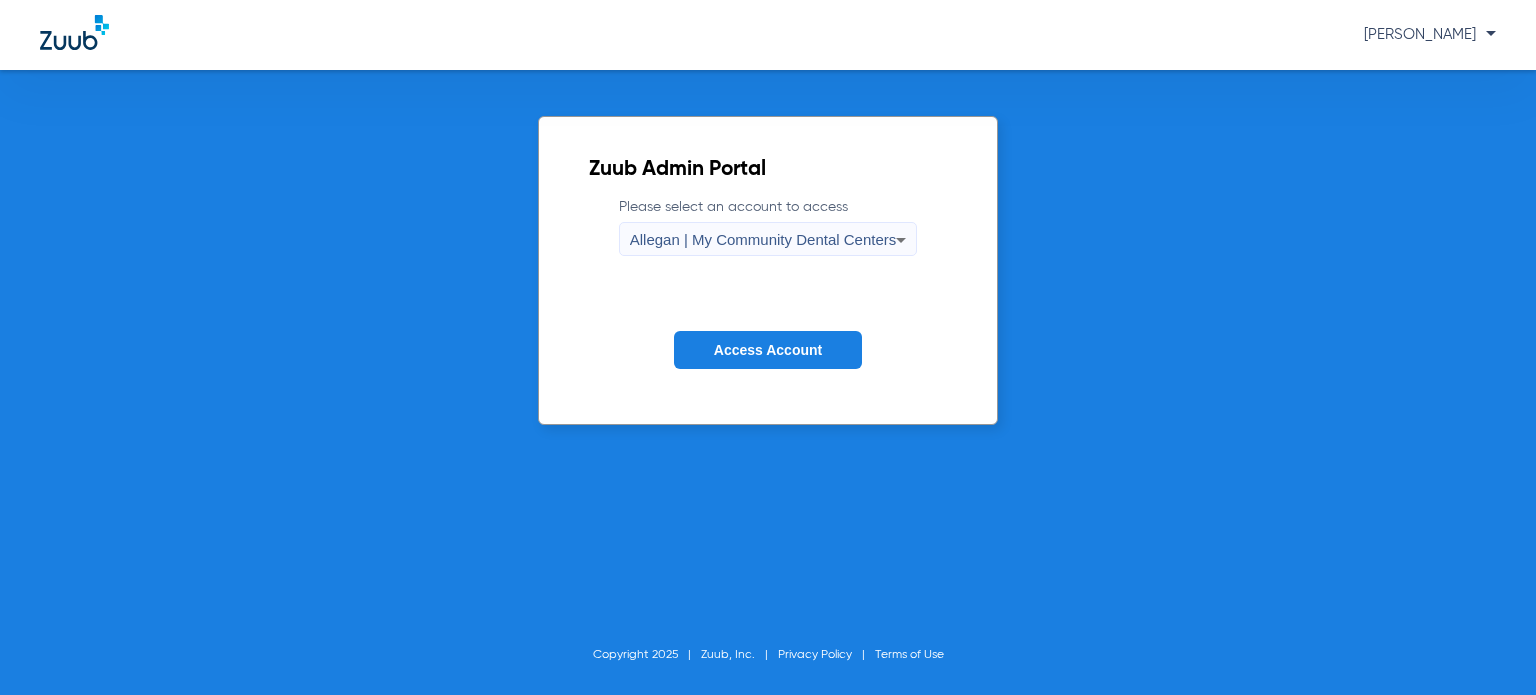 click on "Allegan | My Community Dental Centers" at bounding box center [763, 239] 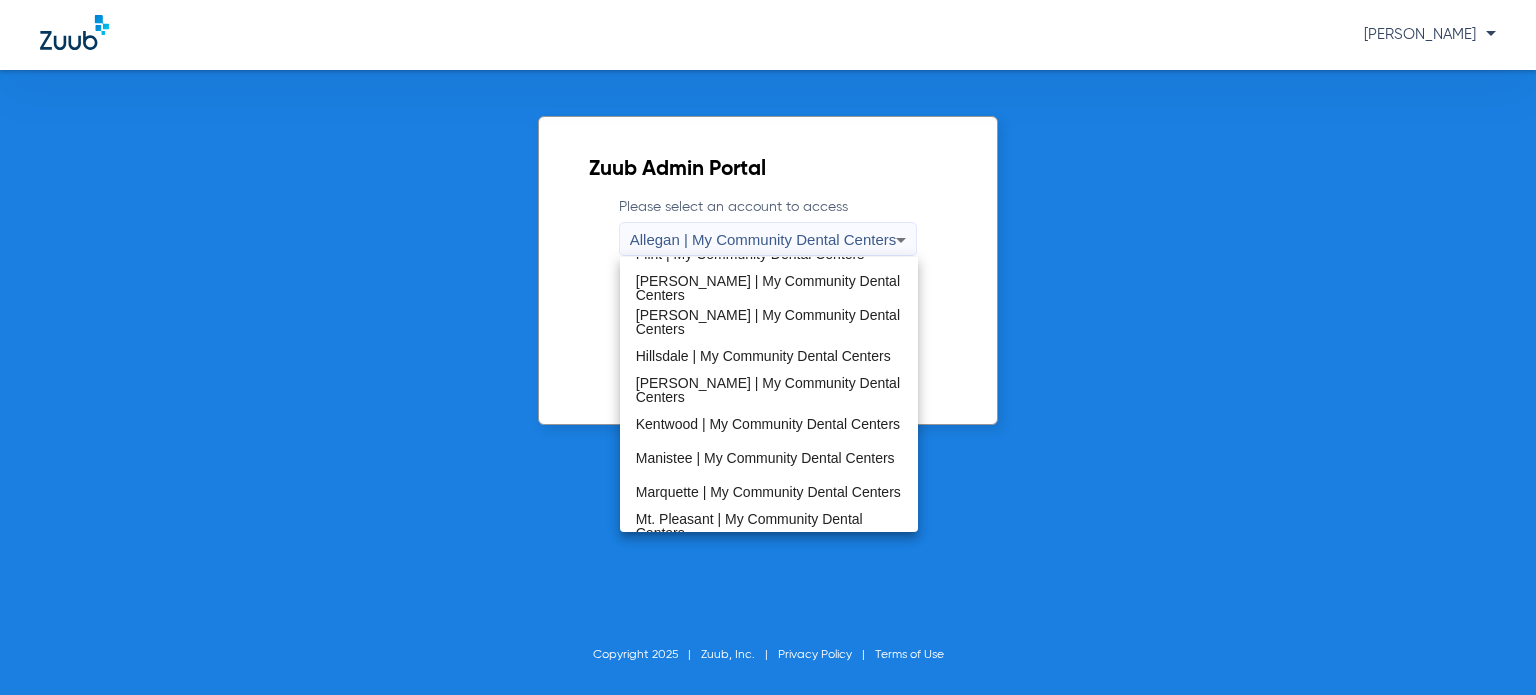 scroll, scrollTop: 643, scrollLeft: 0, axis: vertical 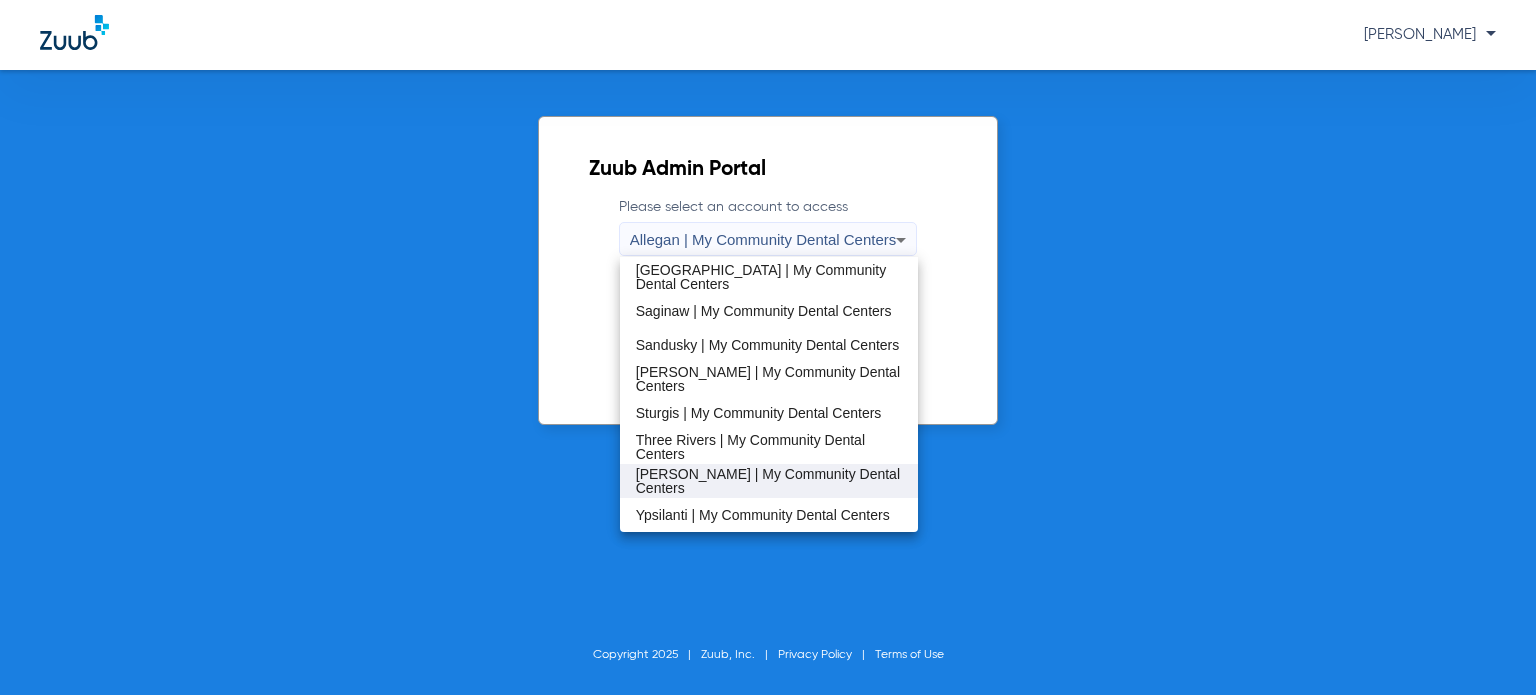 click on "[PERSON_NAME] | My Community Dental Centers" at bounding box center (769, 481) 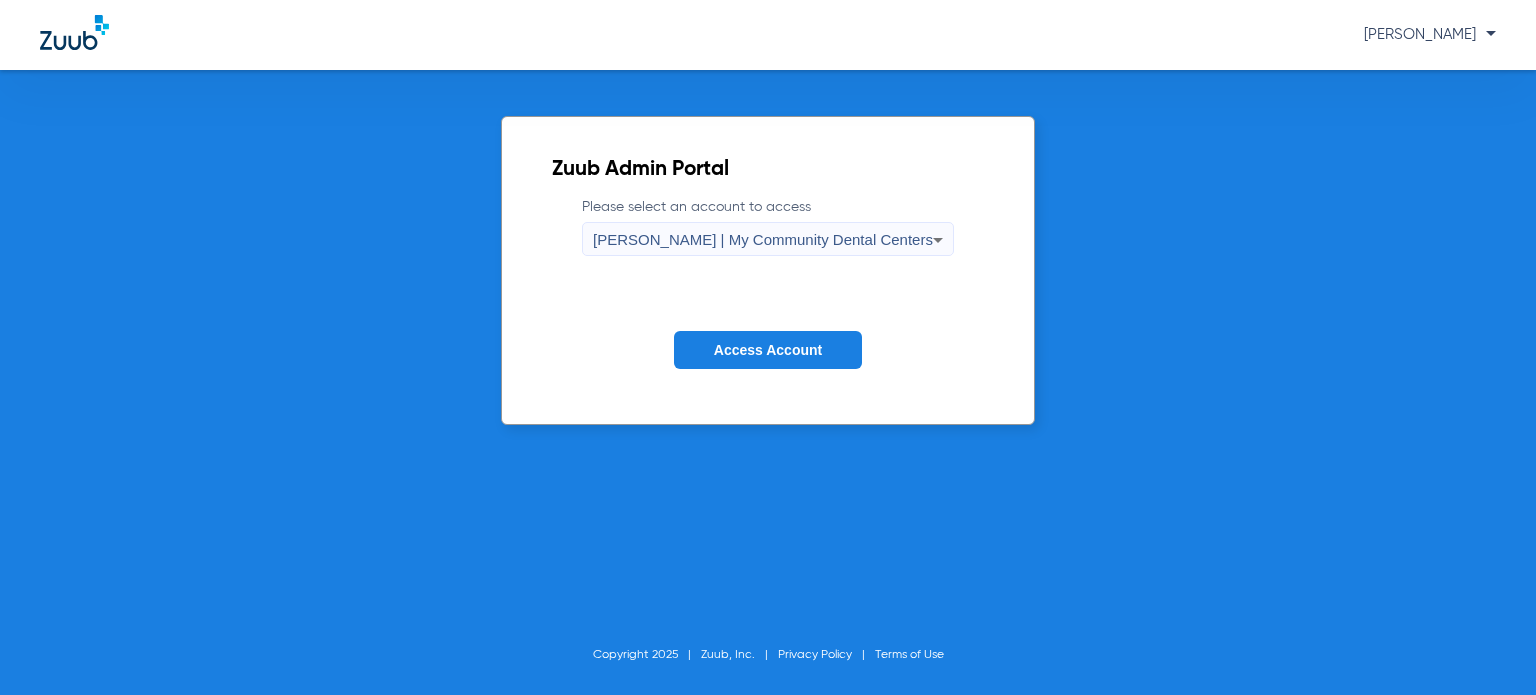 click on "Access Account" 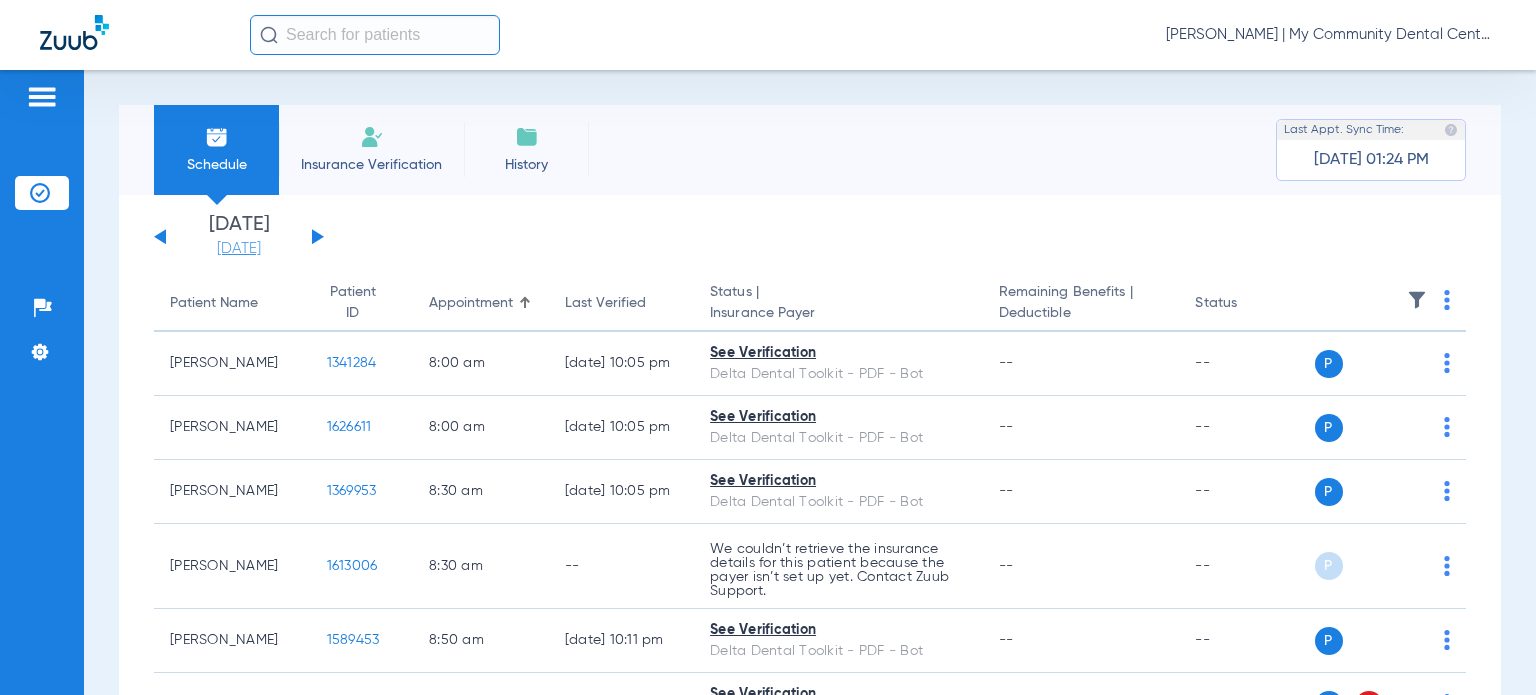 click on "[DATE]" 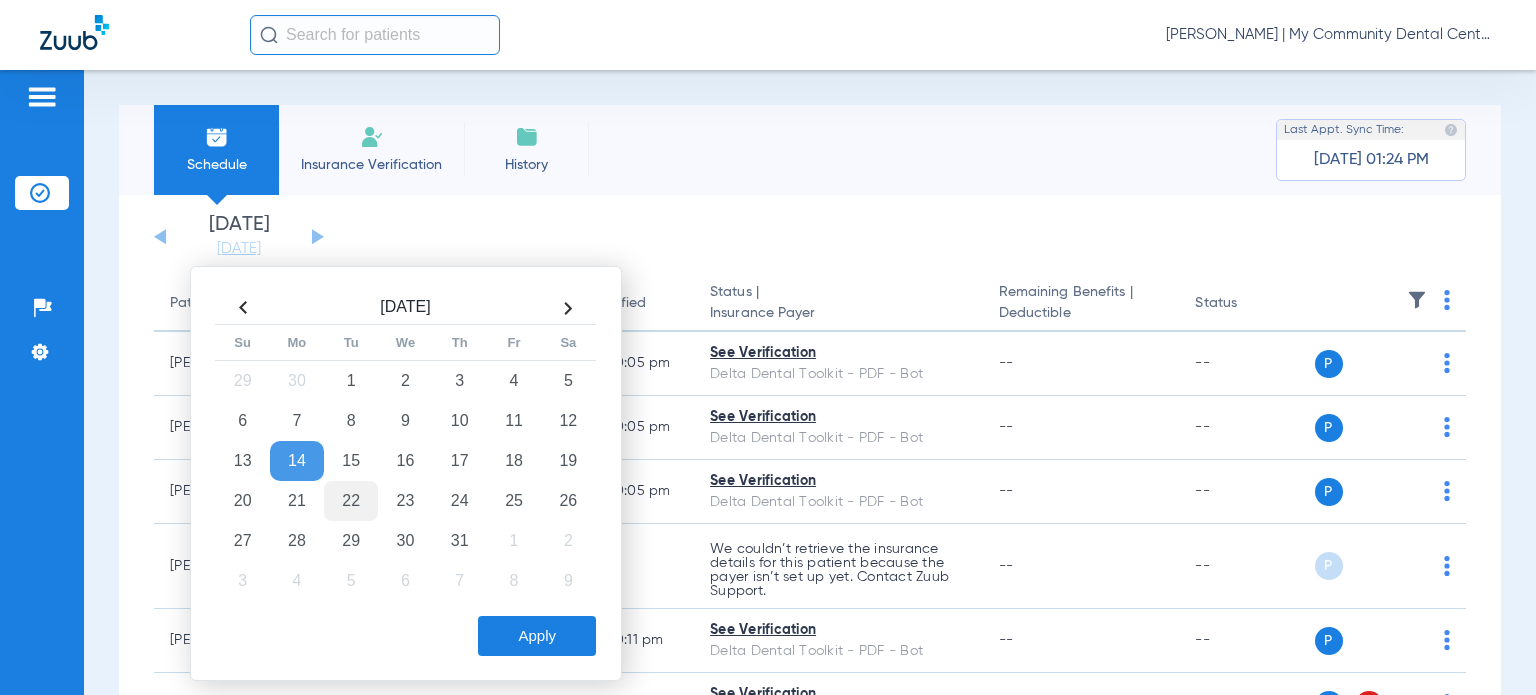 click on "22" 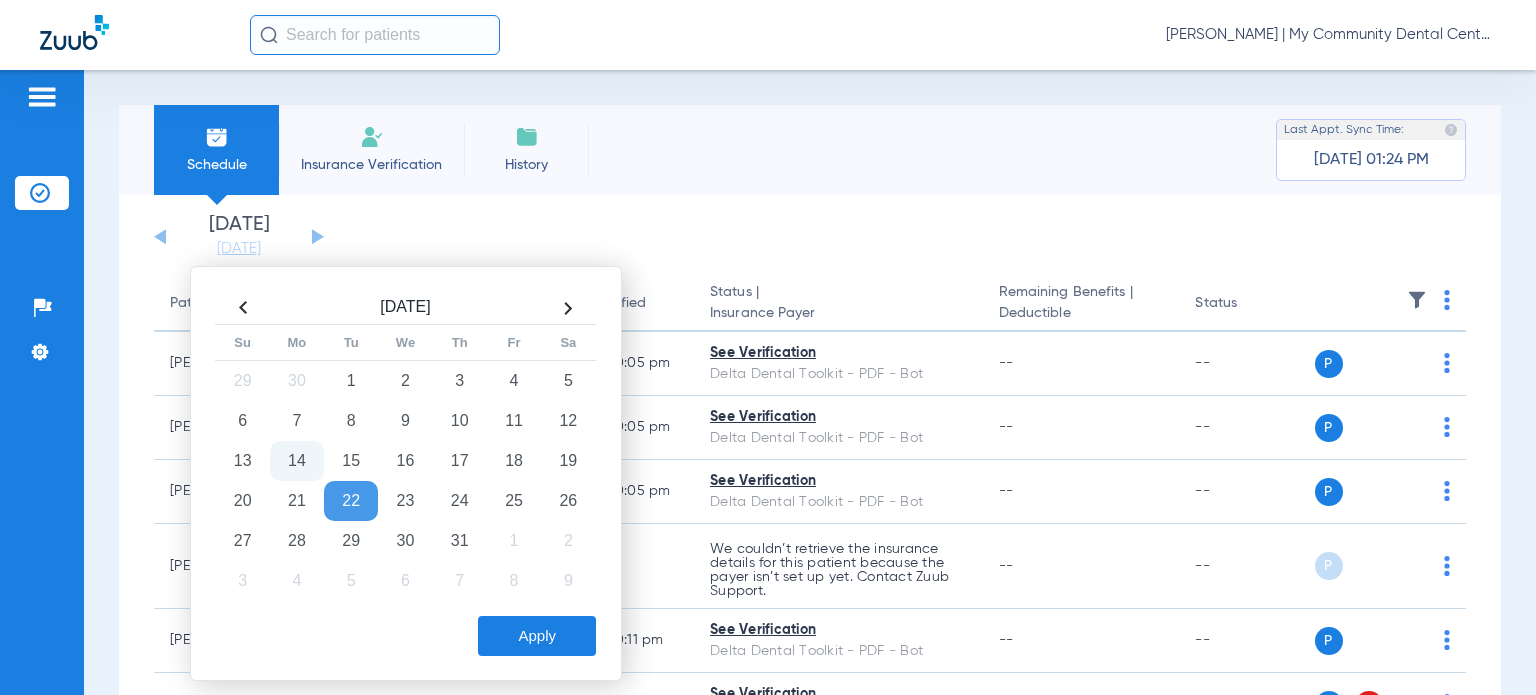 click on "Apply" 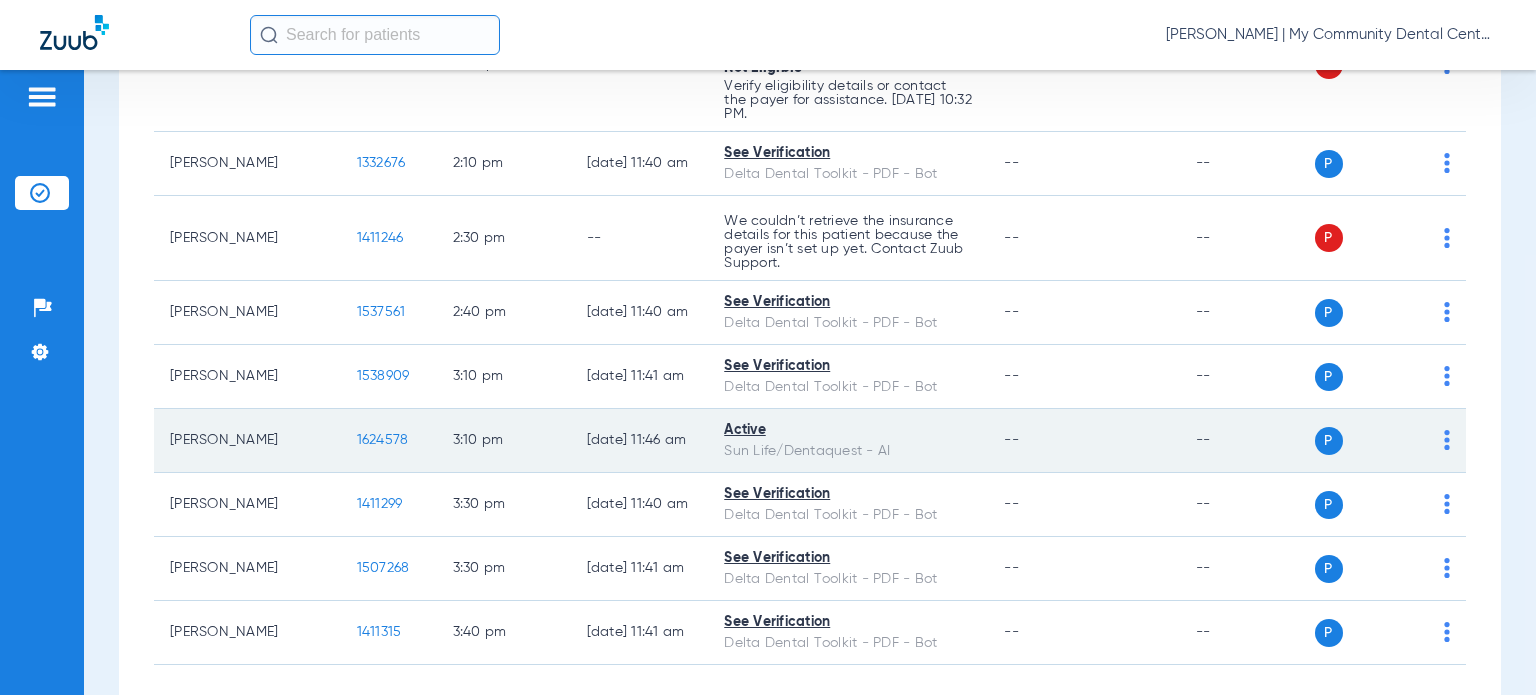 scroll, scrollTop: 2543, scrollLeft: 0, axis: vertical 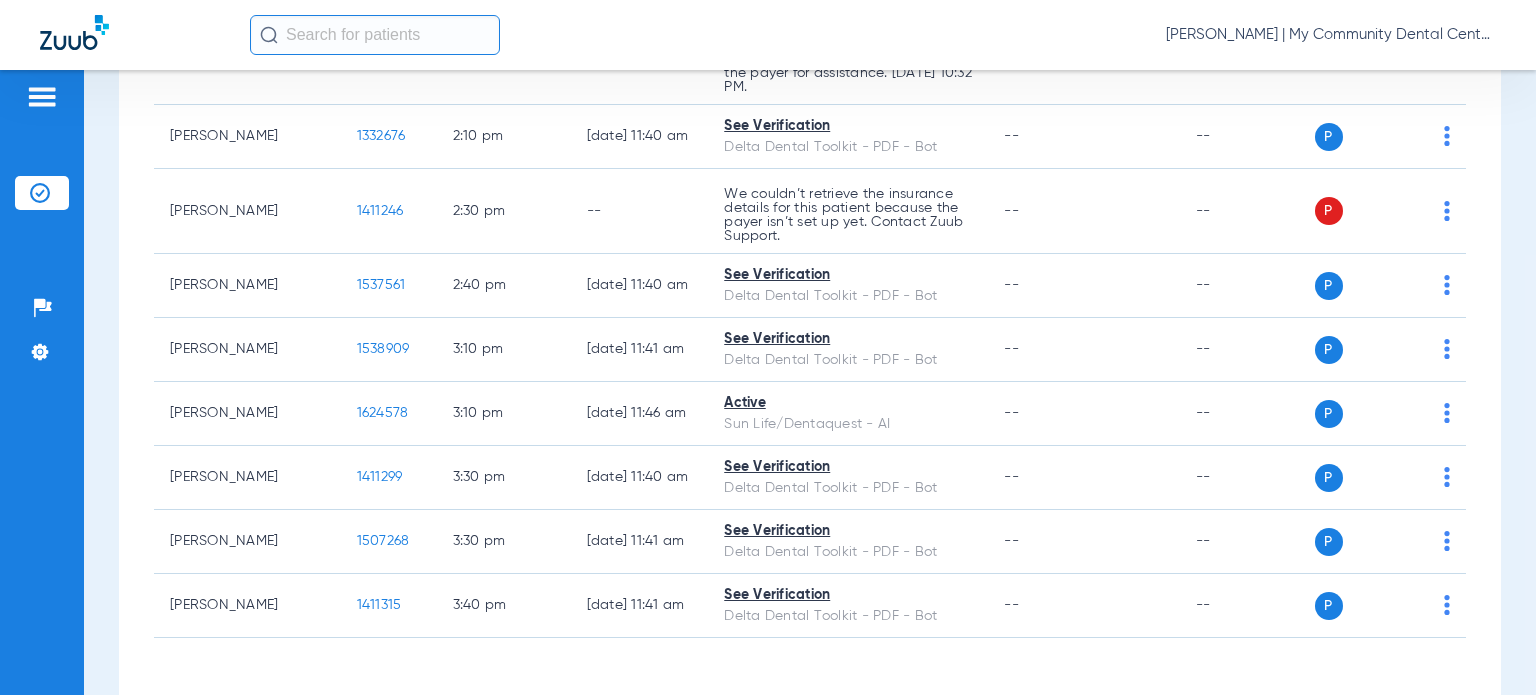 click on "Saturday   05-10-2025   Sunday   05-11-2025   Monday   05-12-2025   Tuesday   05-13-2025   Wednesday   05-14-2025   Thursday   05-15-2025   Friday   05-16-2025   Saturday   05-17-2025   Sunday   05-18-2025   Monday   05-19-2025   Tuesday   05-20-2025   Wednesday   05-21-2025   Thursday   05-22-2025   Friday   05-23-2025   Saturday   05-24-2025   Sunday   05-25-2025   Monday   05-26-2025   Tuesday   05-27-2025   Wednesday   05-28-2025   Thursday   05-29-2025   Friday   05-30-2025   Saturday   05-31-2025   Sunday   06-01-2025   Monday   06-02-2025   Tuesday   06-03-2025   Wednesday   06-04-2025   Thursday   06-05-2025   Friday   06-06-2025   Saturday   06-07-2025   Sunday   06-08-2025   Monday   06-09-2025   Tuesday   06-10-2025   Wednesday   06-11-2025   Thursday   06-12-2025   Friday   06-13-2025   Saturday   06-14-2025   Sunday   06-15-2025   Monday   06-16-2025   Tuesday   06-17-2025   Wednesday   06-18-2025   Thursday   06-19-2025   Friday   06-20-2025   Saturday   06-21-2025   Sunday   06-22-2025  Su Mo" 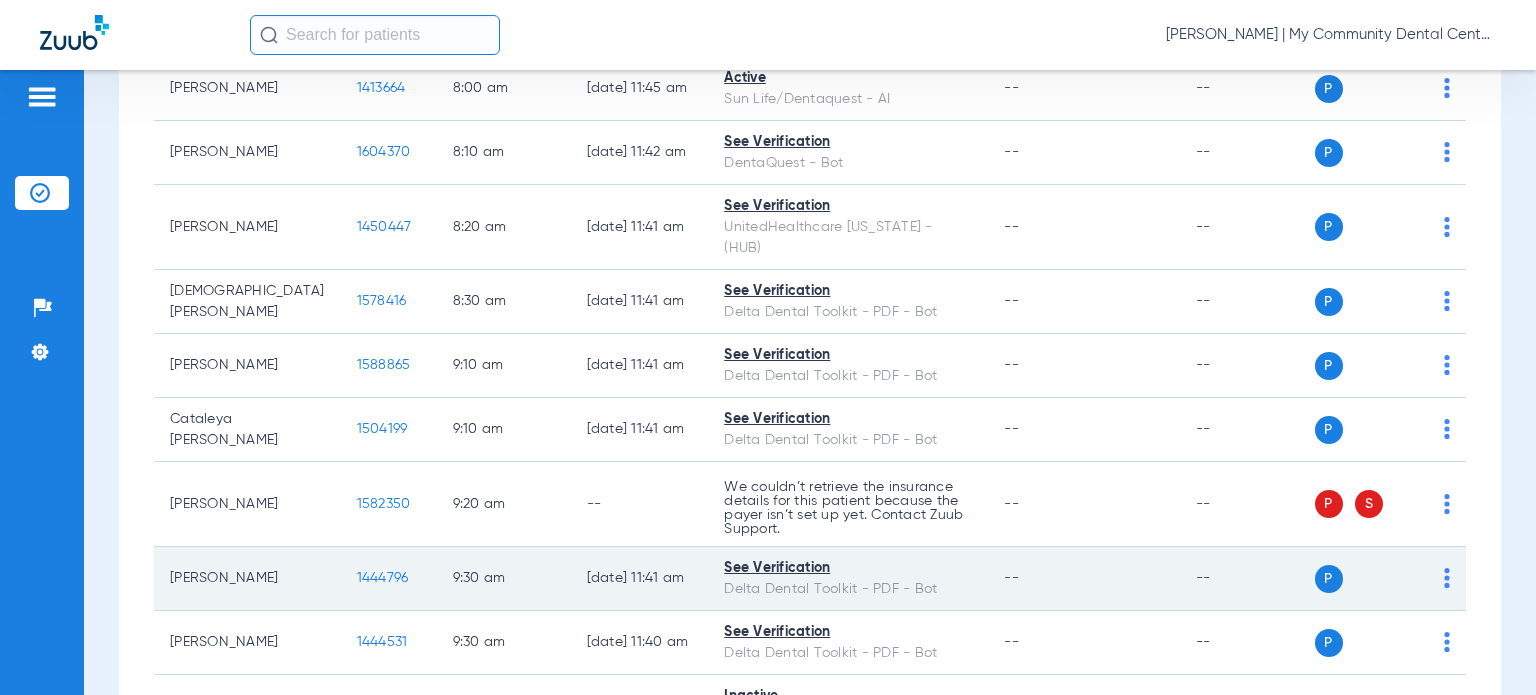 scroll, scrollTop: 0, scrollLeft: 0, axis: both 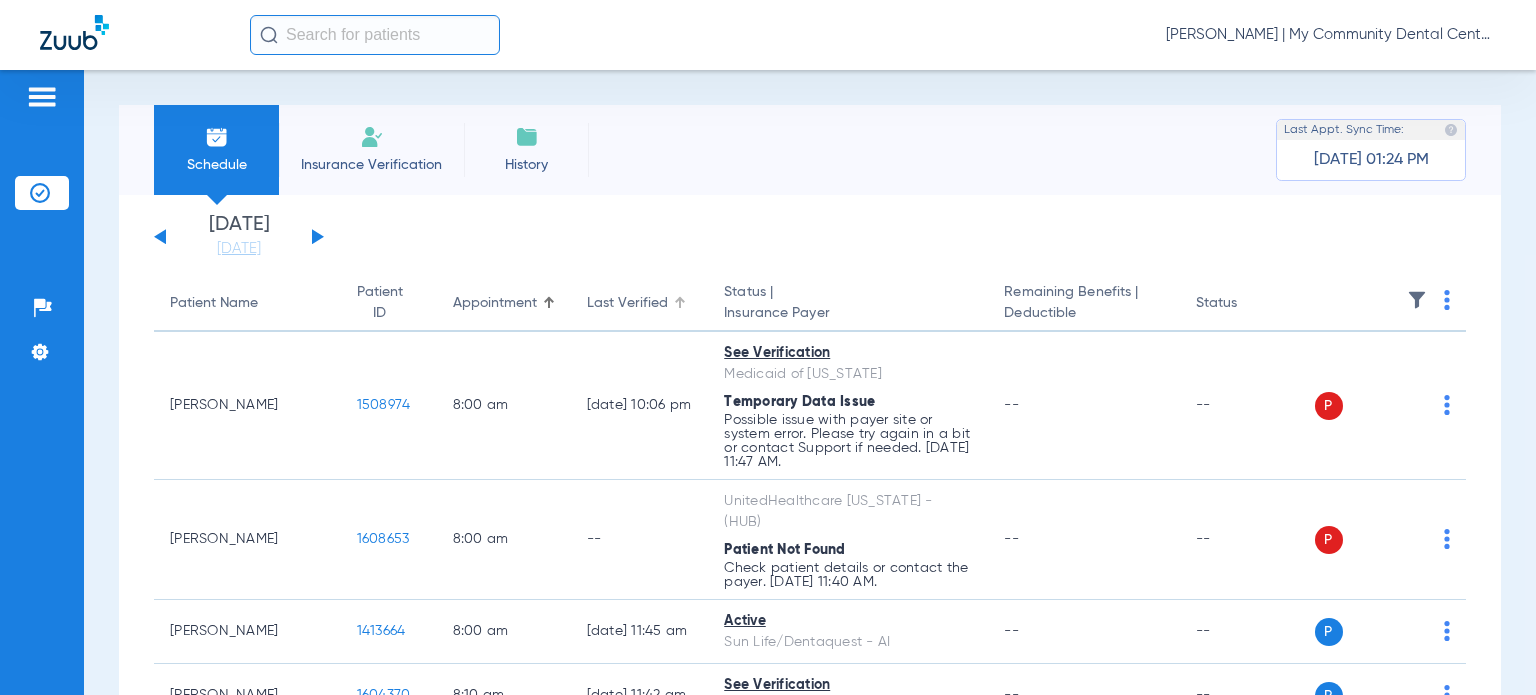 click on "Last Verified" 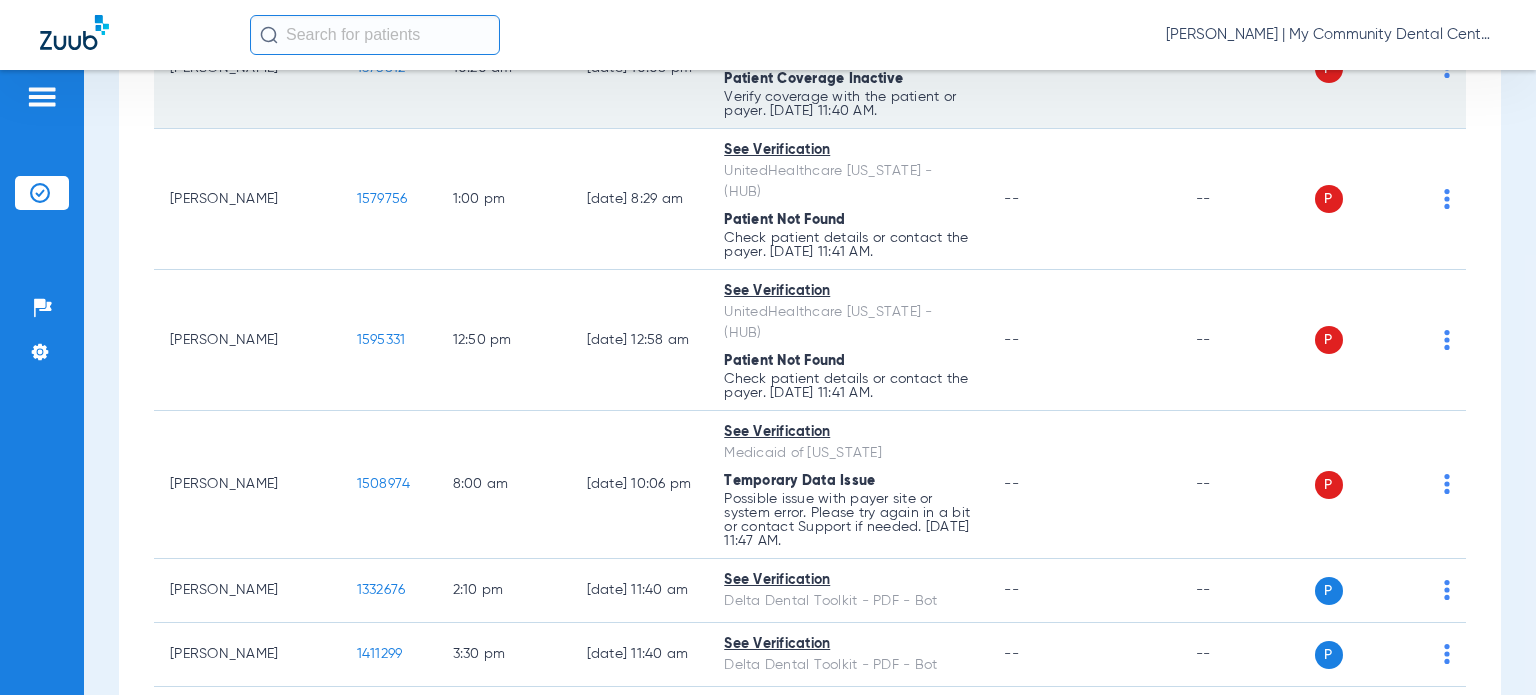 scroll, scrollTop: 0, scrollLeft: 0, axis: both 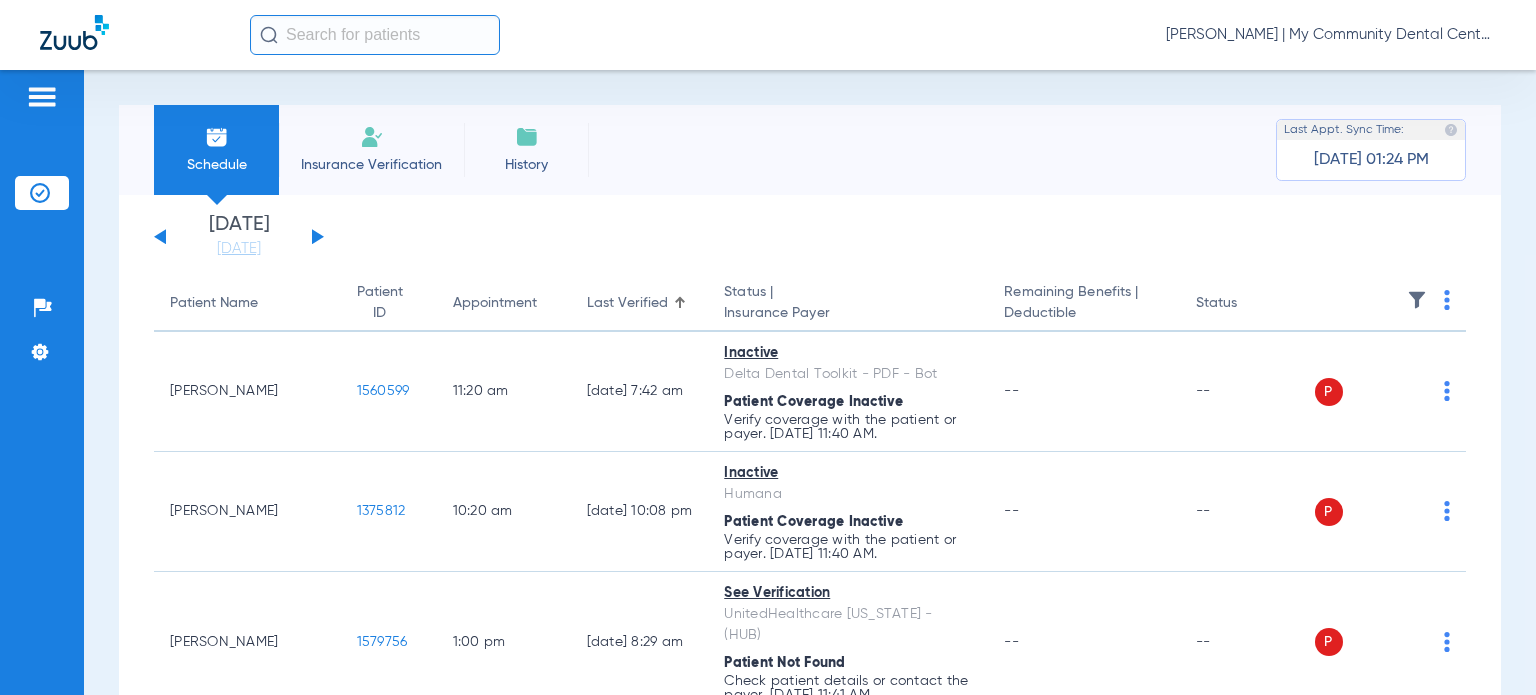 click on "Appointment" 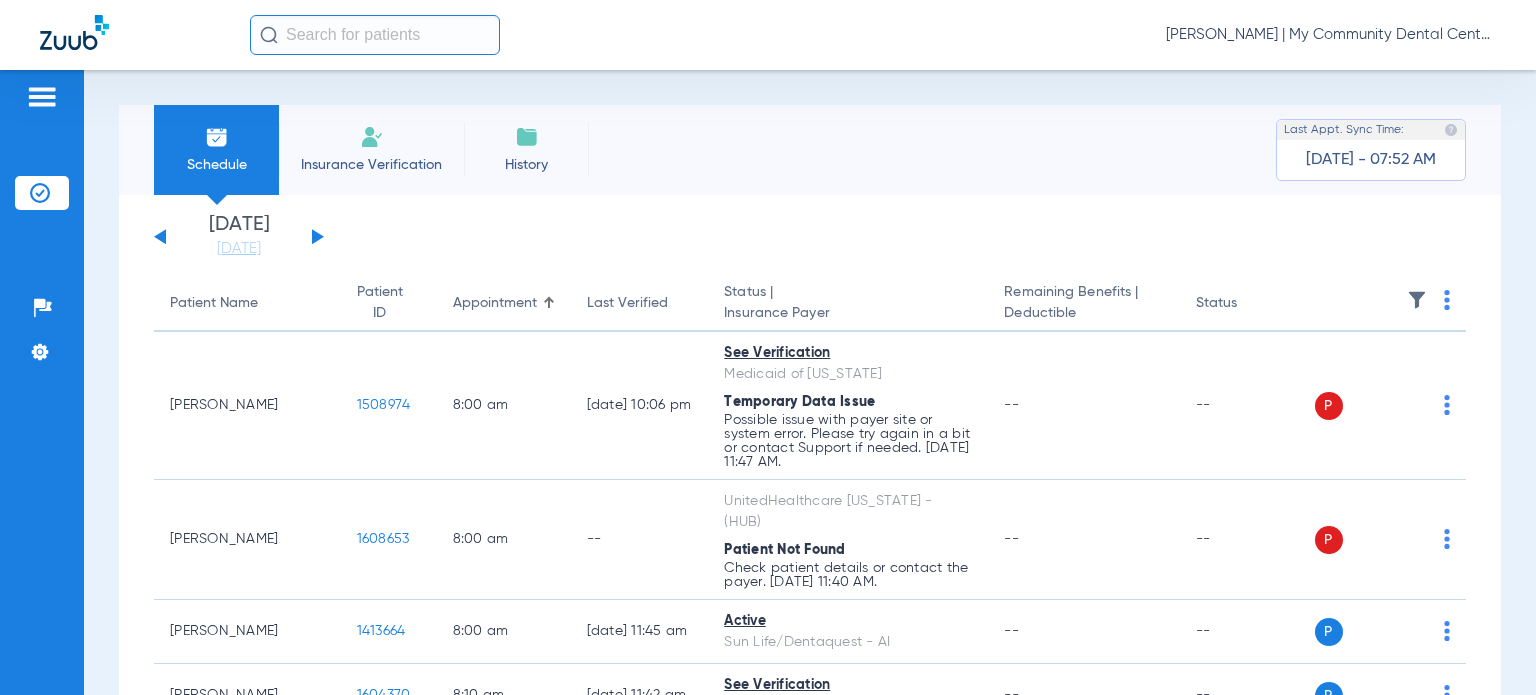 click on "Saturday   05-10-2025   Sunday   05-11-2025   Monday   05-12-2025   Tuesday   05-13-2025   Wednesday   05-14-2025   Thursday   05-15-2025   Friday   05-16-2025   Saturday   05-17-2025   Sunday   05-18-2025   Monday   05-19-2025   Tuesday   05-20-2025   Wednesday   05-21-2025   Thursday   05-22-2025   Friday   05-23-2025   Saturday   05-24-2025   Sunday   05-25-2025   Monday   05-26-2025   Tuesday   05-27-2025   Wednesday   05-28-2025   Thursday   05-29-2025   Friday   05-30-2025   Saturday   05-31-2025   Sunday   06-01-2025   Monday   06-02-2025   Tuesday   06-03-2025   Wednesday   06-04-2025   Thursday   06-05-2025   Friday   06-06-2025   Saturday   06-07-2025   Sunday   06-08-2025   Monday   06-09-2025   Tuesday   06-10-2025   Wednesday   06-11-2025   Thursday   06-12-2025   Friday   06-13-2025   Saturday   06-14-2025   Sunday   06-15-2025   Monday   06-16-2025   Tuesday   06-17-2025   Wednesday   06-18-2025   Thursday   06-19-2025   Friday   06-20-2025   Saturday   06-21-2025   Sunday   06-22-2025  Su Mo" 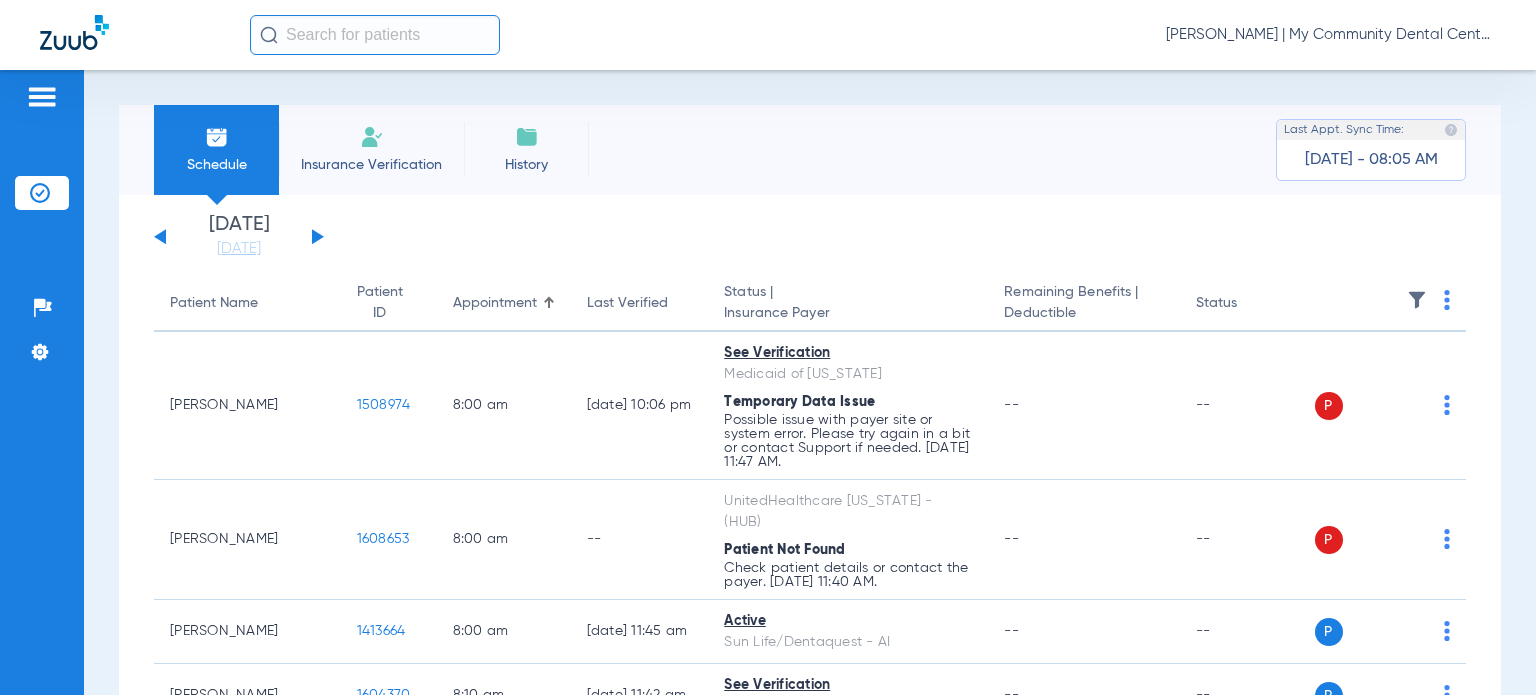 click on "Saturday   05-10-2025   Sunday   05-11-2025   Monday   05-12-2025   Tuesday   05-13-2025   Wednesday   05-14-2025   Thursday   05-15-2025   Friday   05-16-2025   Saturday   05-17-2025   Sunday   05-18-2025   Monday   05-19-2025   Tuesday   05-20-2025   Wednesday   05-21-2025   Thursday   05-22-2025   Friday   05-23-2025   Saturday   05-24-2025   Sunday   05-25-2025   Monday   05-26-2025   Tuesday   05-27-2025   Wednesday   05-28-2025   Thursday   05-29-2025   Friday   05-30-2025   Saturday   05-31-2025   Sunday   06-01-2025   Monday   06-02-2025   Tuesday   06-03-2025   Wednesday   06-04-2025   Thursday   06-05-2025   Friday   06-06-2025   Saturday   06-07-2025   Sunday   06-08-2025   Monday   06-09-2025   Tuesday   06-10-2025   Wednesday   06-11-2025   Thursday   06-12-2025   Friday   06-13-2025   Saturday   06-14-2025   Sunday   06-15-2025   Monday   06-16-2025   Tuesday   06-17-2025   Wednesday   06-18-2025   Thursday   06-19-2025   Friday   06-20-2025   Saturday   06-21-2025   Sunday   06-22-2025  Su Mo" 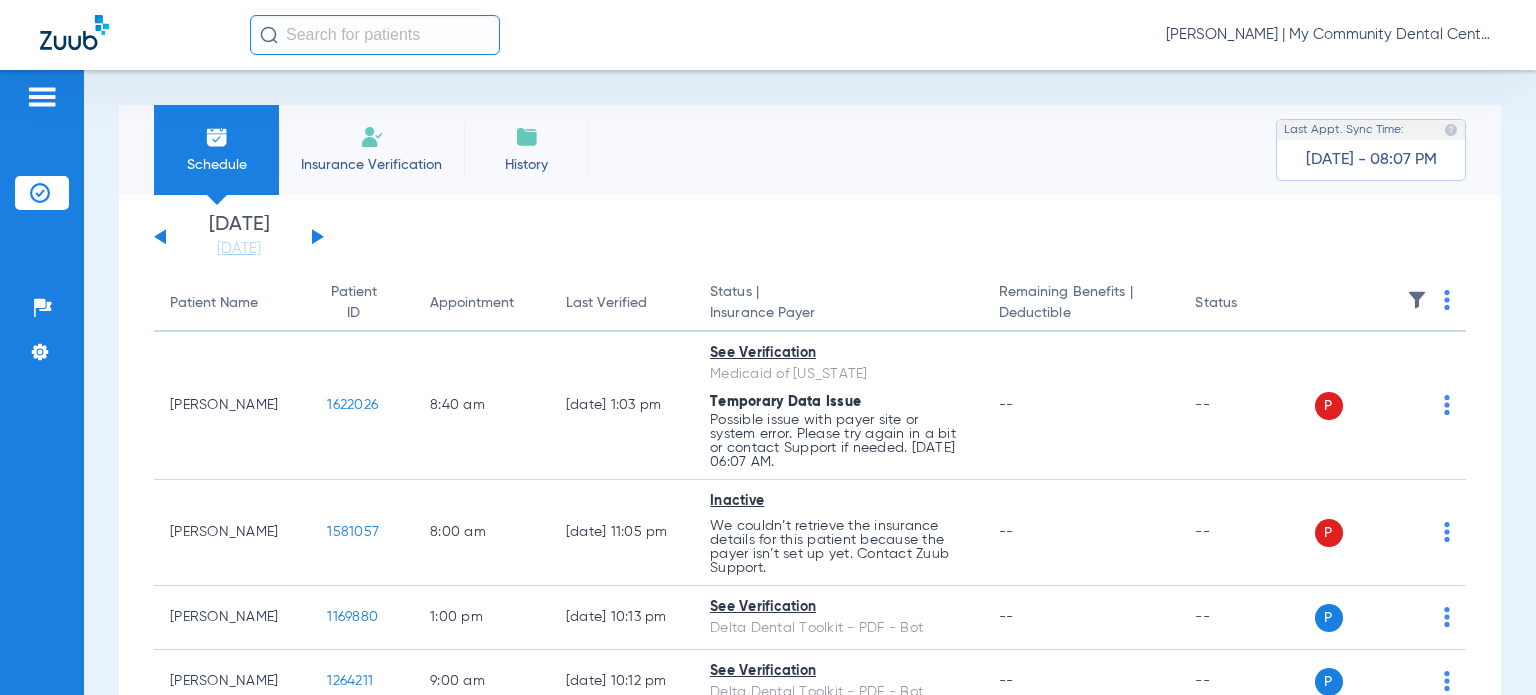 scroll, scrollTop: 0, scrollLeft: 0, axis: both 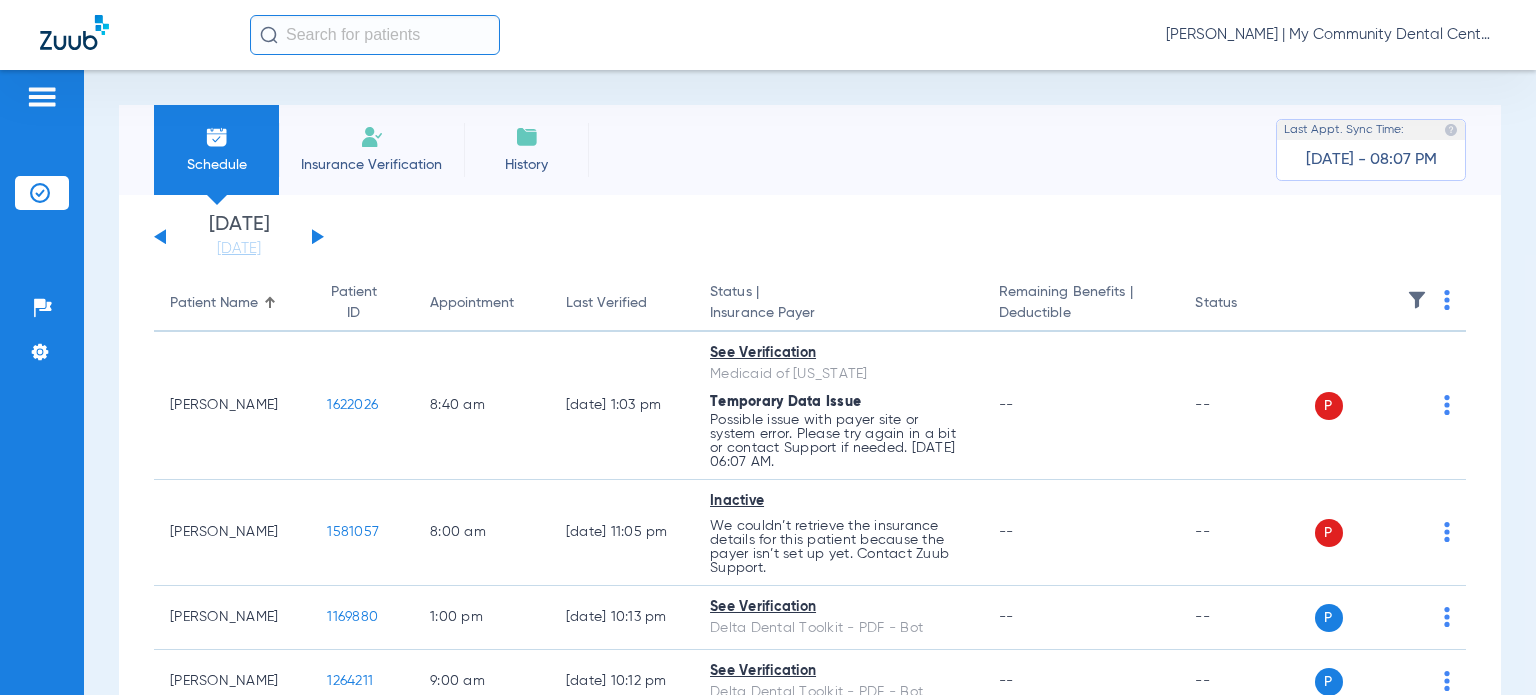 click on "[PERSON_NAME] | My Community Dental Centers" 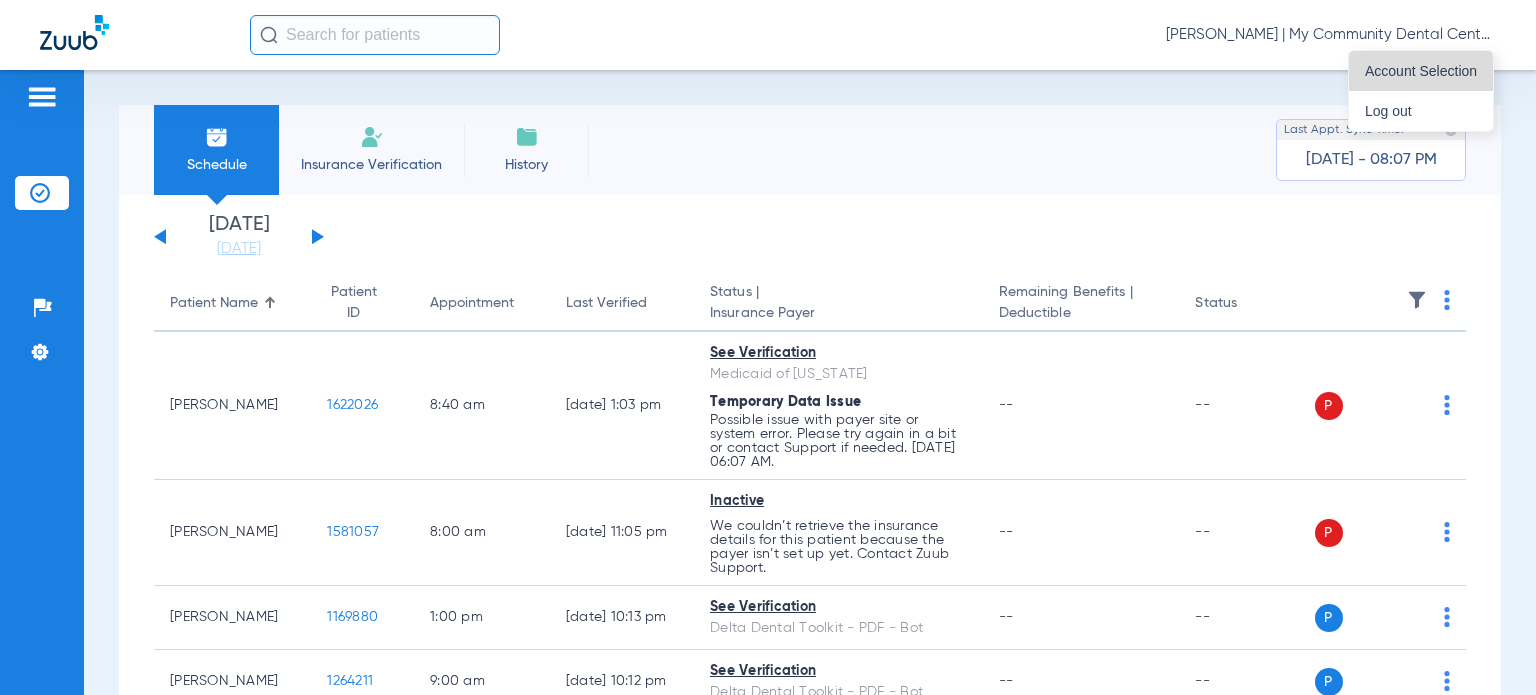 click on "Account Selection" at bounding box center [1421, 71] 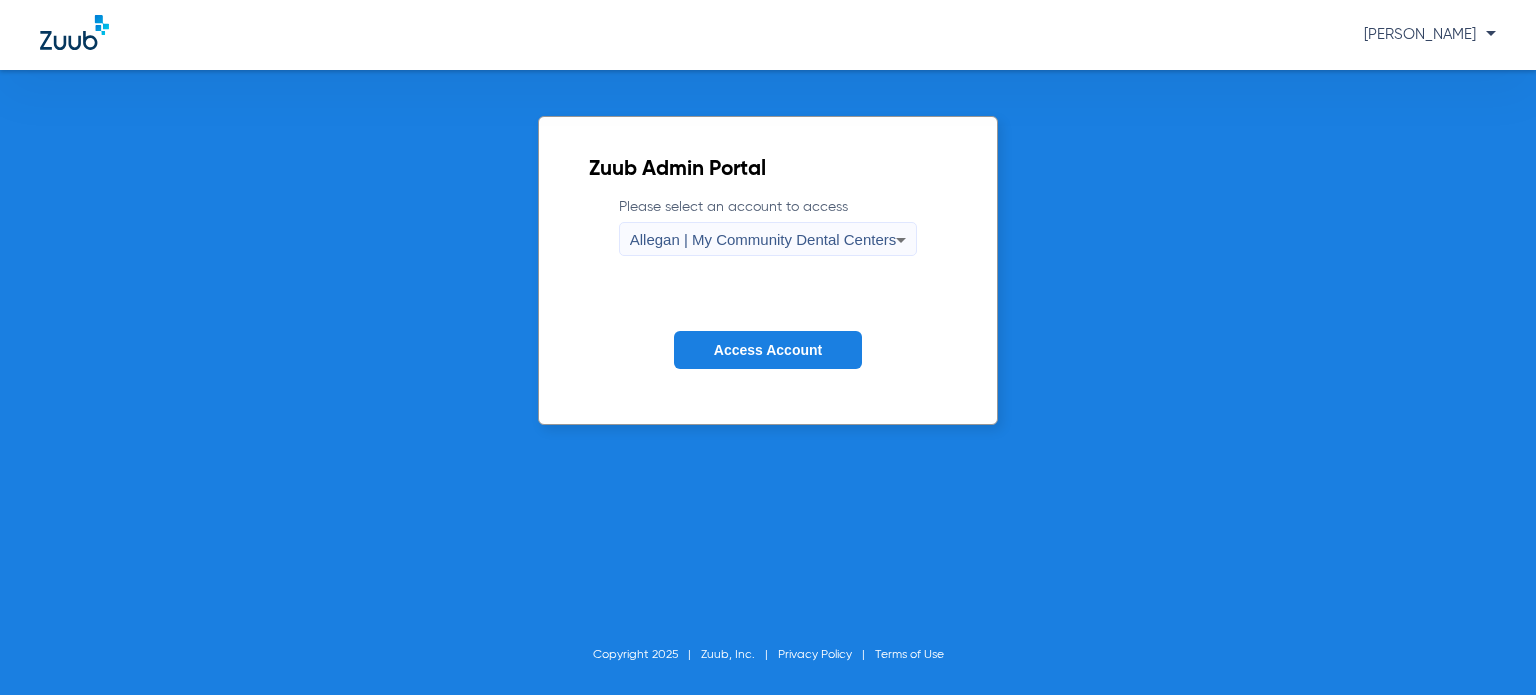 click on "Allegan | My Community Dental Centers" at bounding box center (763, 240) 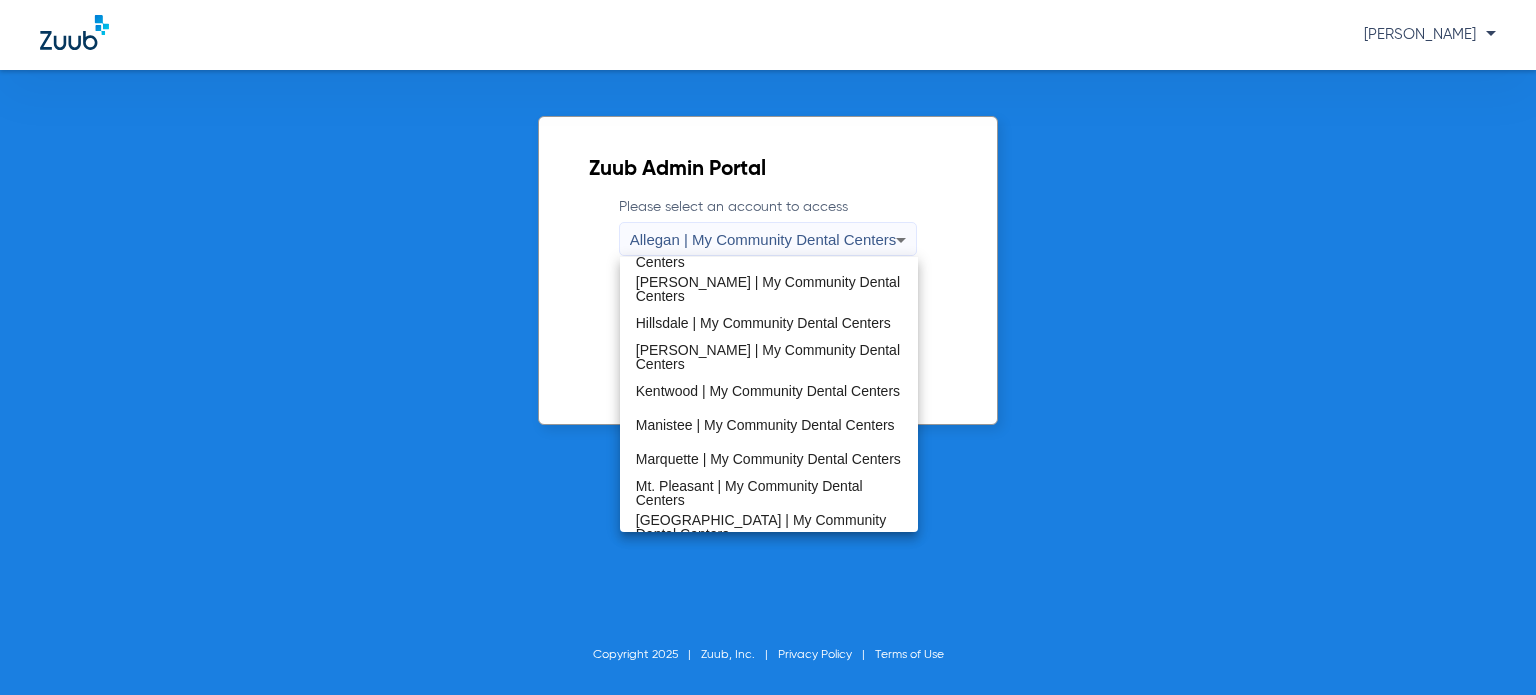 scroll, scrollTop: 643, scrollLeft: 0, axis: vertical 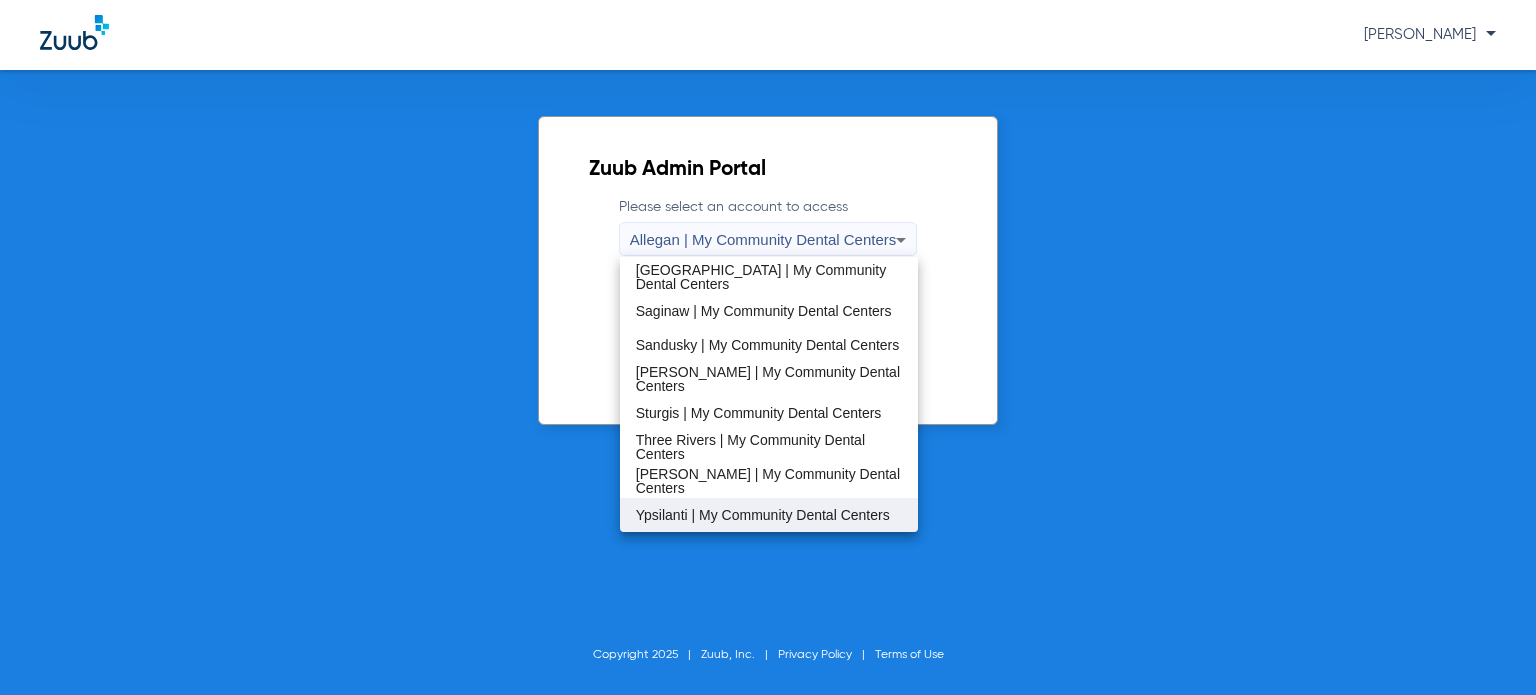 click on "Ypsilanti | My Community Dental Centers" at bounding box center (763, 515) 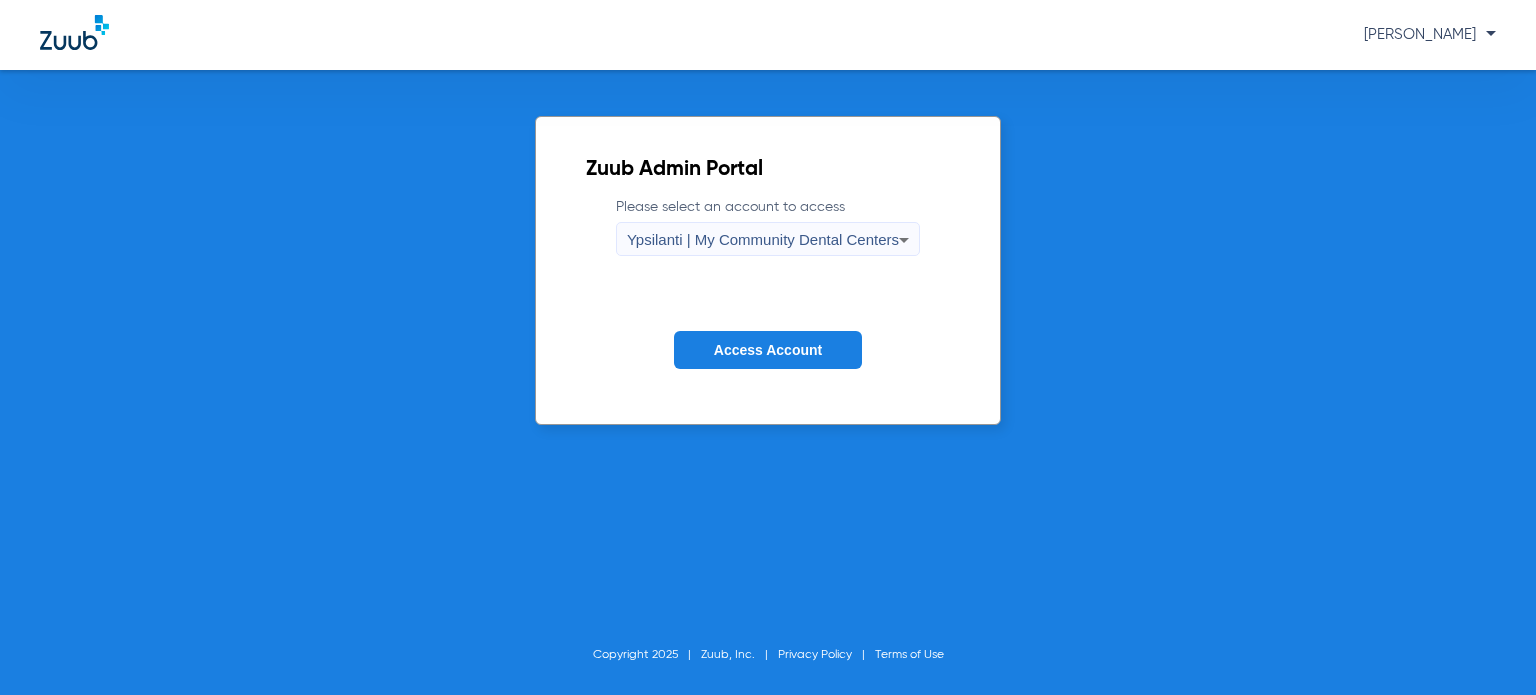 click on "Access Account" 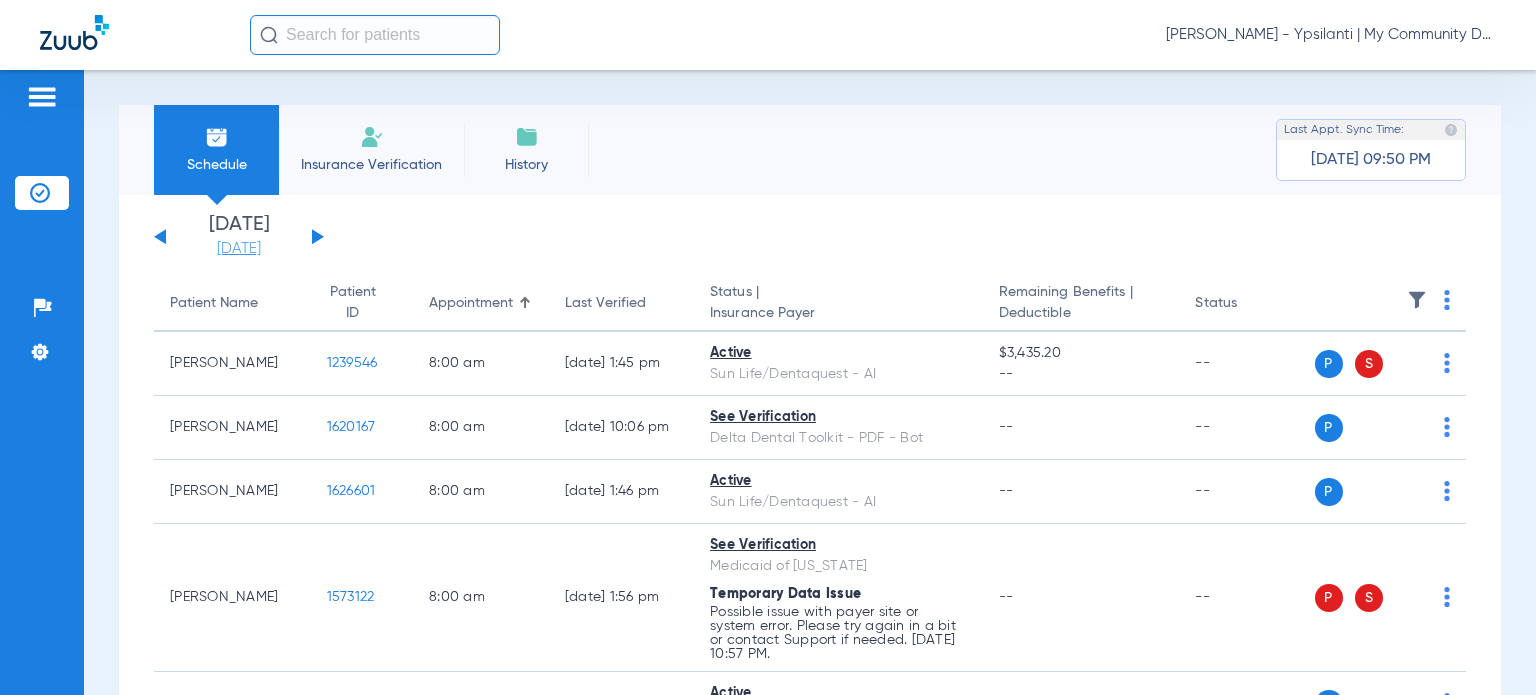 click on "[DATE]" 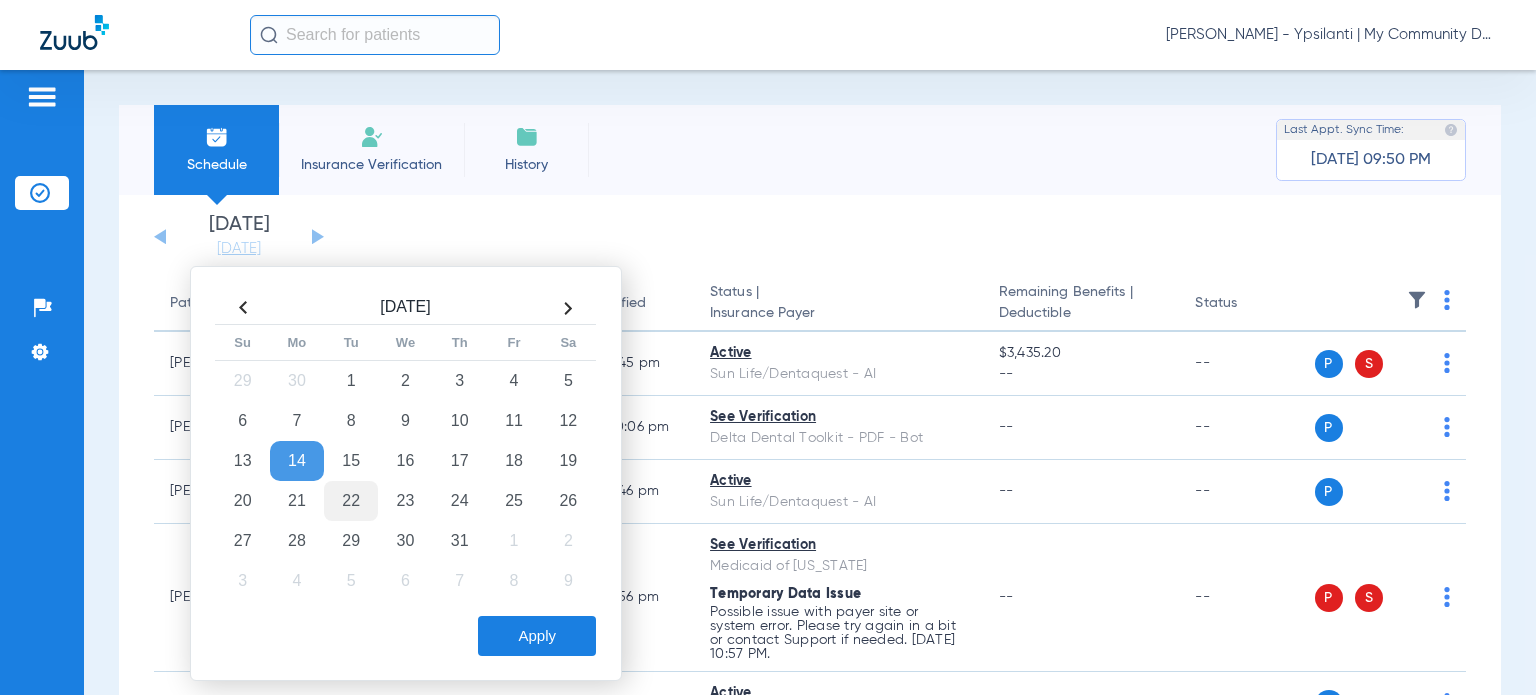 click on "22" 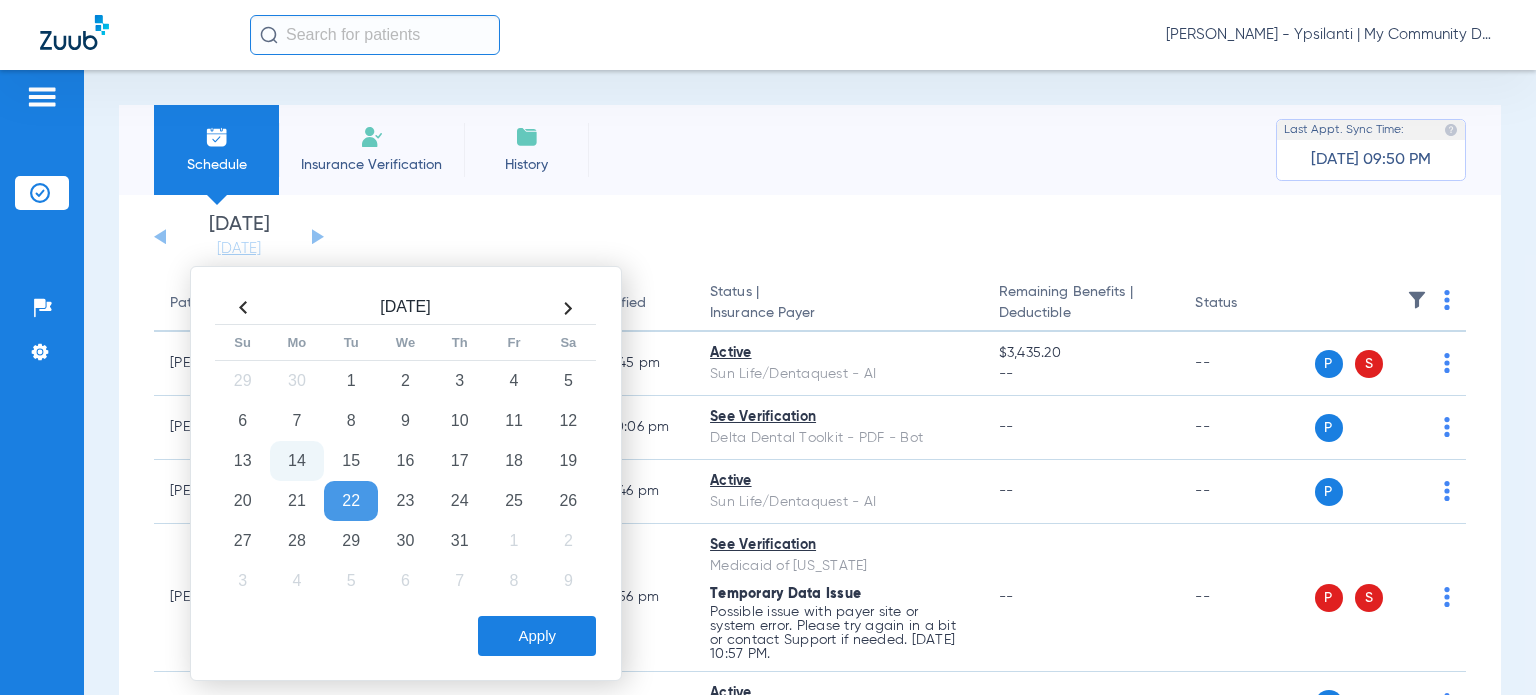 click on "Apply" 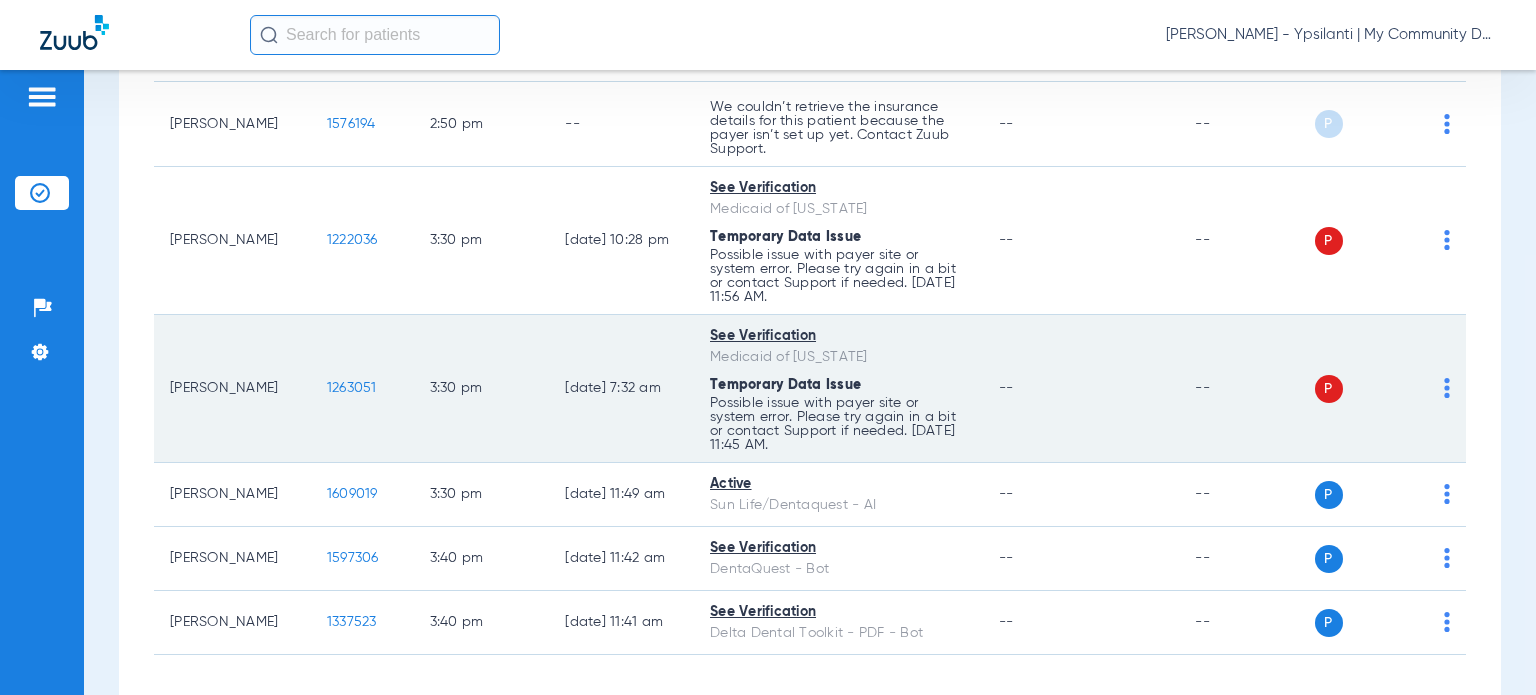 scroll, scrollTop: 2878, scrollLeft: 0, axis: vertical 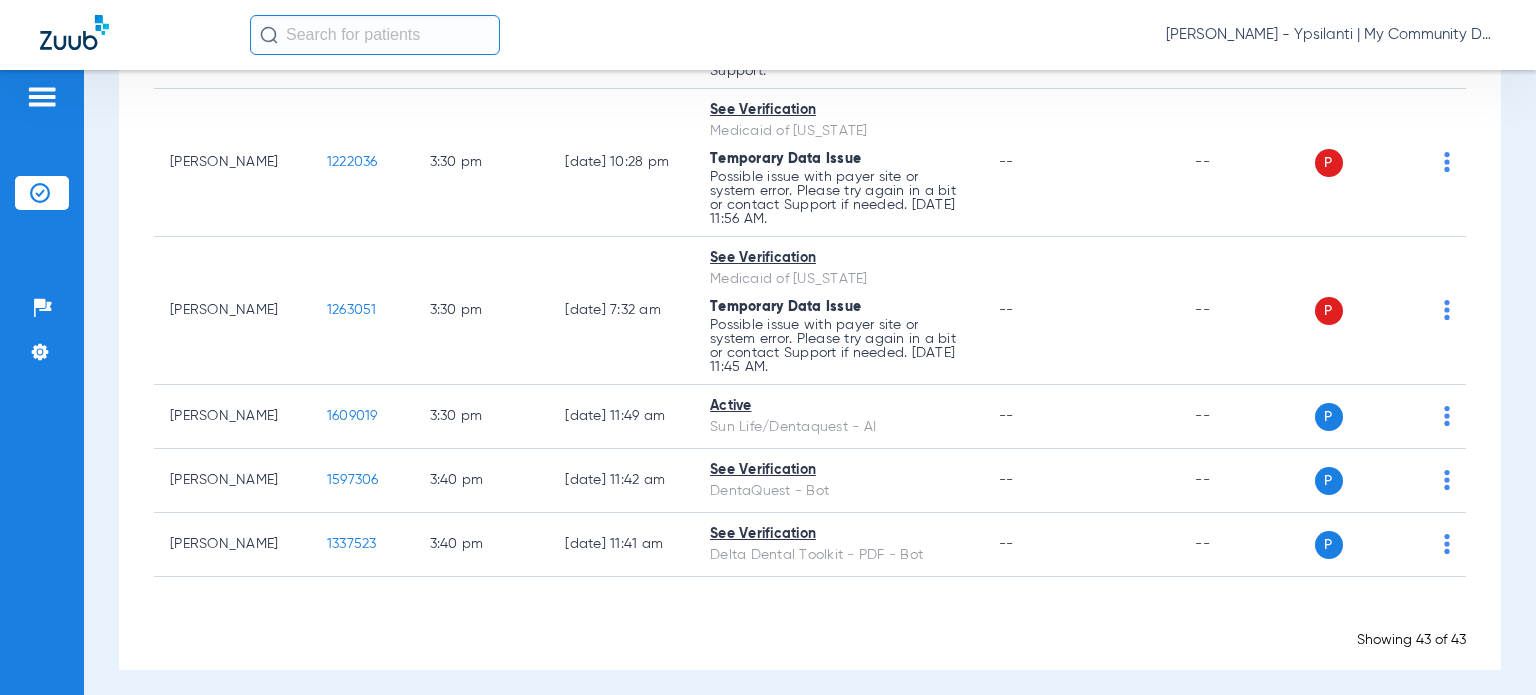 click on "Showing 43 of 43" 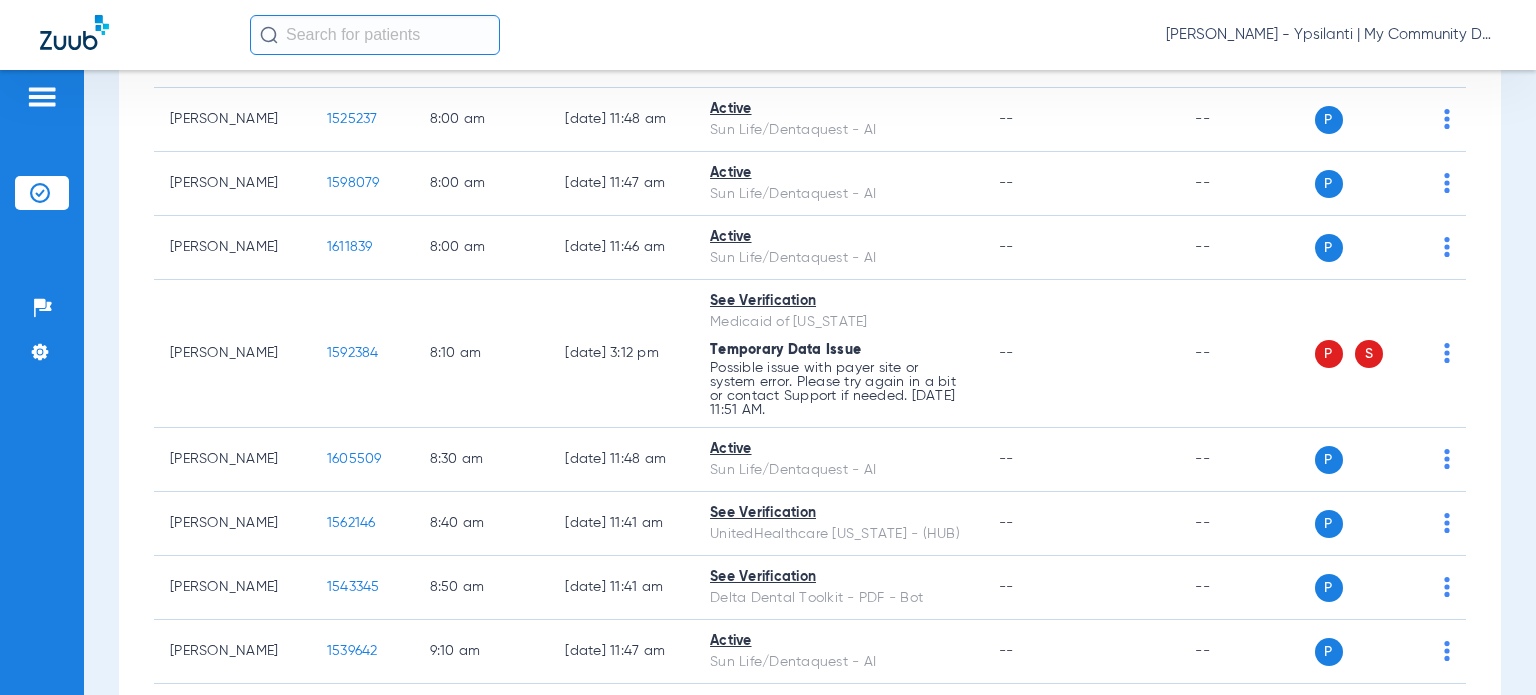 scroll, scrollTop: 0, scrollLeft: 0, axis: both 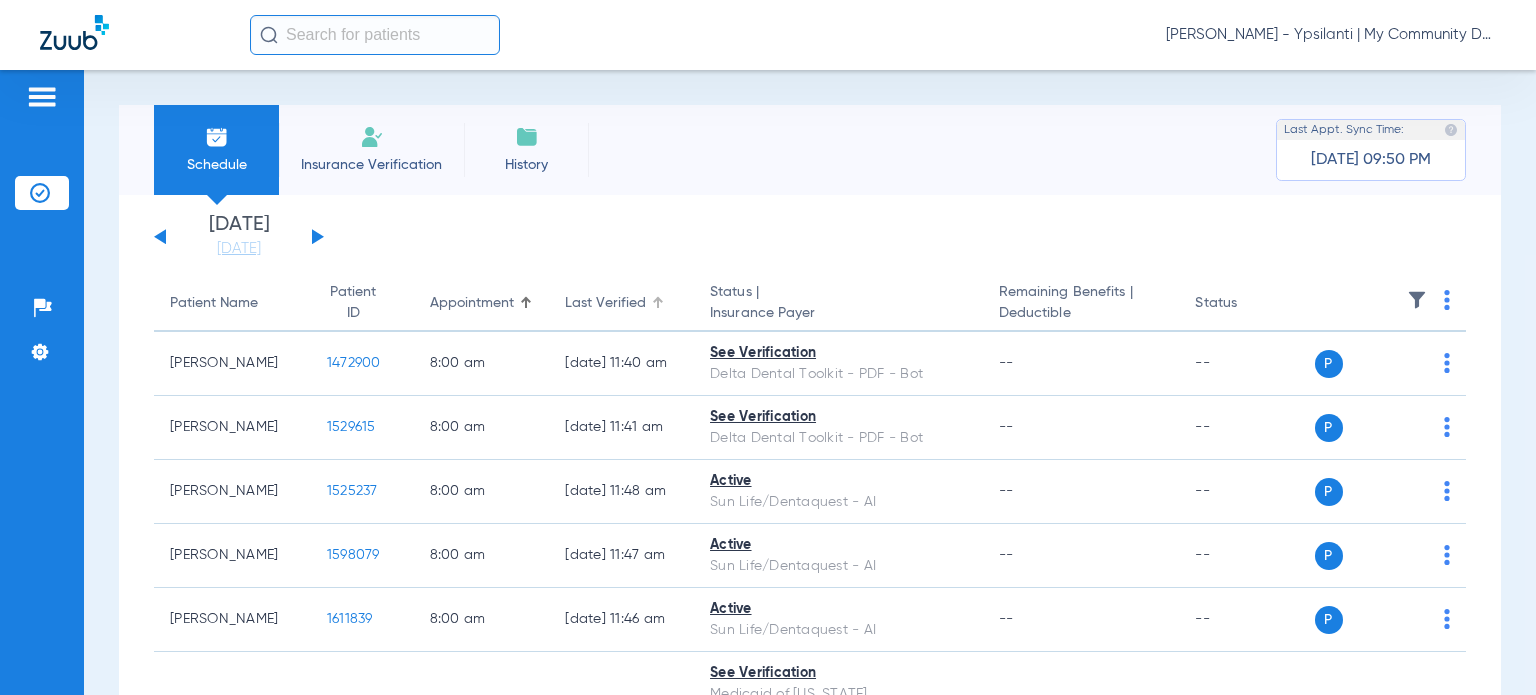 click 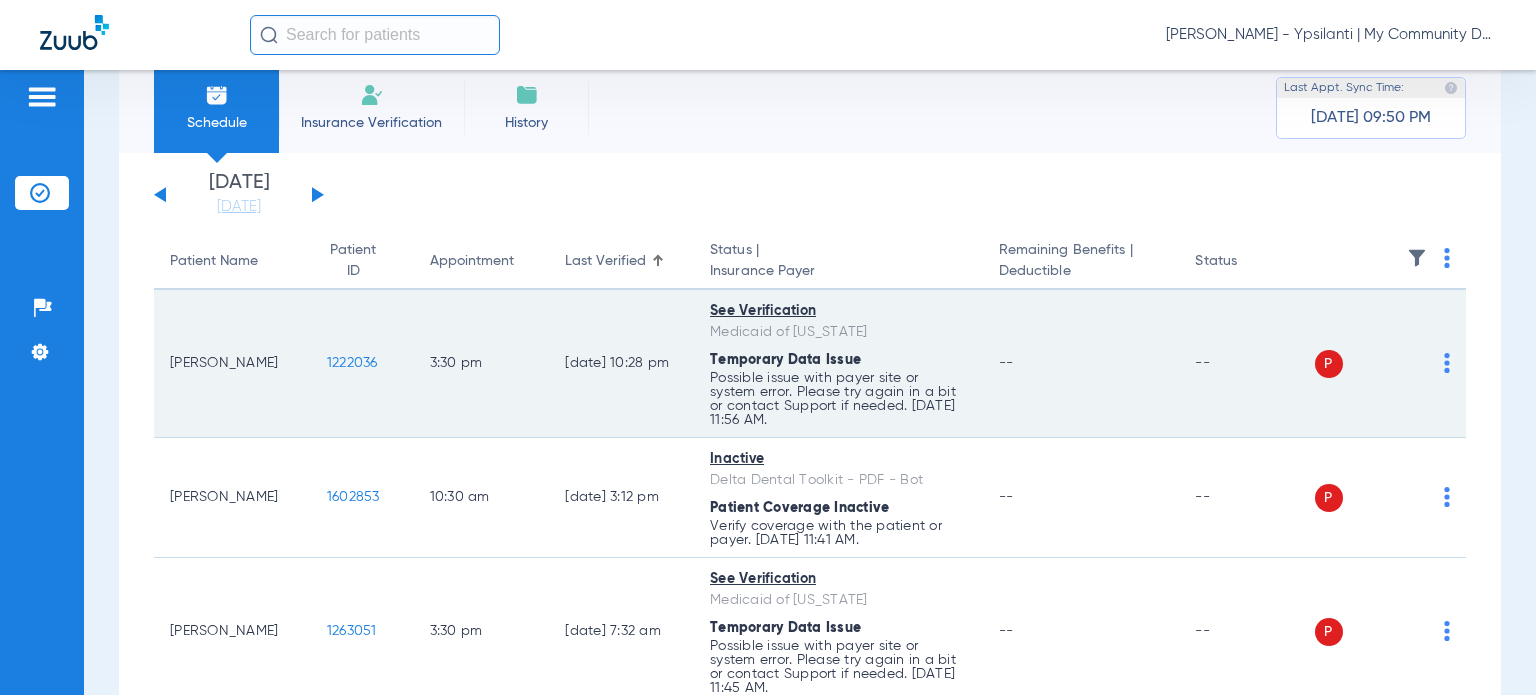 scroll, scrollTop: 0, scrollLeft: 0, axis: both 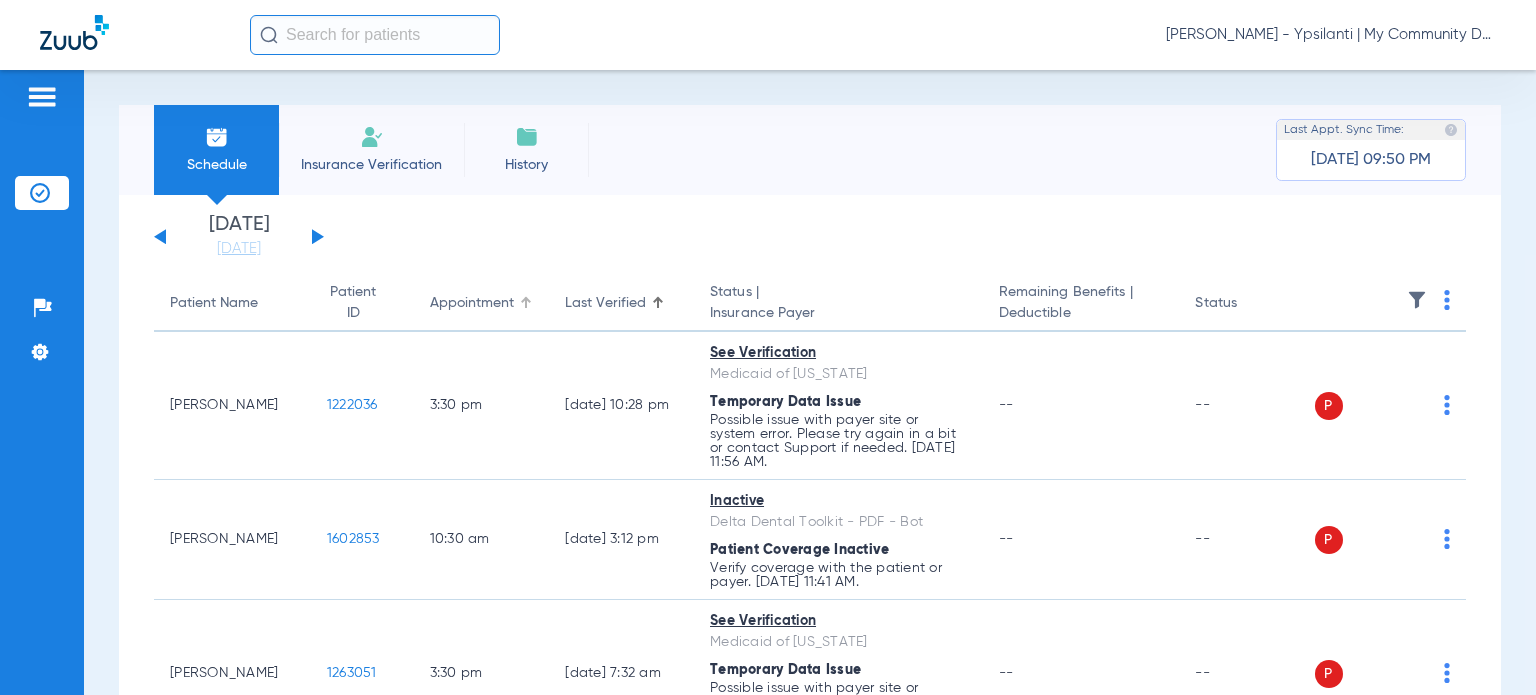 click on "Appointment" 